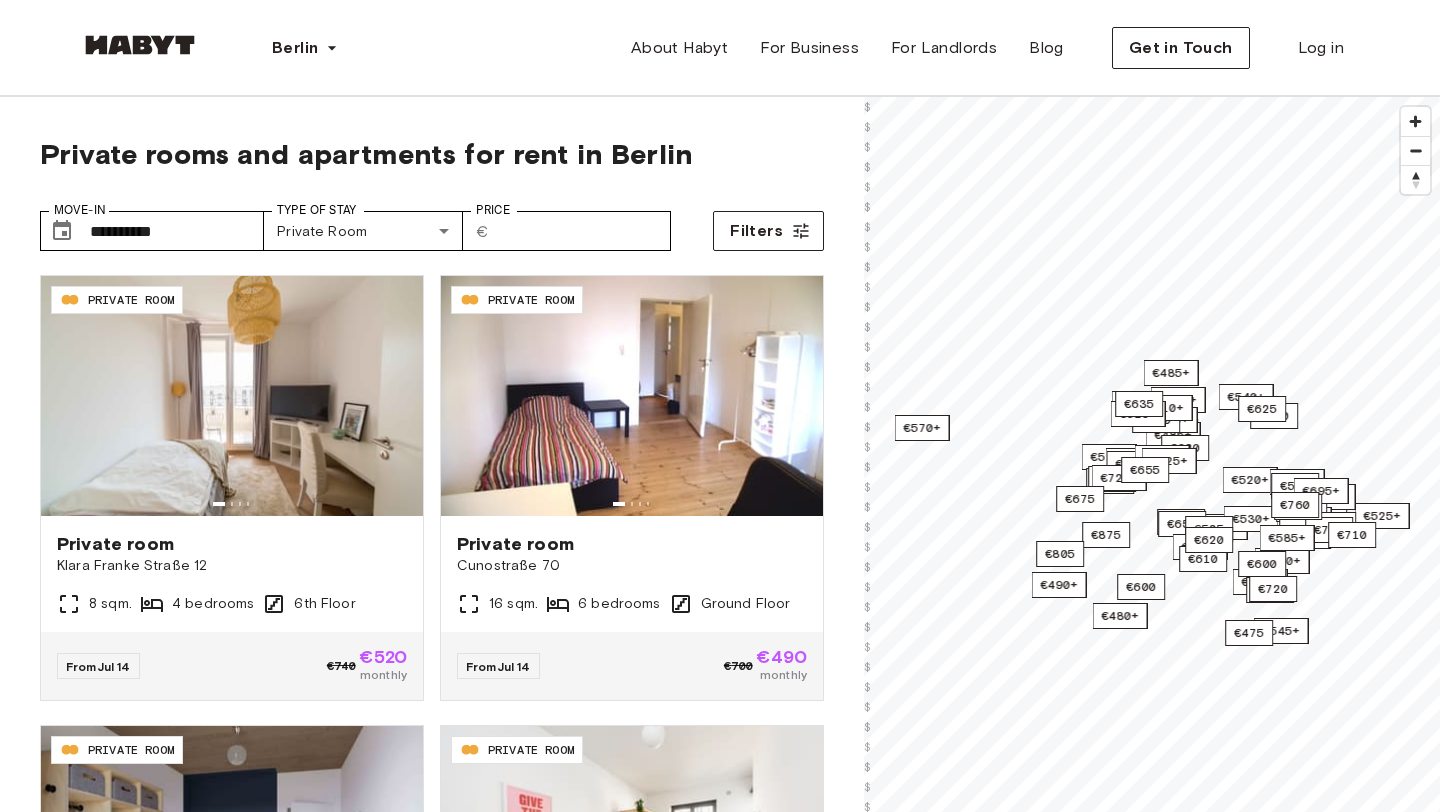 scroll, scrollTop: 0, scrollLeft: 0, axis: both 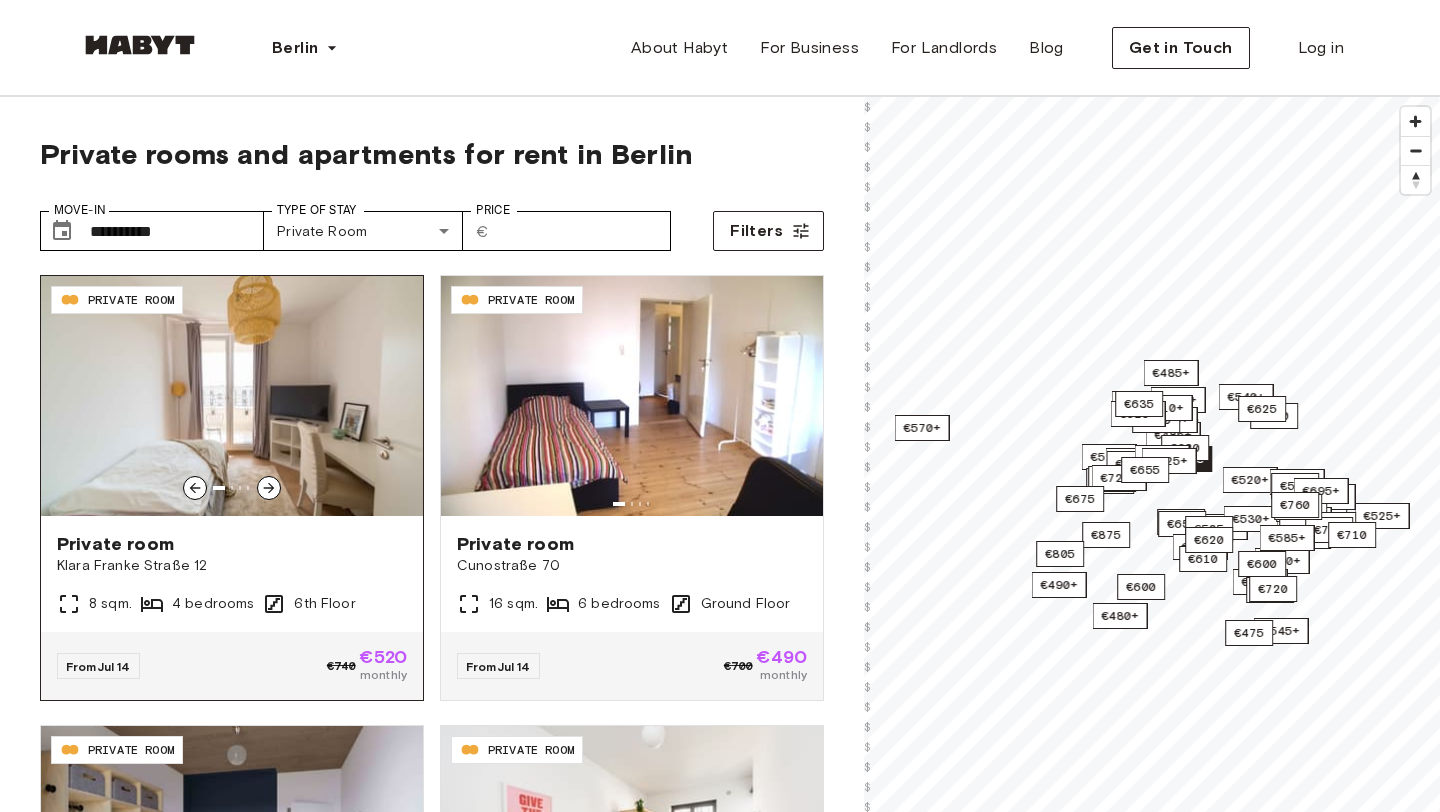 click 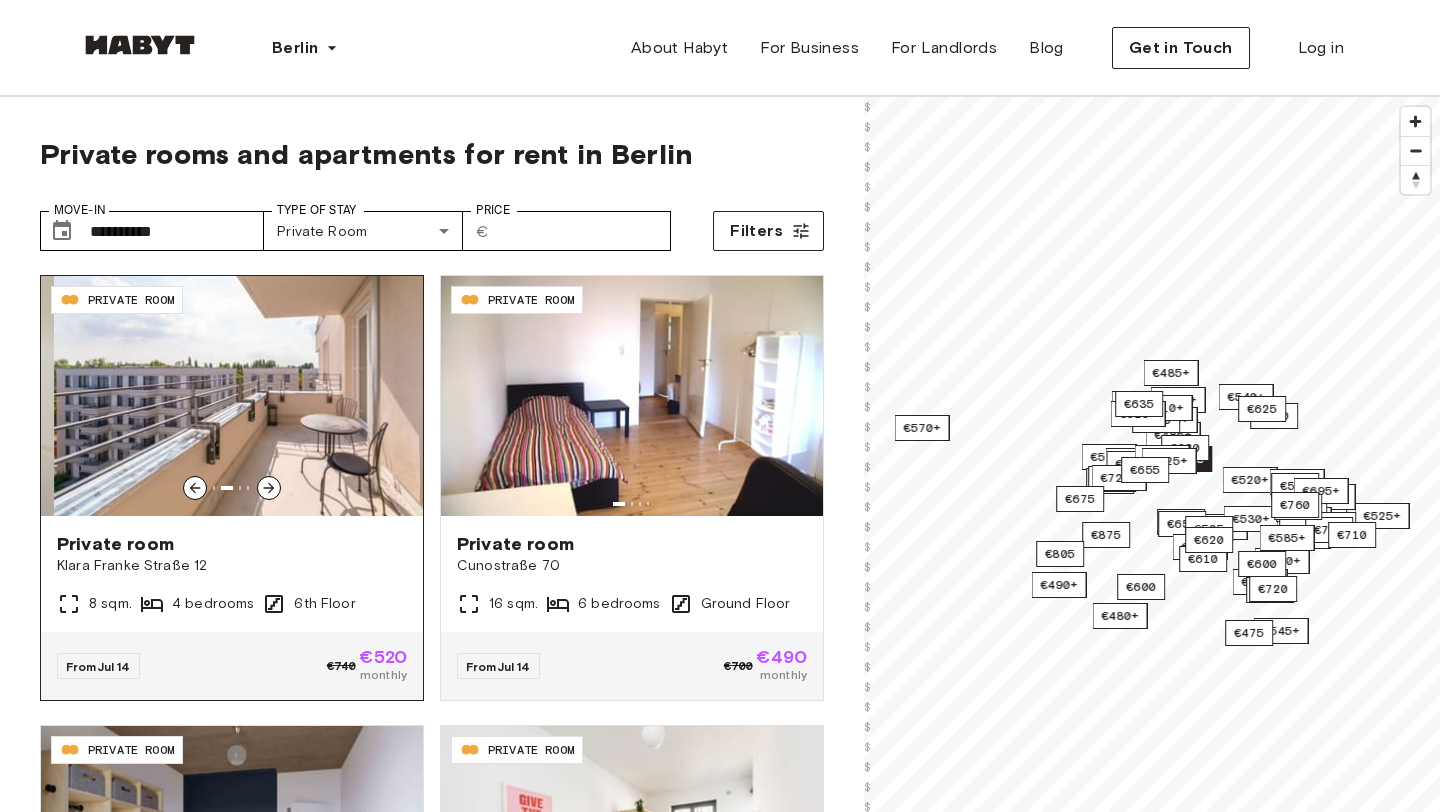 click 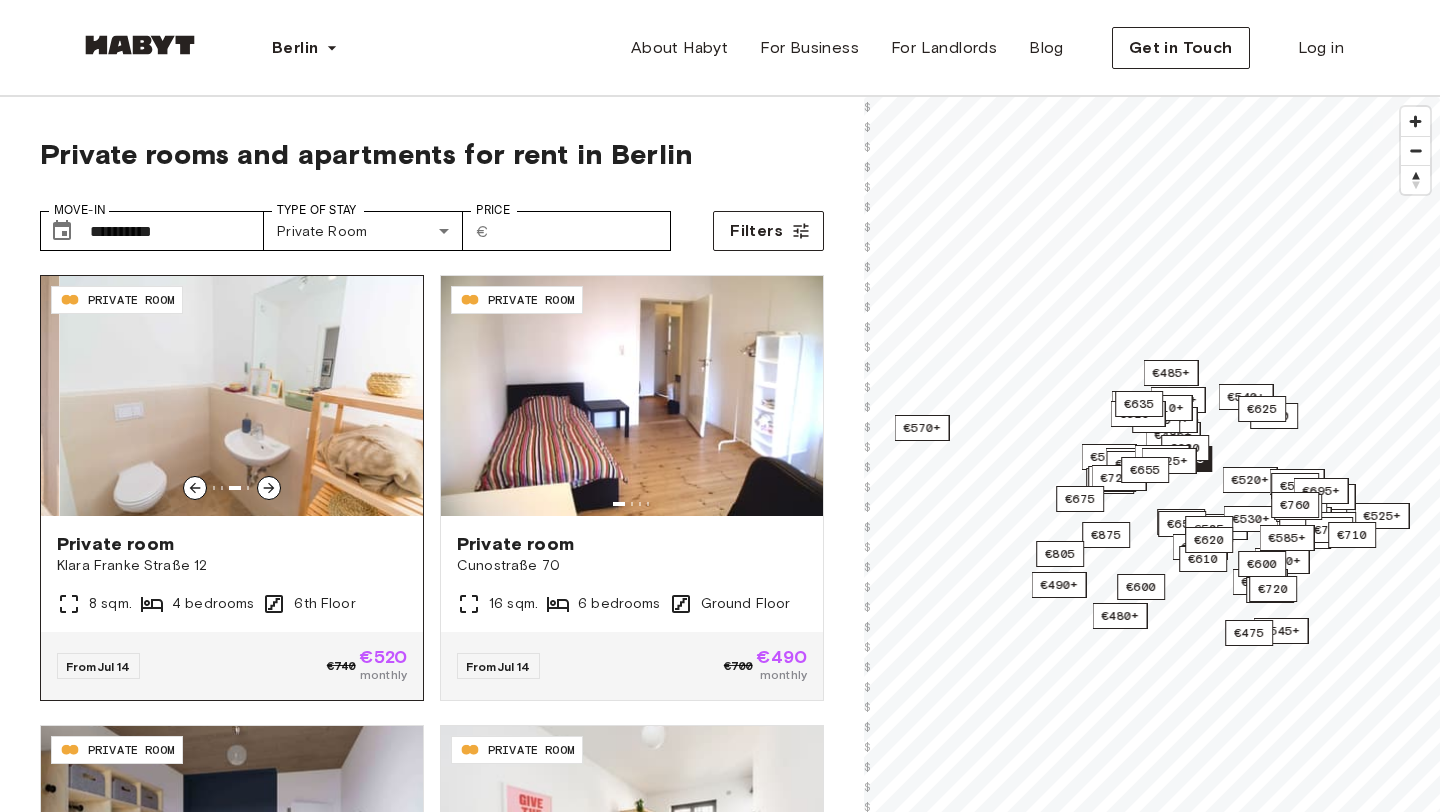 click 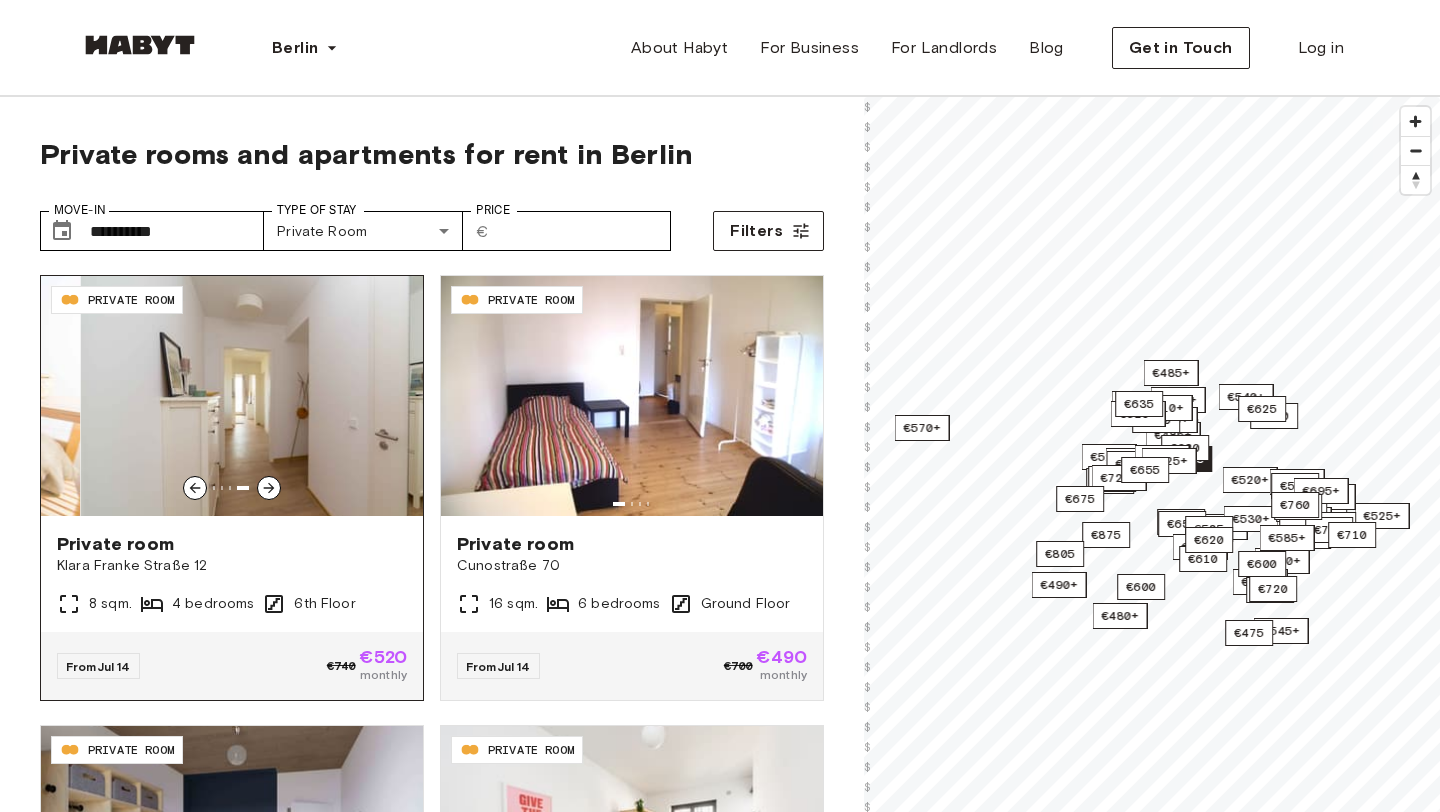 click 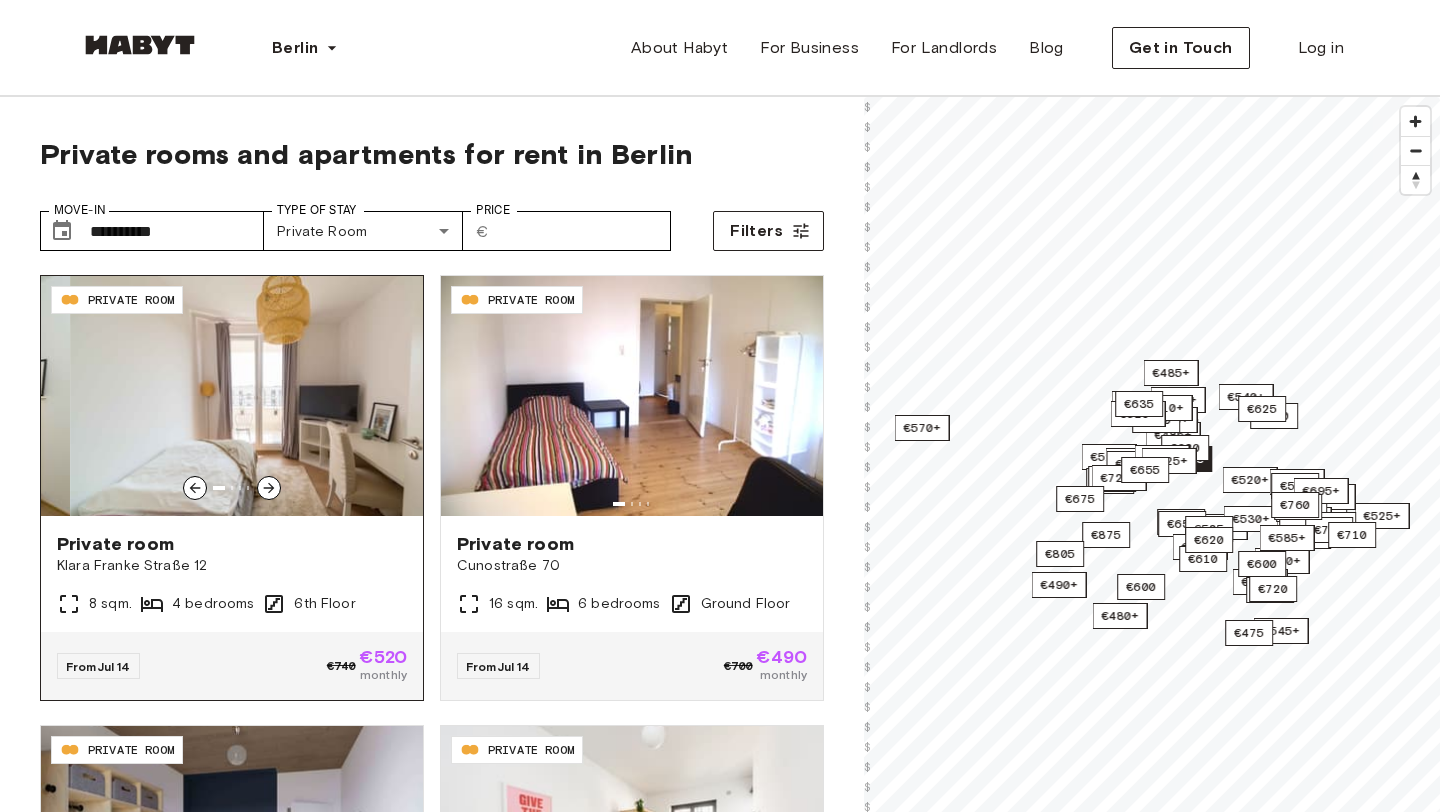 click 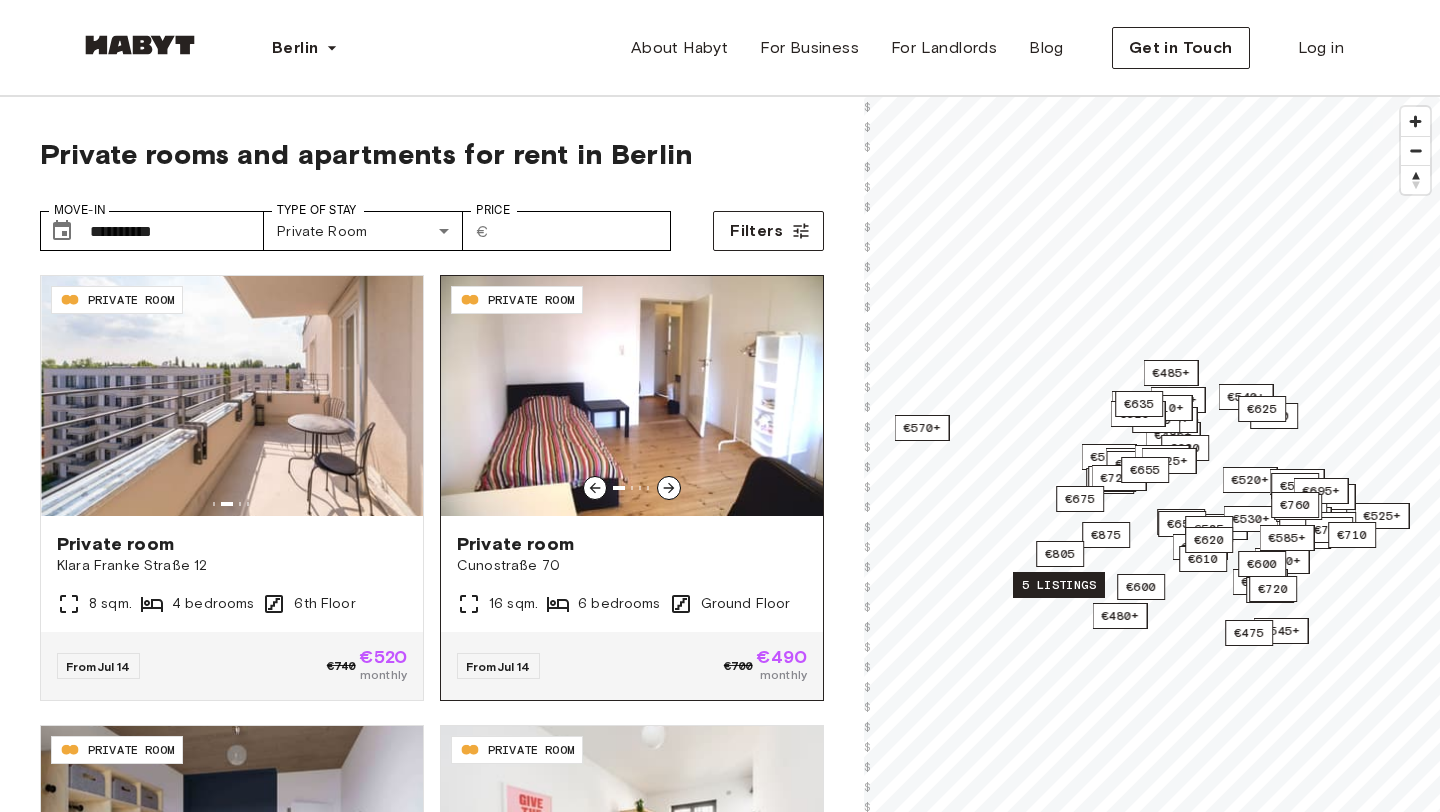 click 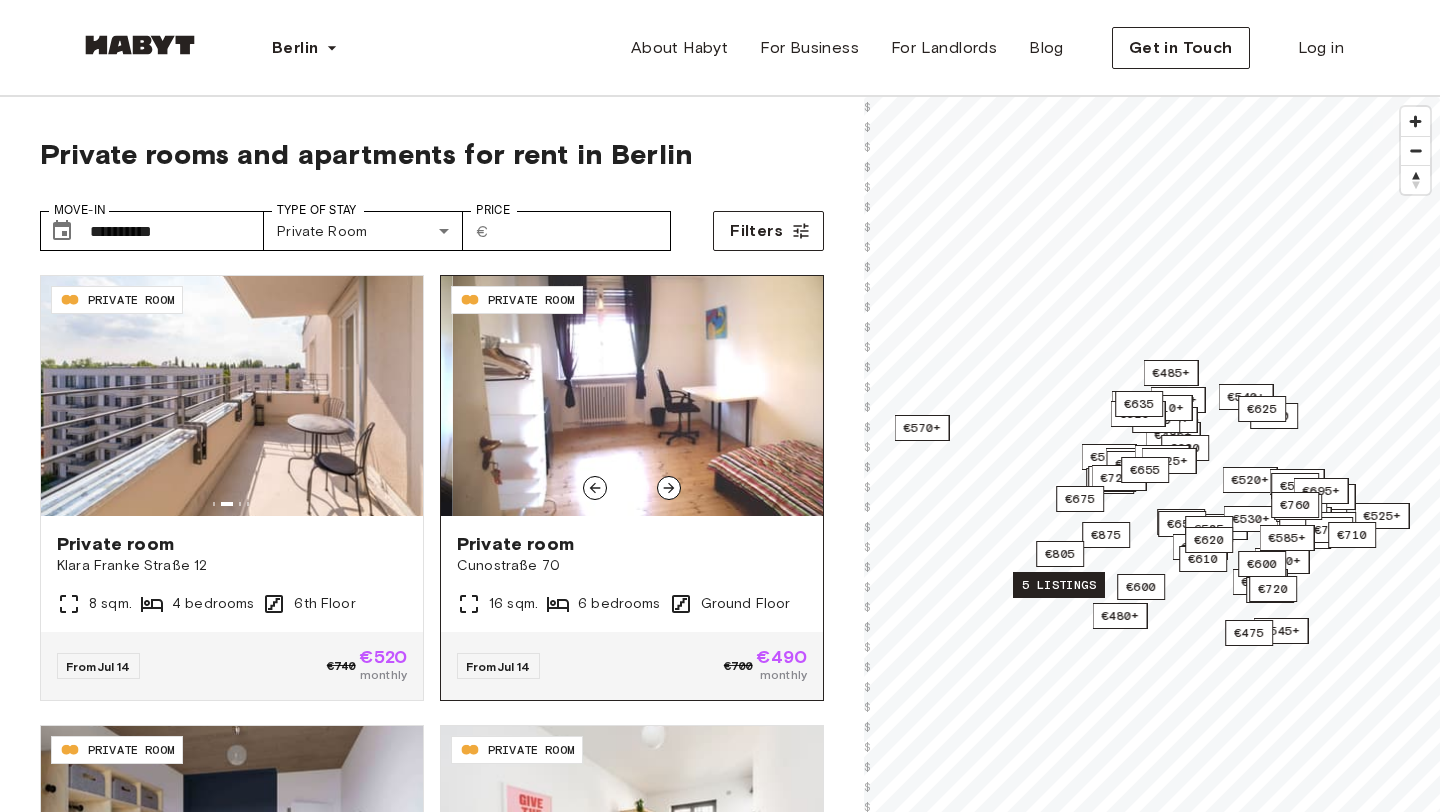 click 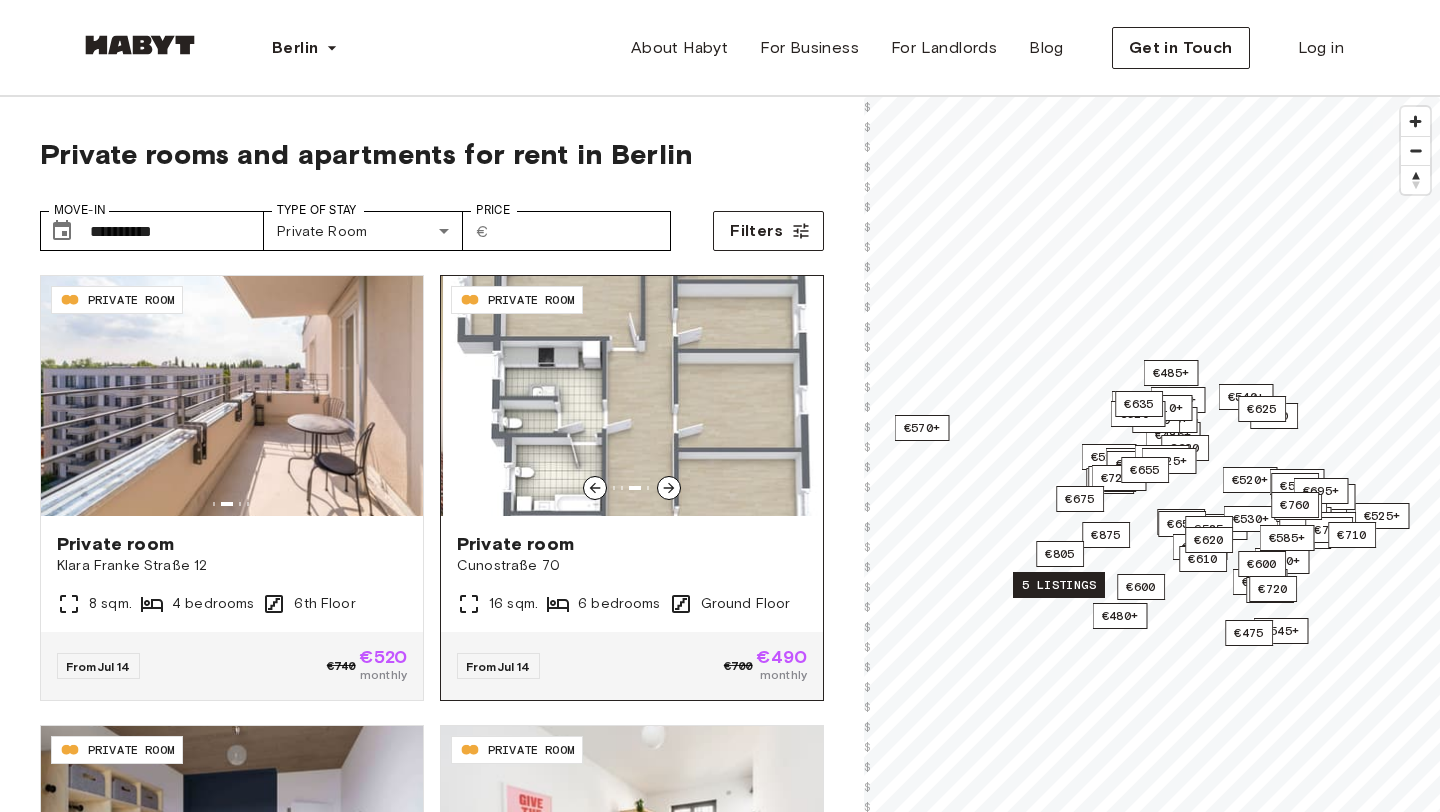 click 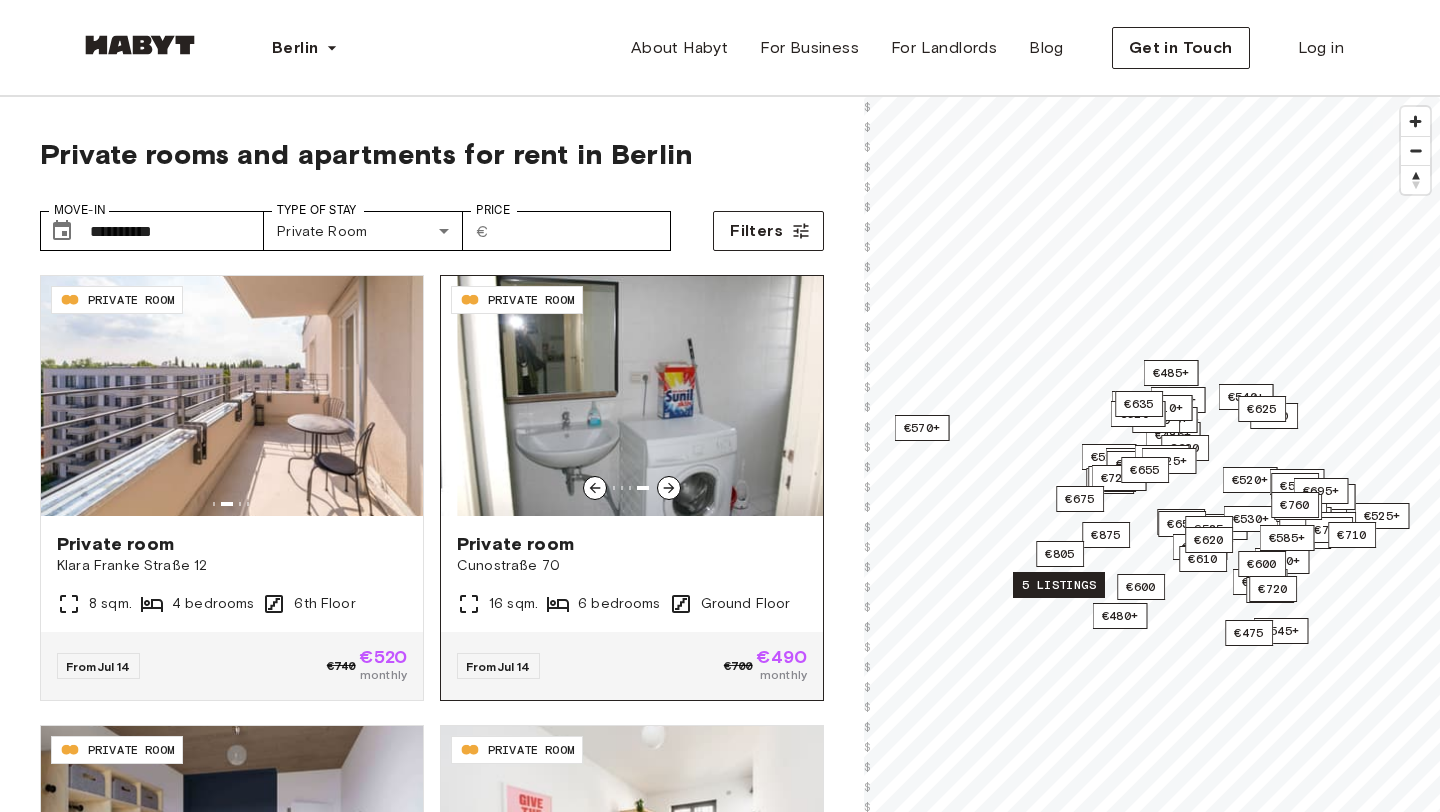 click 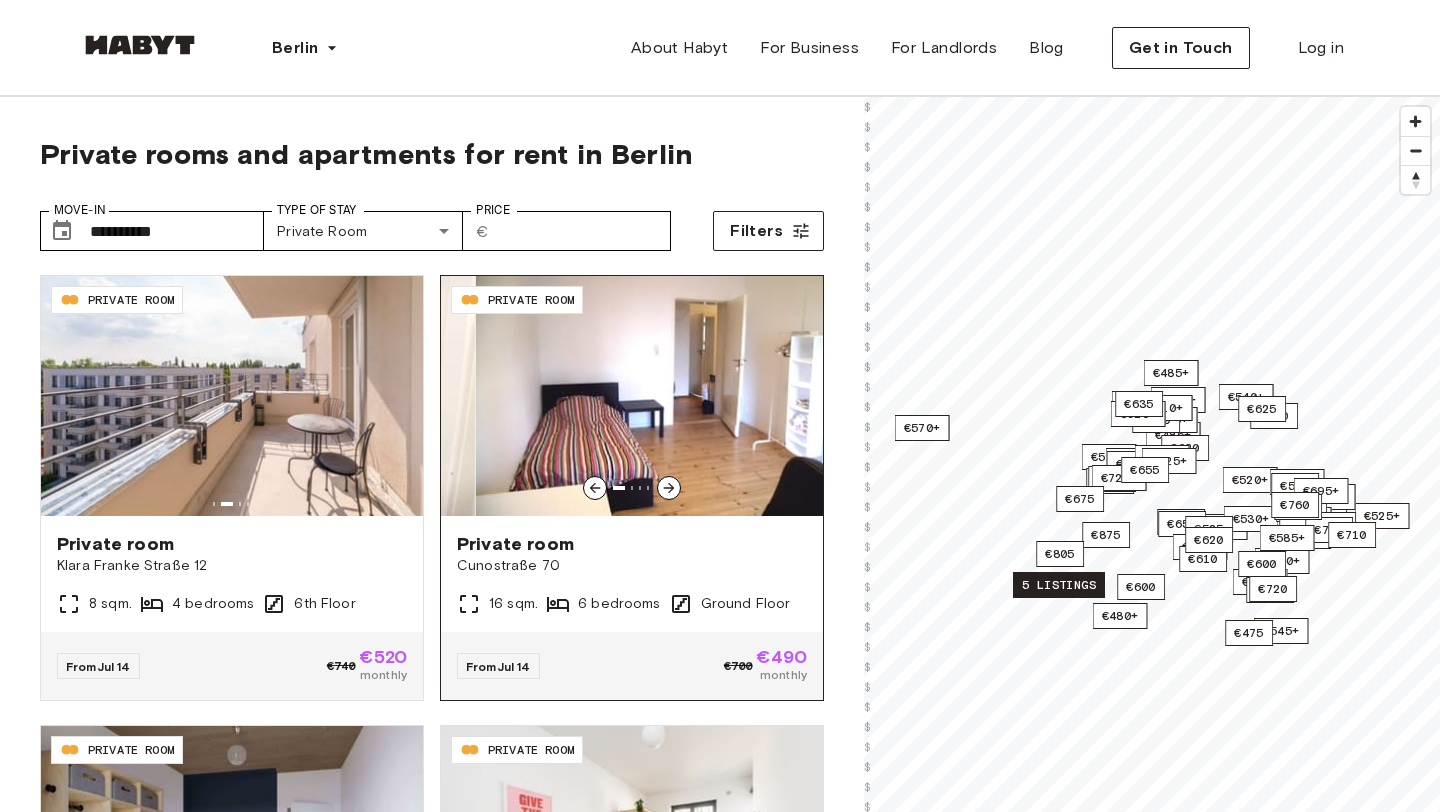 click 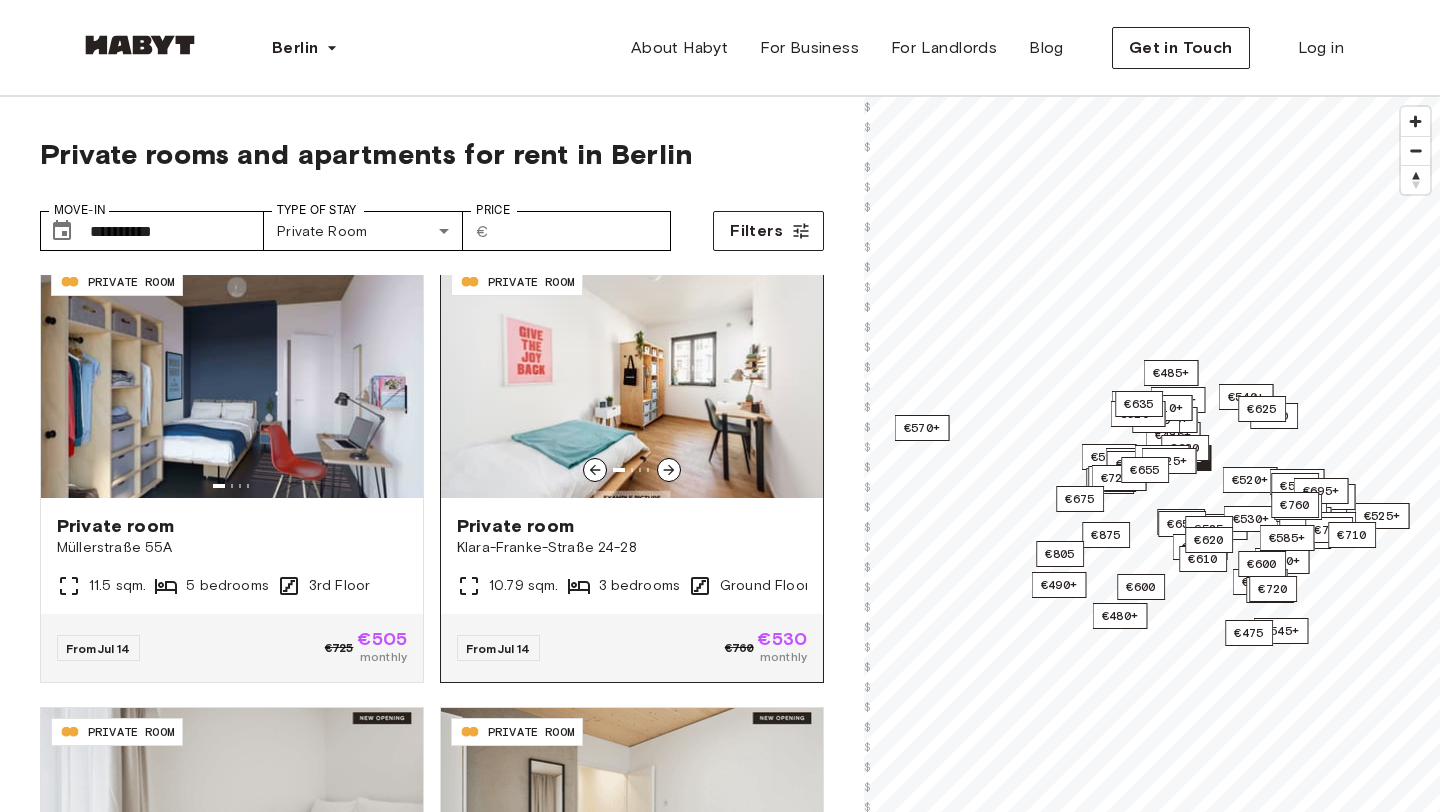 scroll, scrollTop: 483, scrollLeft: 0, axis: vertical 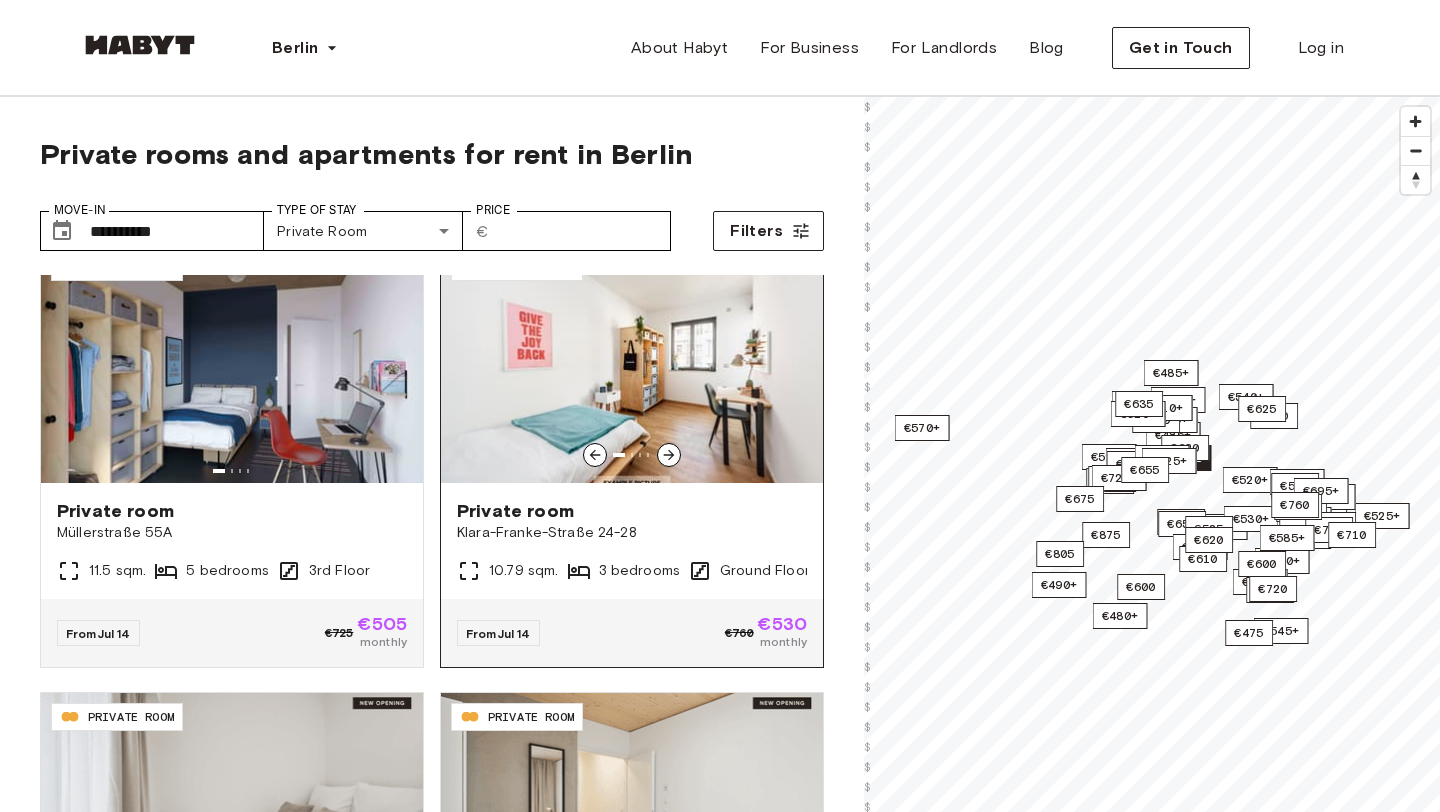 click 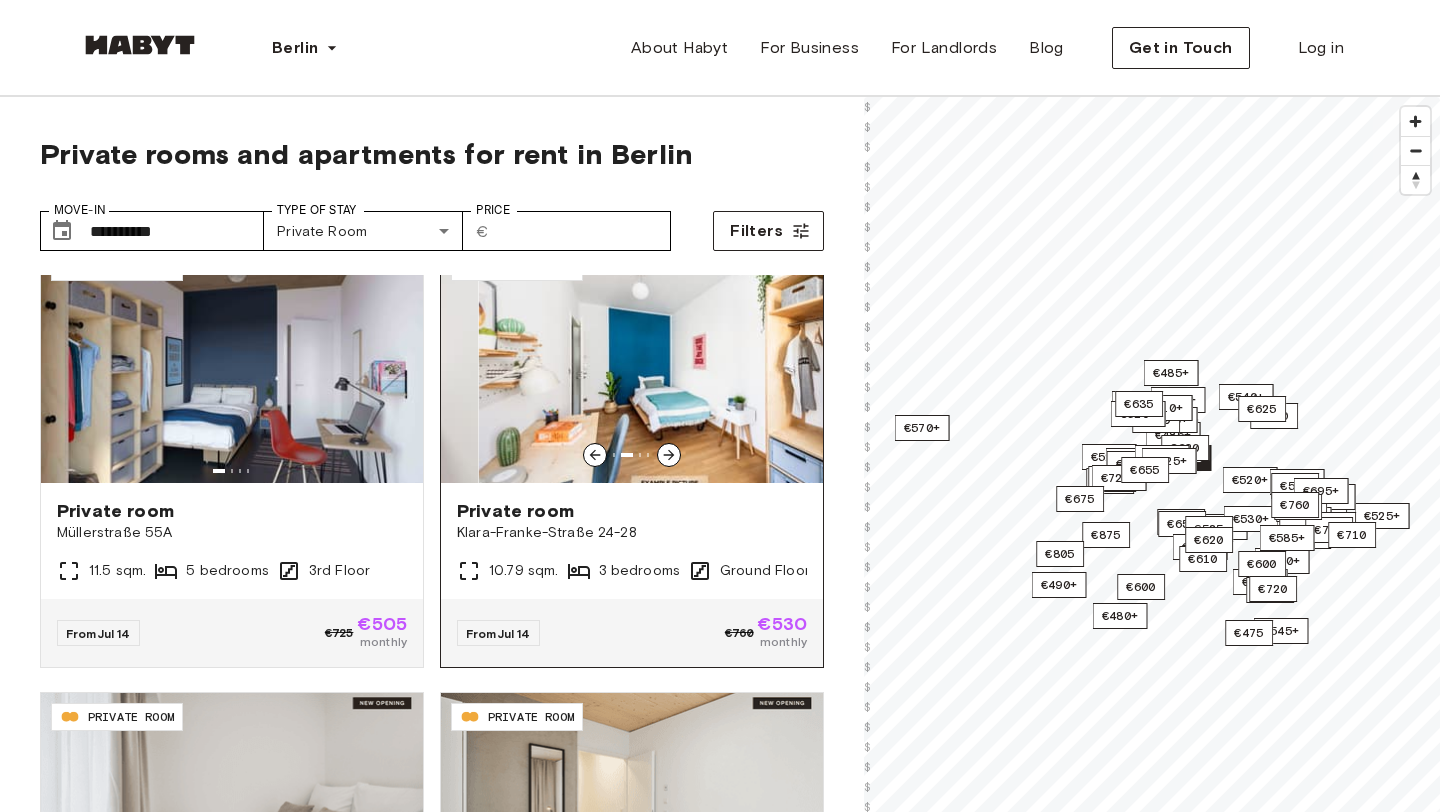 click 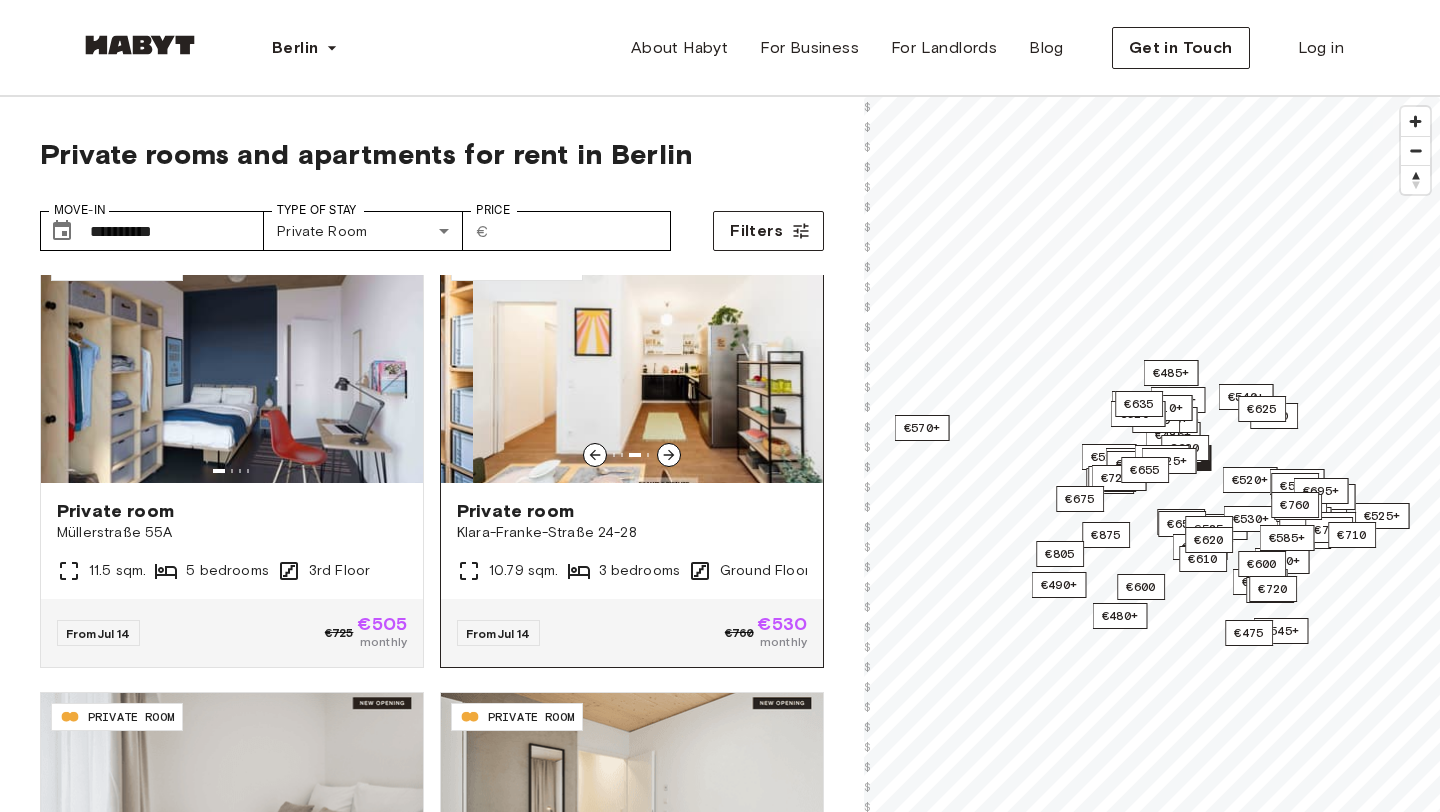 click 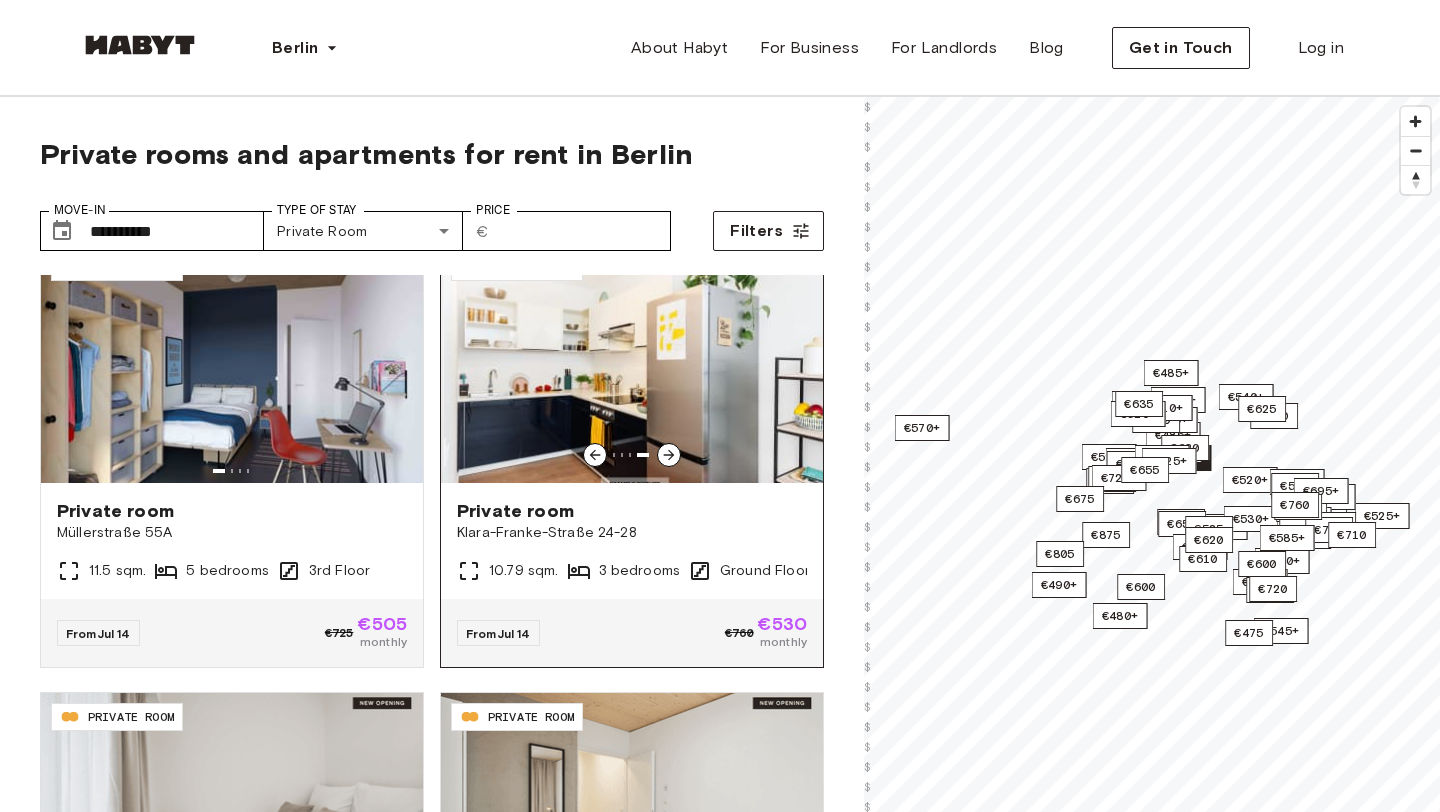 click 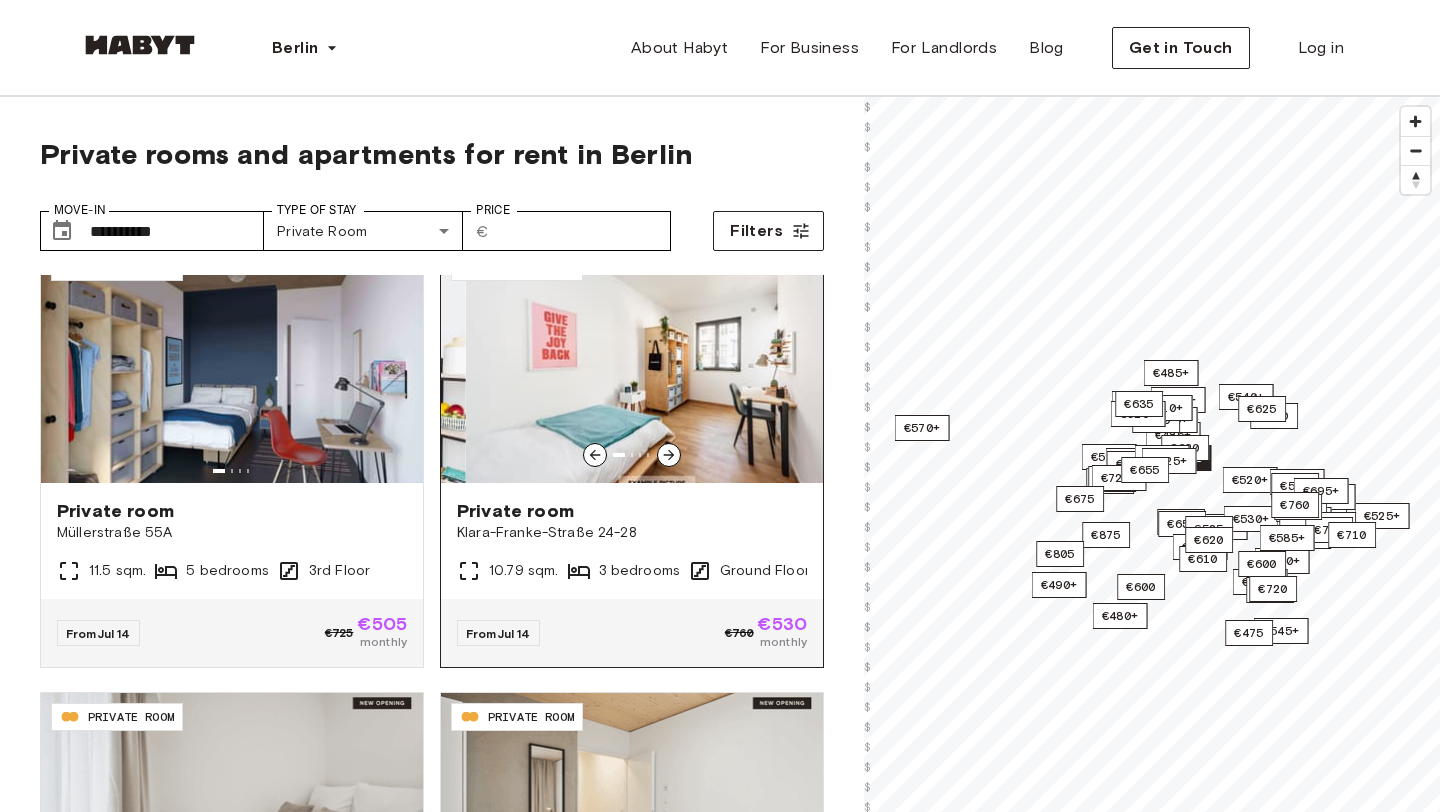 click on "Private room" at bounding box center (632, 511) 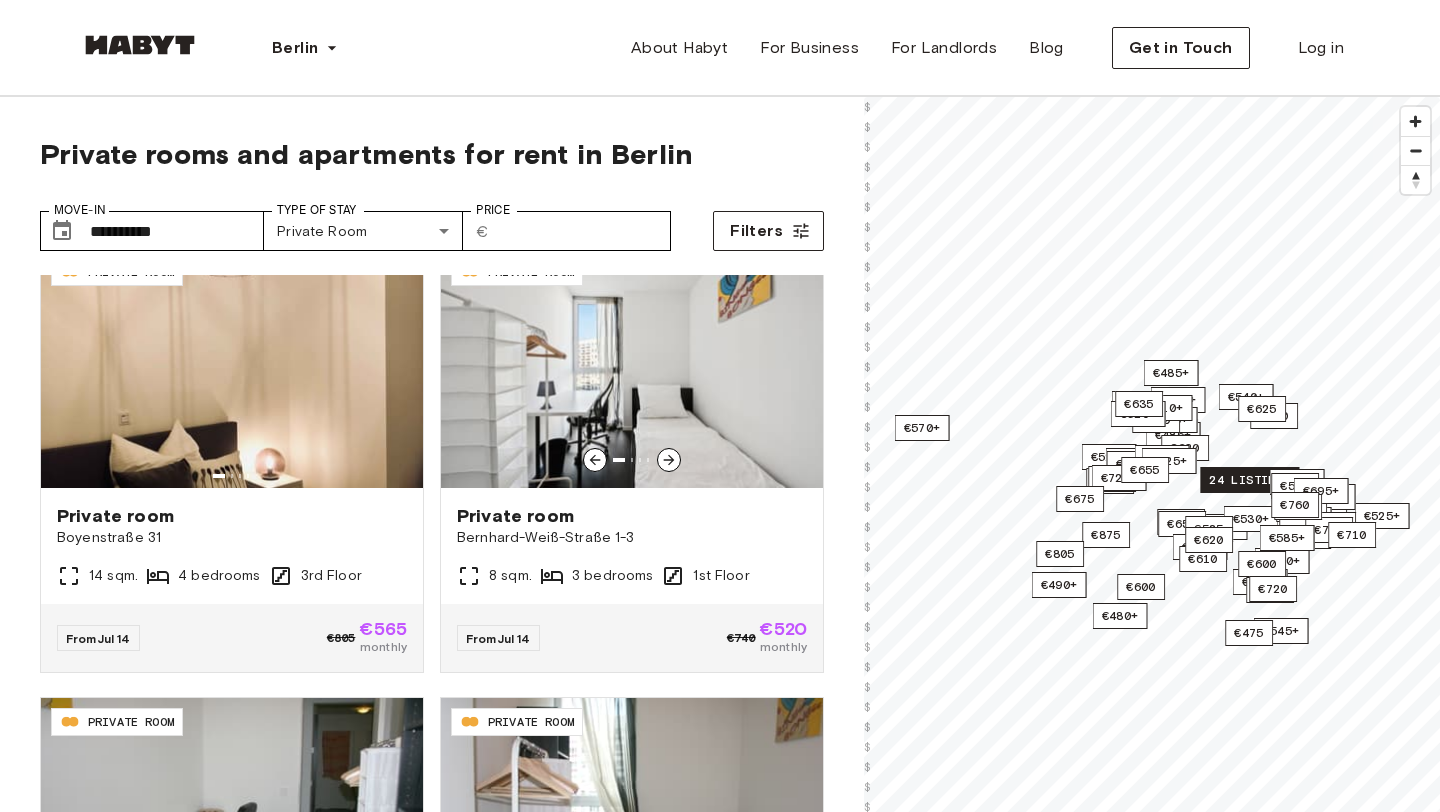 scroll, scrollTop: 3219, scrollLeft: 0, axis: vertical 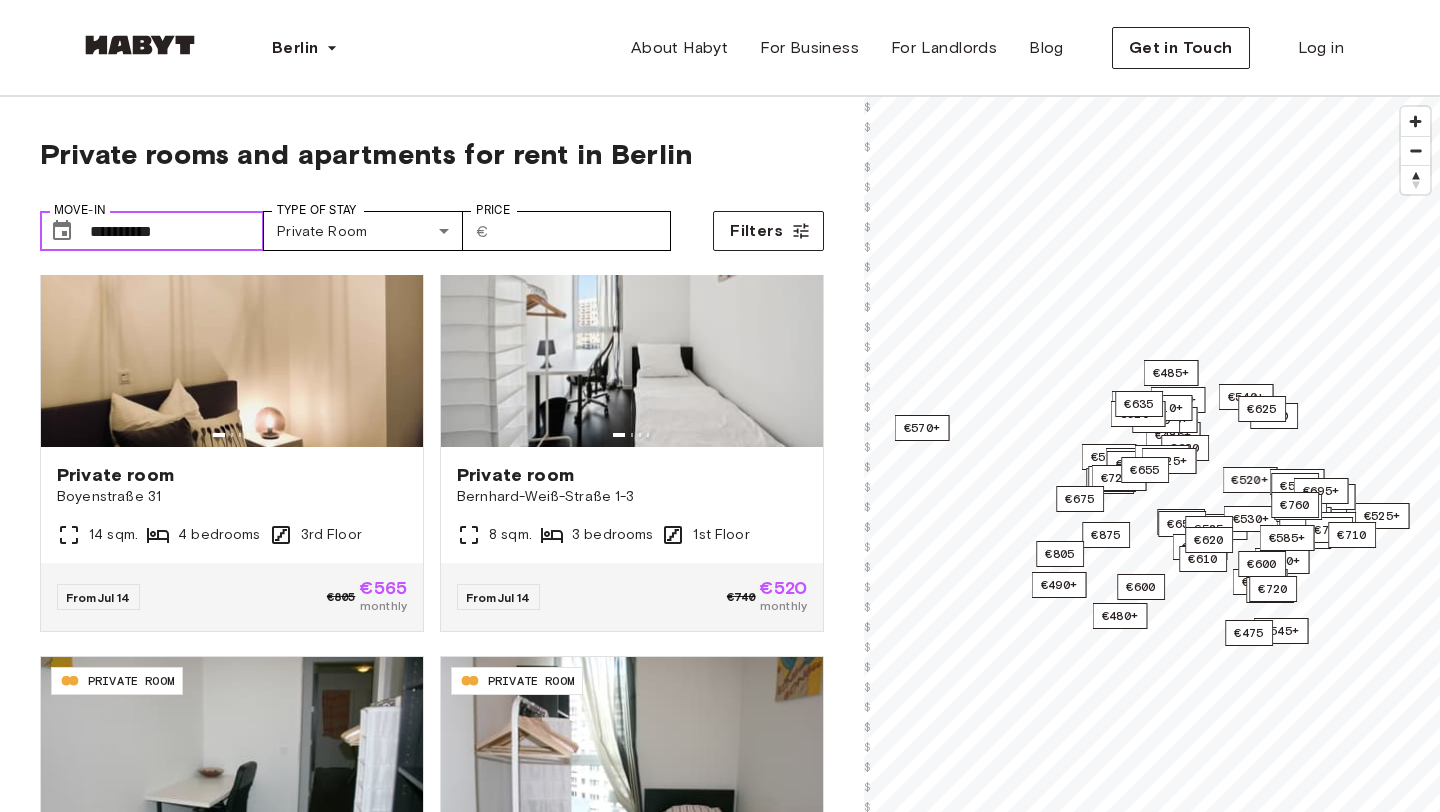 click on "**********" at bounding box center [177, 231] 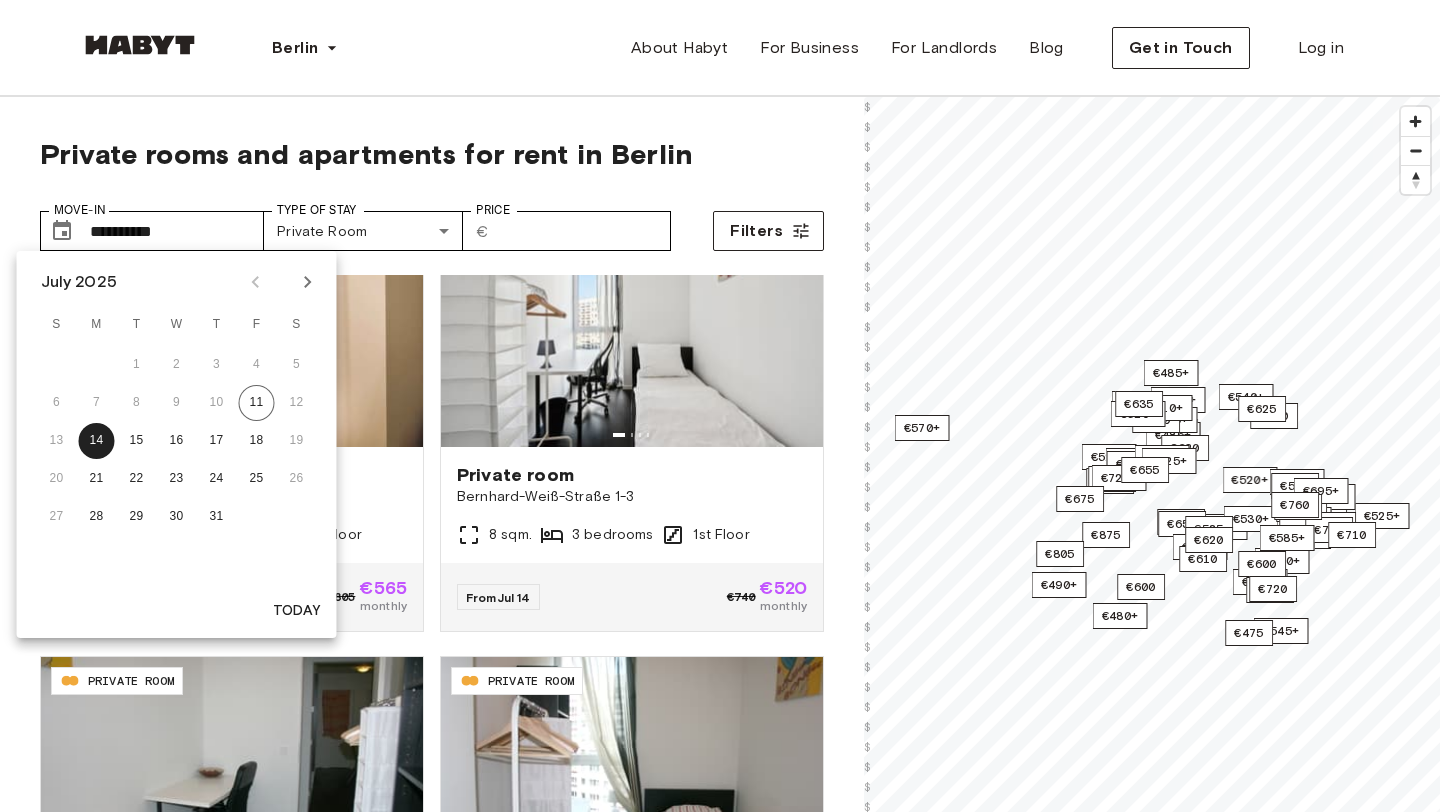 click 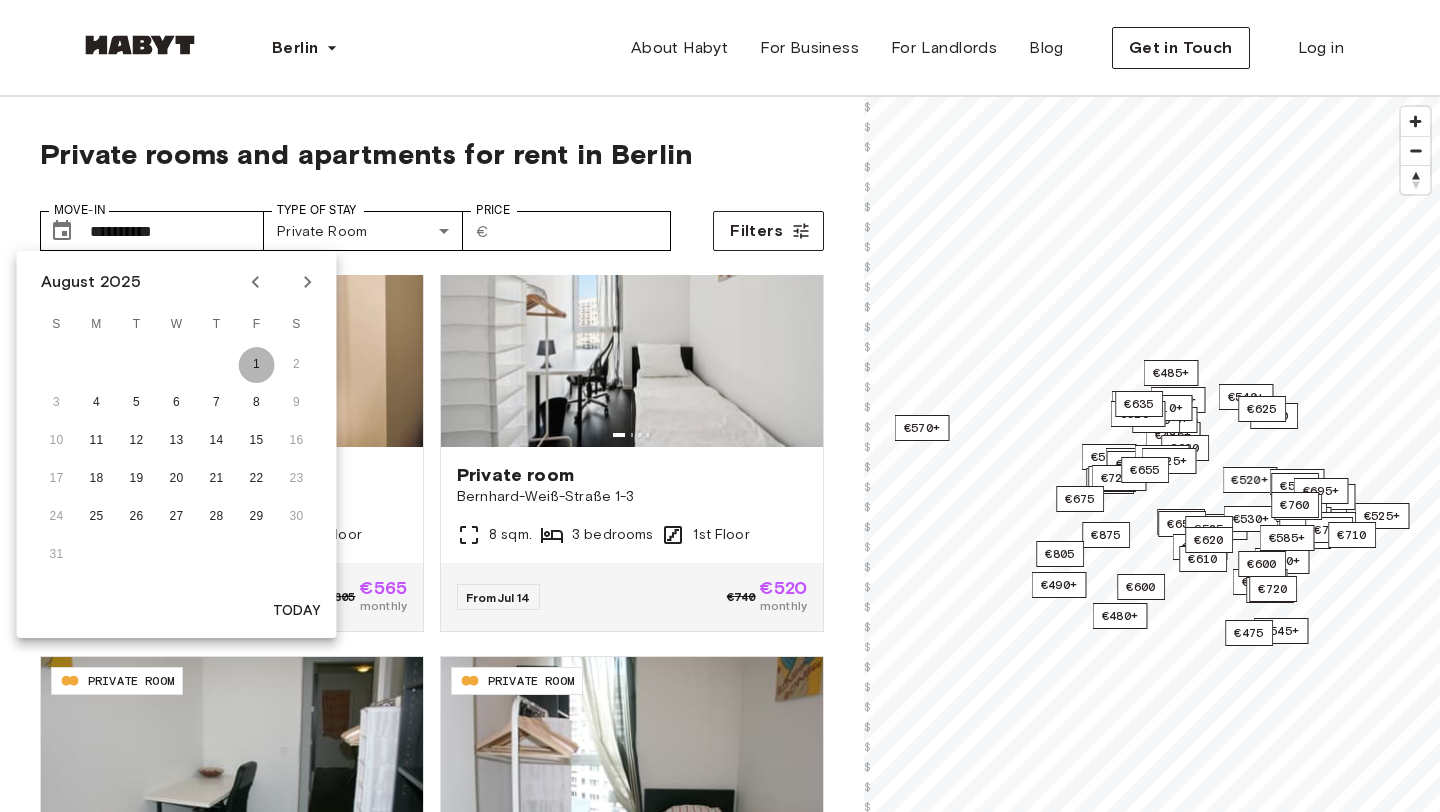 click on "1" at bounding box center (257, 365) 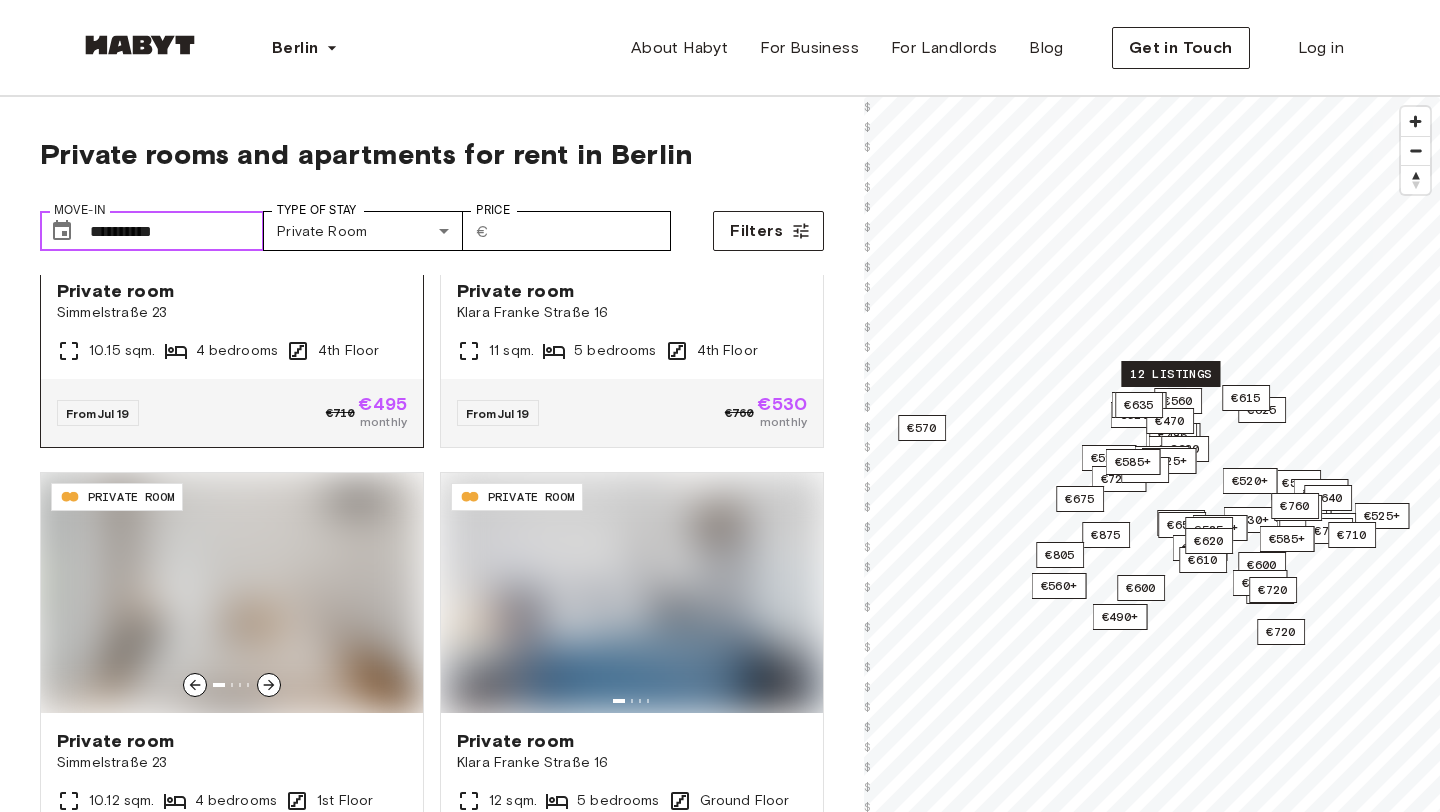 scroll, scrollTop: 1127, scrollLeft: 0, axis: vertical 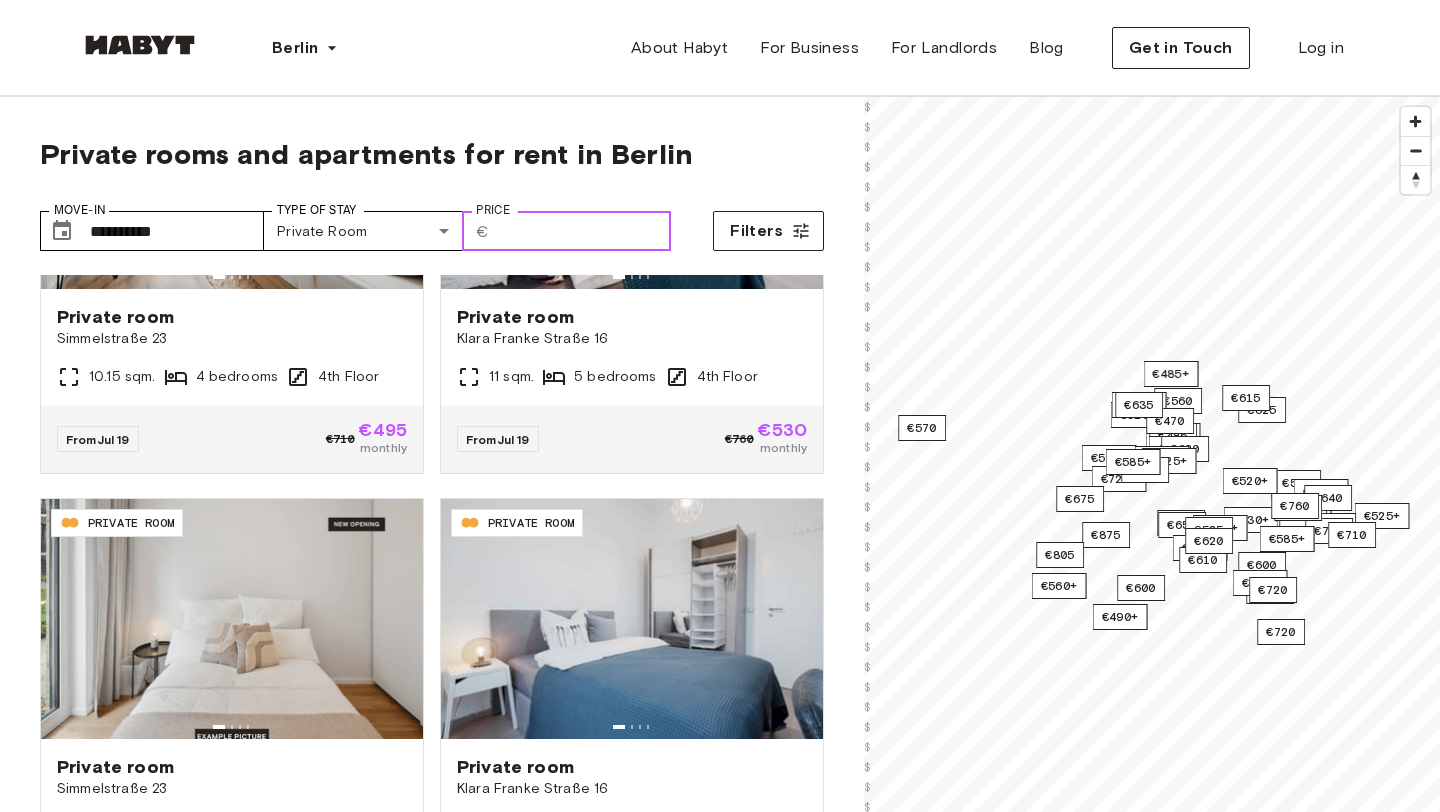 click on "Price" at bounding box center (584, 231) 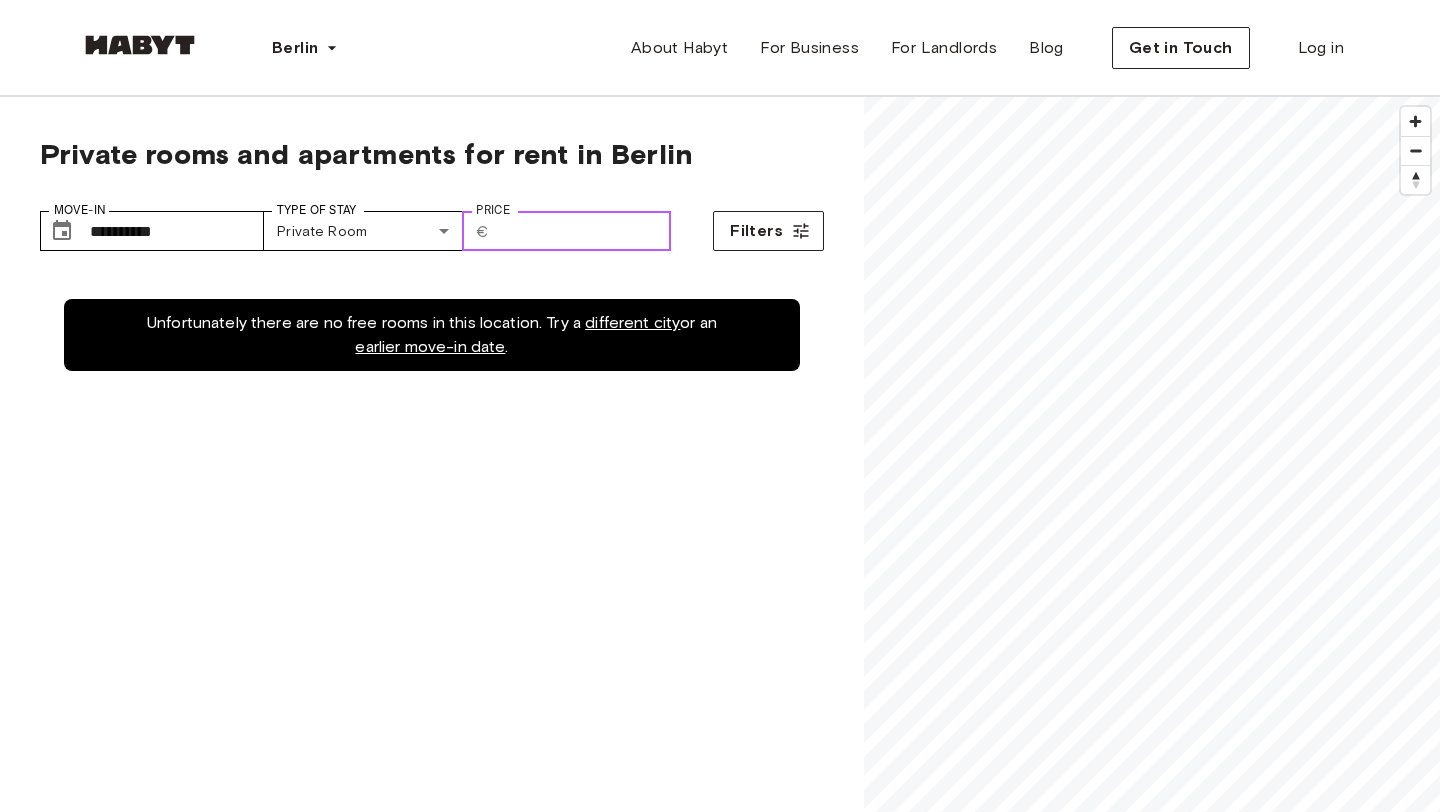 scroll, scrollTop: 0, scrollLeft: 0, axis: both 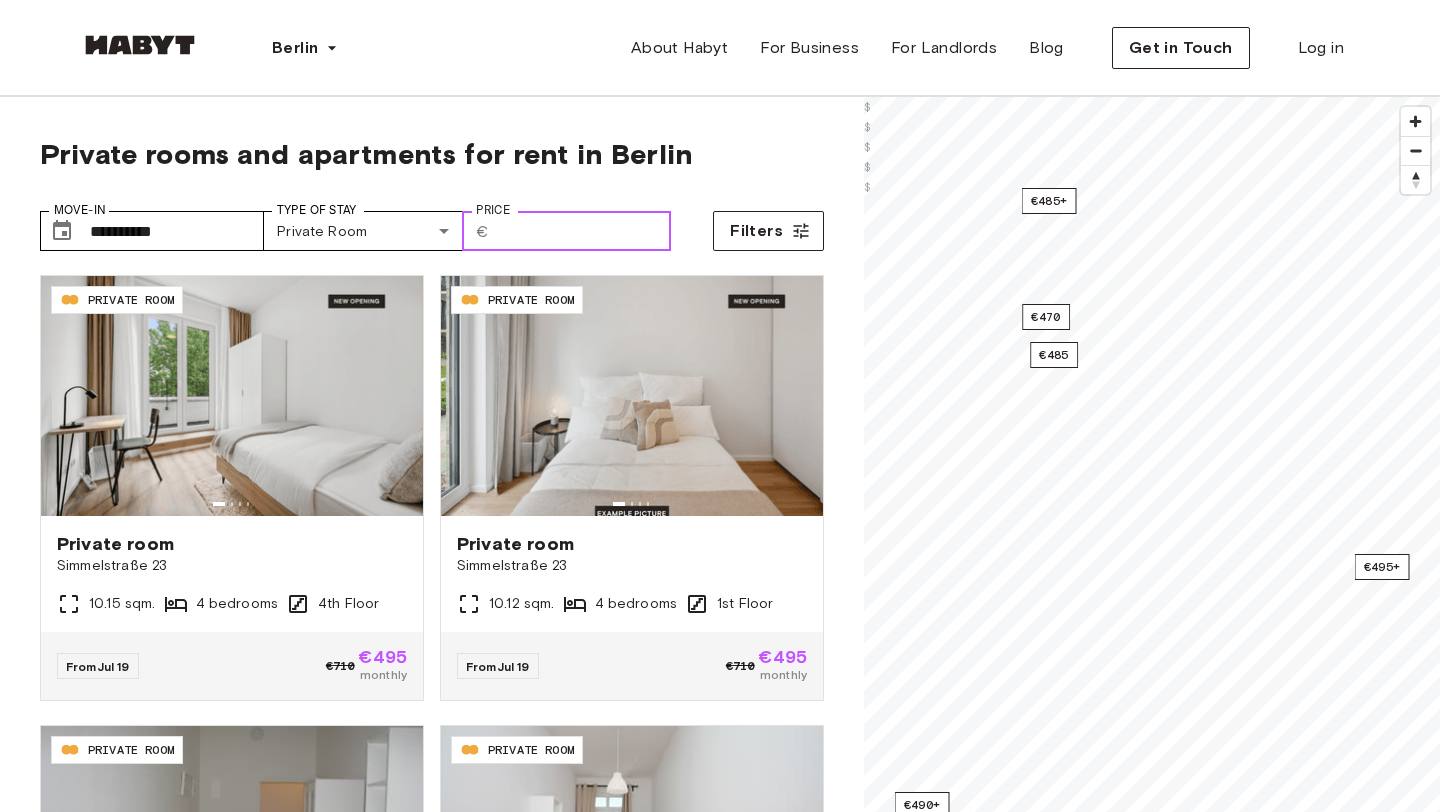 type on "***" 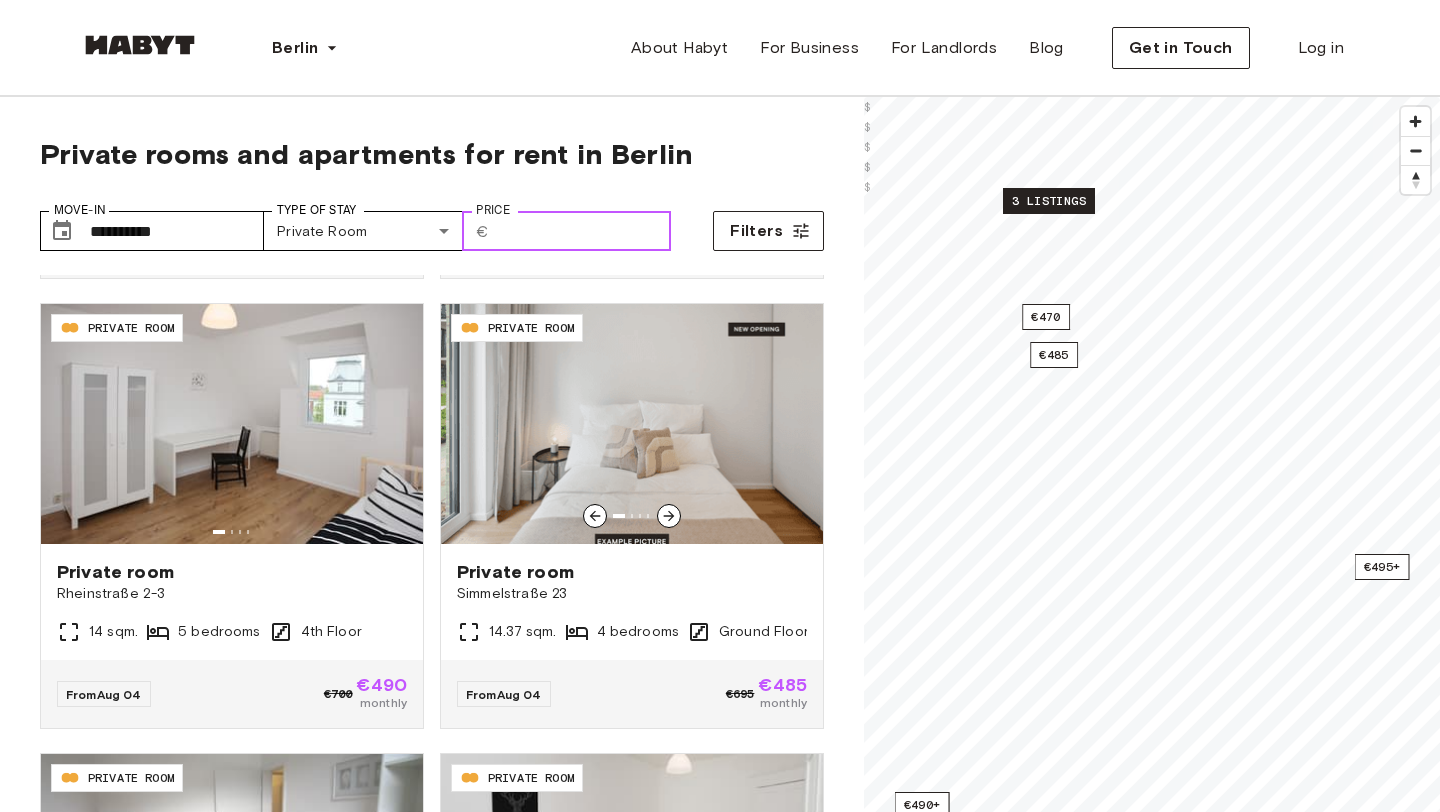 scroll, scrollTop: 1332, scrollLeft: 0, axis: vertical 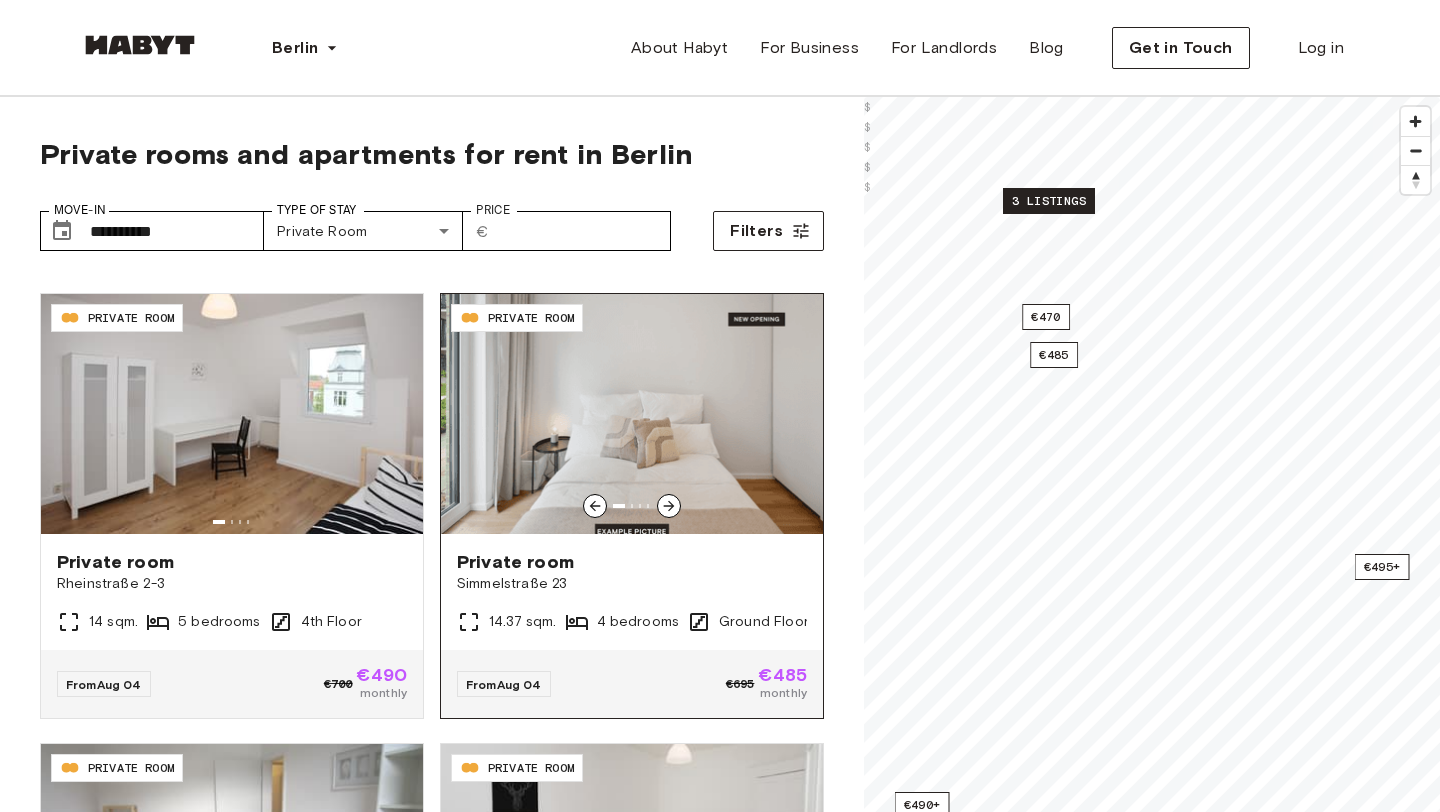 click 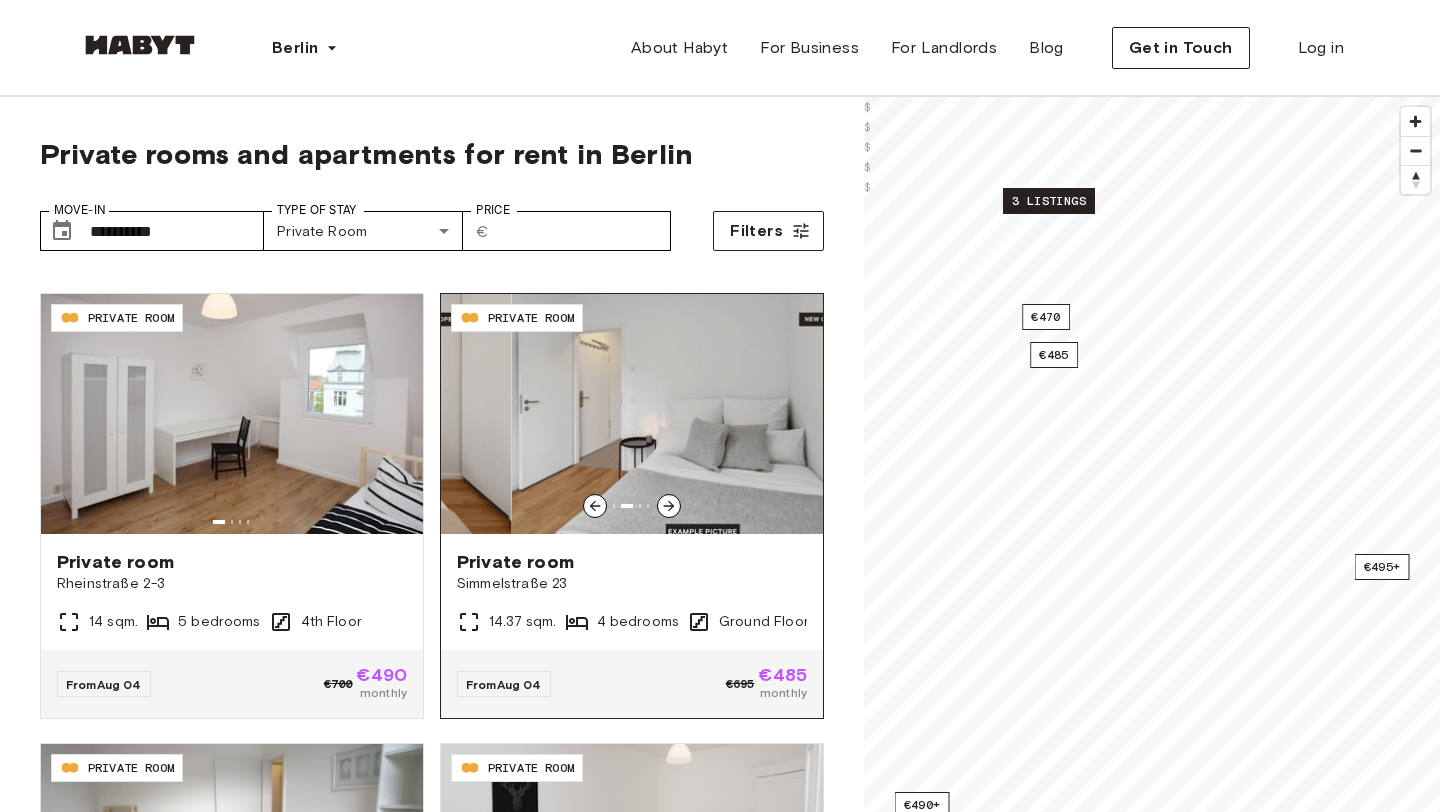 click 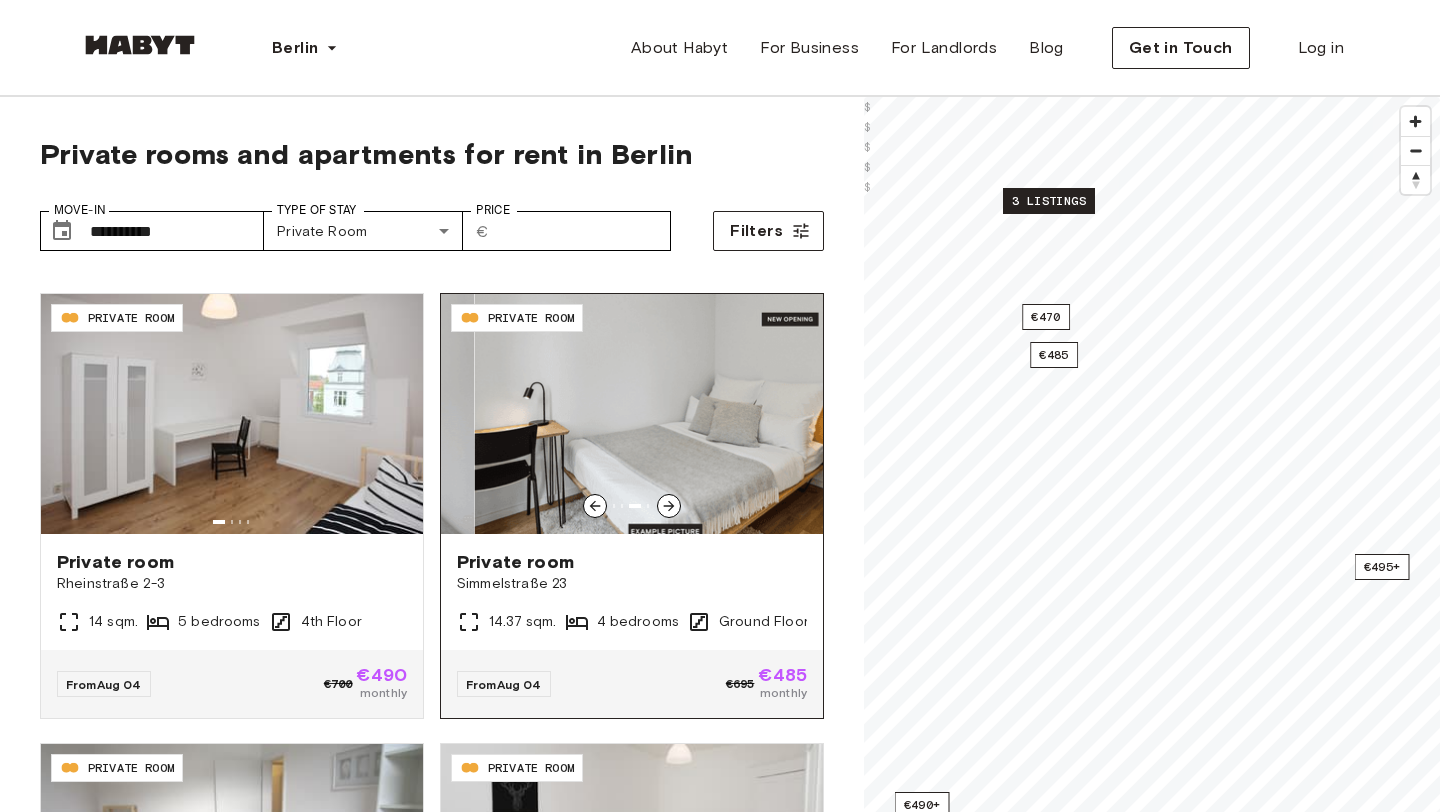 click 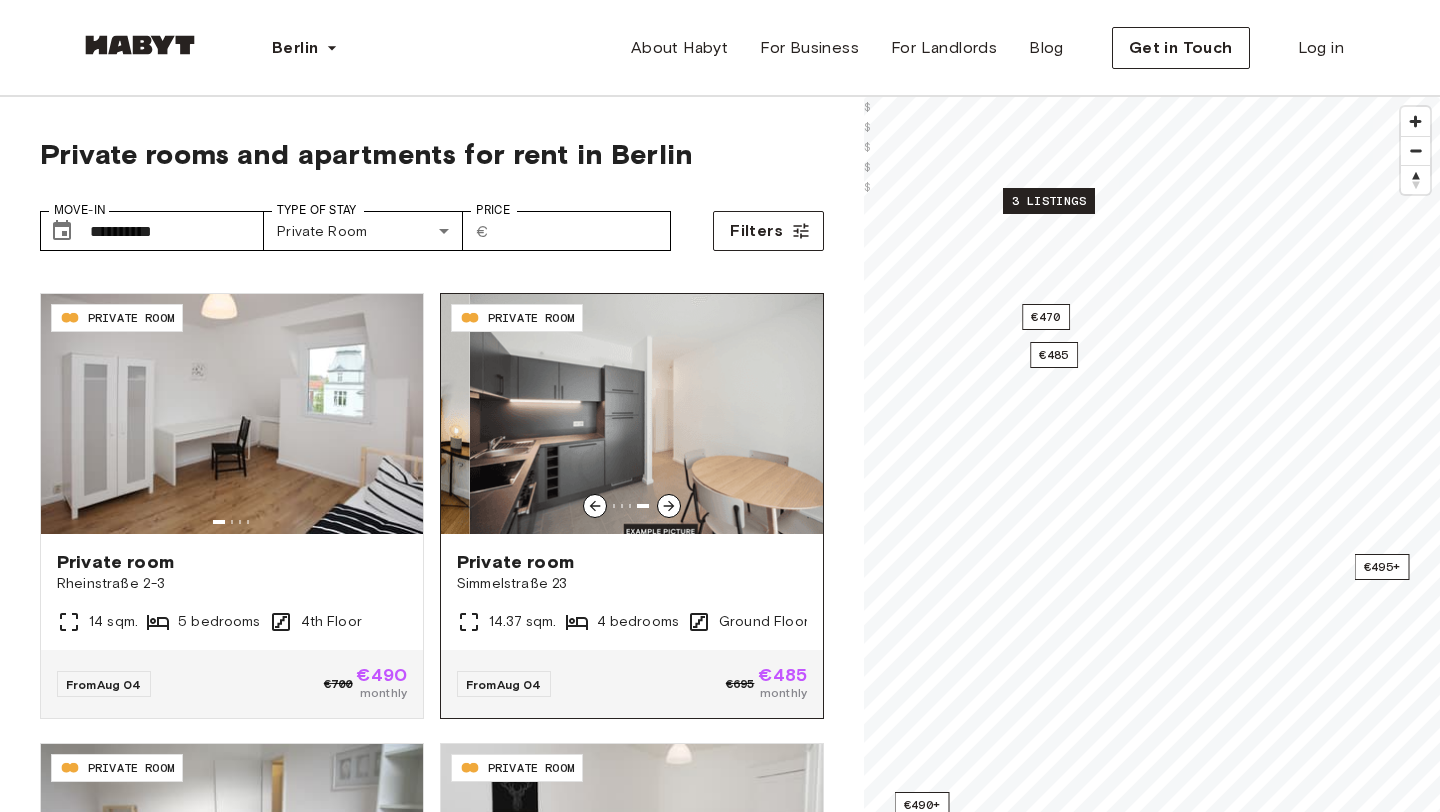click 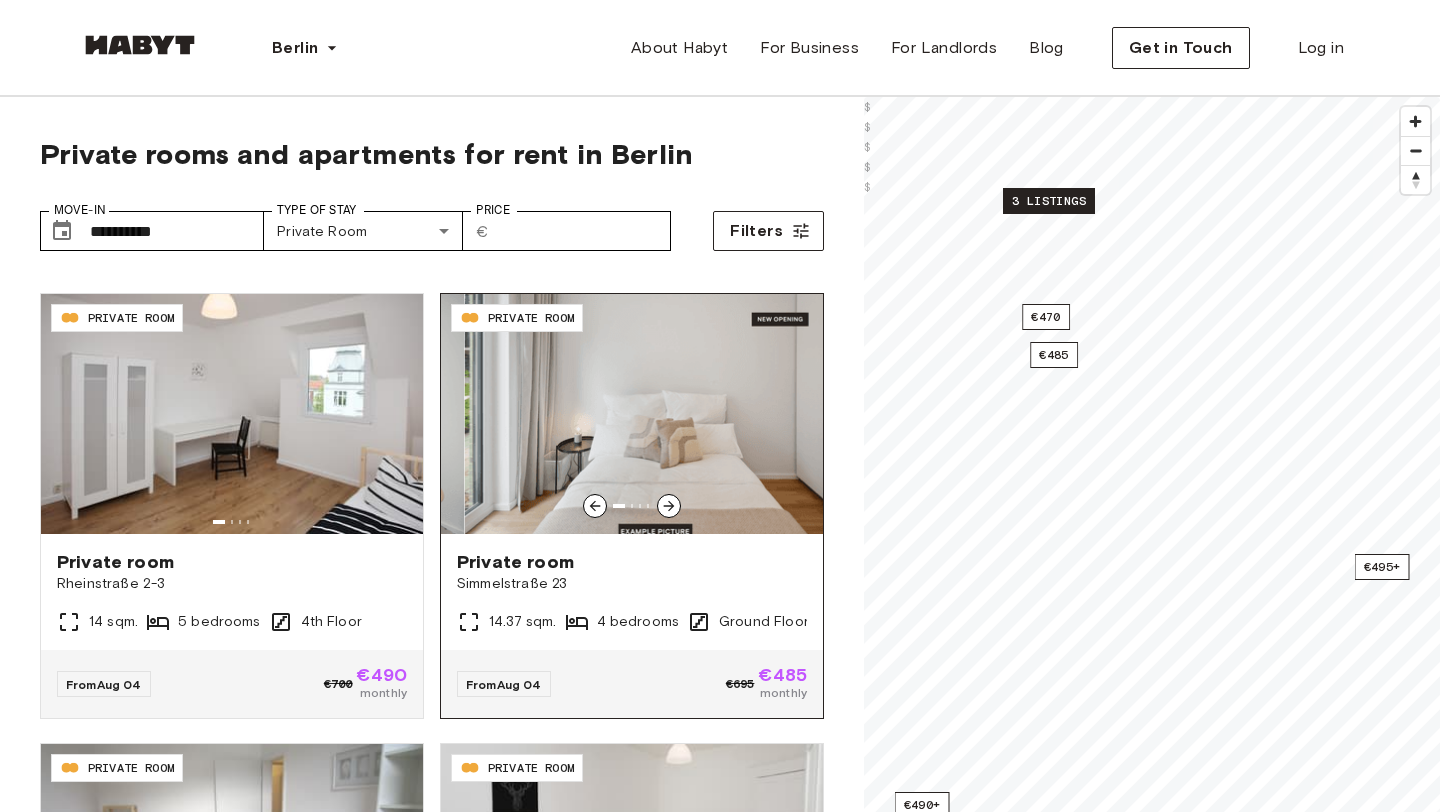 click 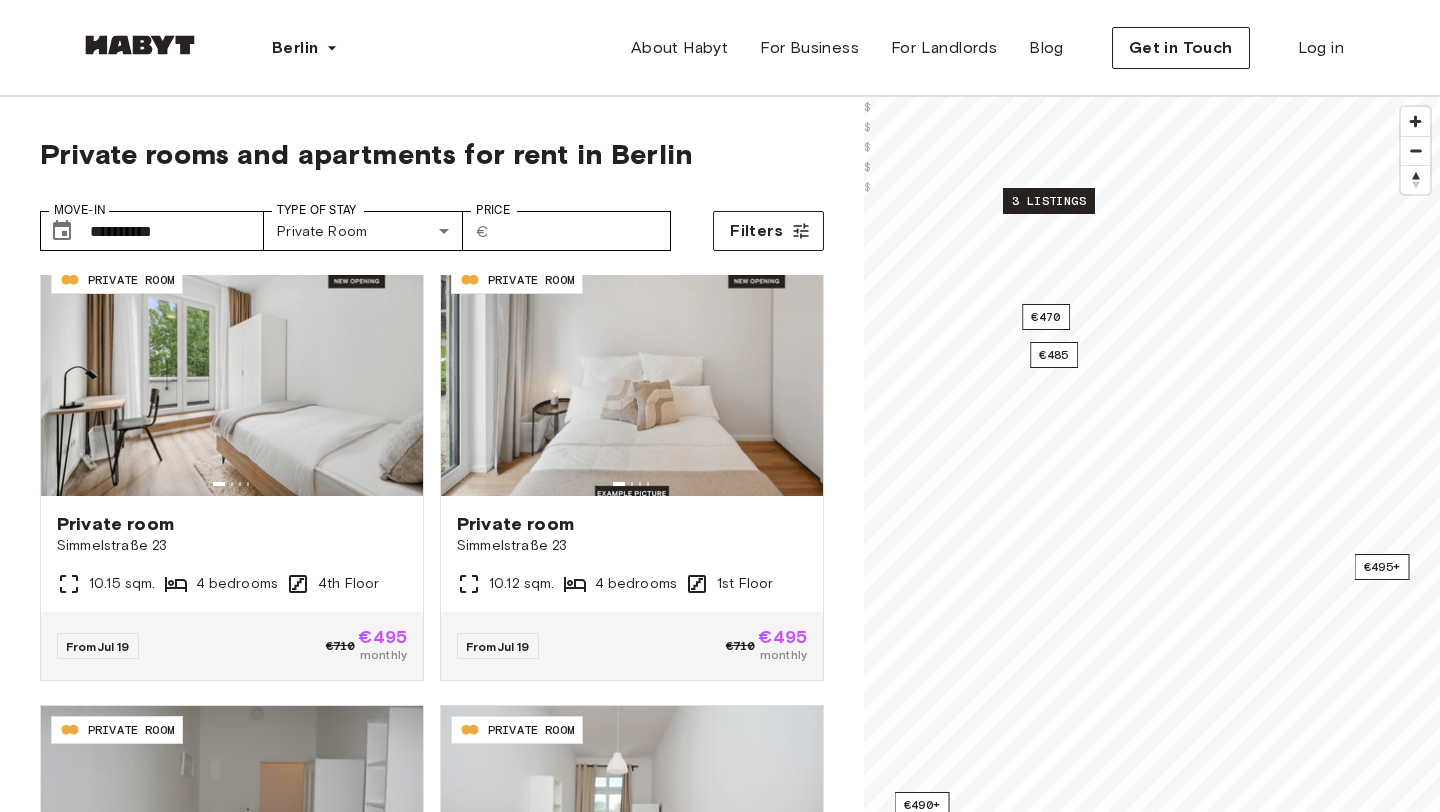 scroll, scrollTop: 0, scrollLeft: 0, axis: both 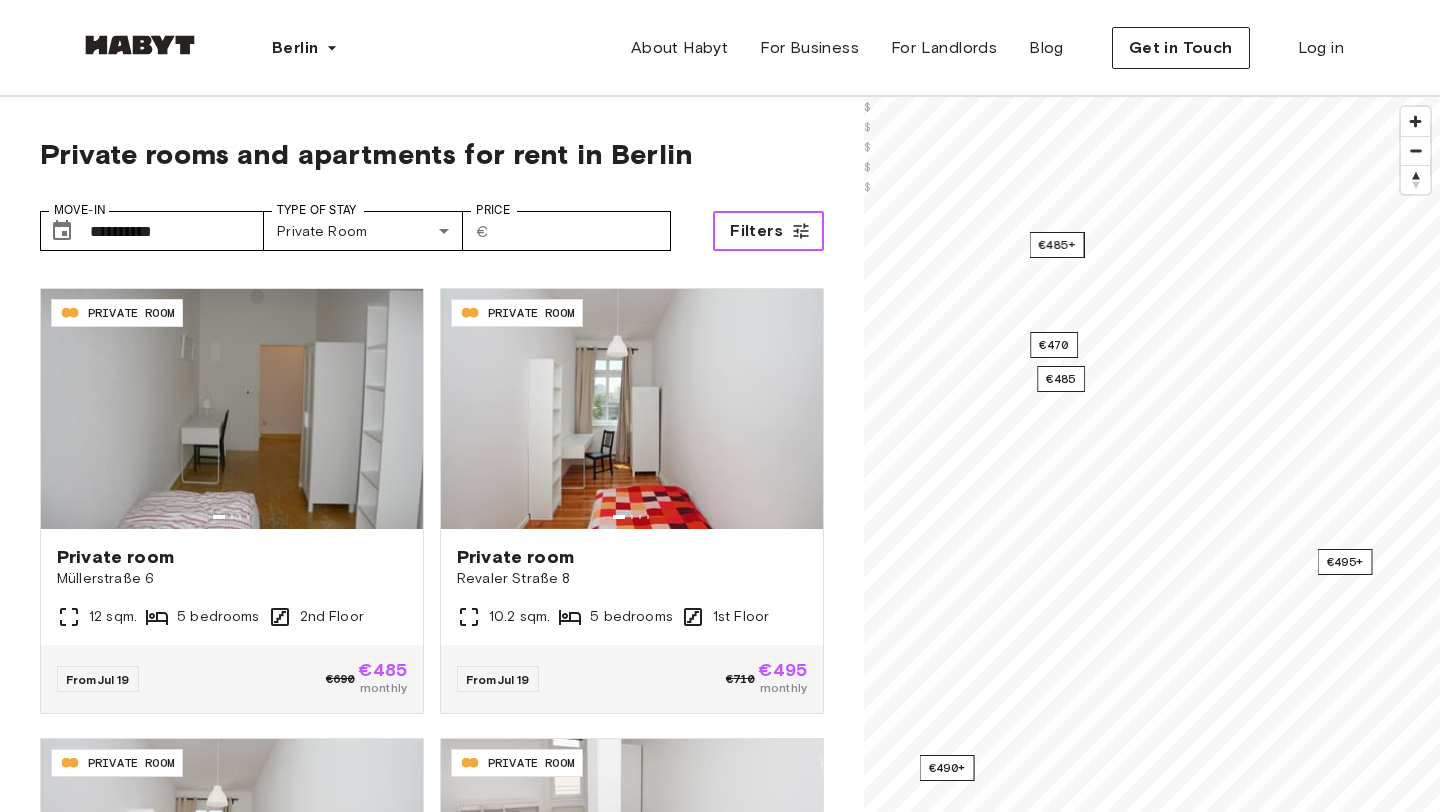 click 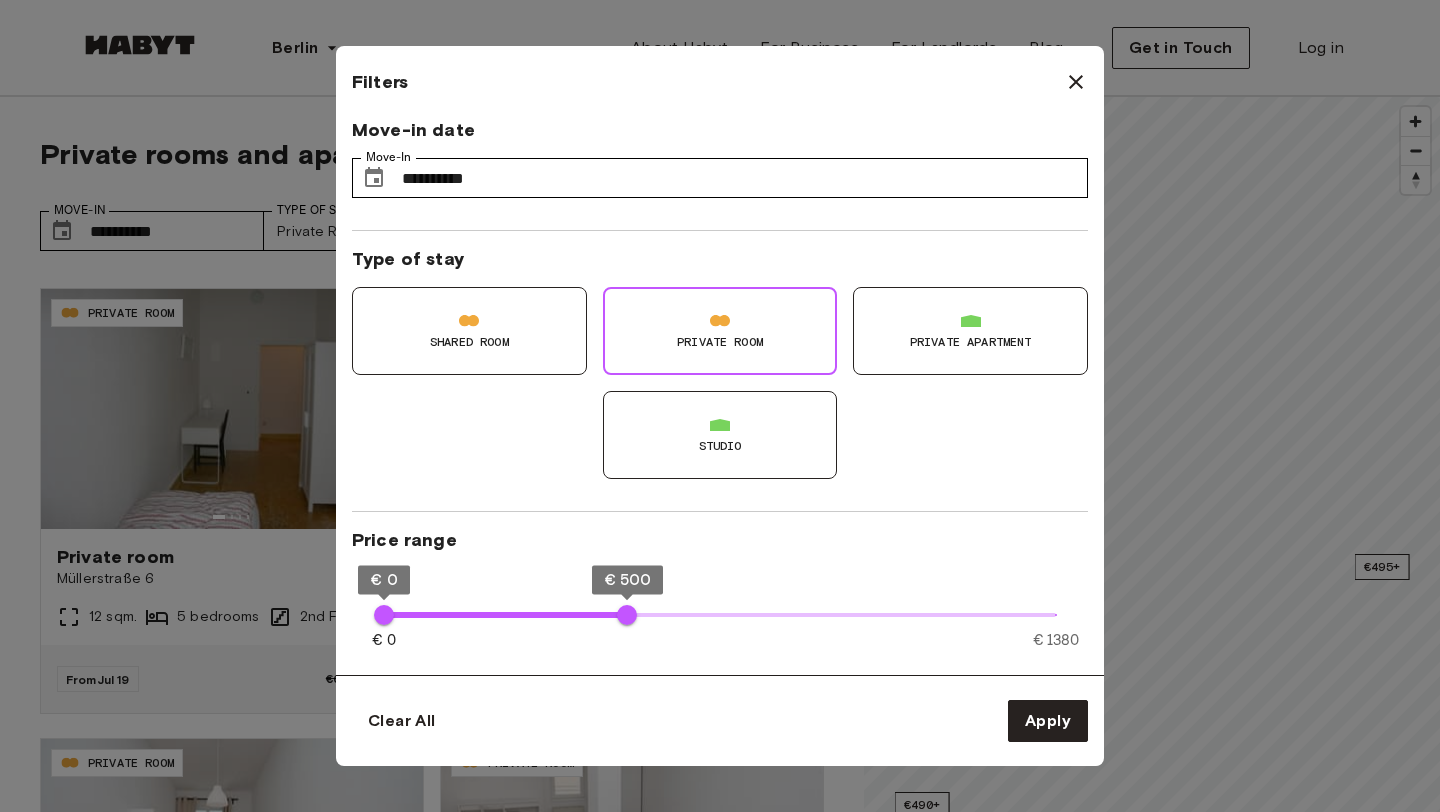 click on "Shared Room" at bounding box center [469, 331] 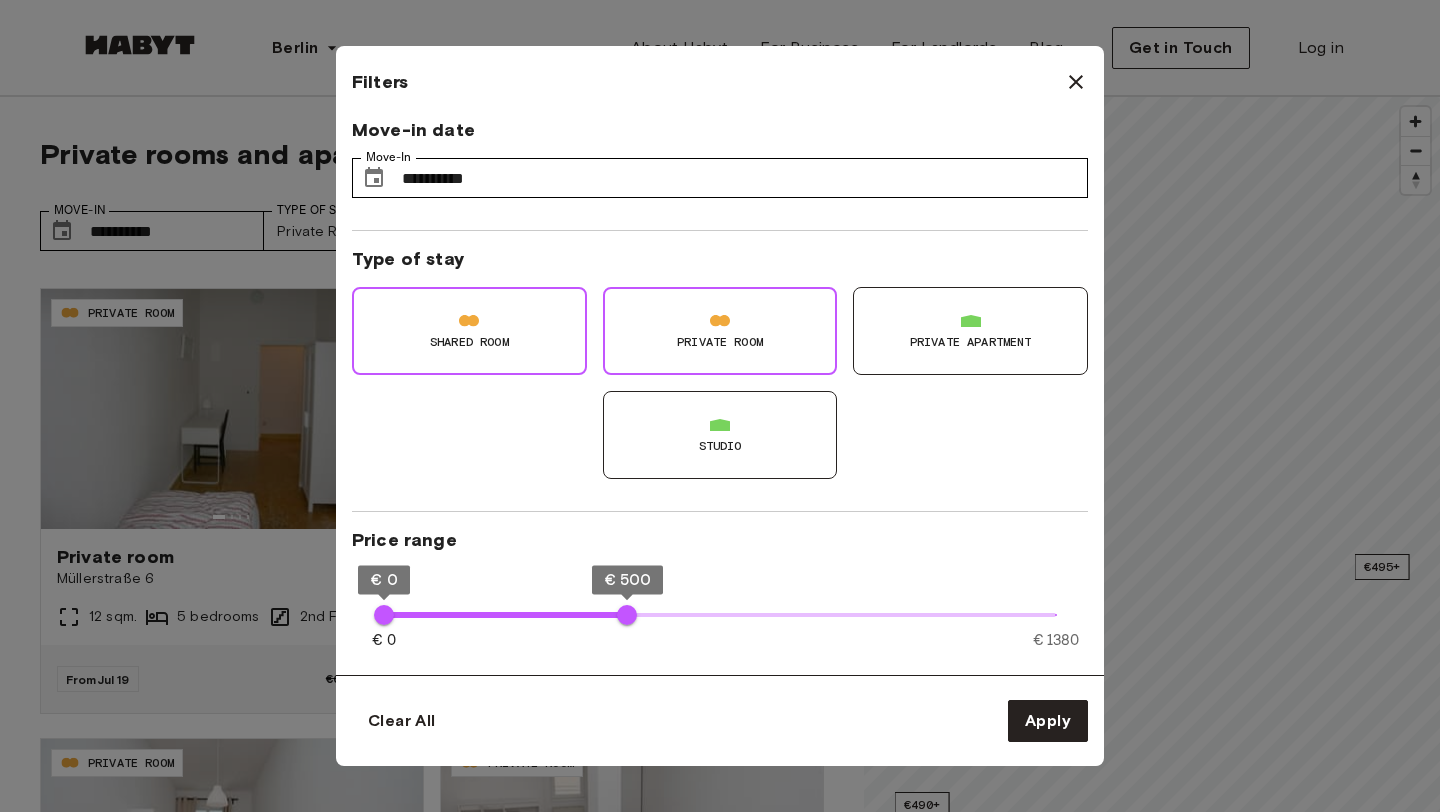 type on "**" 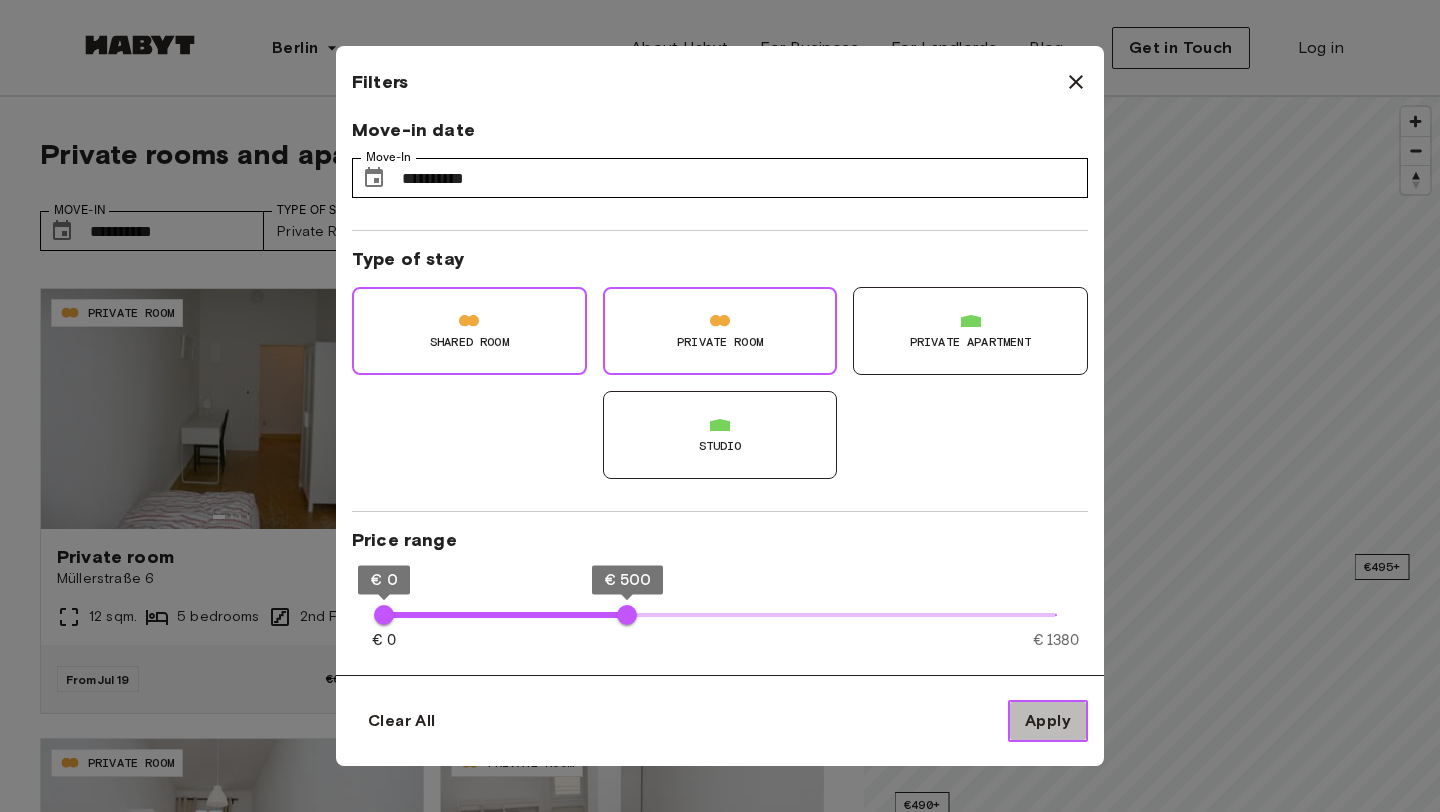 click on "Apply" at bounding box center [1048, 721] 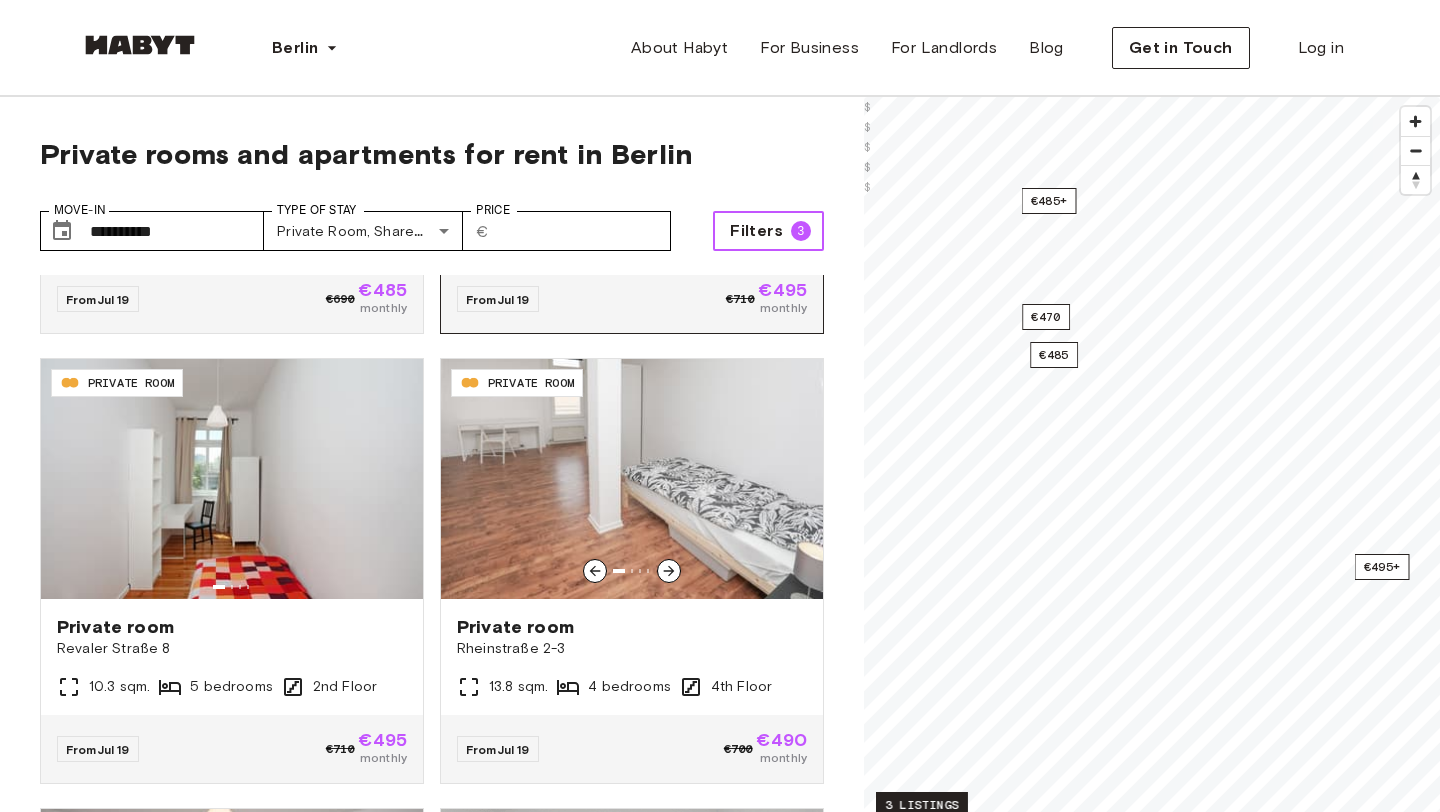 scroll, scrollTop: 820, scrollLeft: 0, axis: vertical 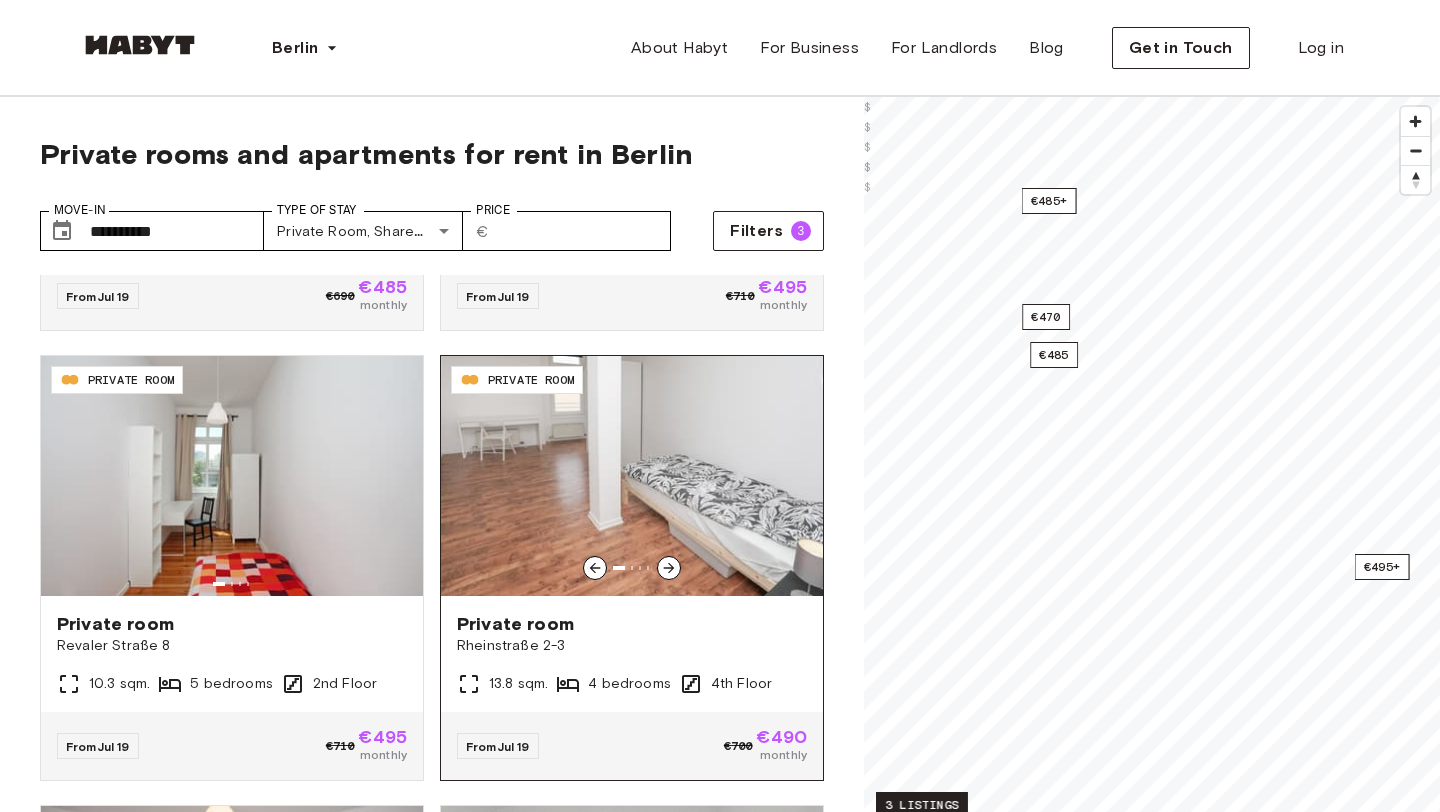 click 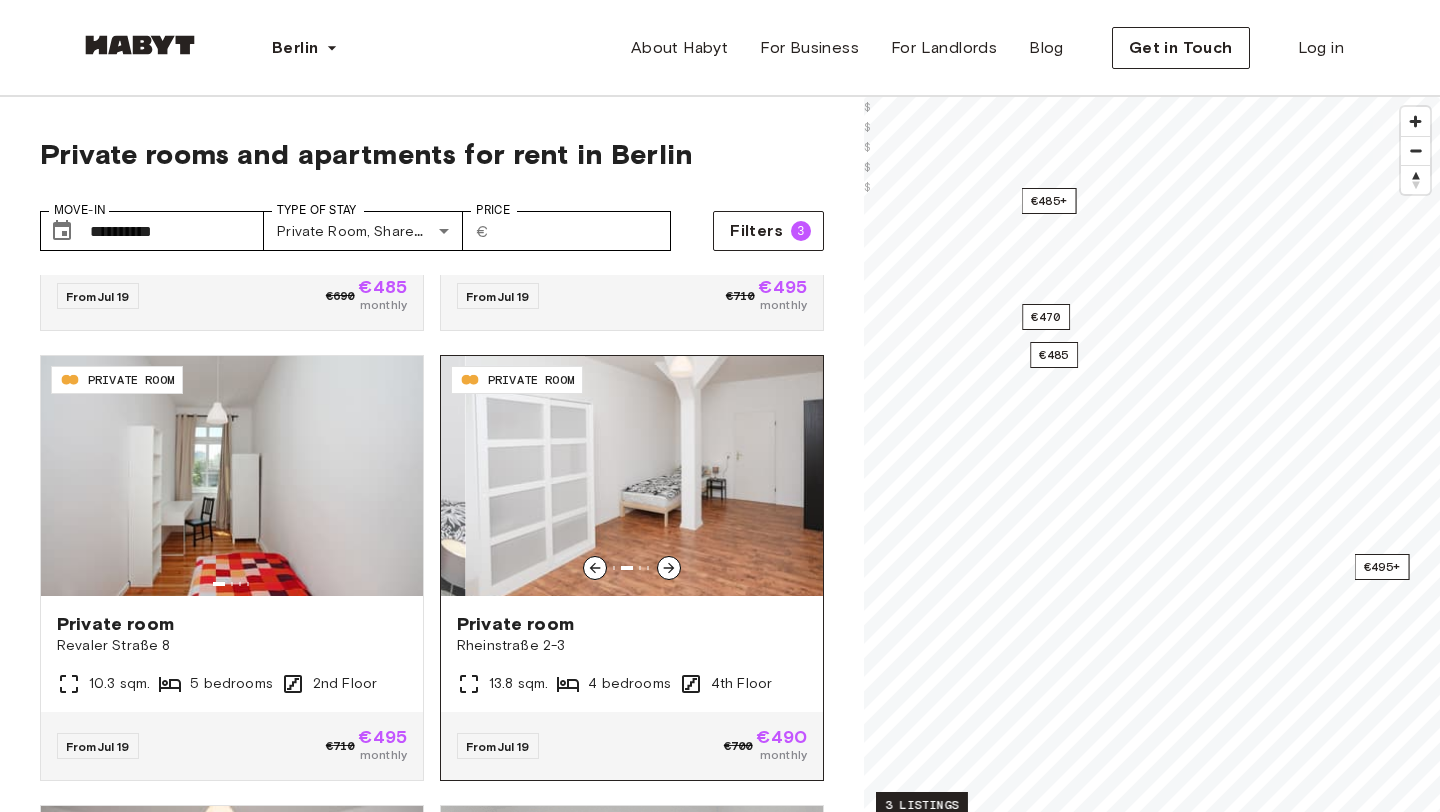 click 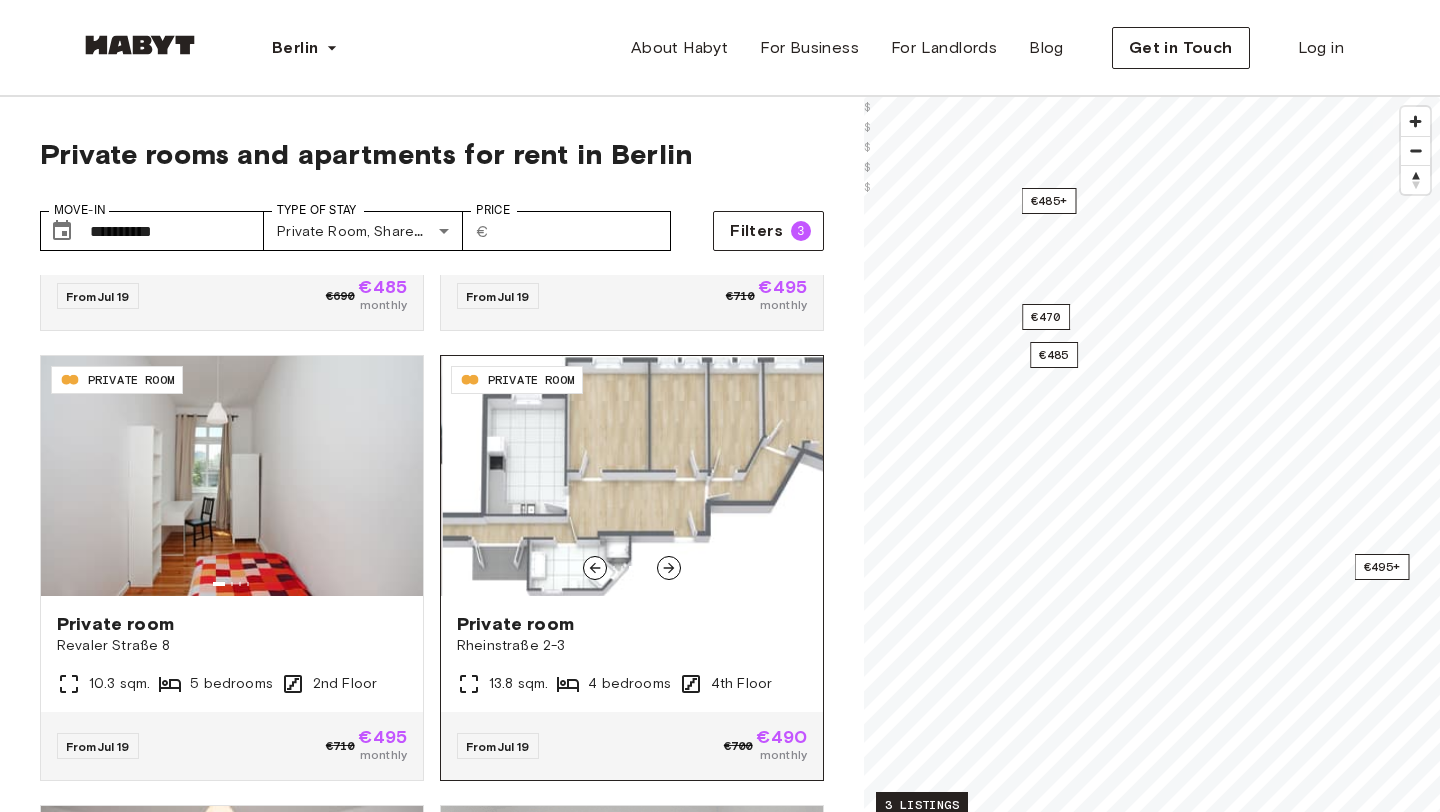 click 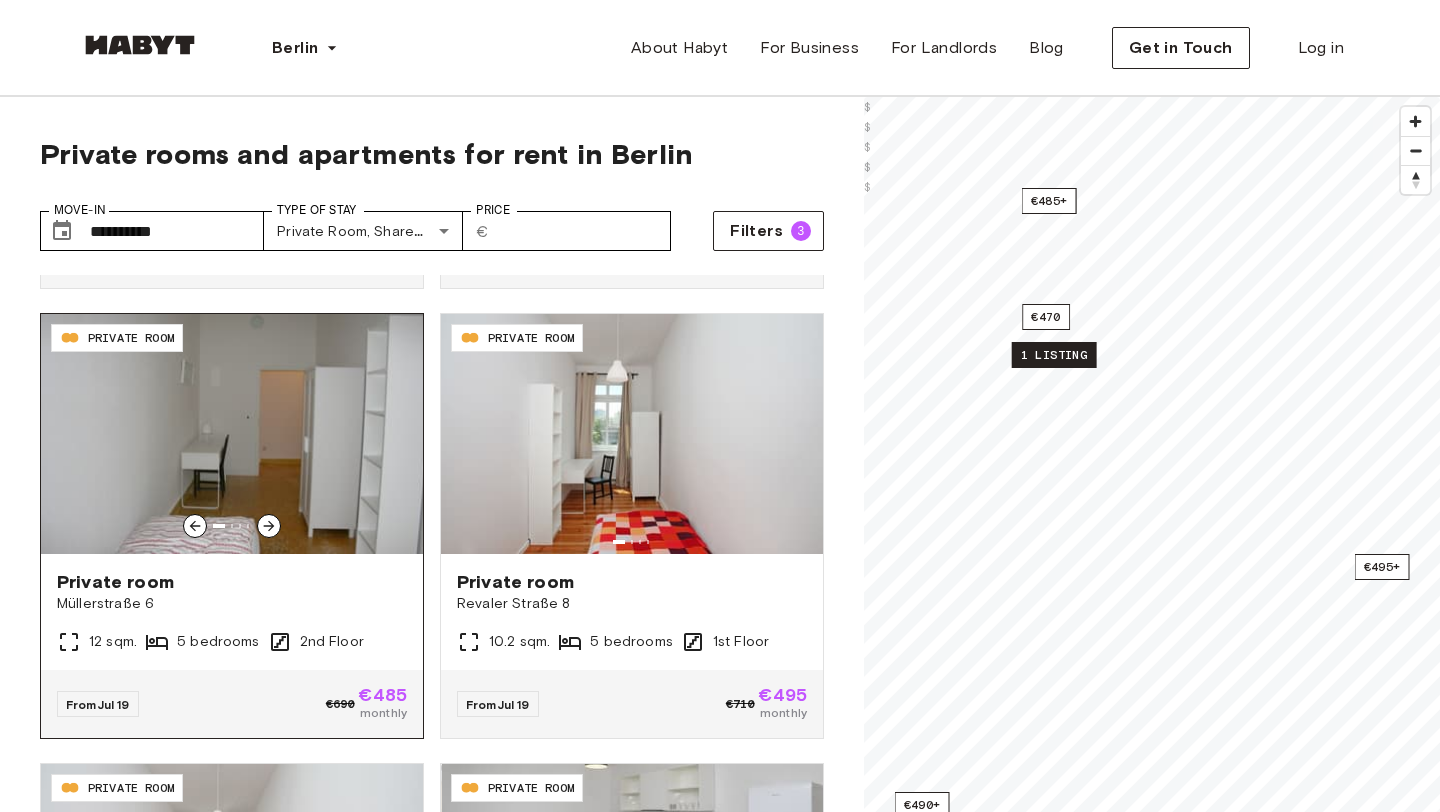 scroll, scrollTop: 424, scrollLeft: 0, axis: vertical 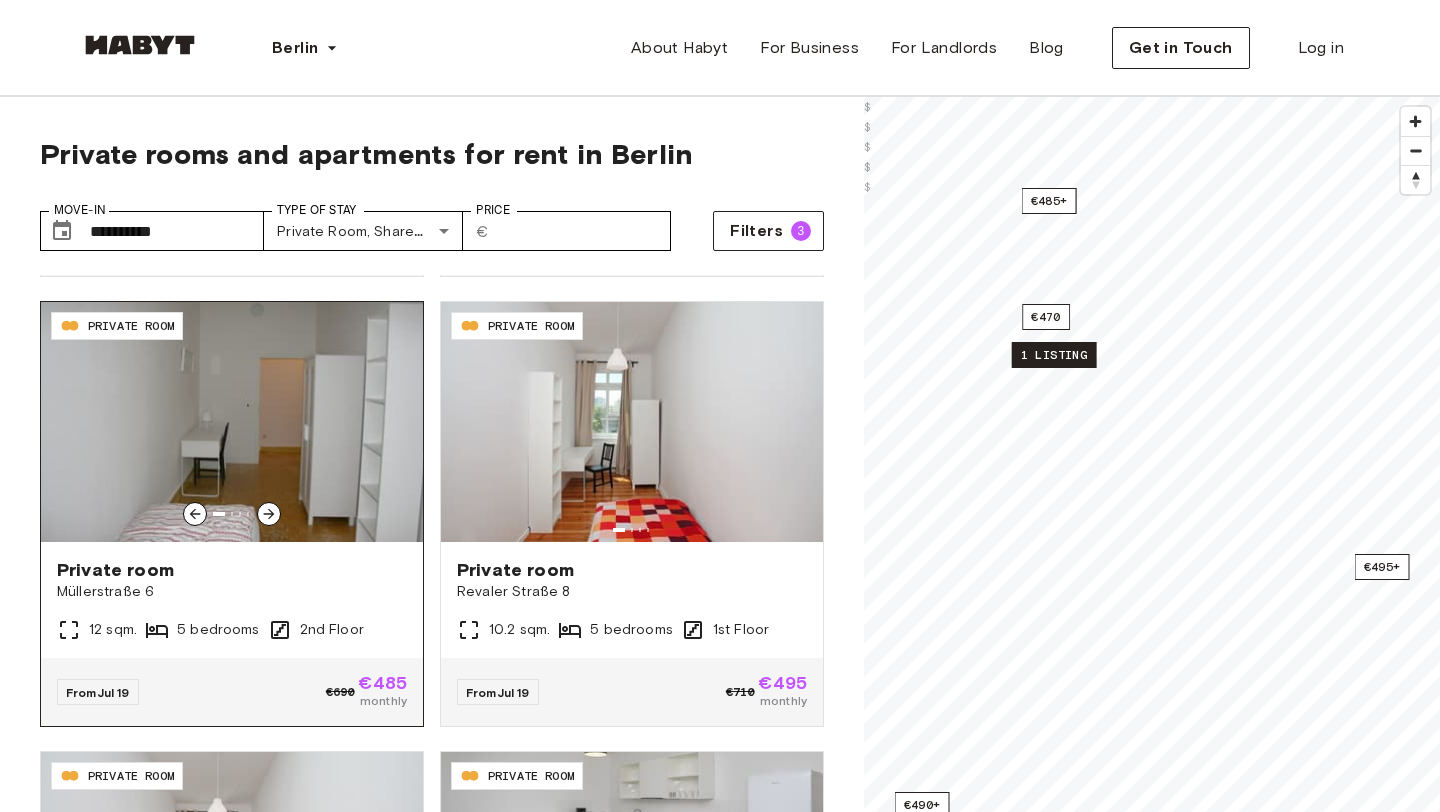 click on "Private room Müllerstraße 6 12 sqm. 5 bedrooms 2nd Floor" at bounding box center (232, 600) 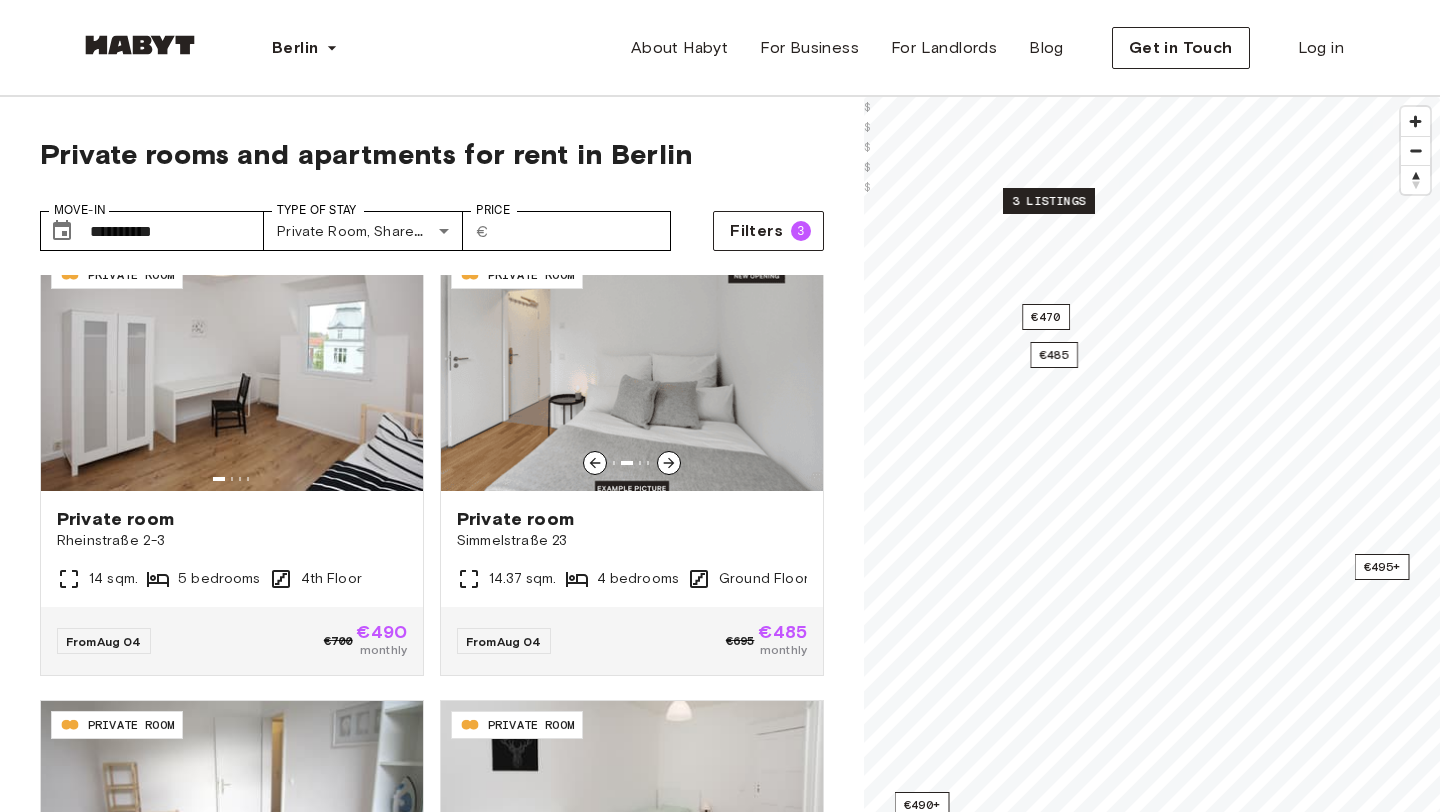 scroll, scrollTop: 1454, scrollLeft: 0, axis: vertical 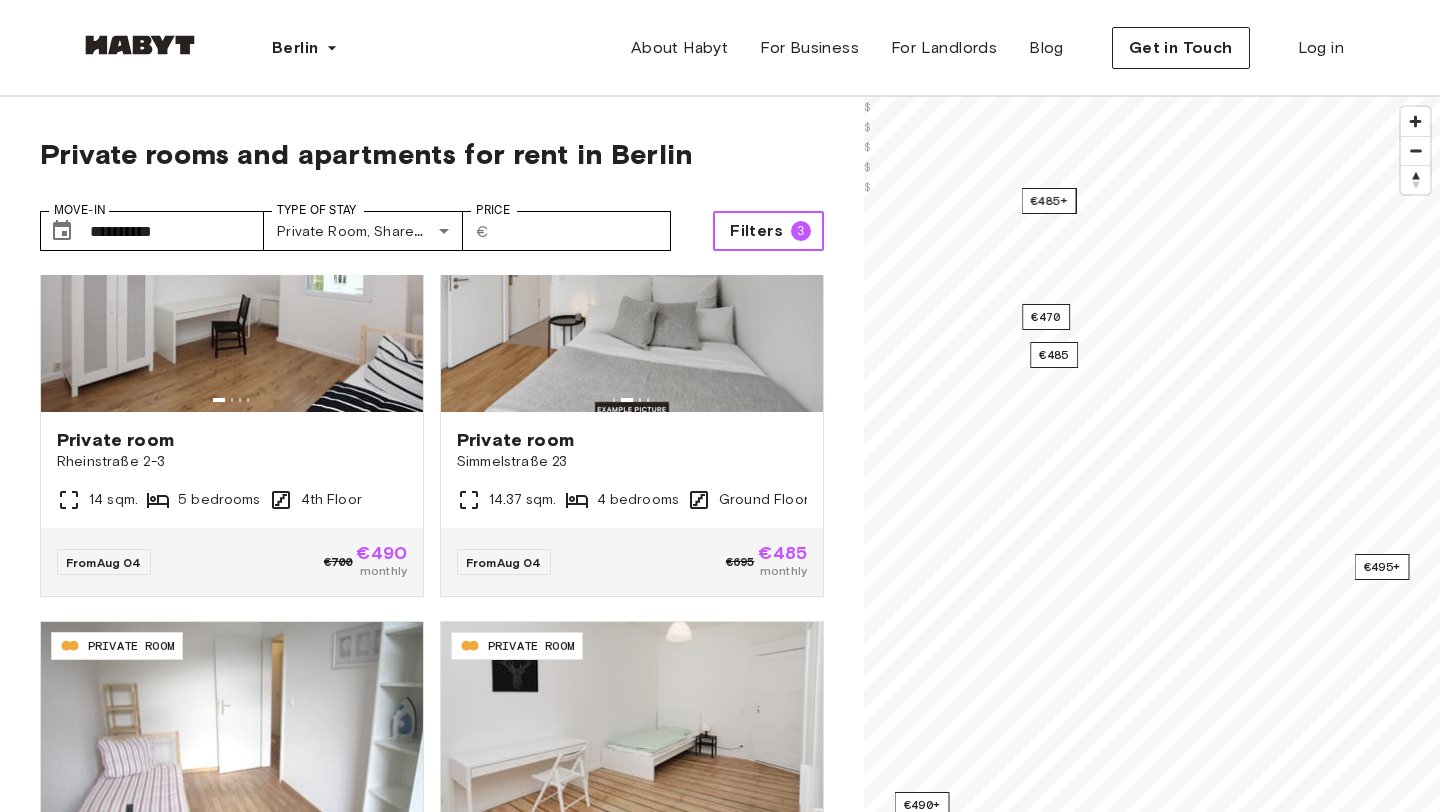 click on "Filters 3" at bounding box center [768, 231] 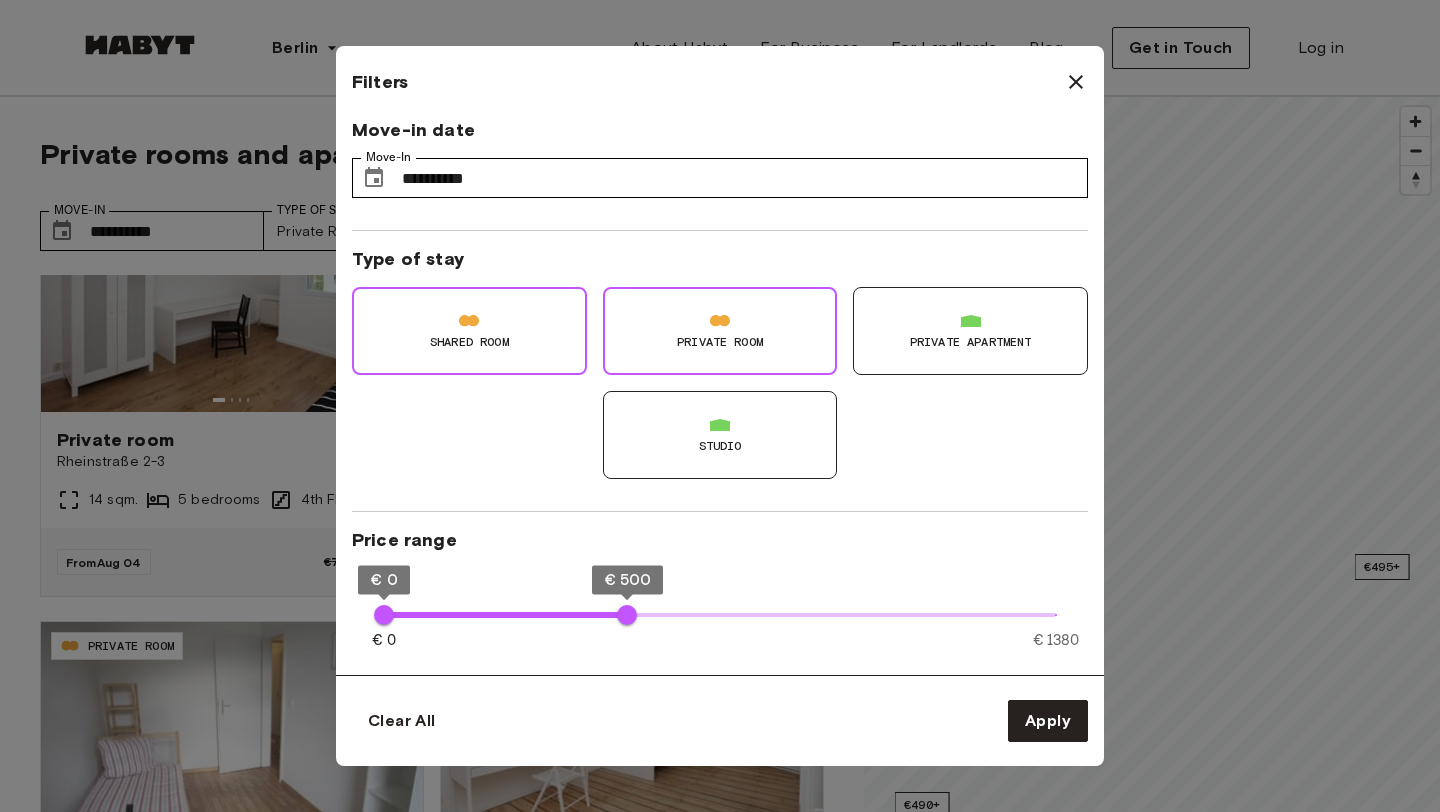 click on "Private Room" at bounding box center (720, 342) 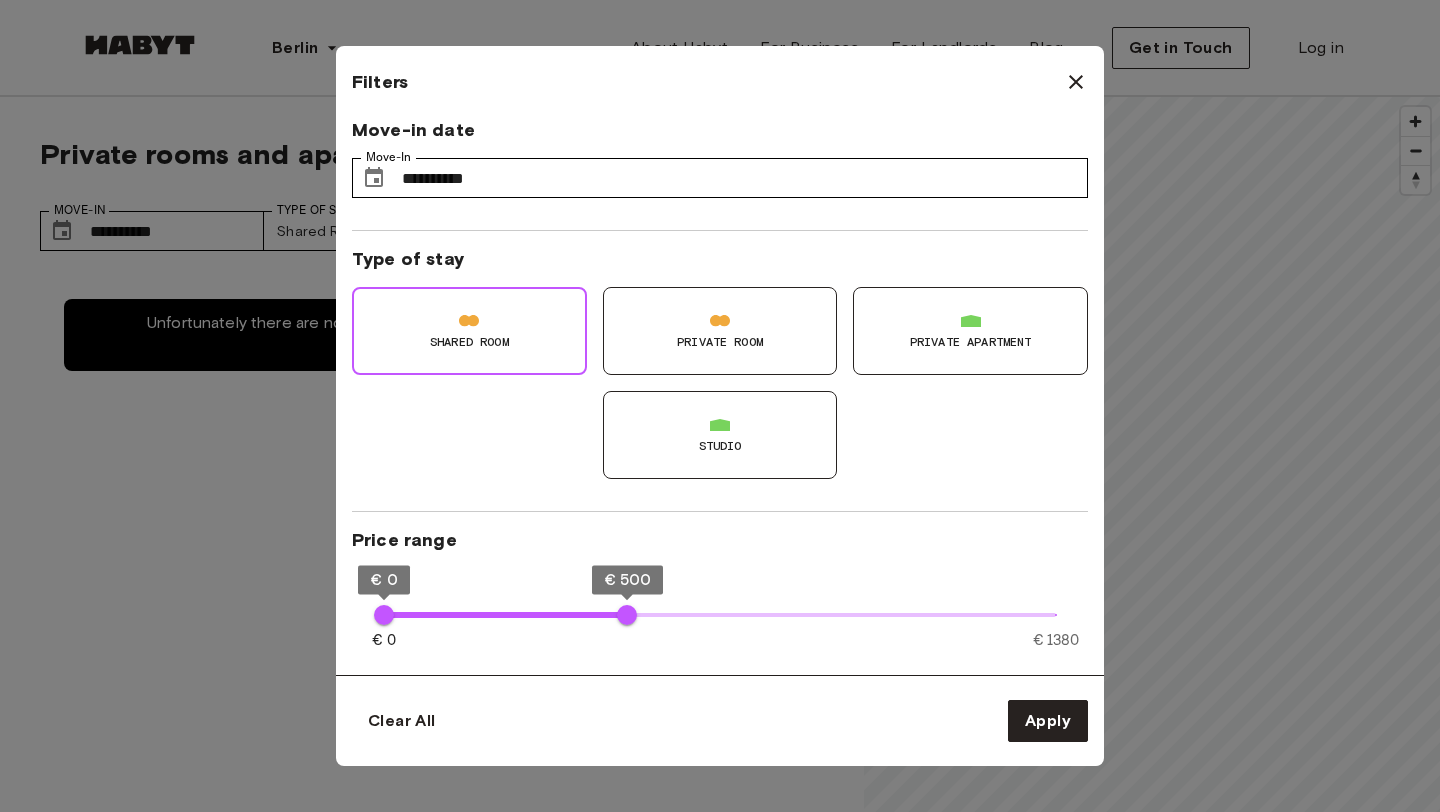 type on "**" 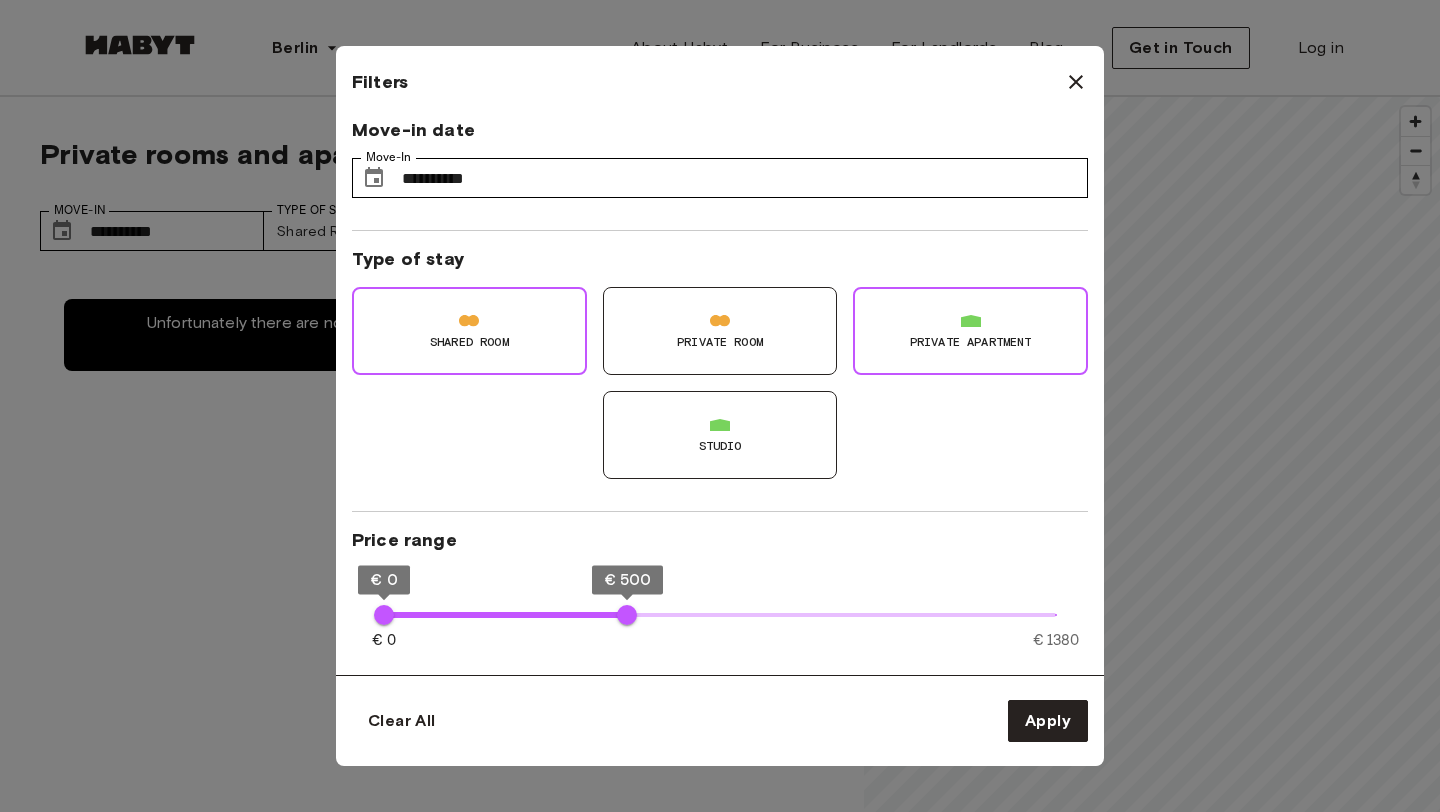 click on "Shared Room" at bounding box center (469, 342) 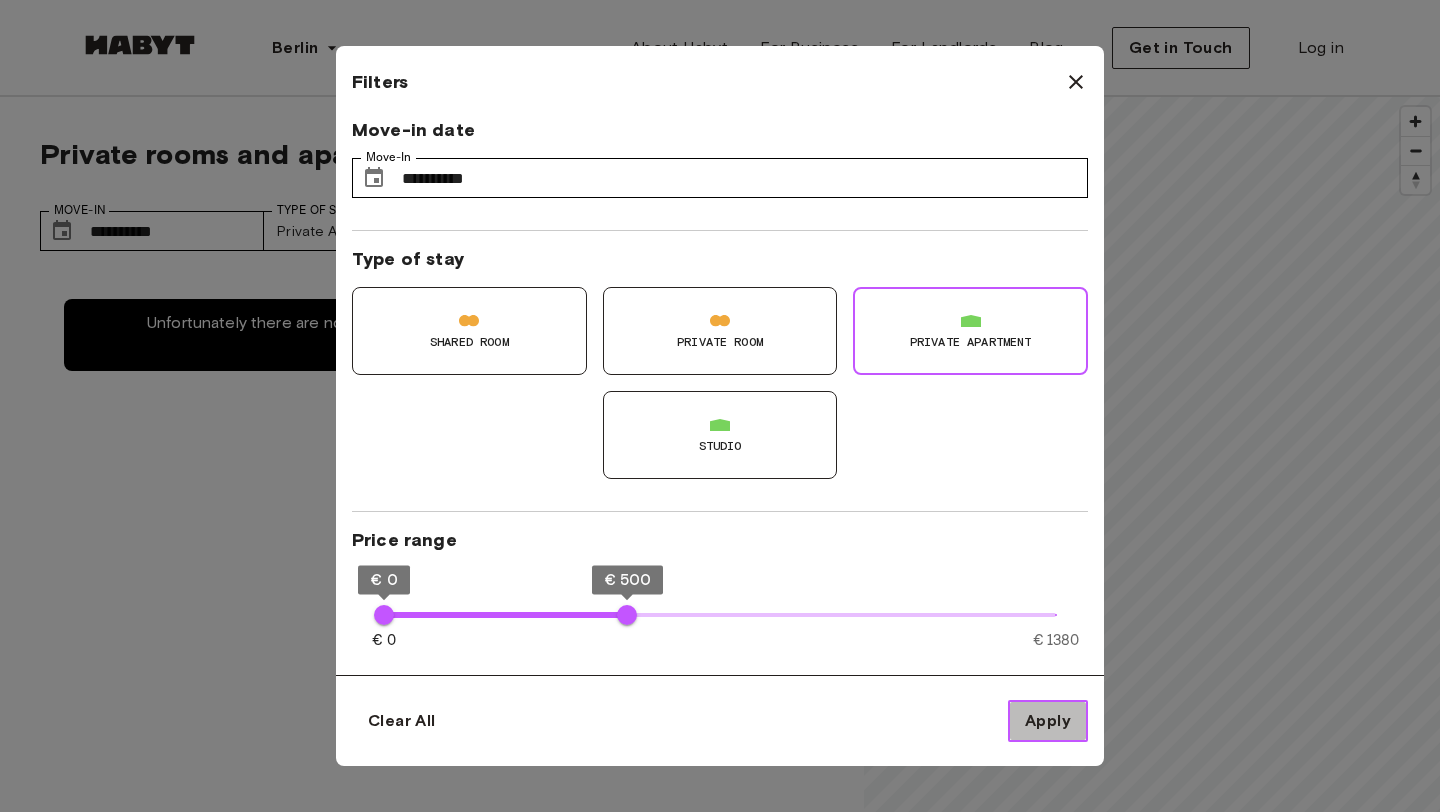 click on "Apply" at bounding box center [1048, 721] 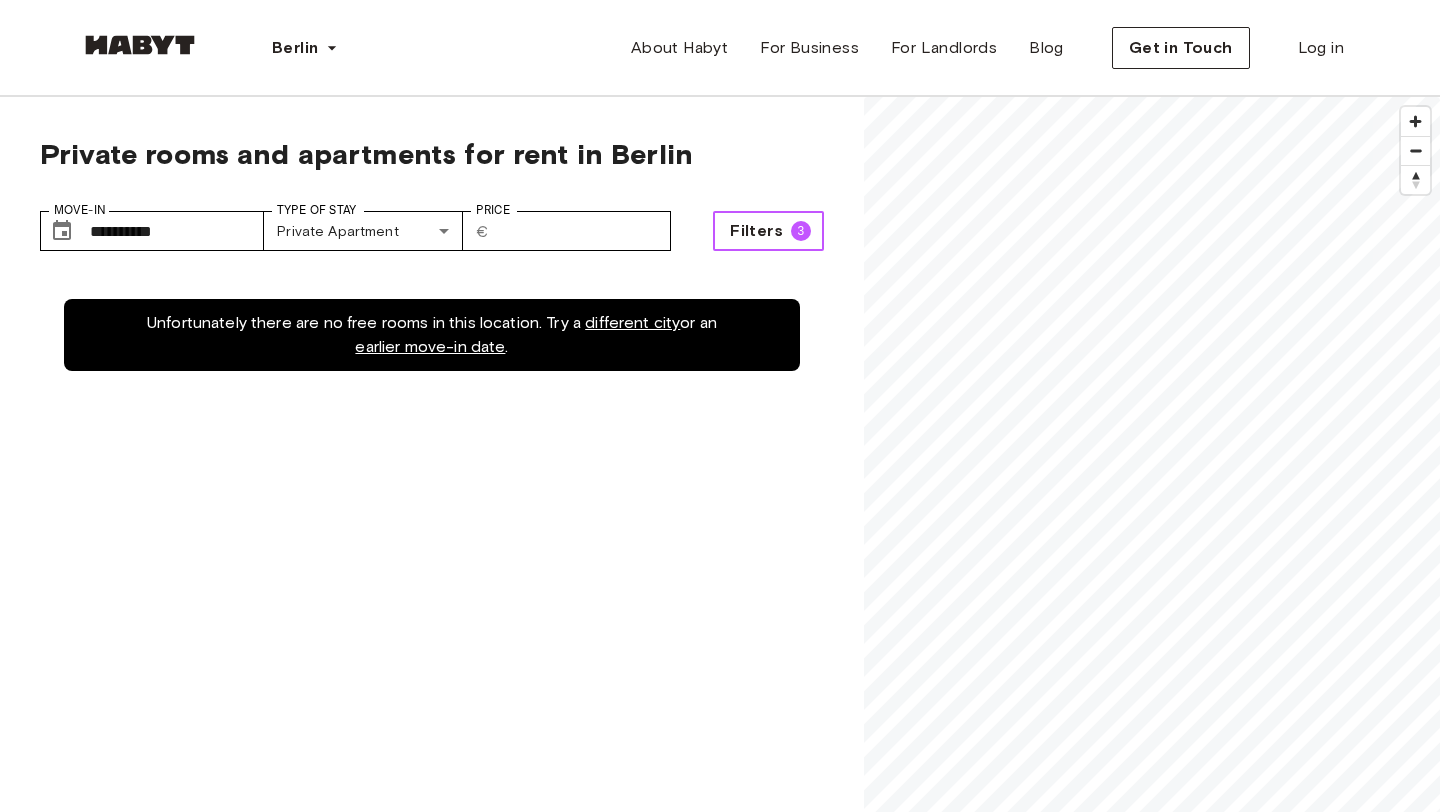 click on "Filters 3" at bounding box center [768, 231] 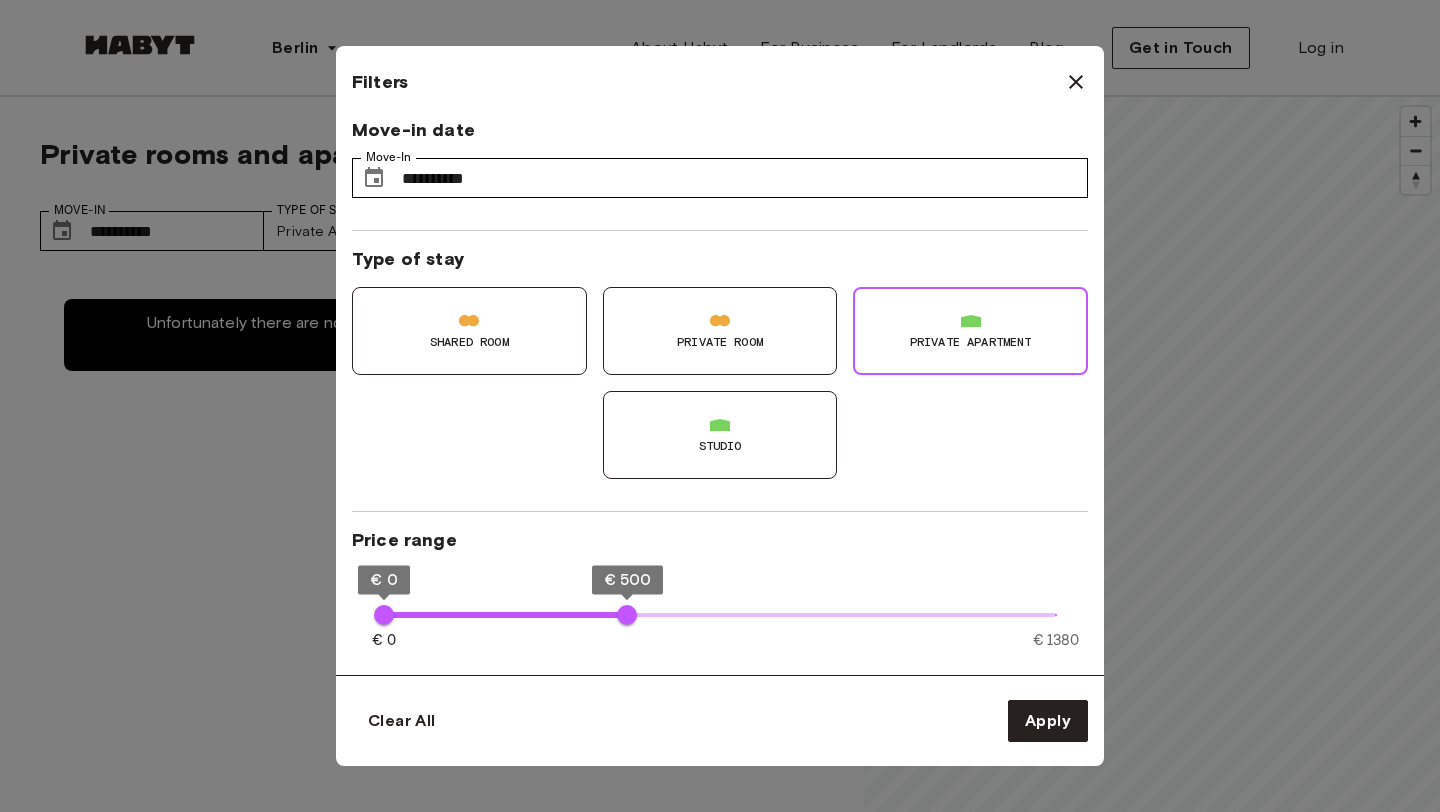 click on "Shared Room" at bounding box center (469, 331) 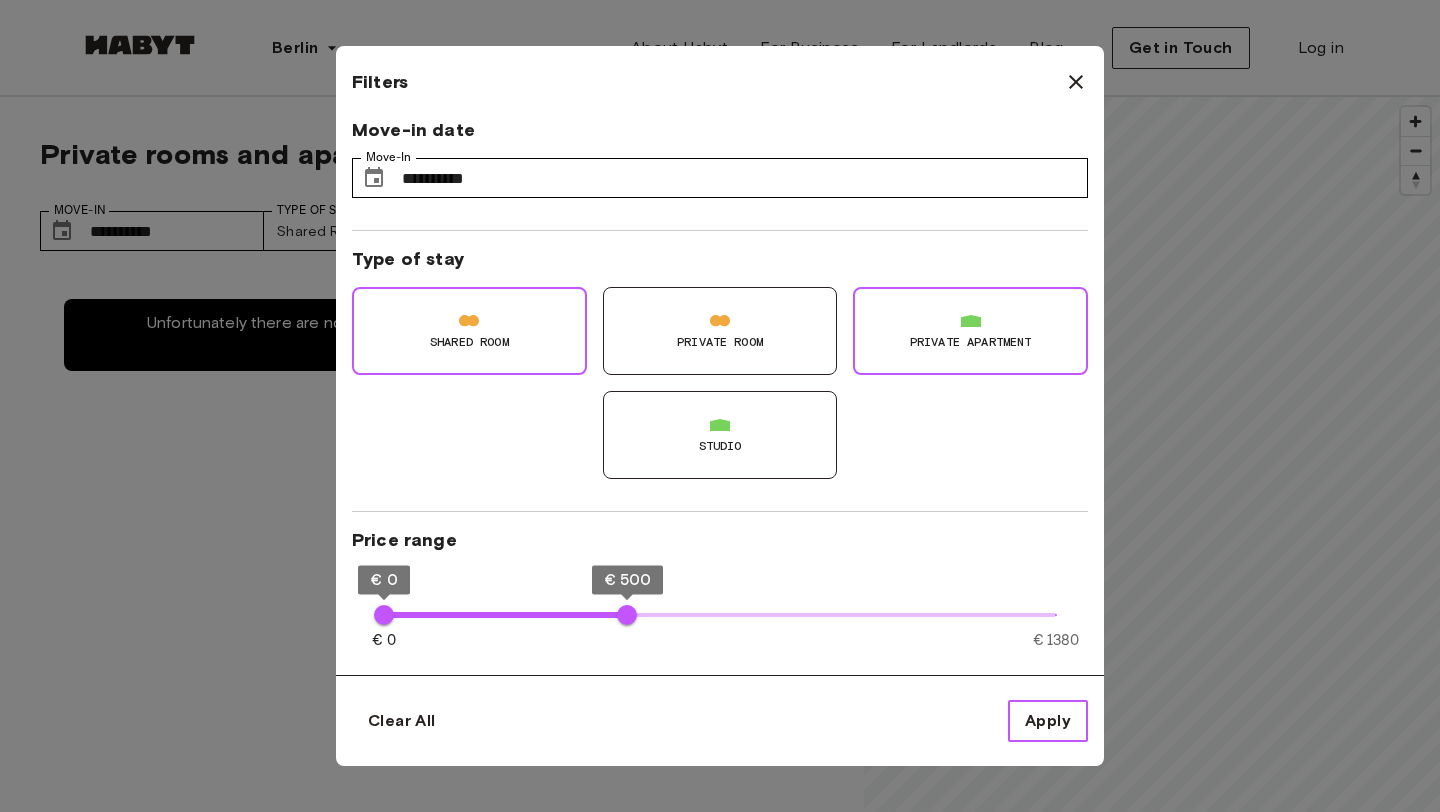 click on "Apply" at bounding box center (1048, 721) 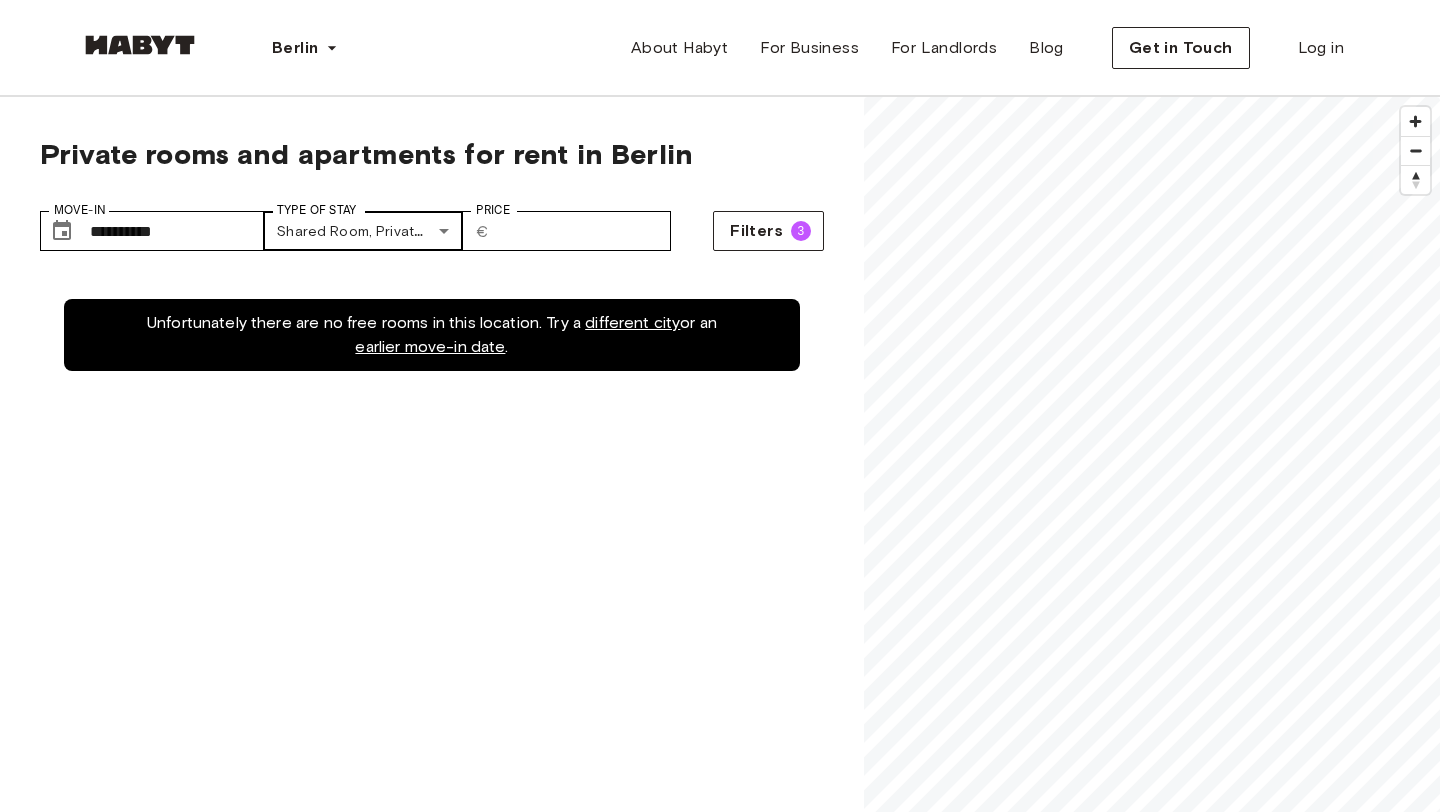 click on "**********" at bounding box center (720, 2413) 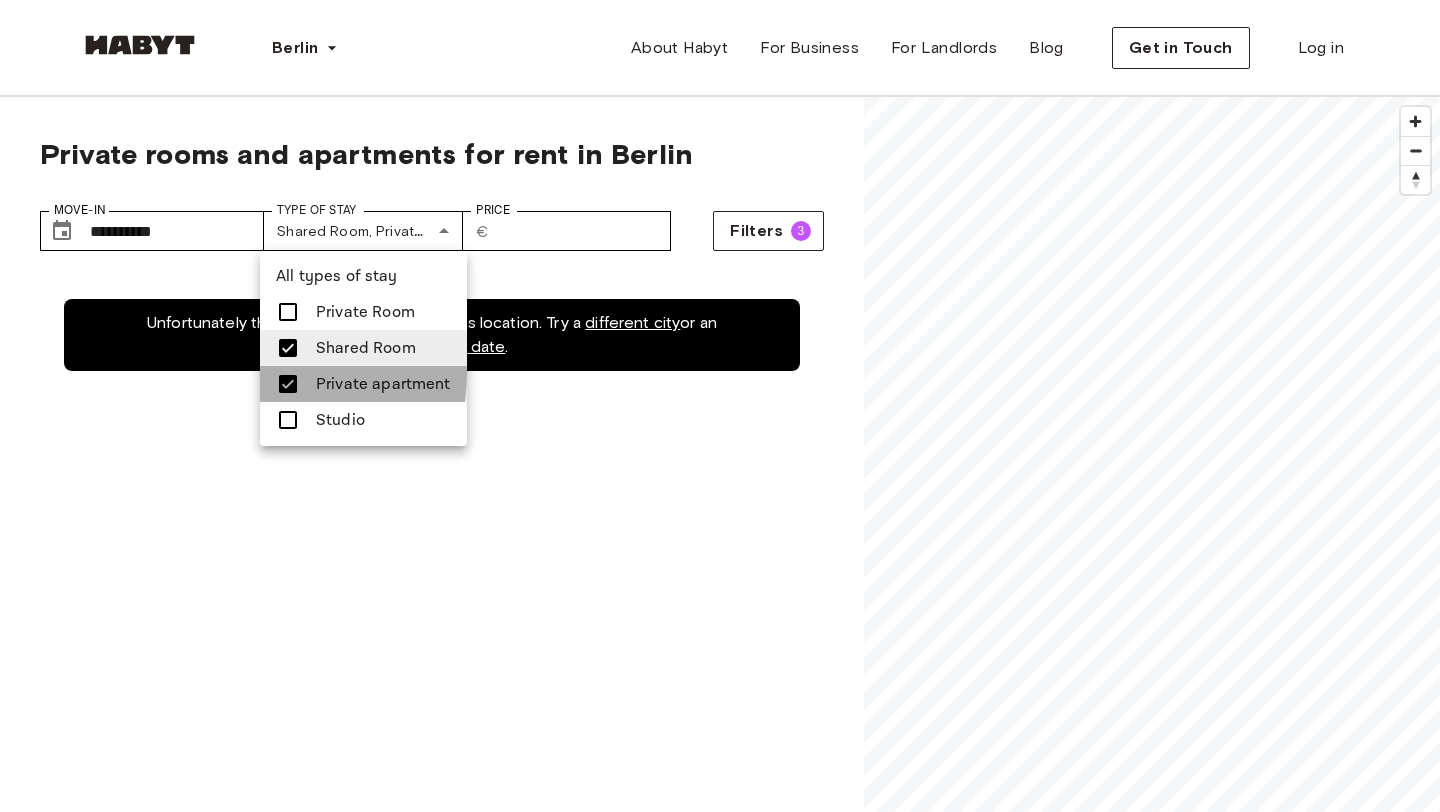 click at bounding box center (288, 384) 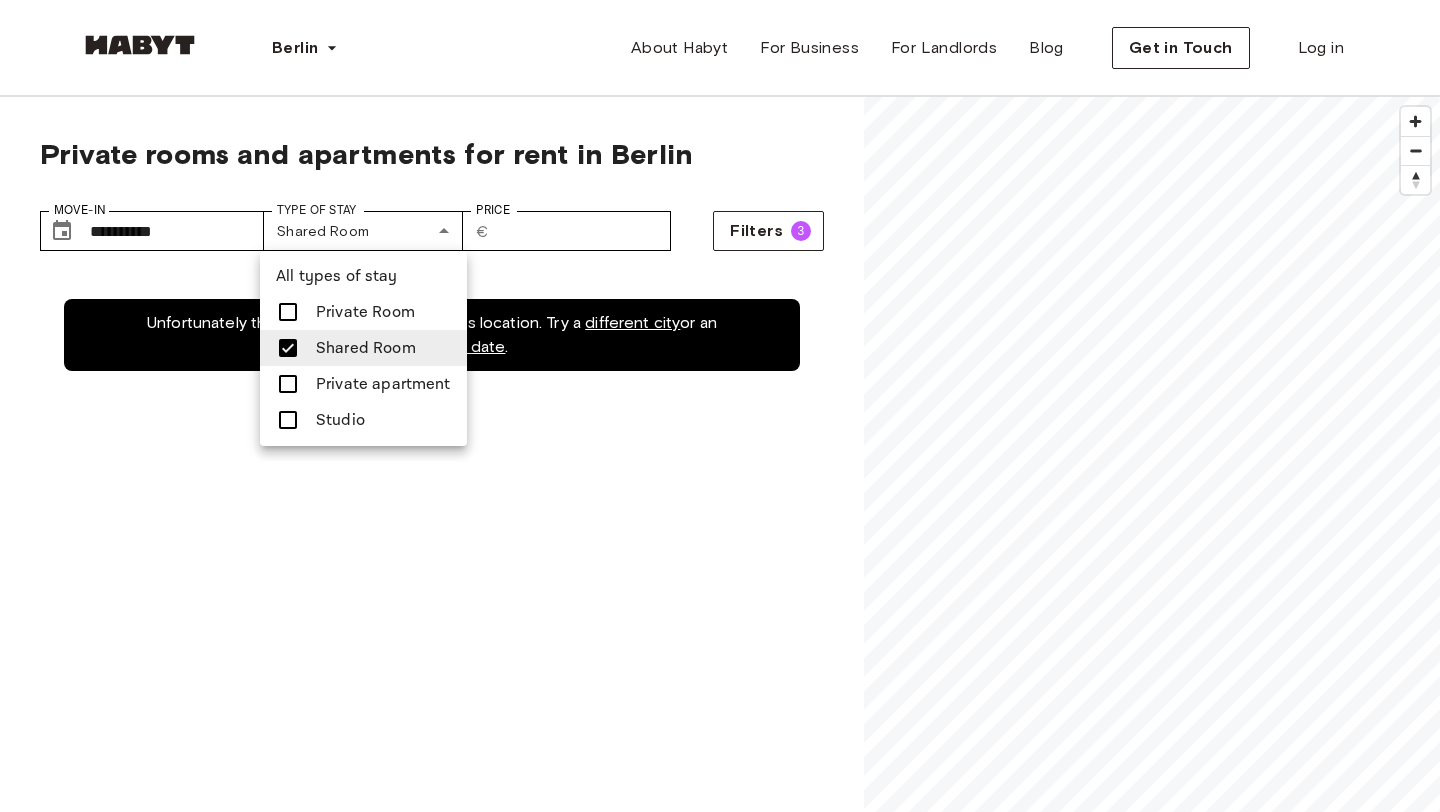 click at bounding box center (720, 406) 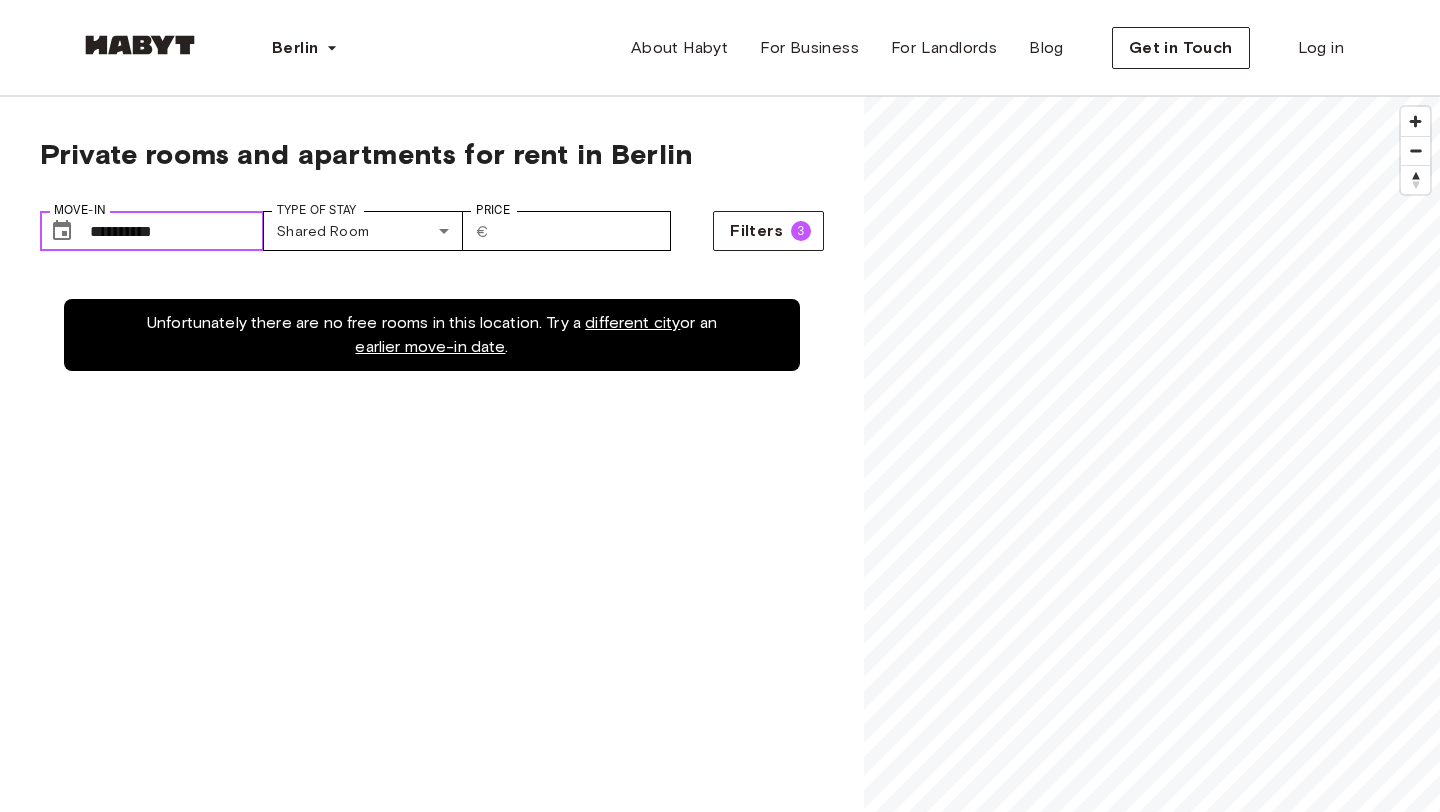 click on "**********" at bounding box center (177, 231) 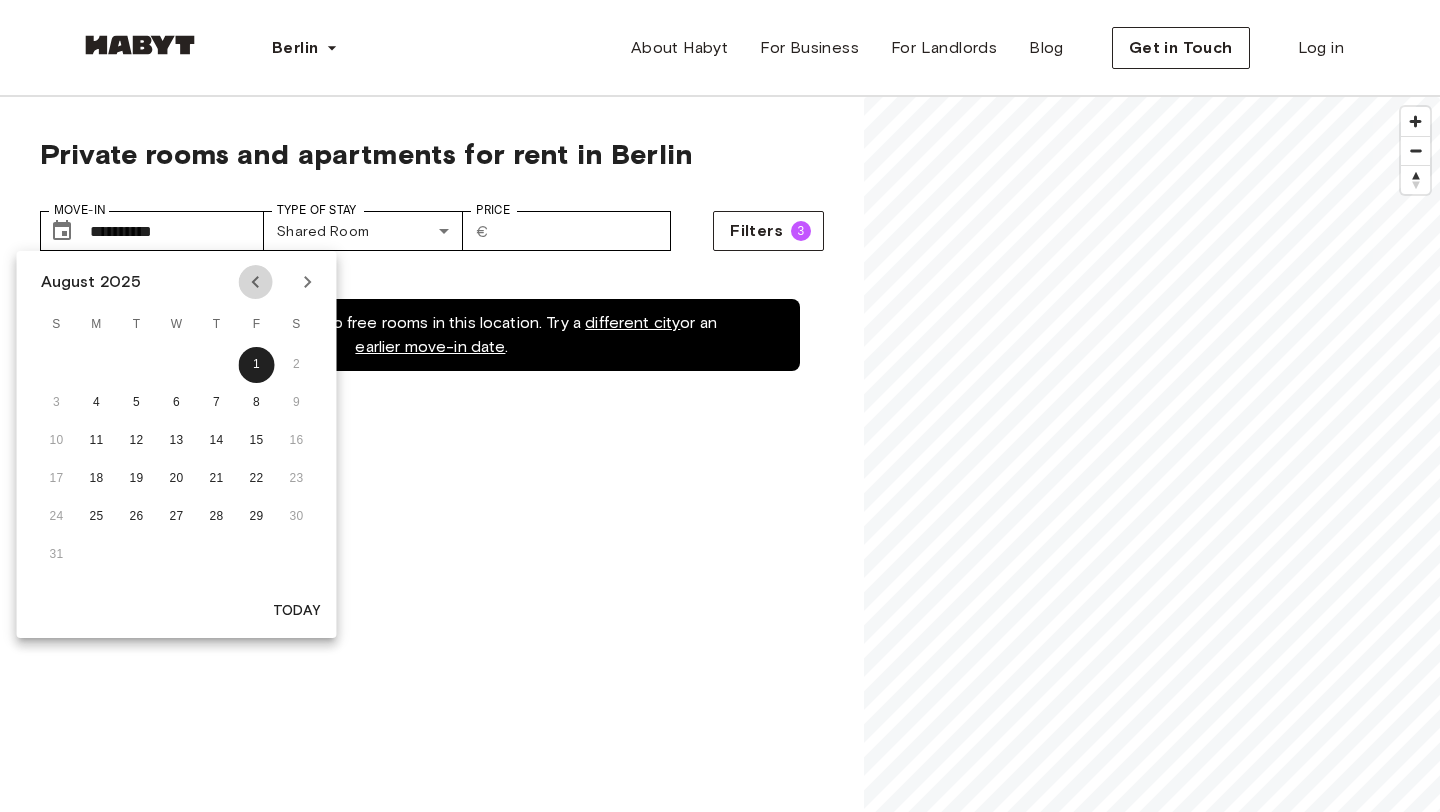 click 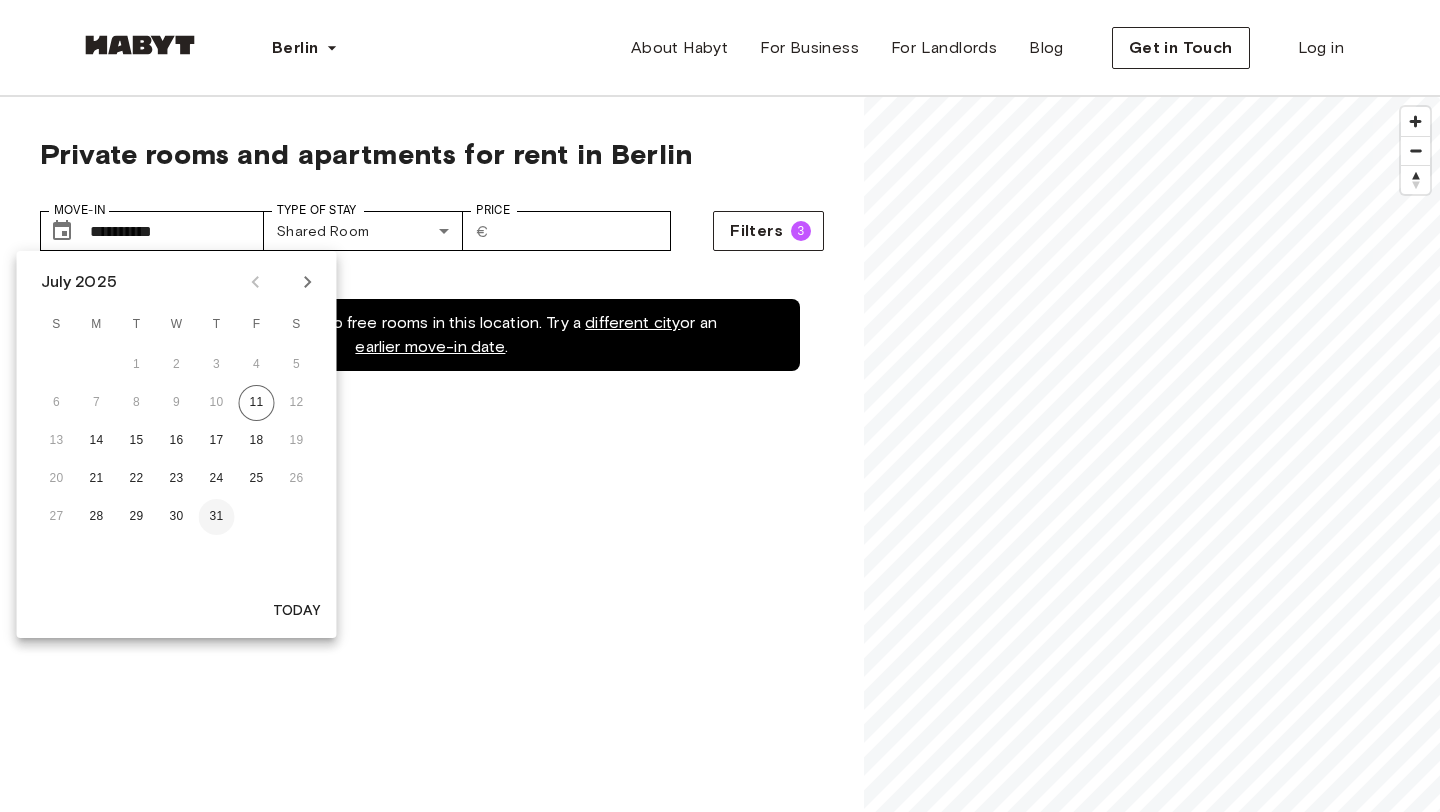 click on "31" at bounding box center [217, 517] 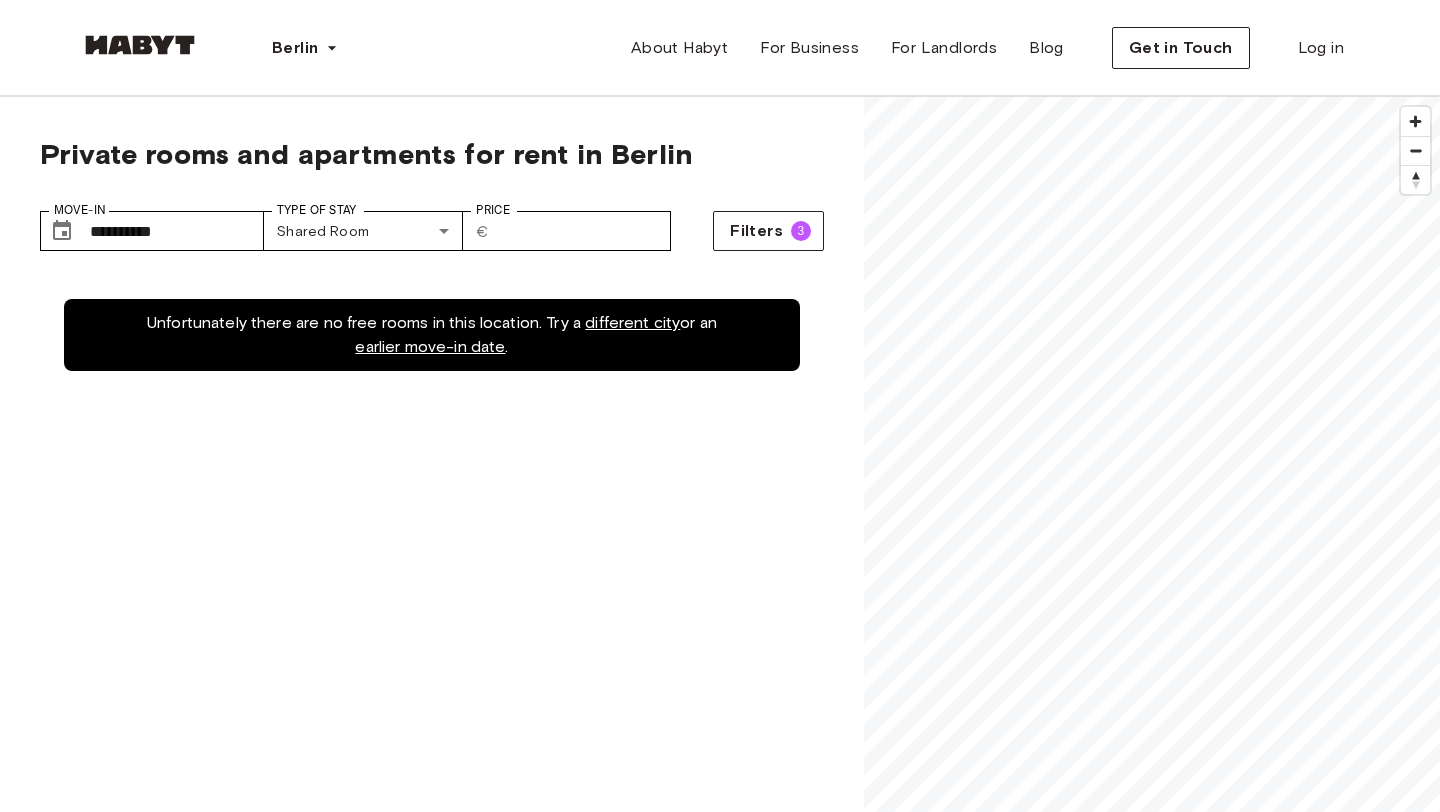 click on "earlier move-in date" at bounding box center (430, 346) 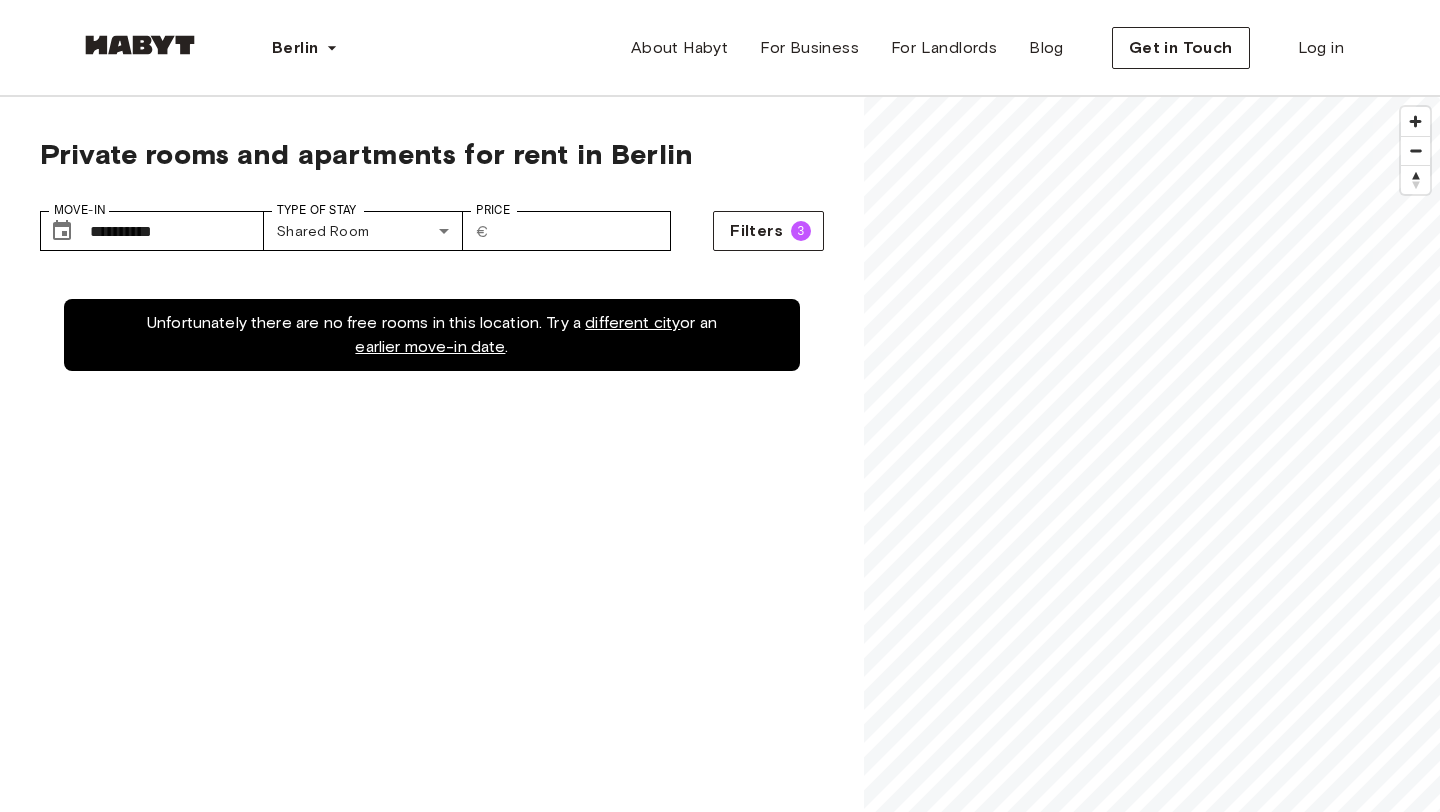 click on "different city" at bounding box center (632, 322) 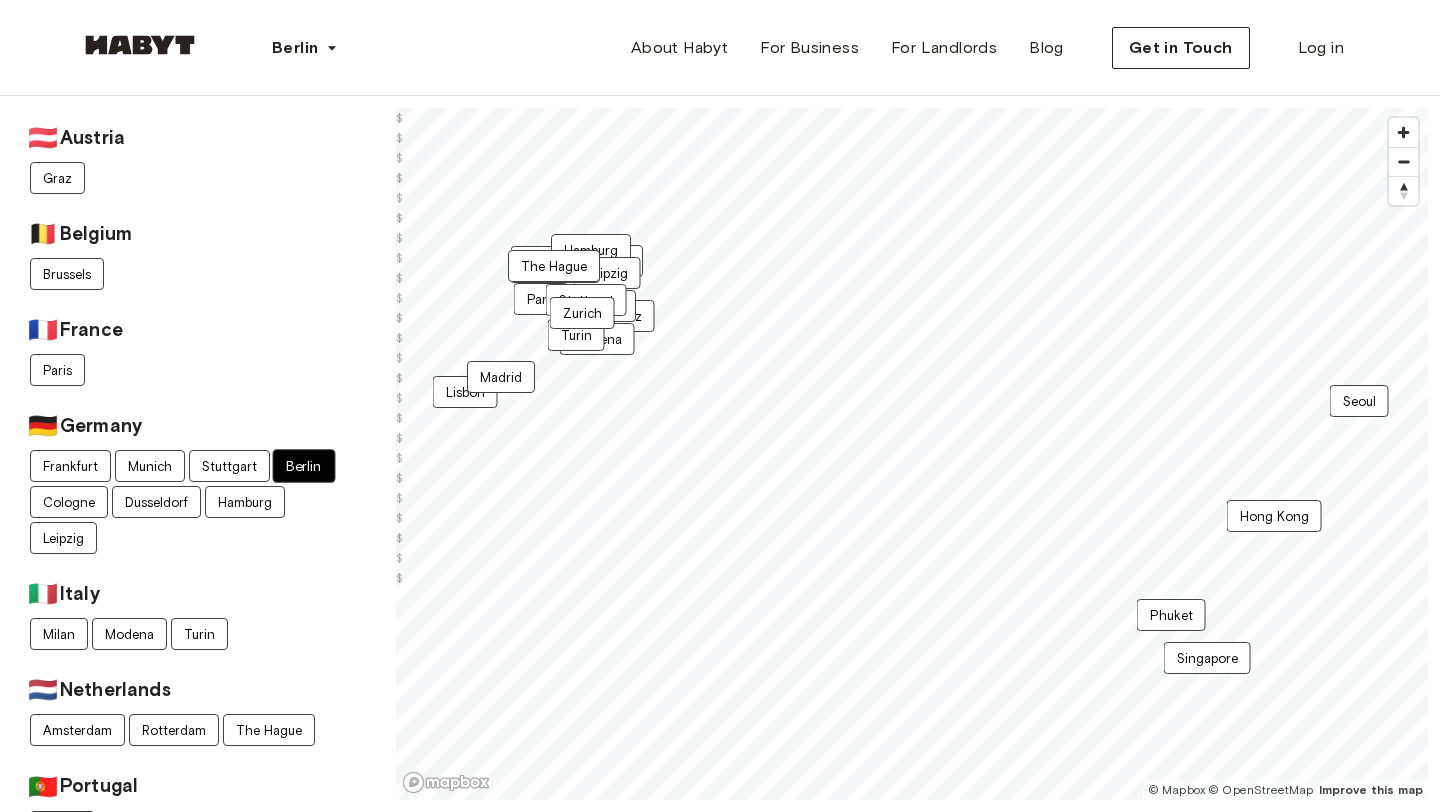 click on "Berlin" at bounding box center (304, 466) 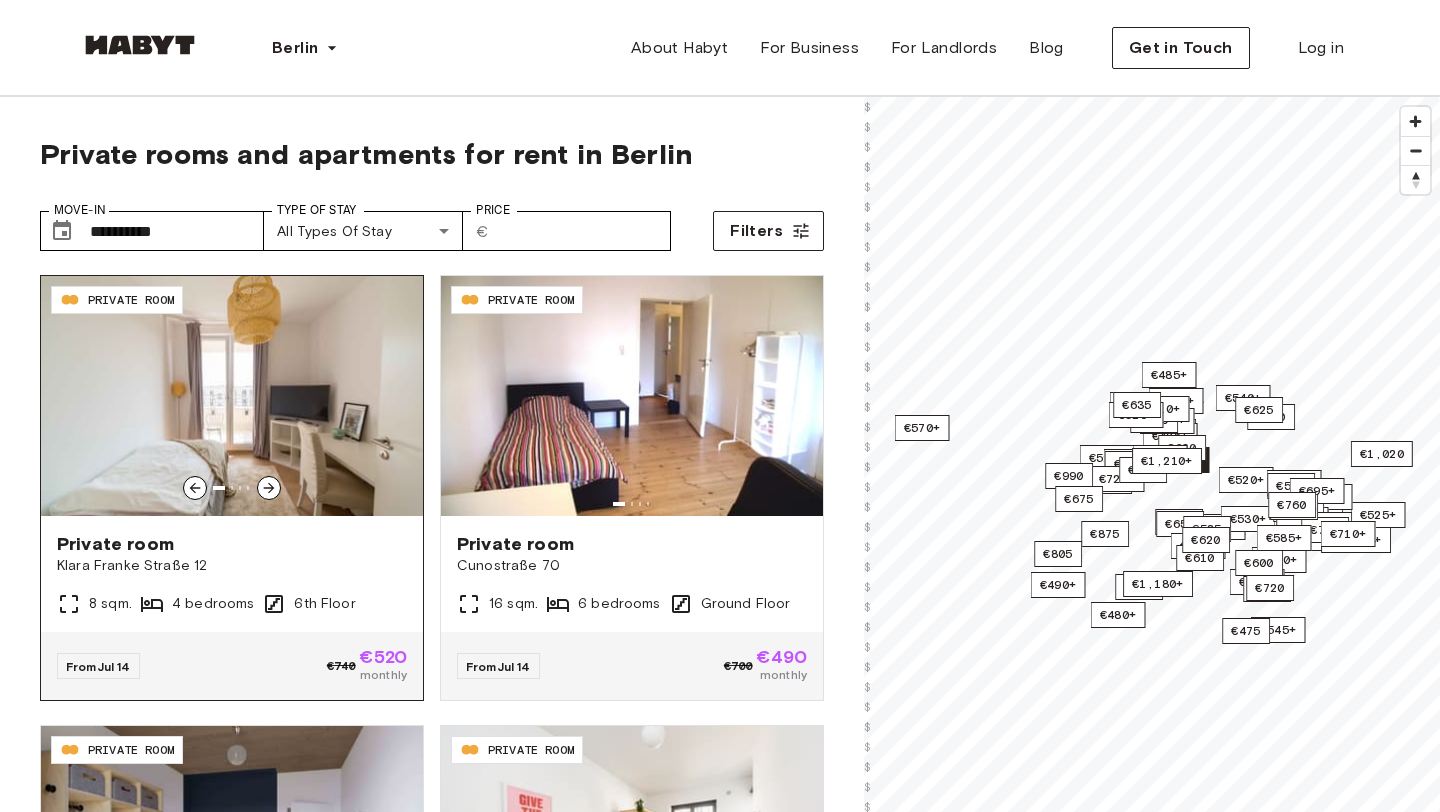 click 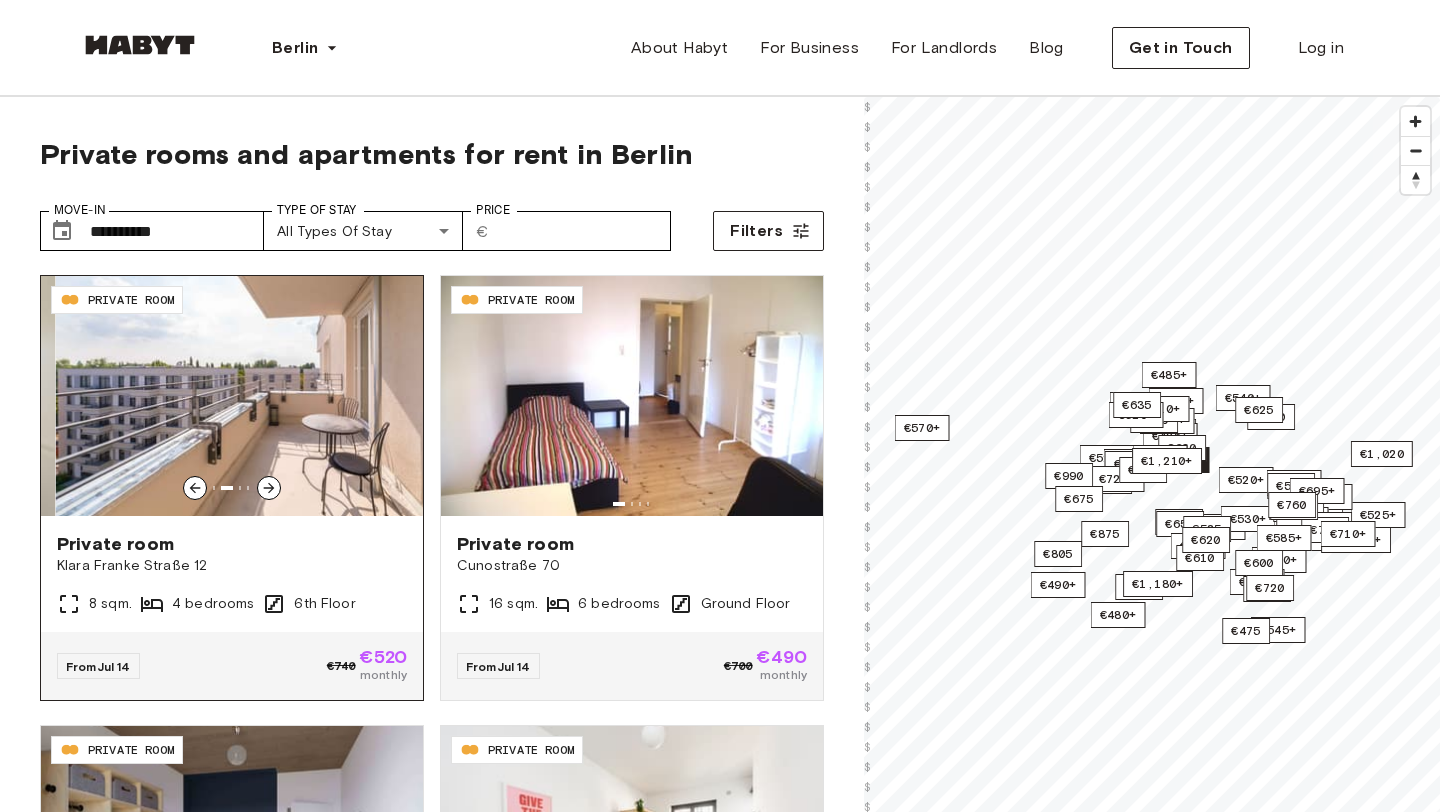 click 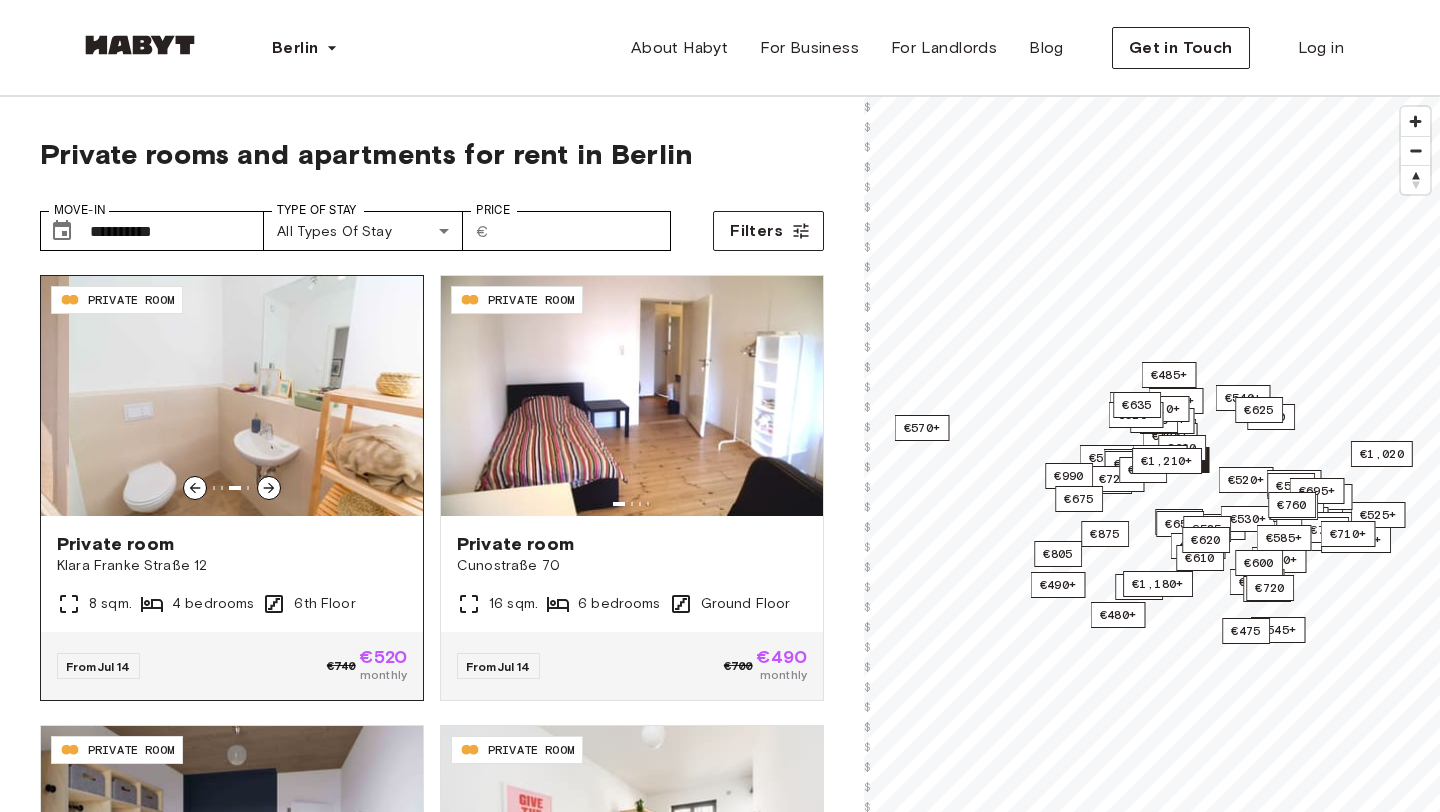click 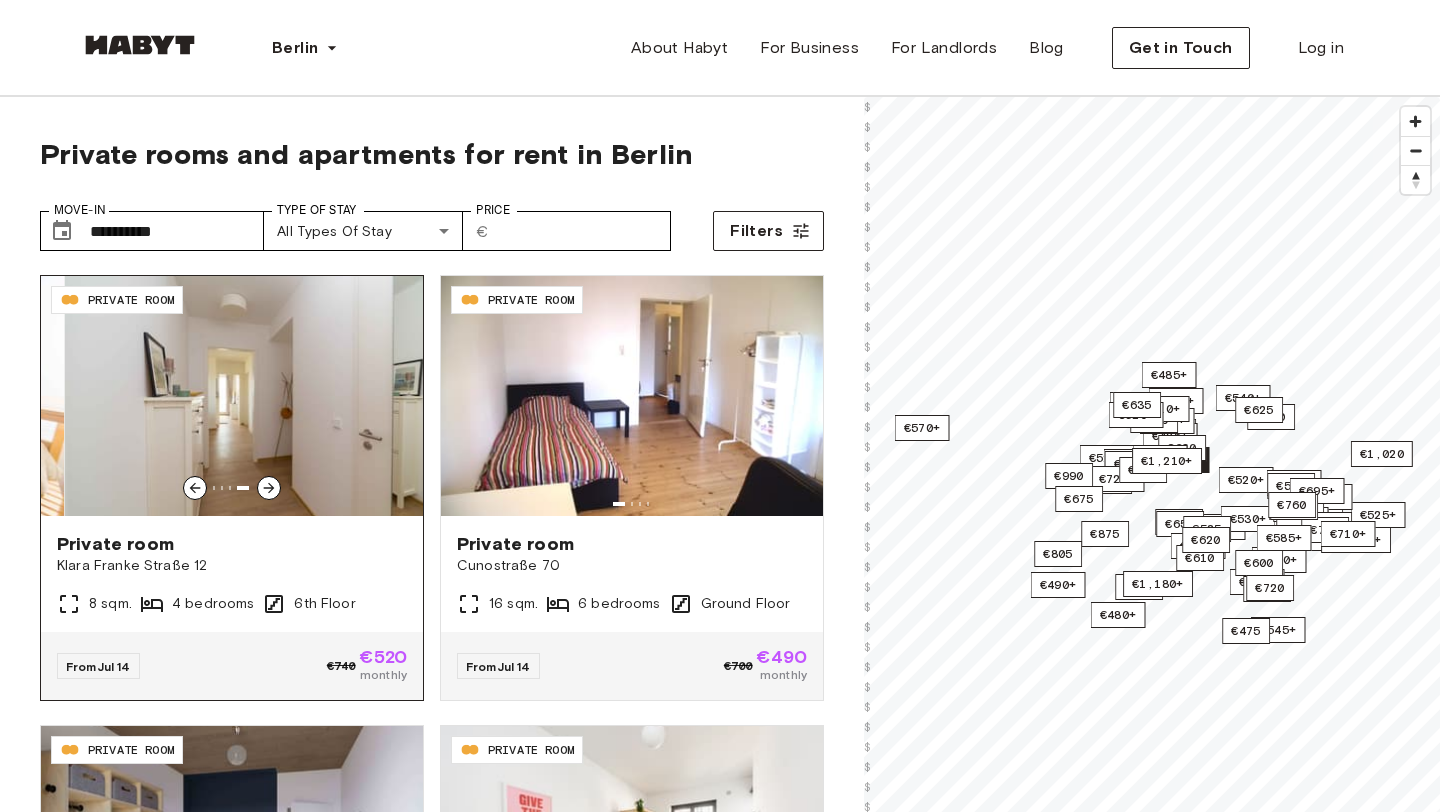 click 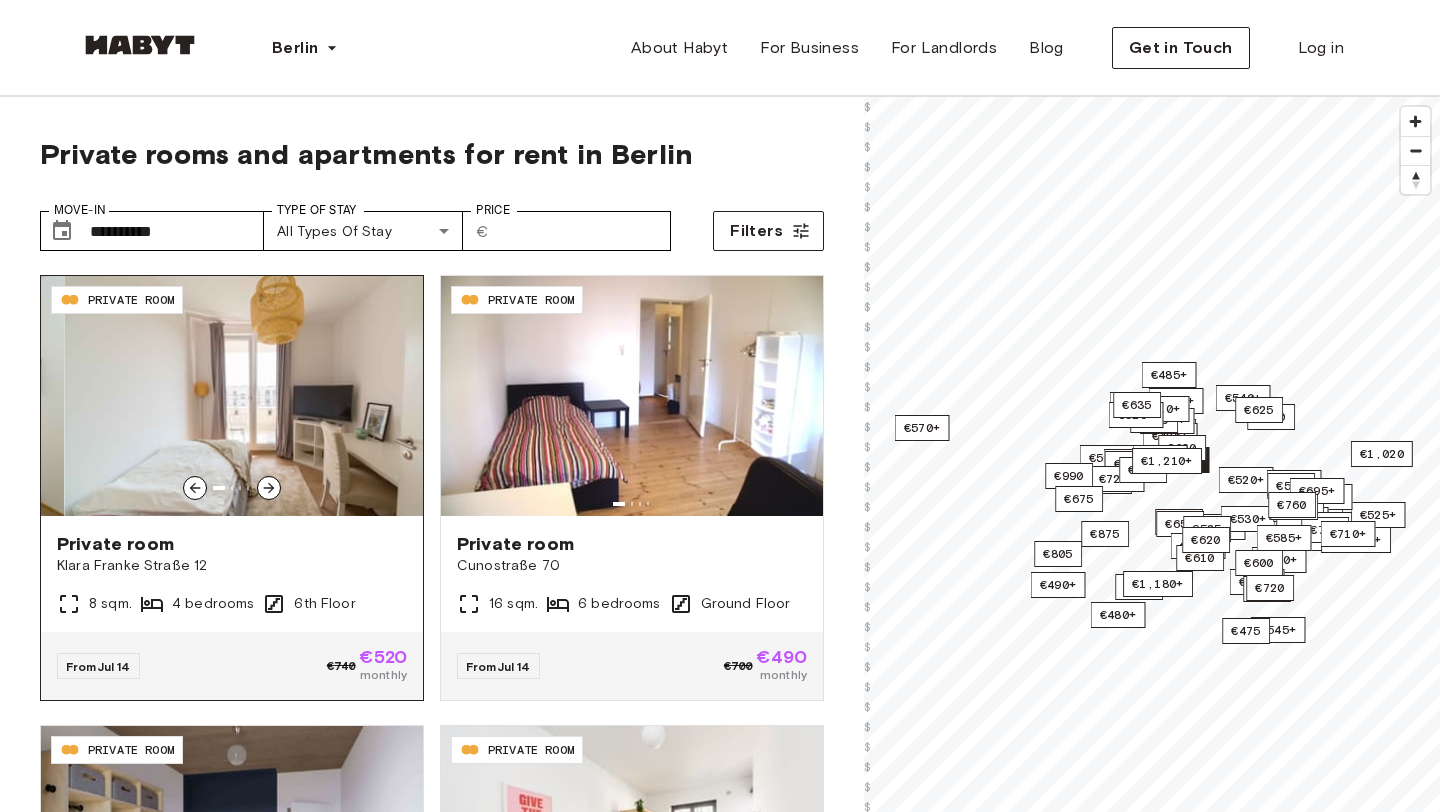 click 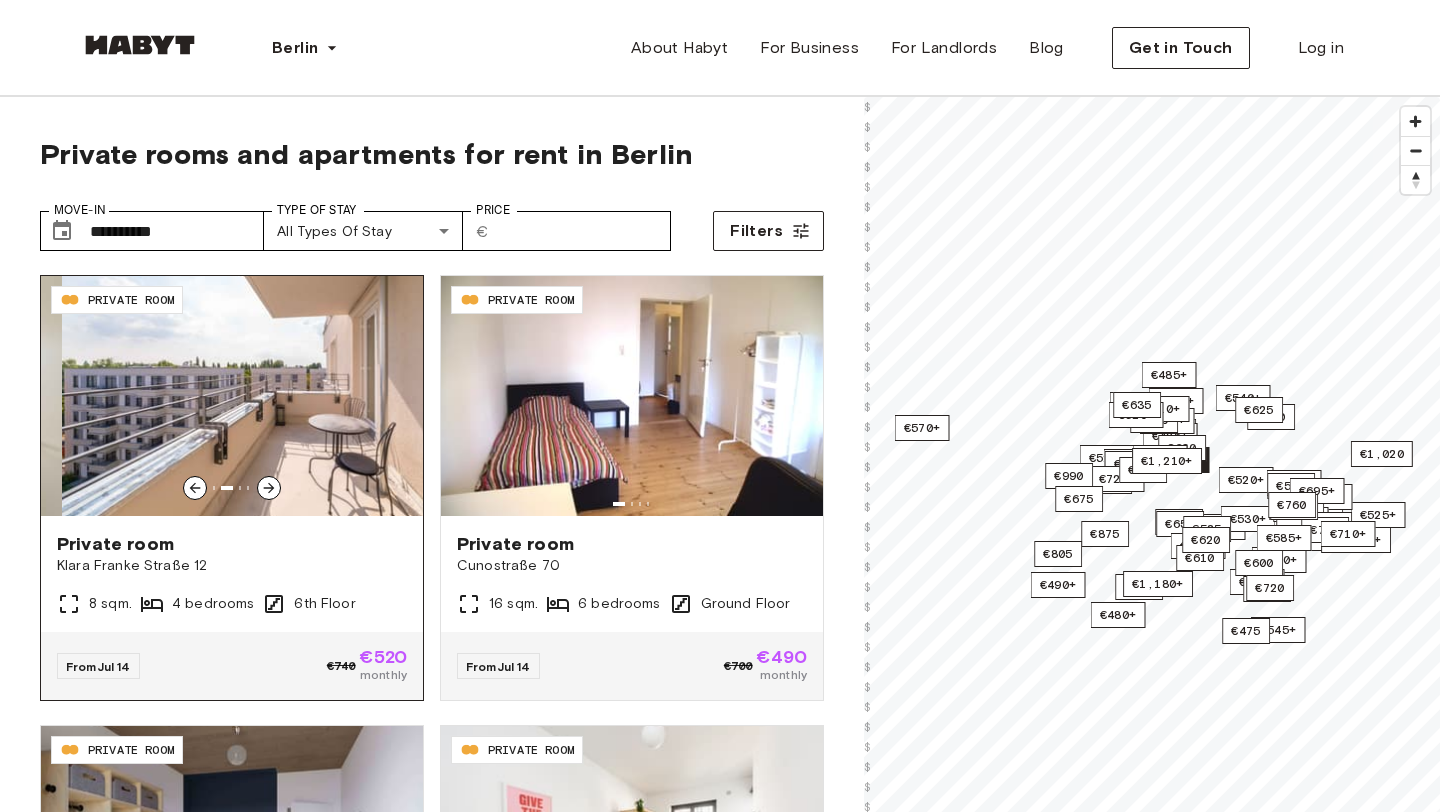 click 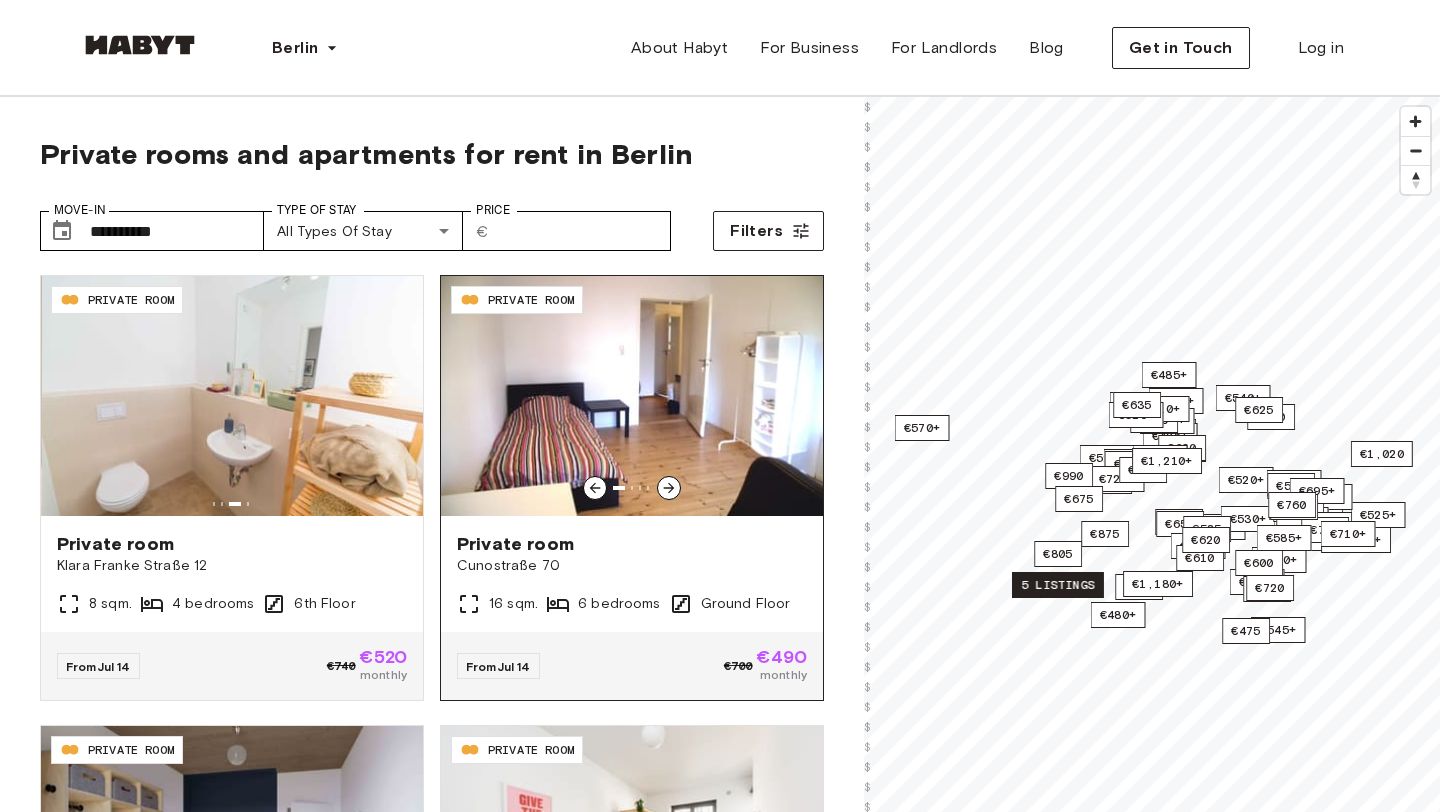 click 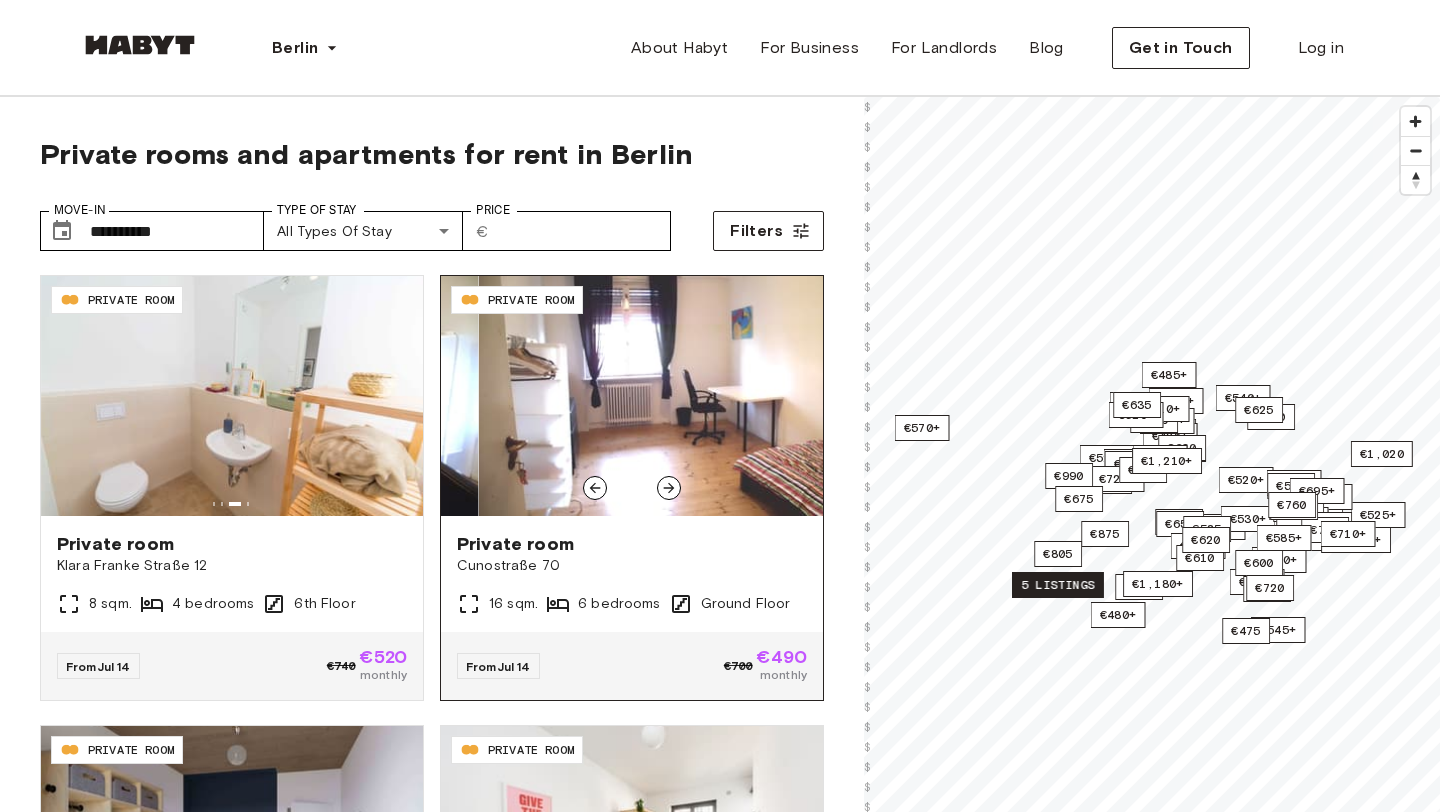 click 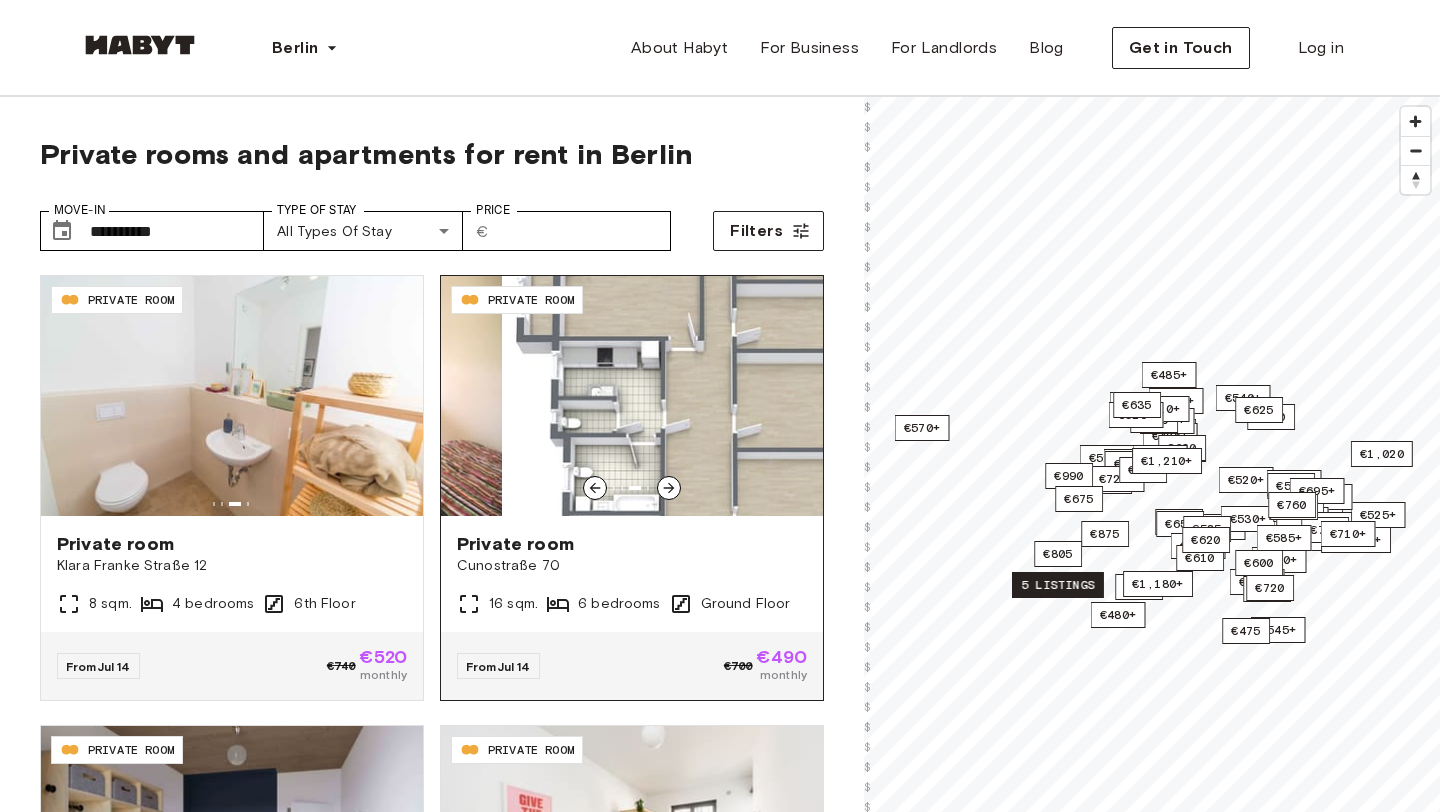click 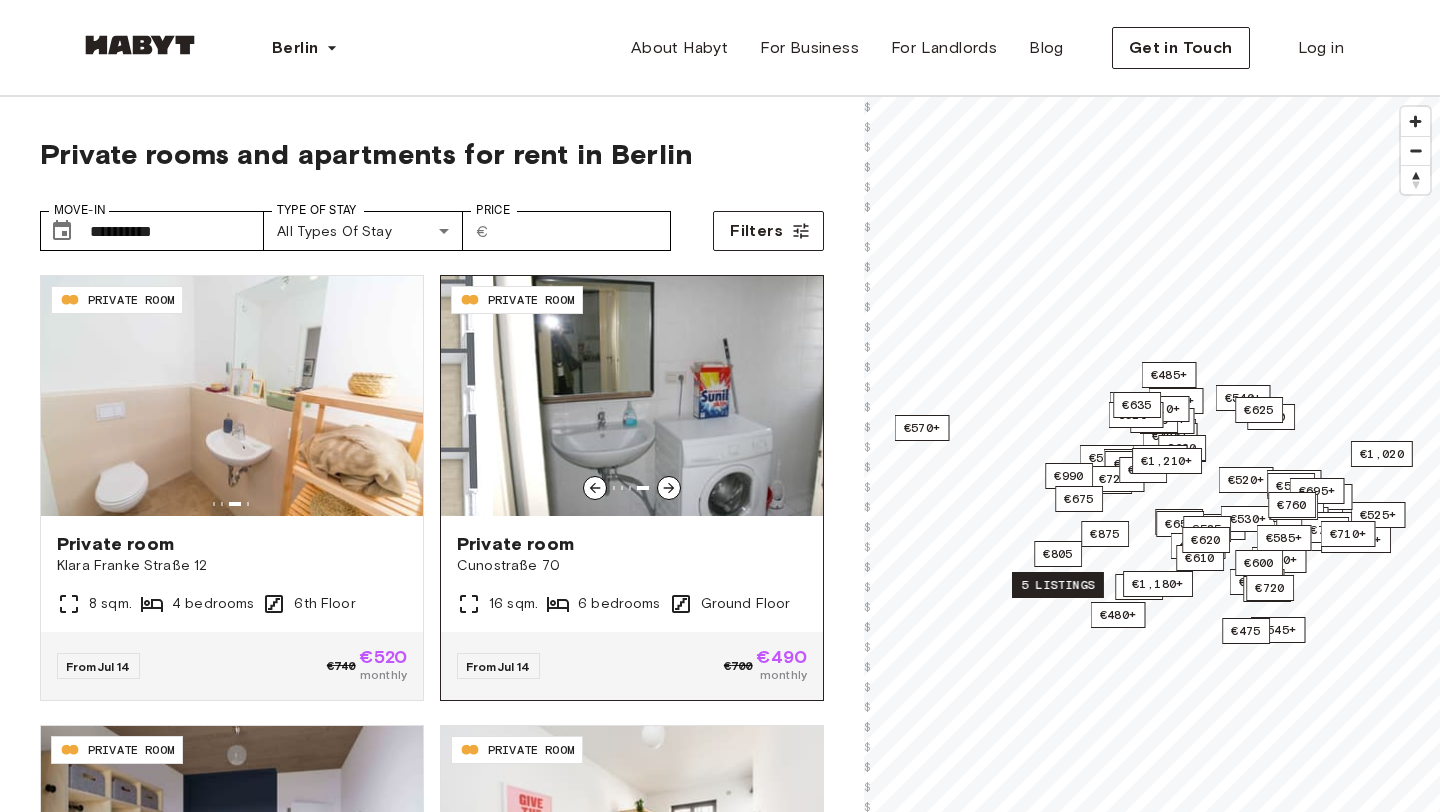 click 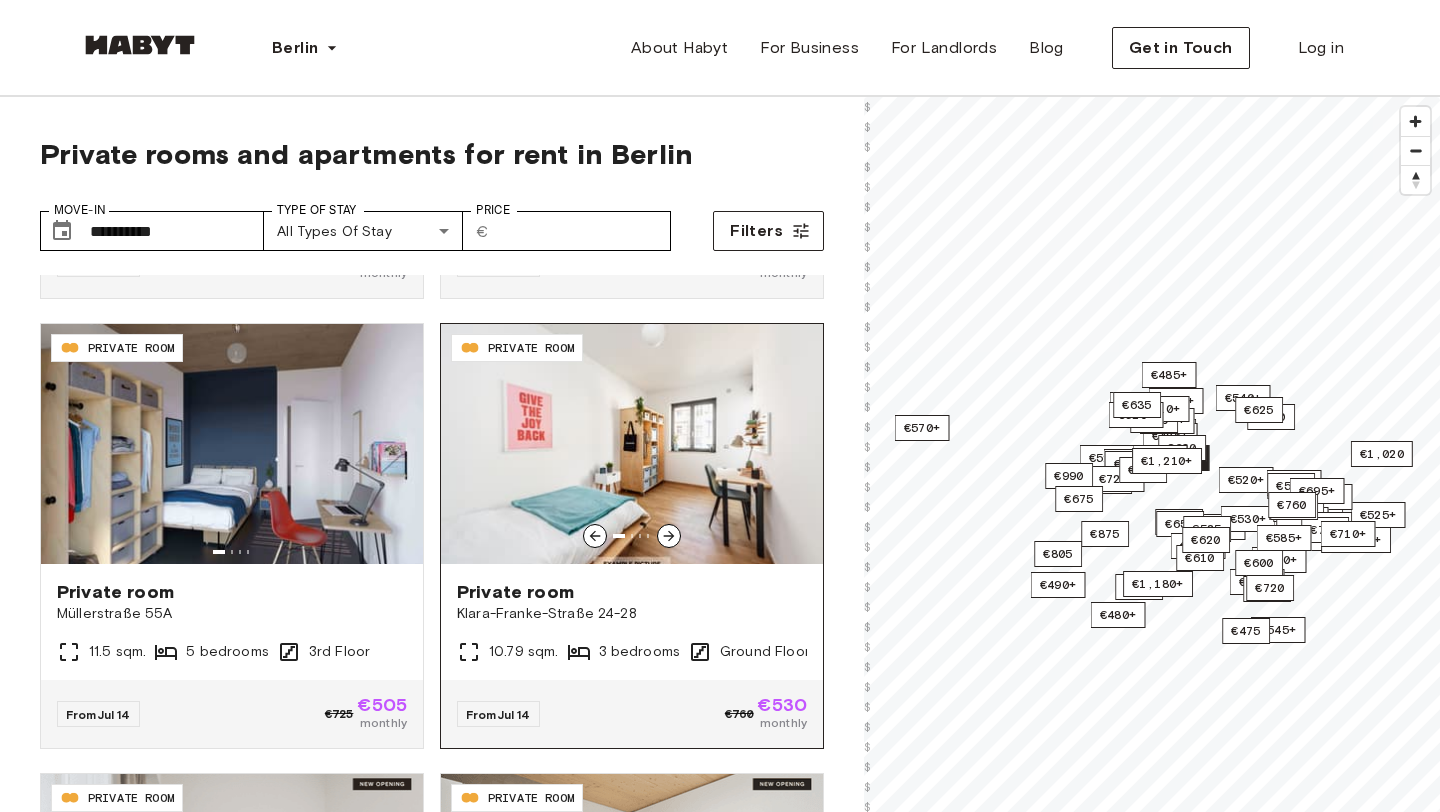 scroll, scrollTop: 523, scrollLeft: 0, axis: vertical 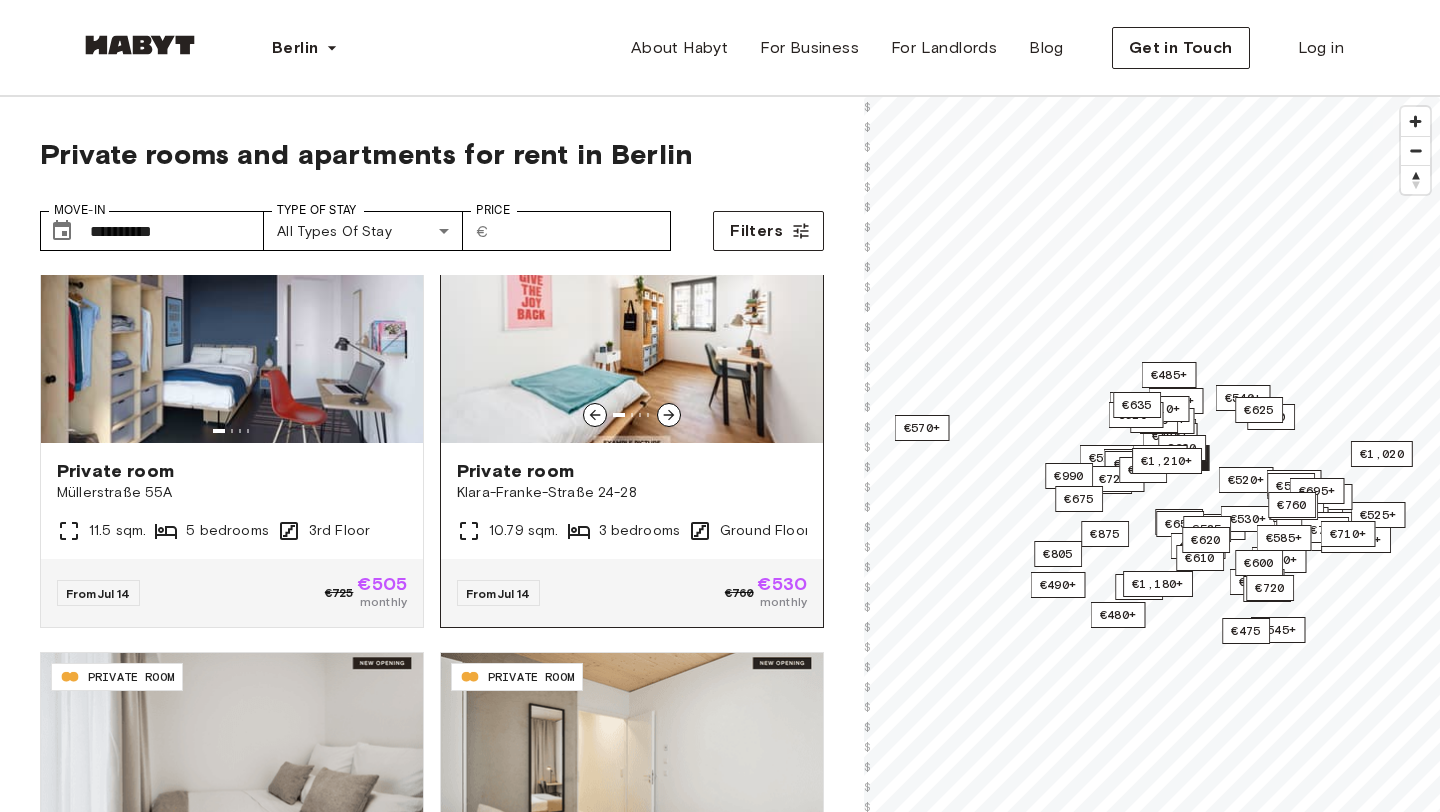 click 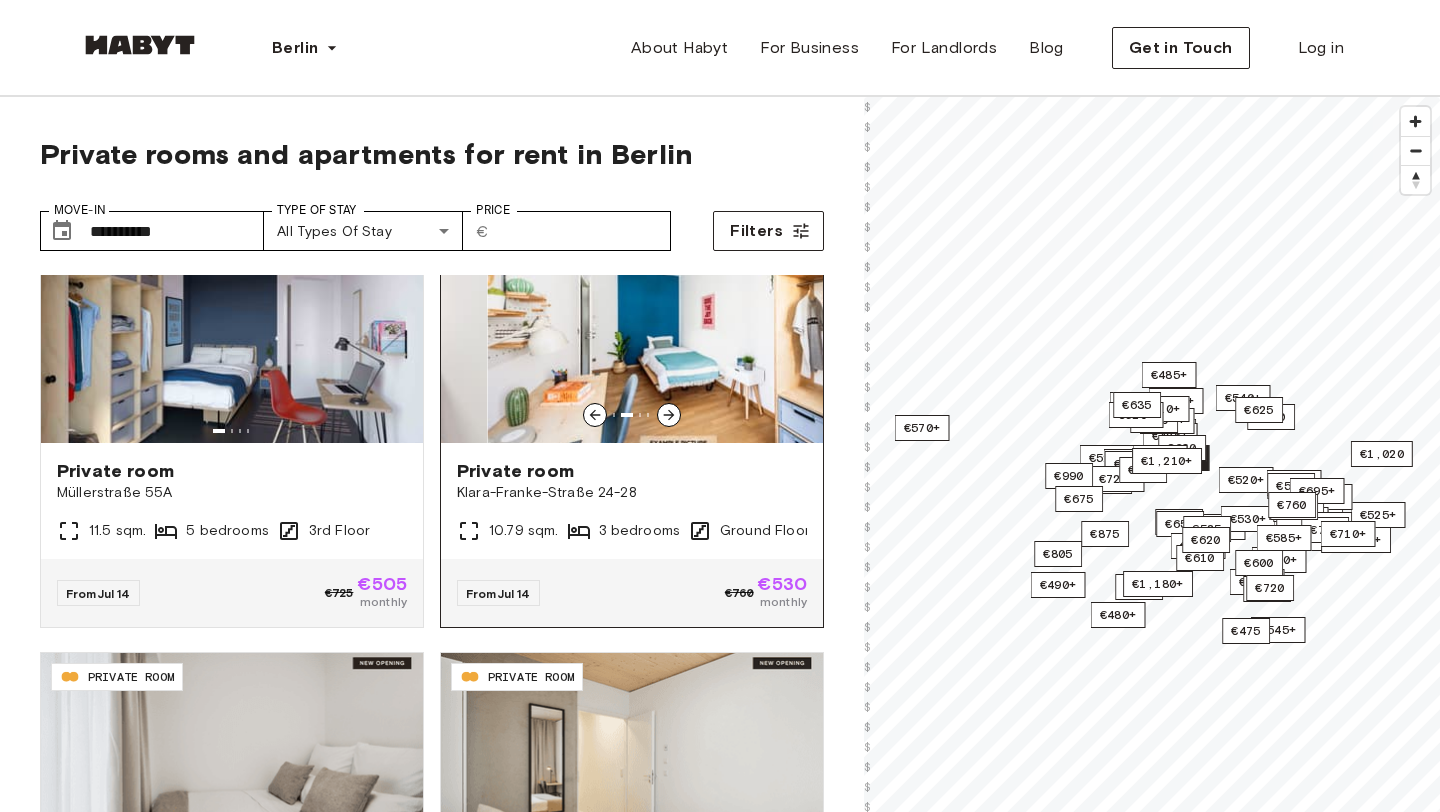 click 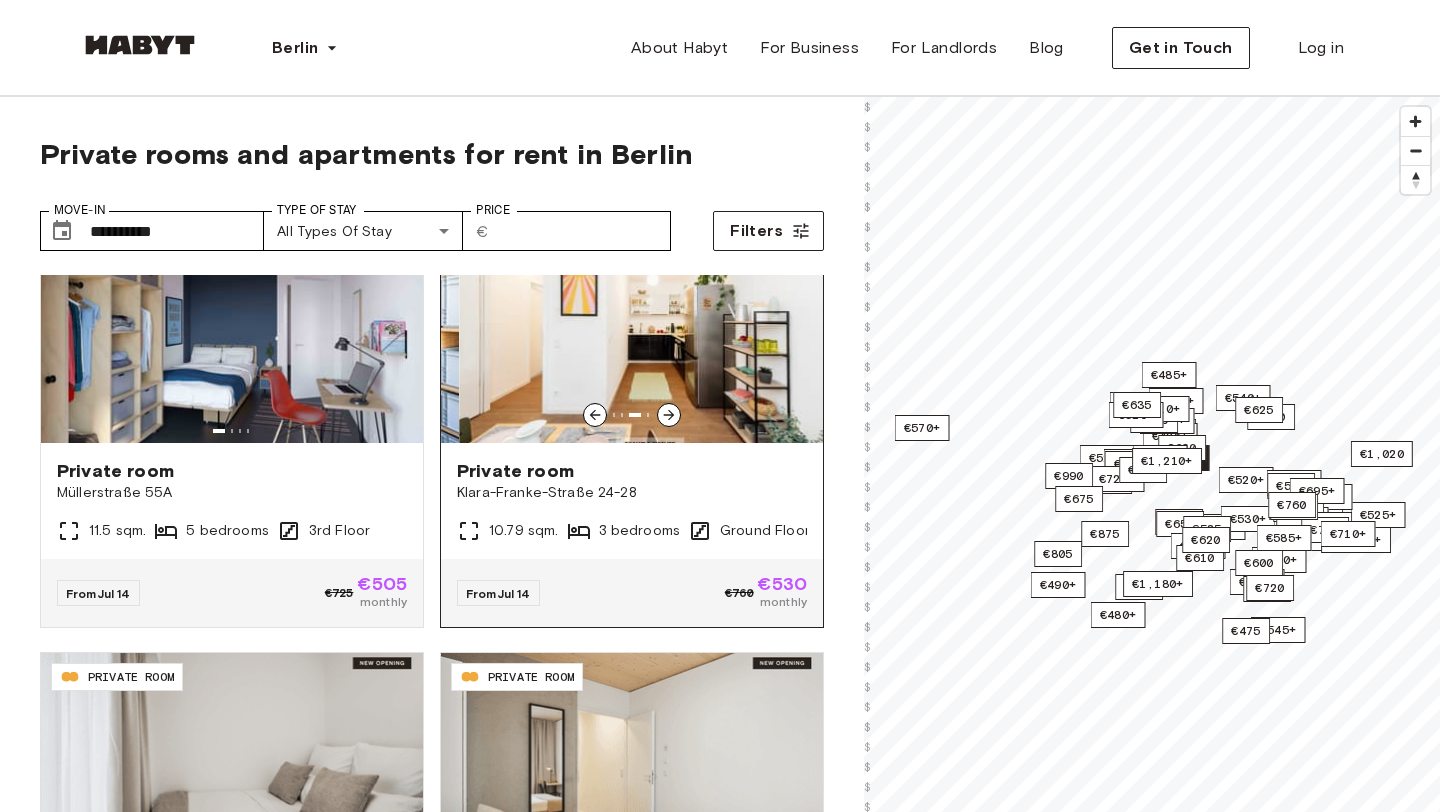 click 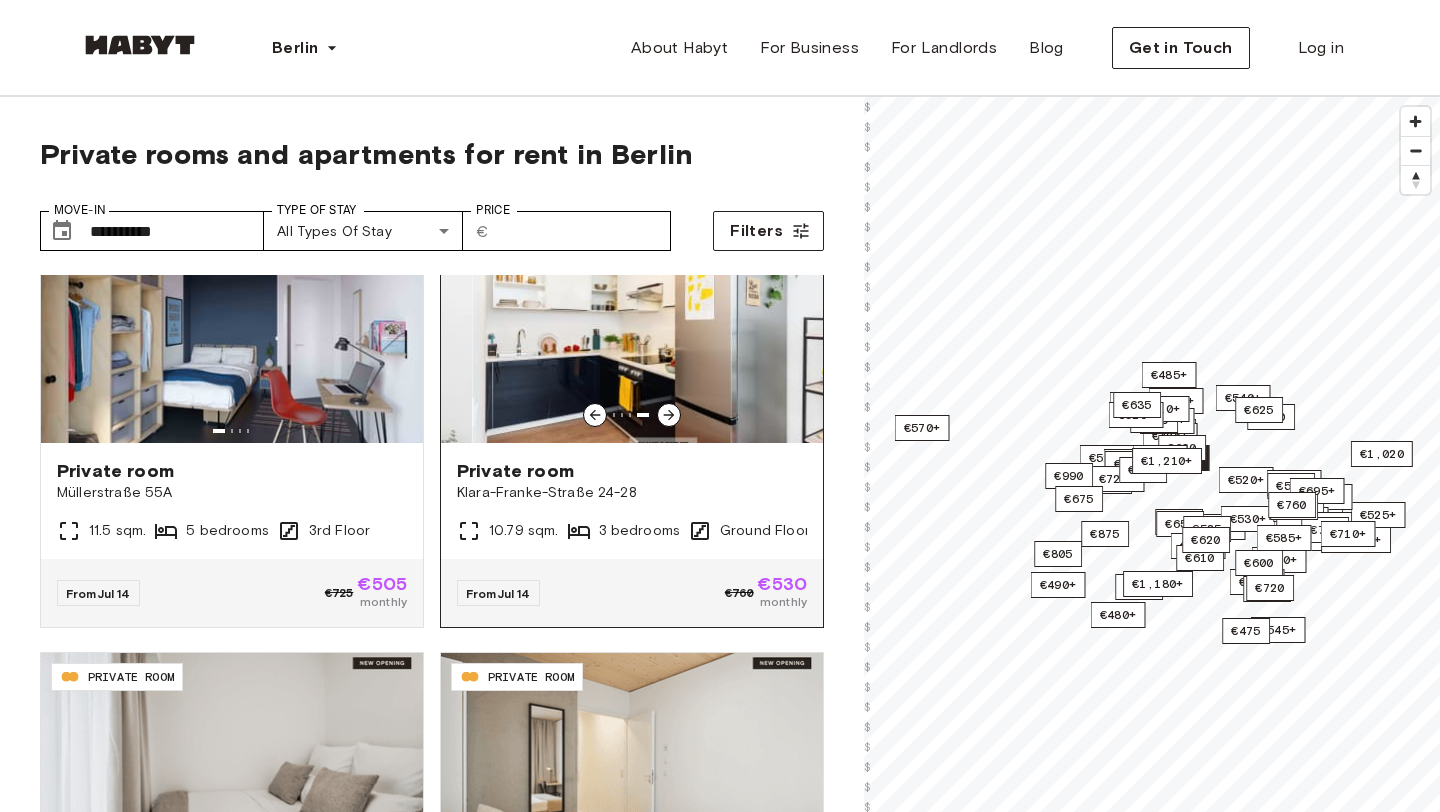 click 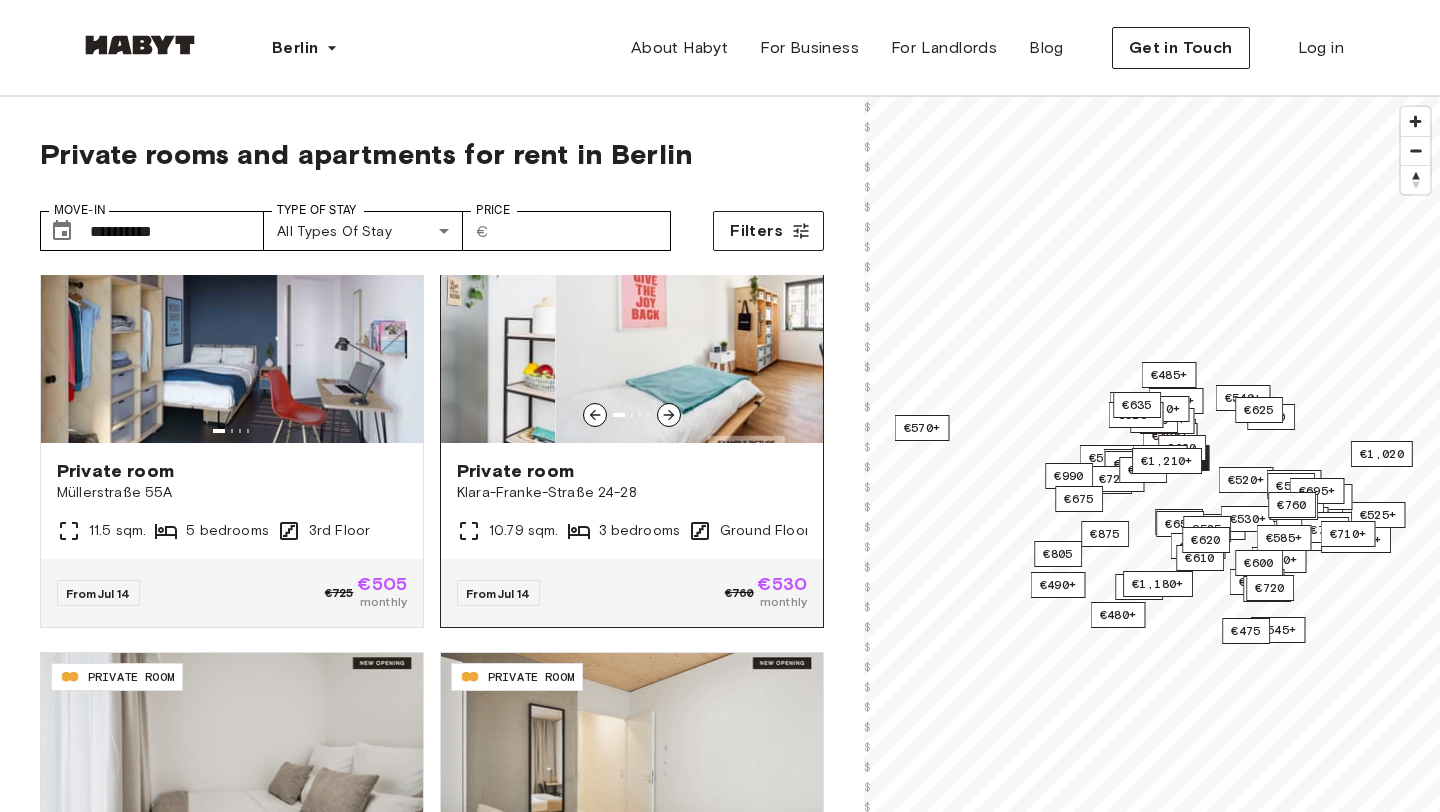 scroll, scrollTop: 521, scrollLeft: 0, axis: vertical 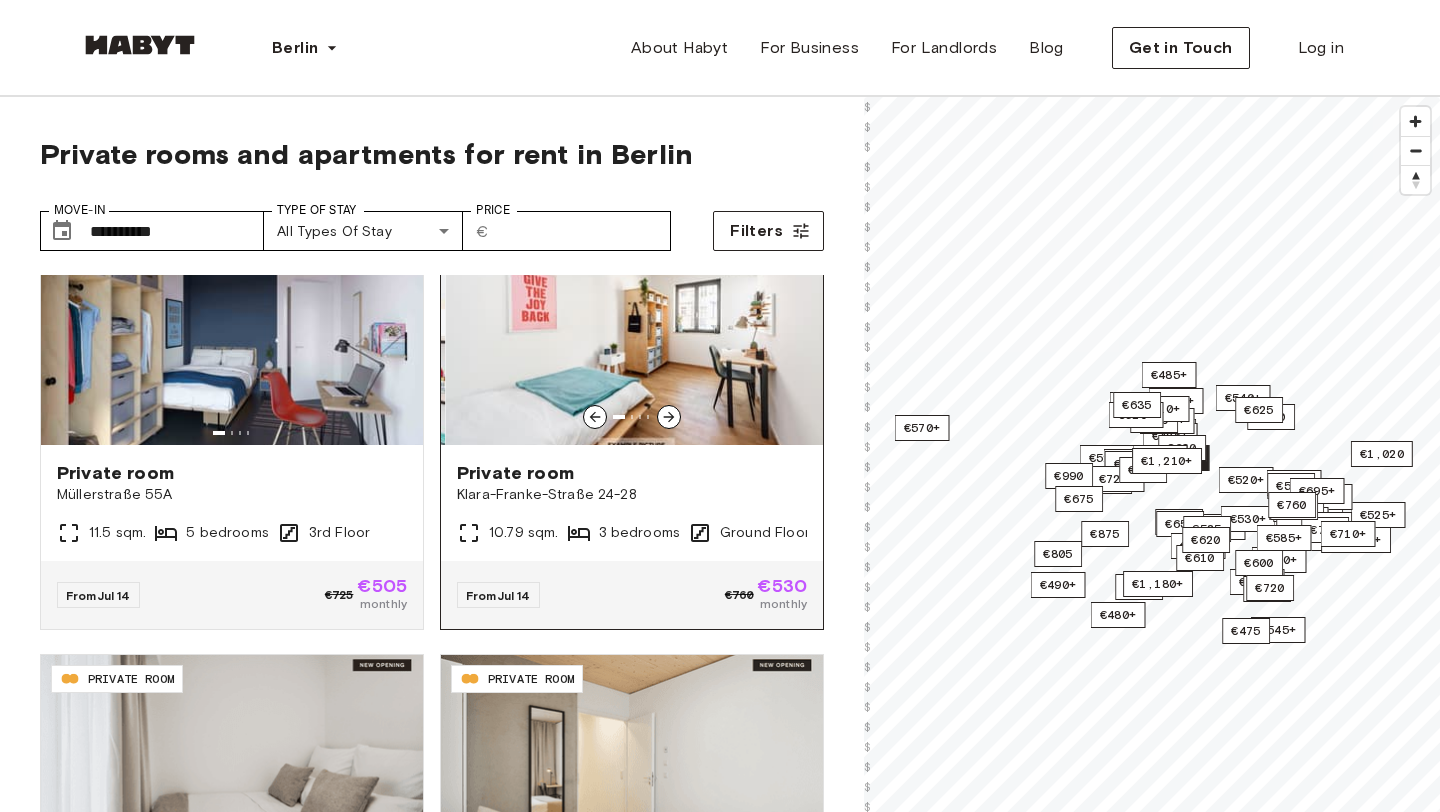 click on "Private room" at bounding box center (632, 473) 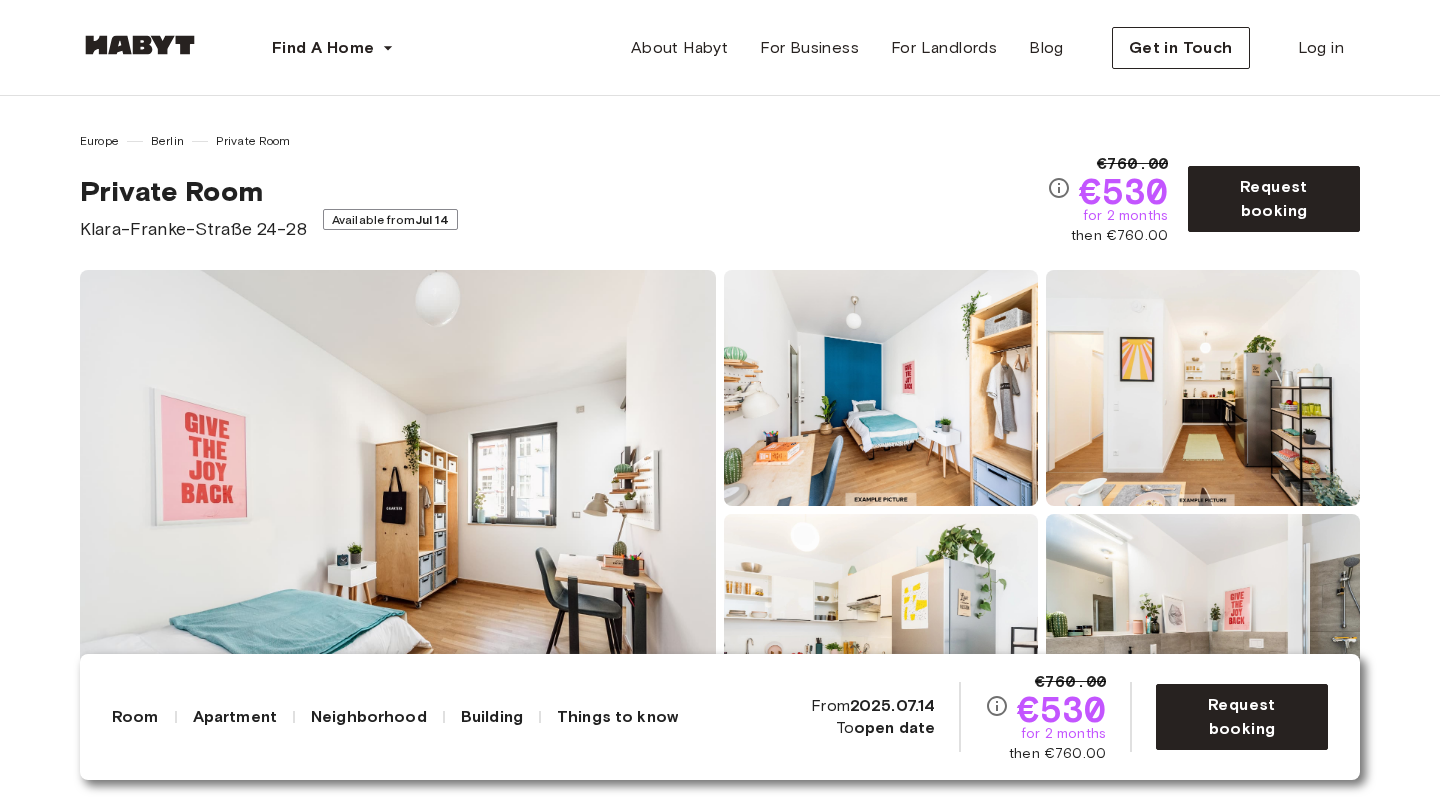 scroll, scrollTop: 0, scrollLeft: 0, axis: both 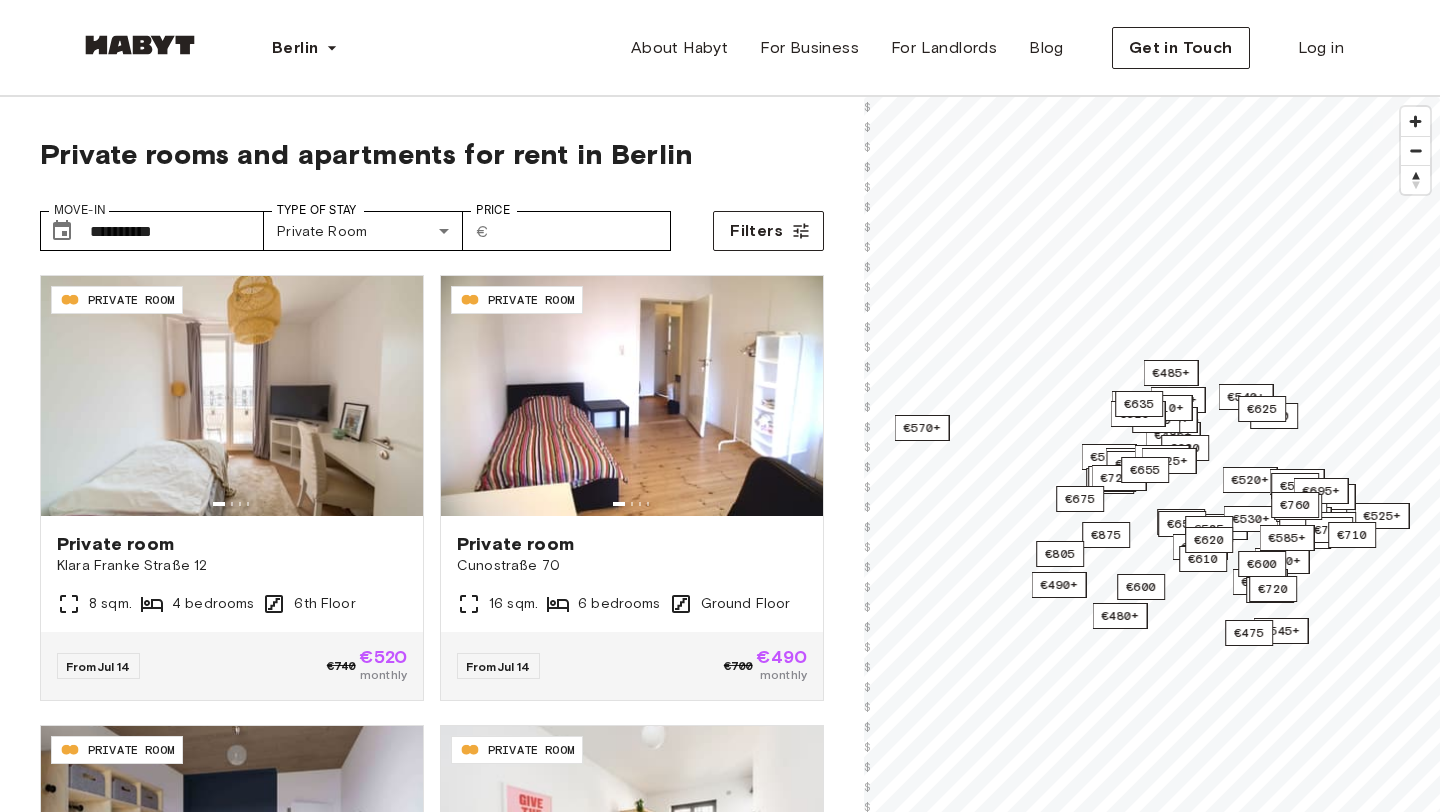 click on "**********" at bounding box center [177, 231] 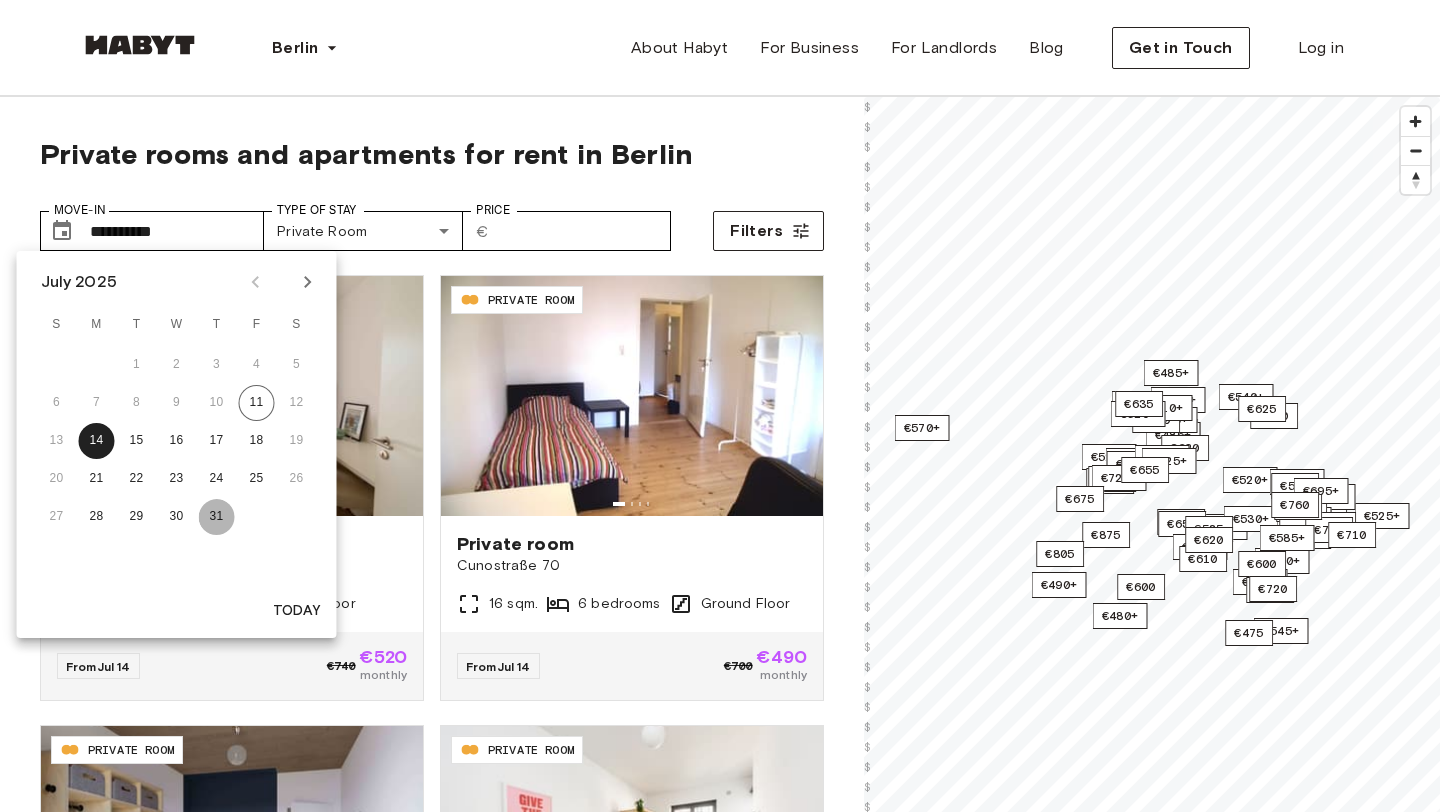 click on "31" at bounding box center (217, 517) 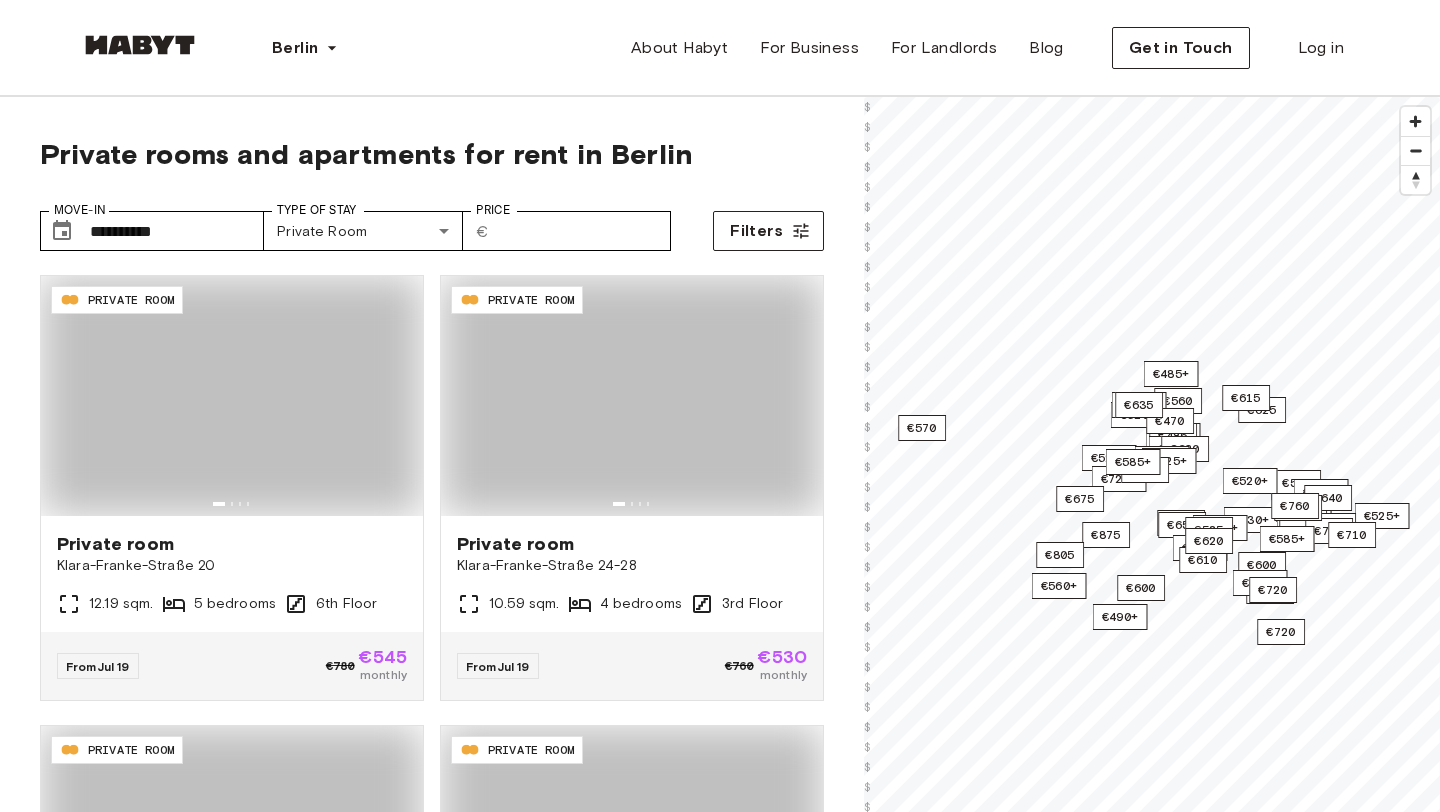 type on "**********" 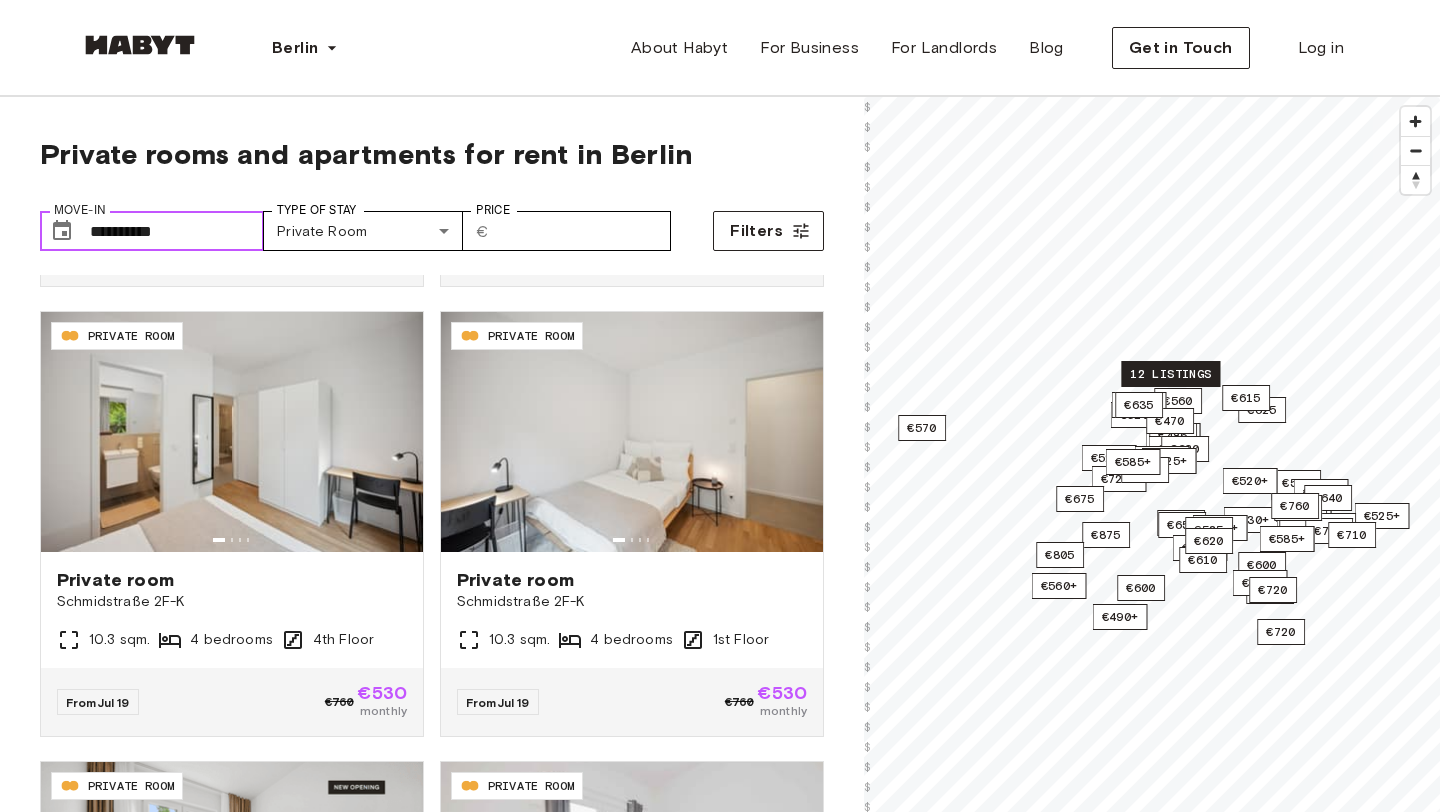 scroll, scrollTop: 0, scrollLeft: 0, axis: both 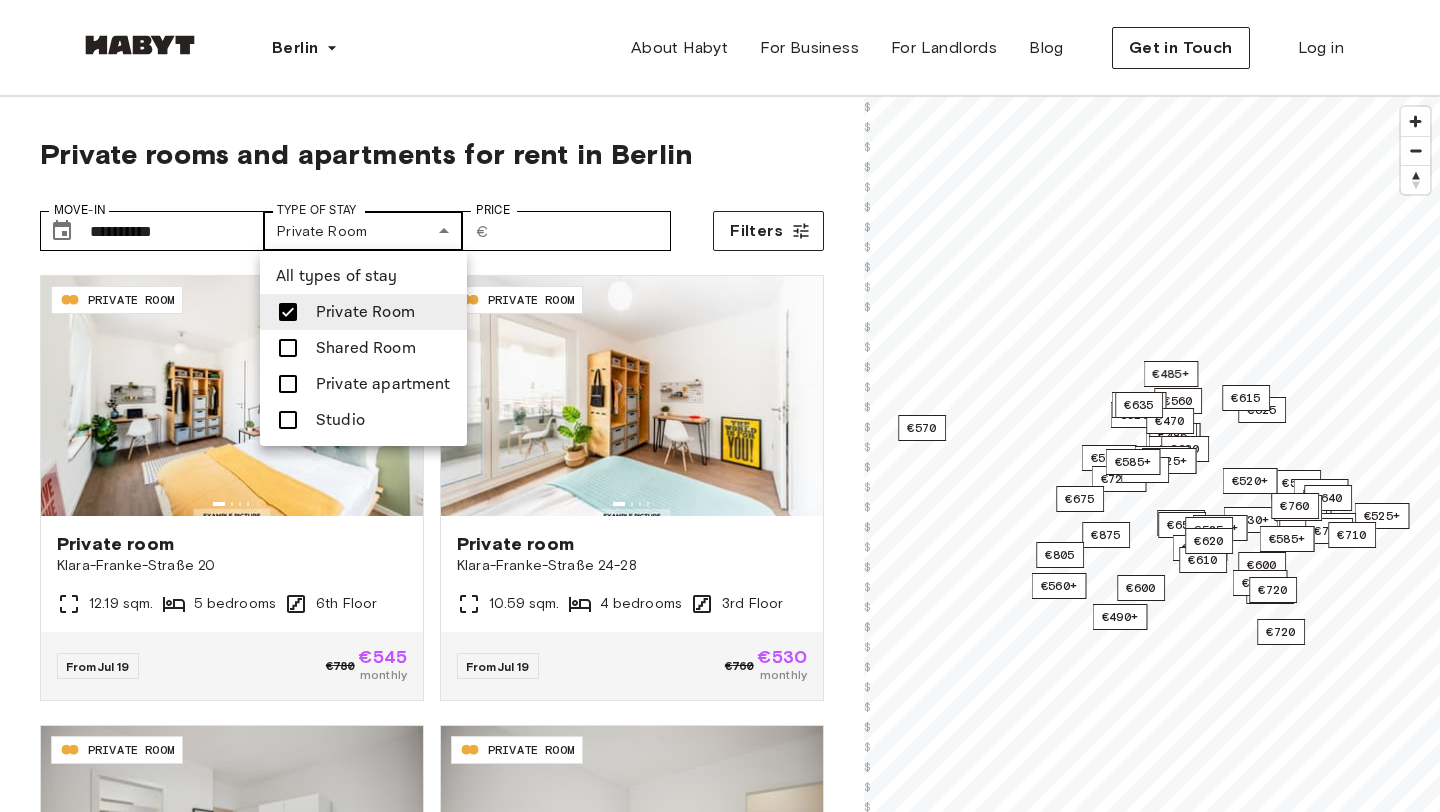click on "**********" at bounding box center [720, 2413] 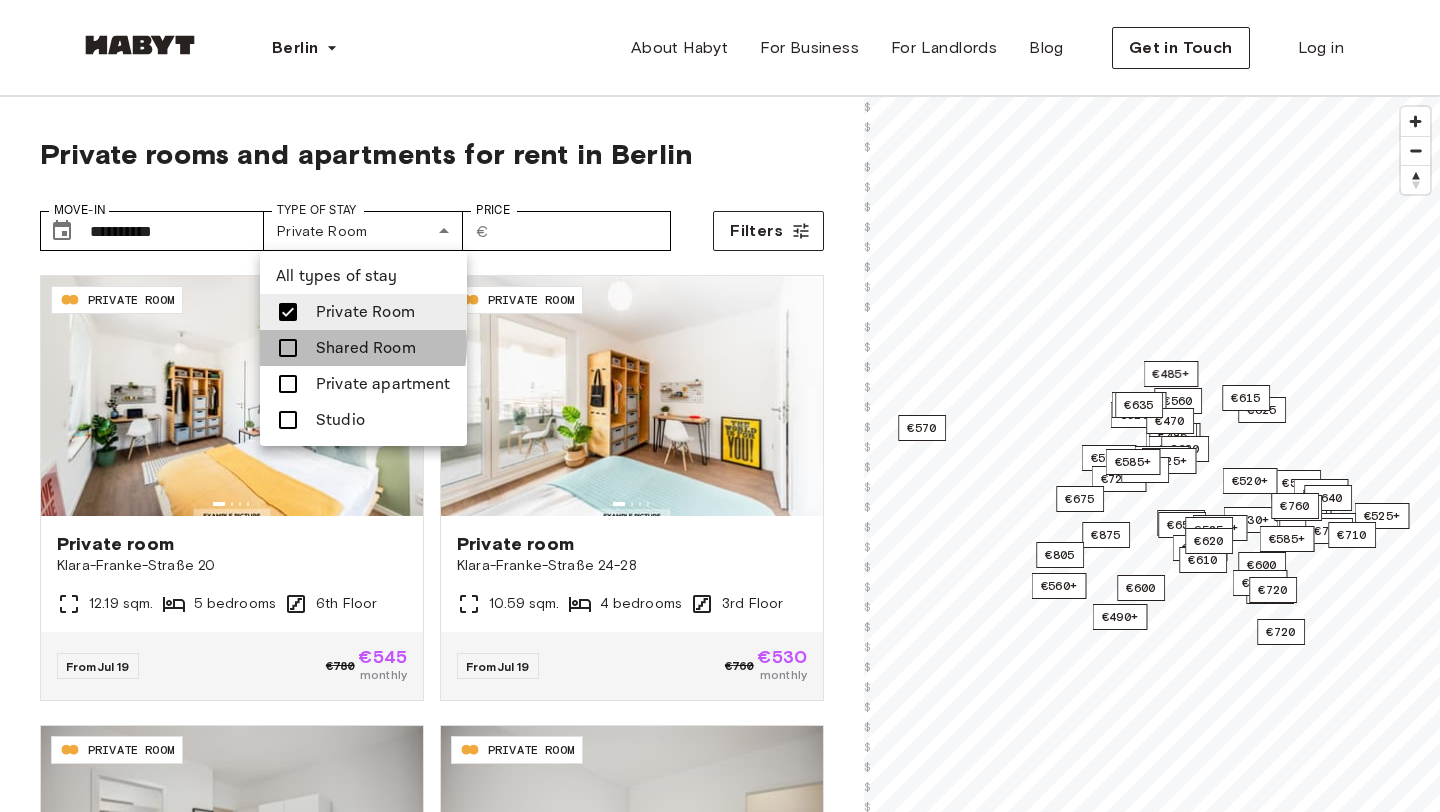 click on "Shared Room" 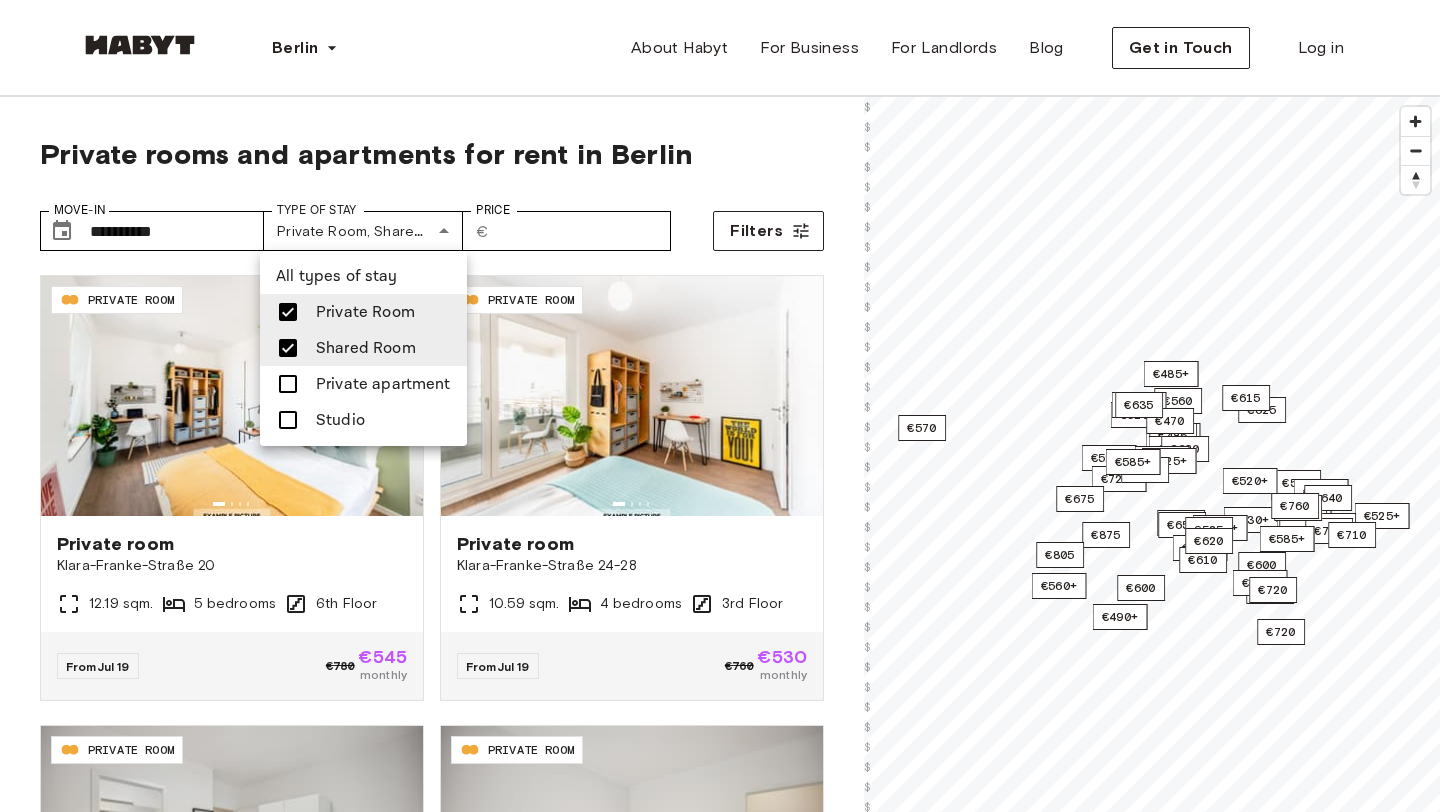 click 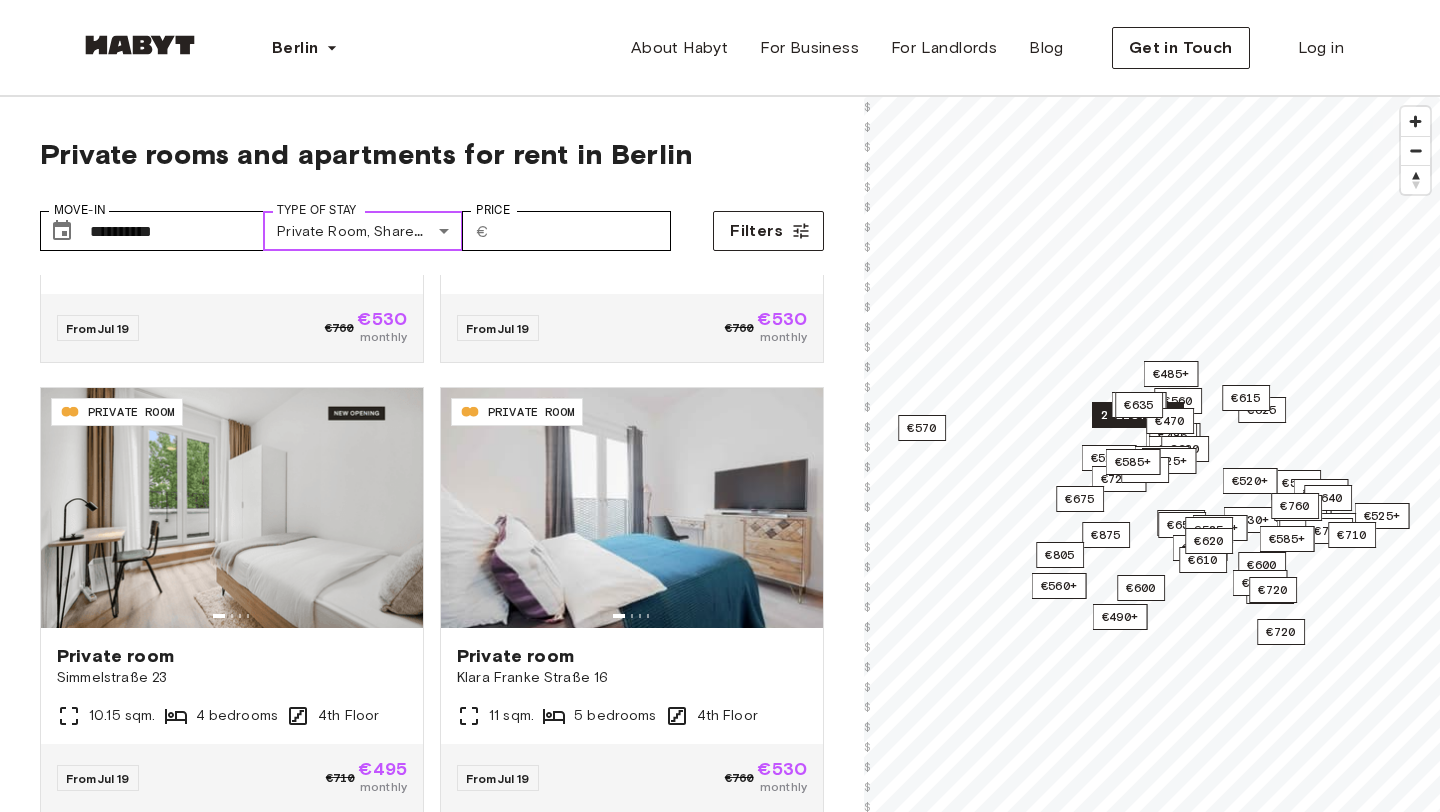 scroll, scrollTop: 0, scrollLeft: 0, axis: both 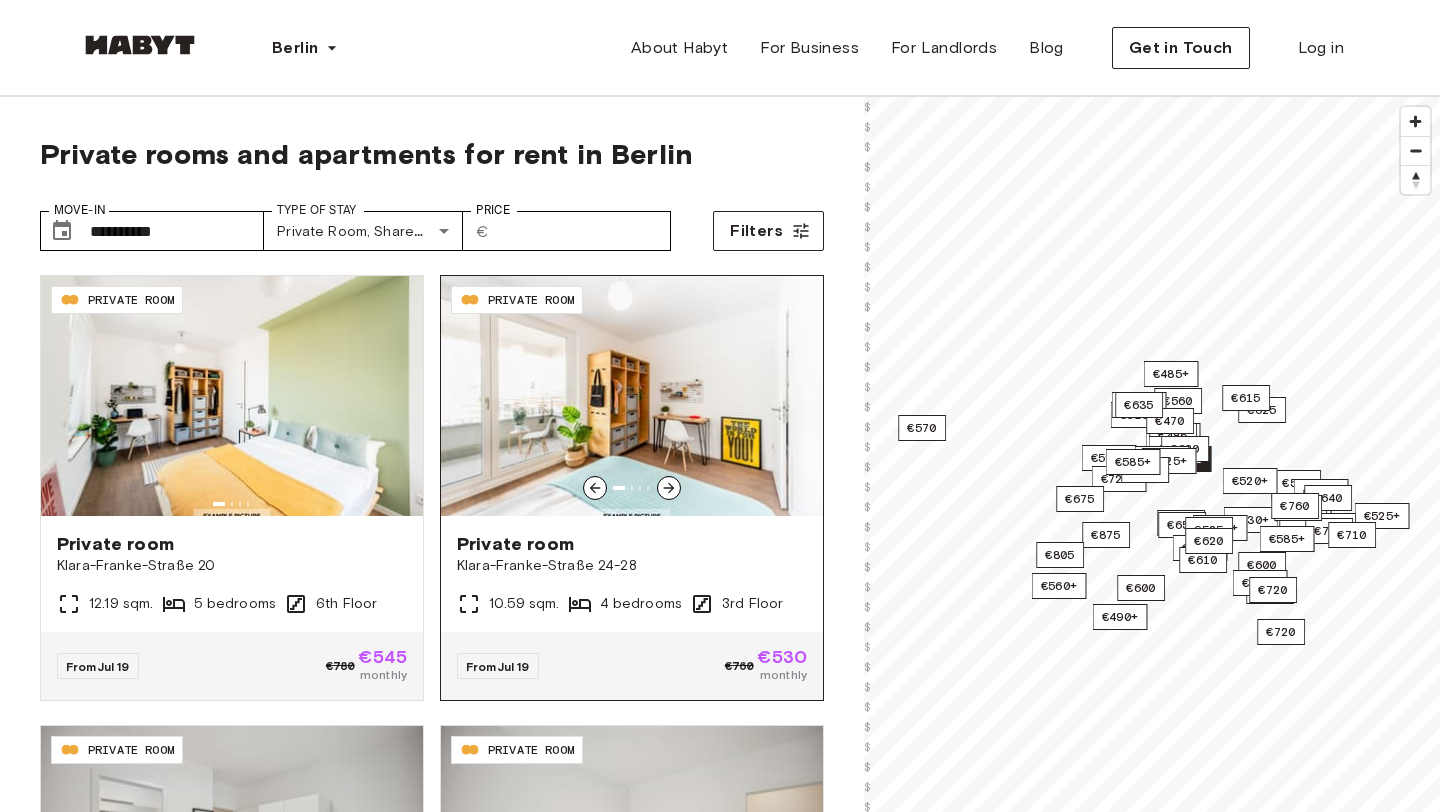 click 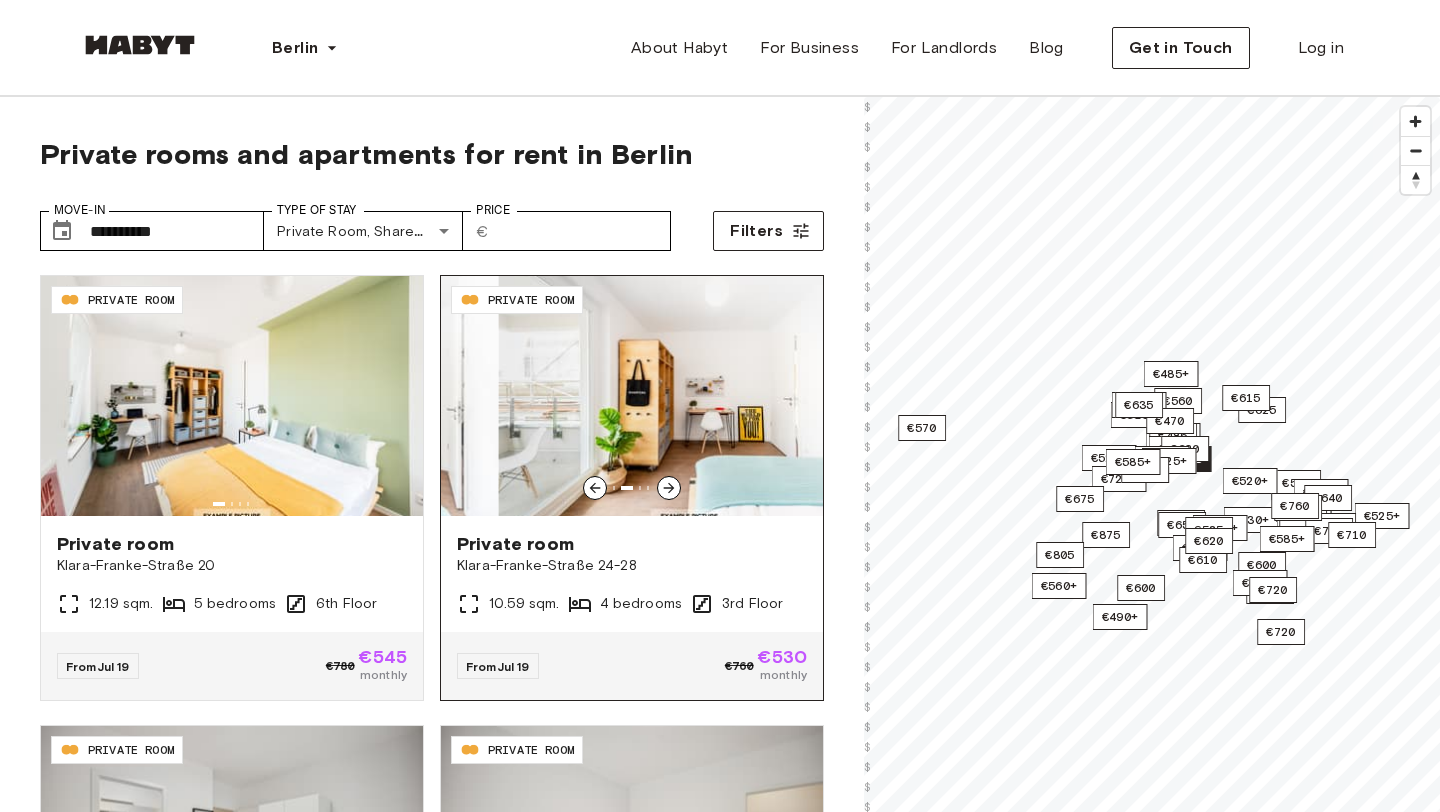 click 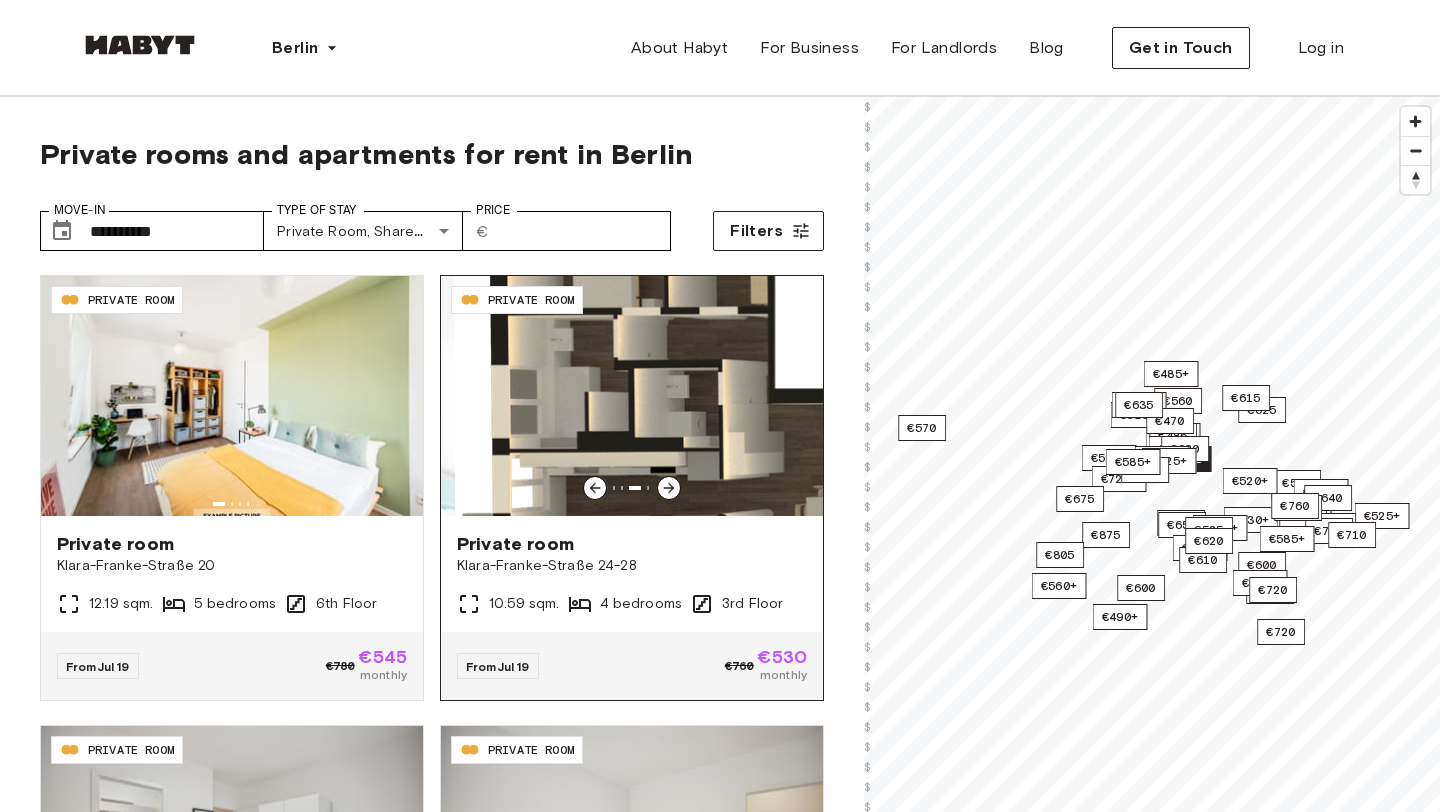 click 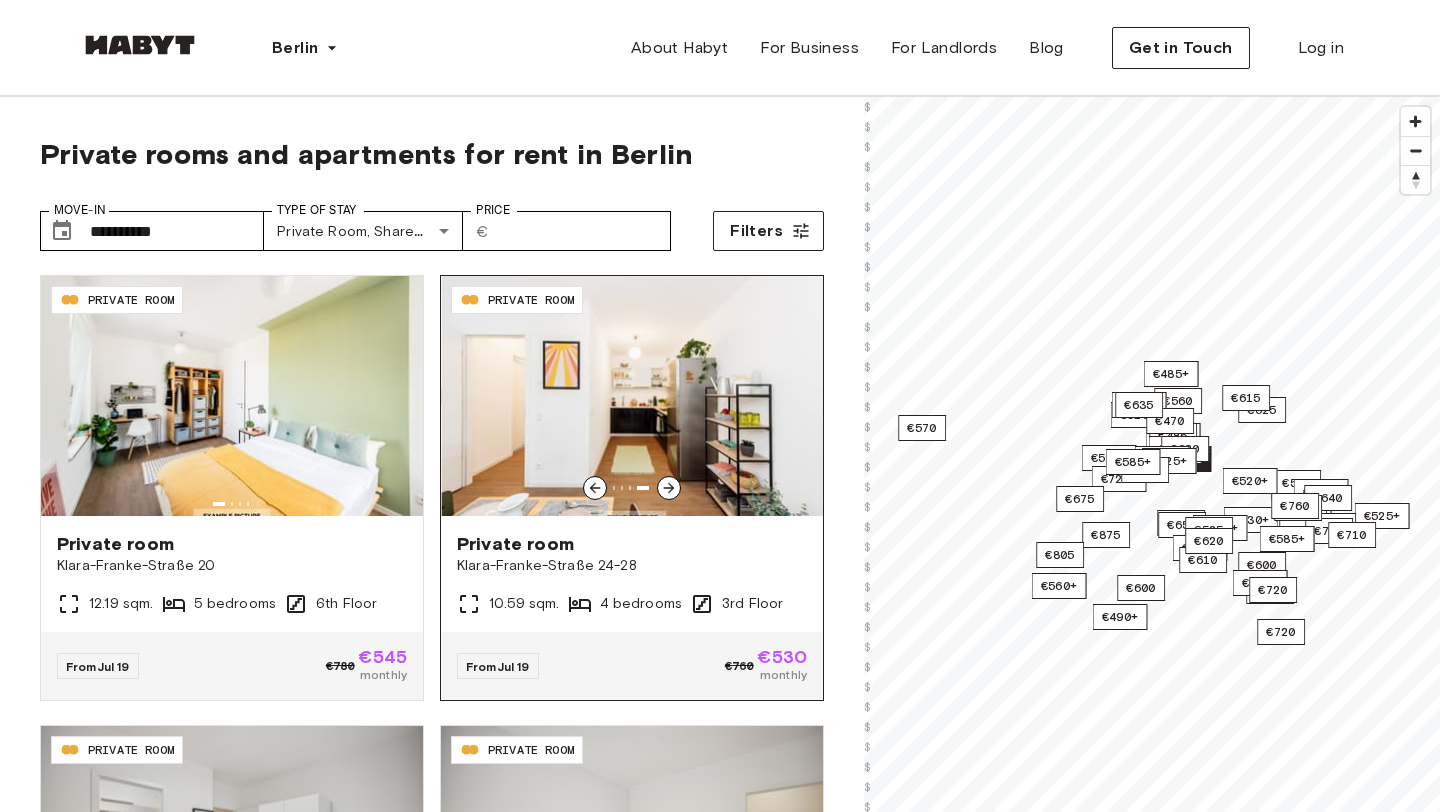 click on "Private room" 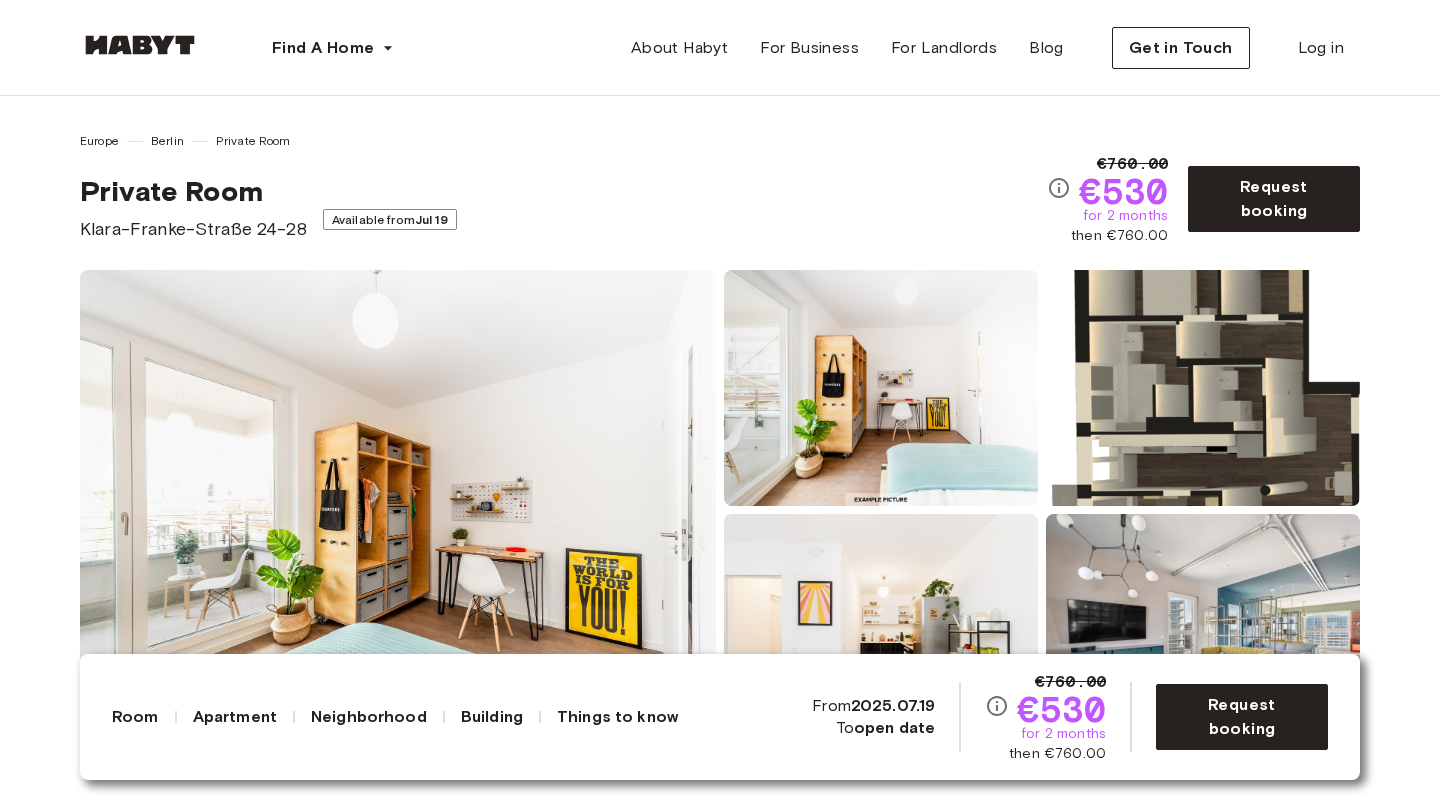 scroll, scrollTop: 0, scrollLeft: 0, axis: both 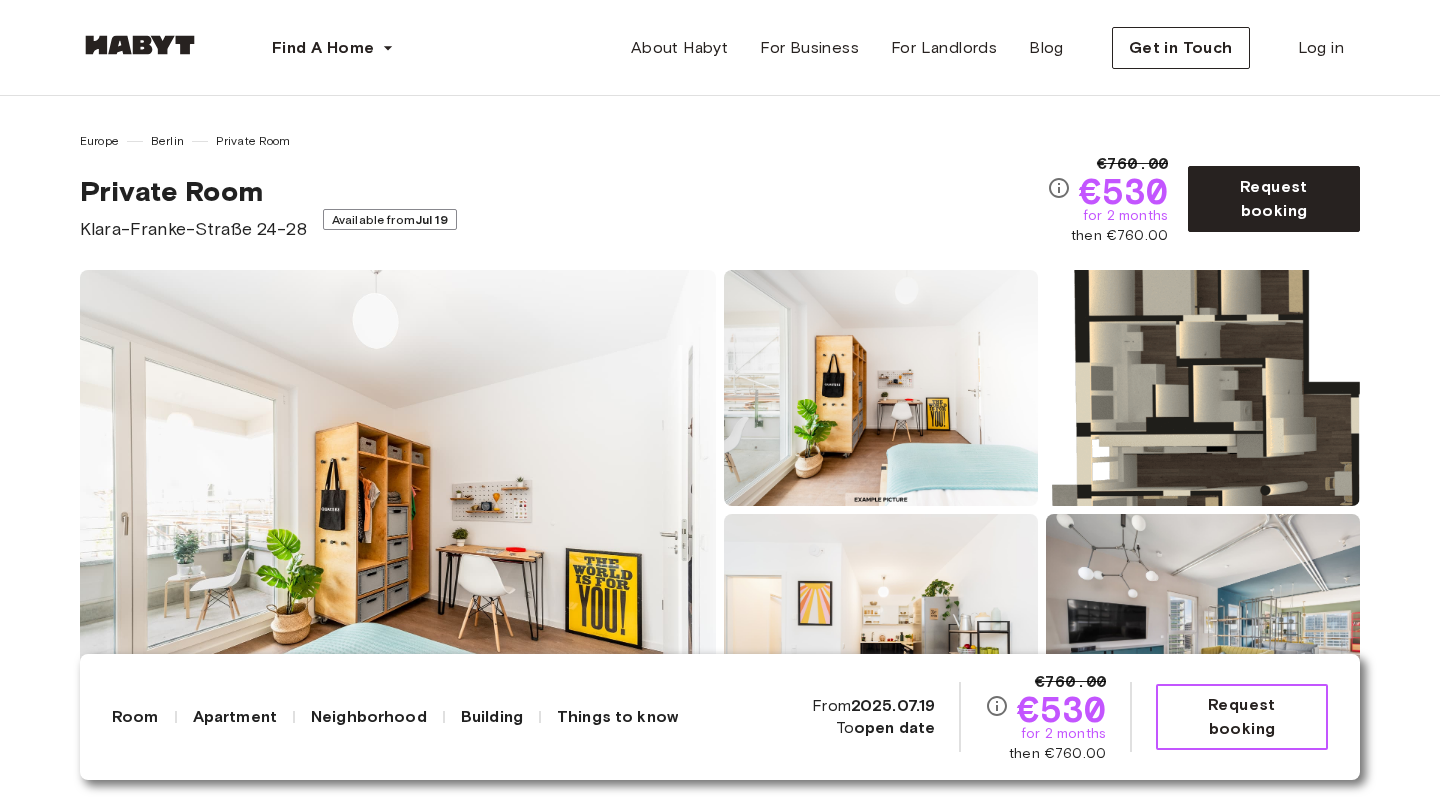 click on "Request booking" at bounding box center [1242, 717] 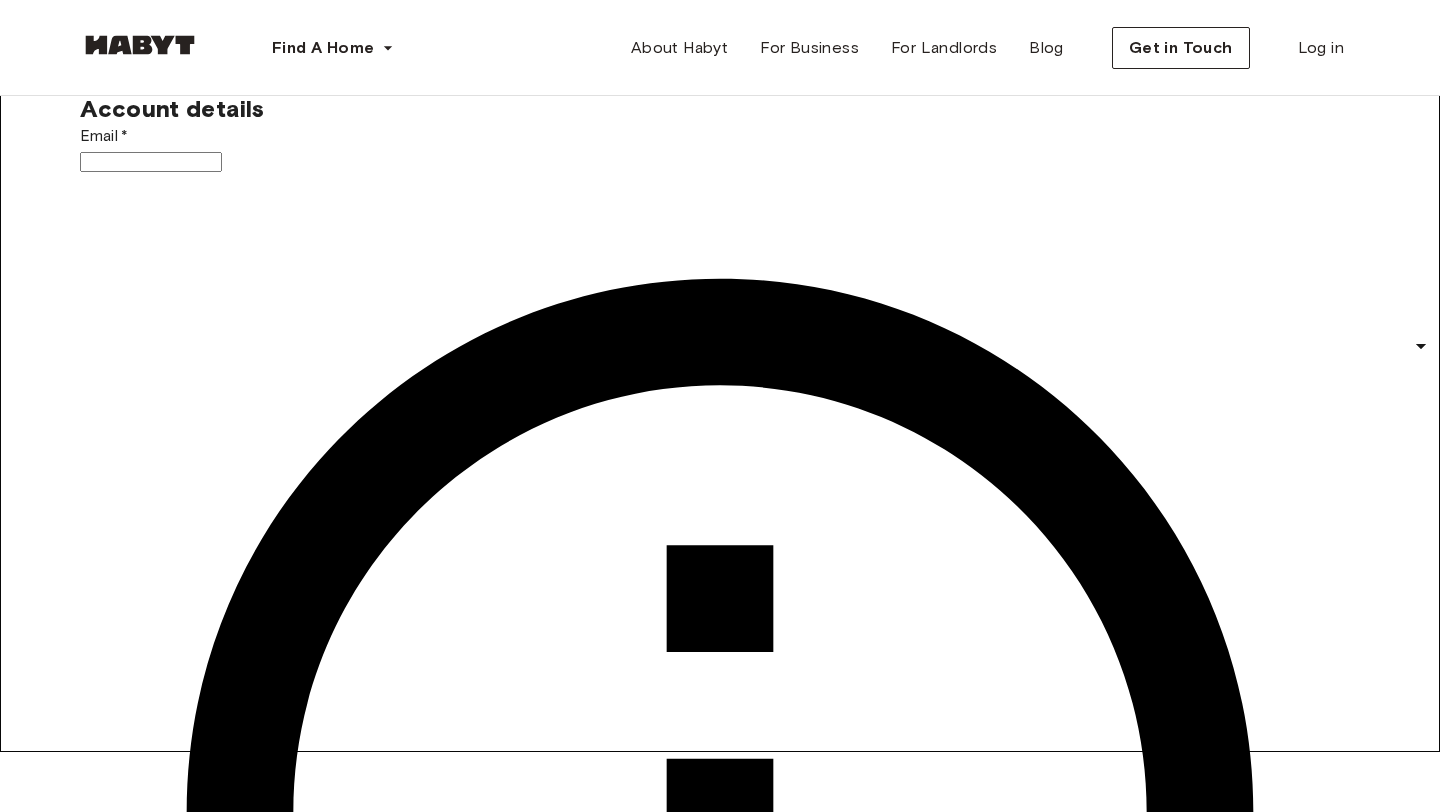 scroll, scrollTop: 0, scrollLeft: 0, axis: both 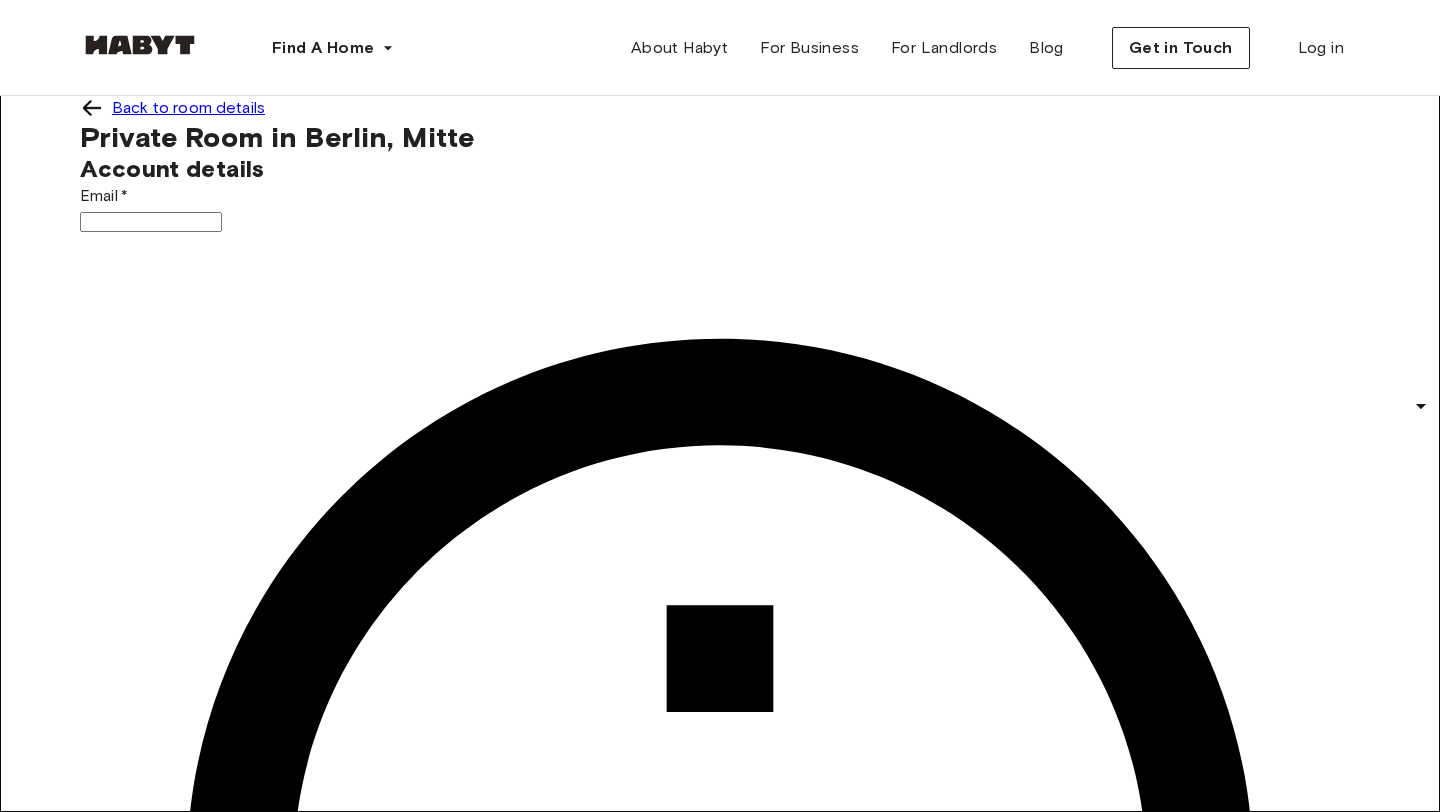 click 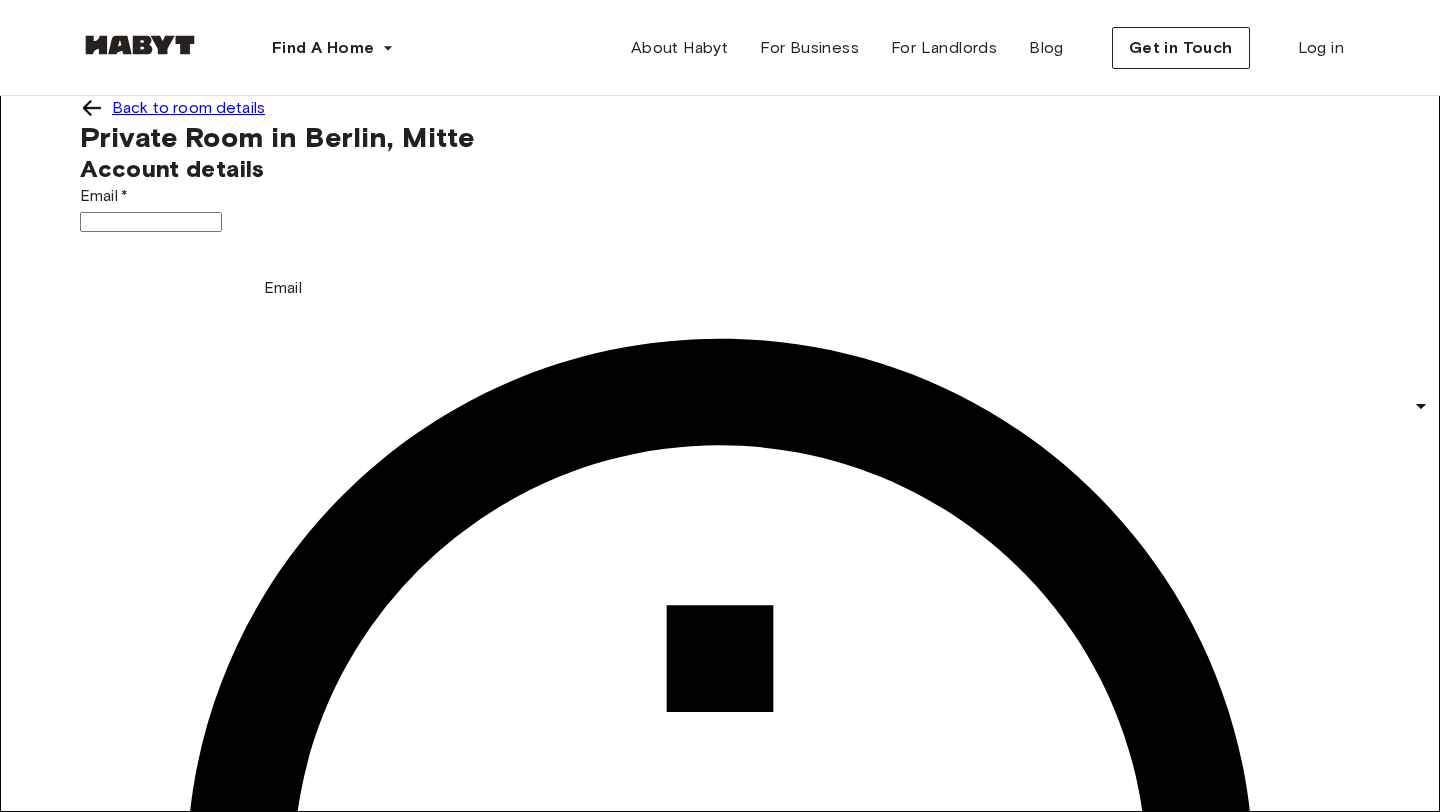 click on "Email   *" at bounding box center [151, 222] 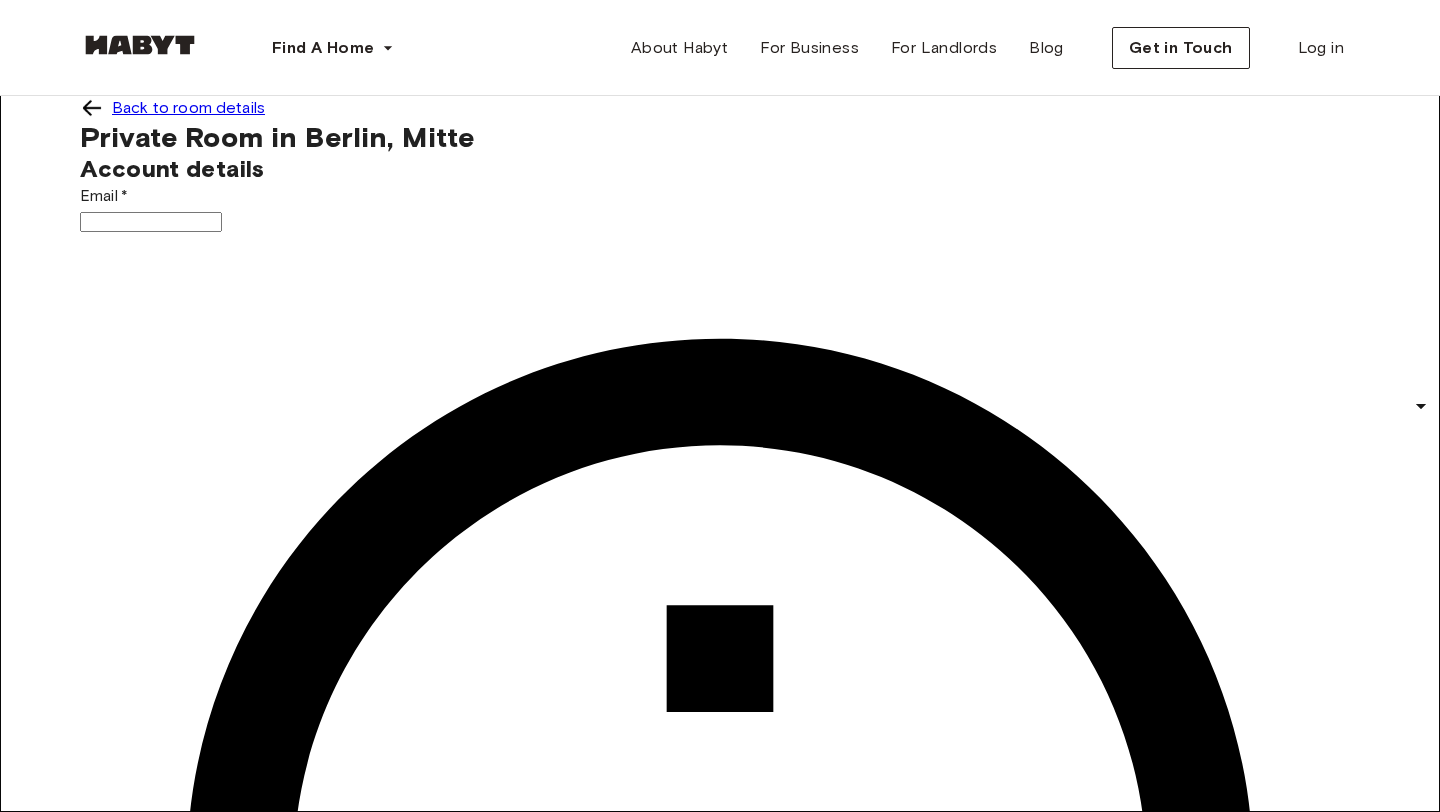 type on "**********" 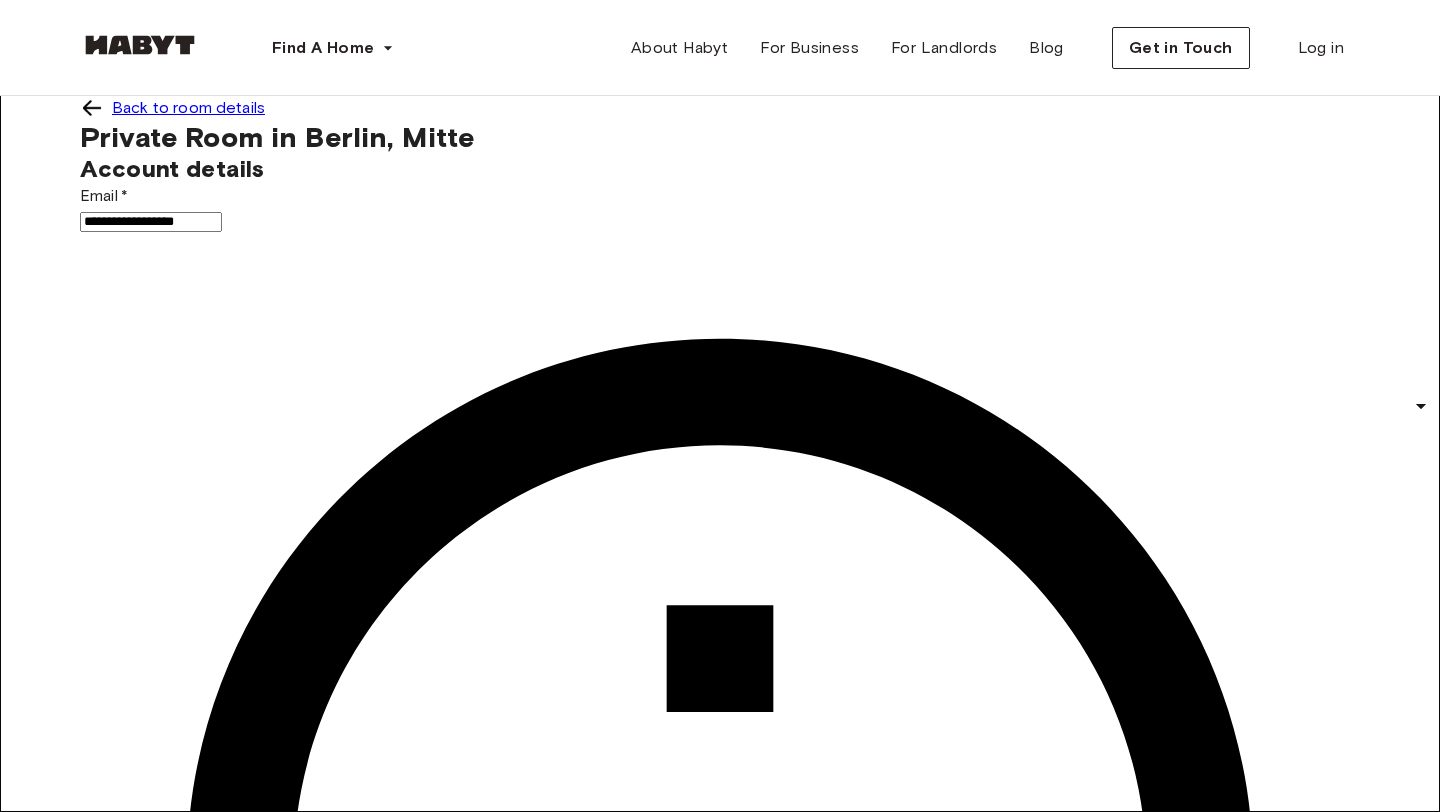 type on "**********" 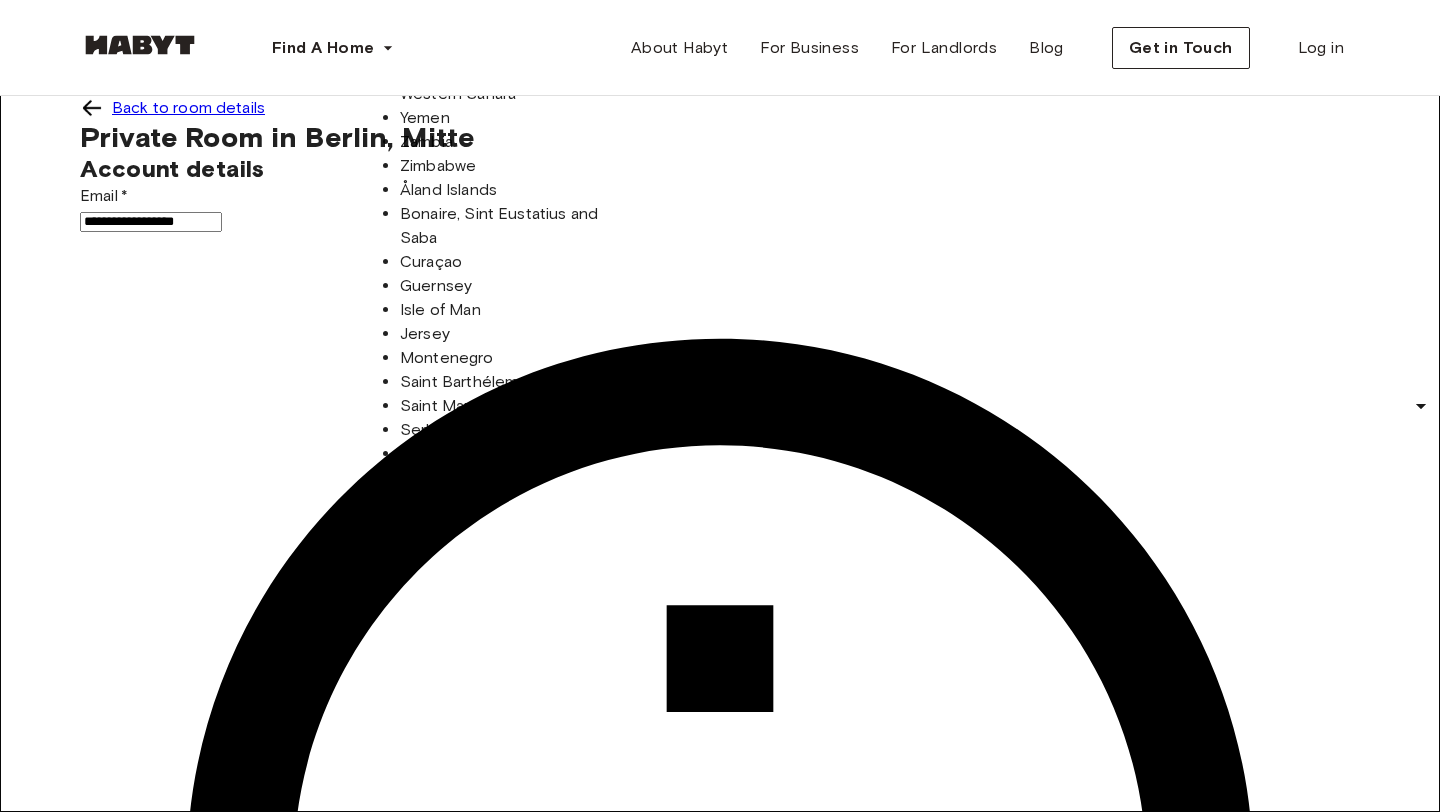 click on "**********" at bounding box center [720, 1277] 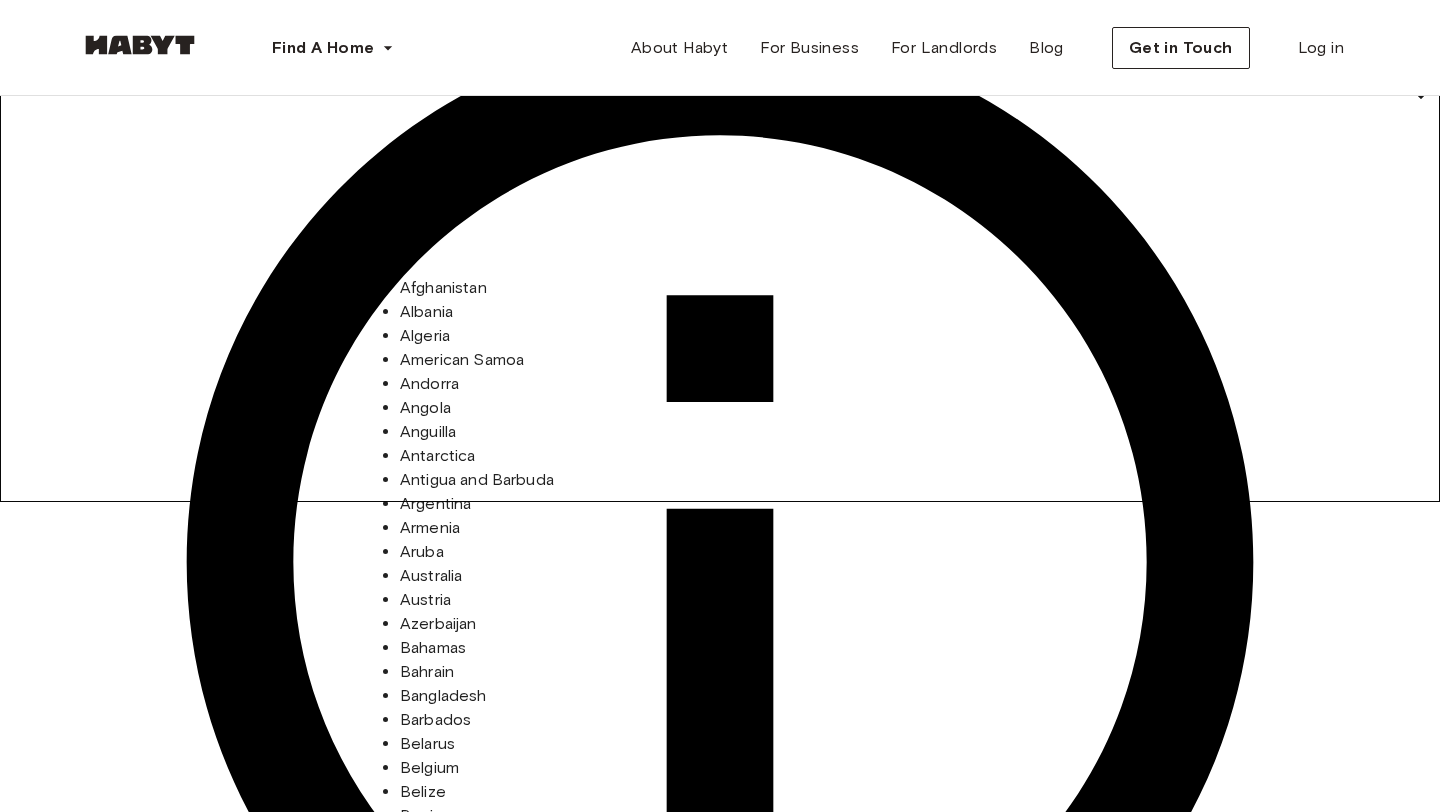 scroll, scrollTop: 268, scrollLeft: 0, axis: vertical 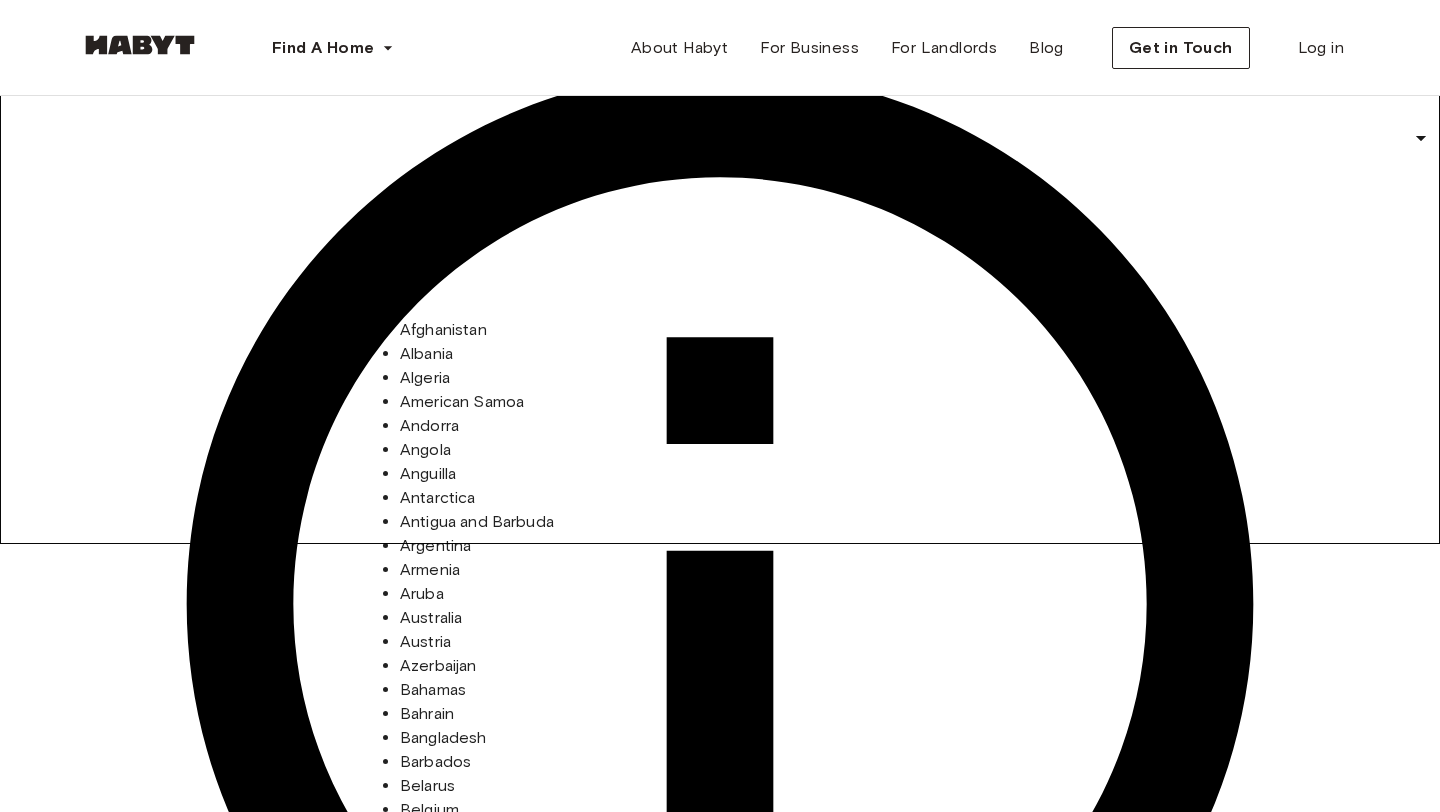 click on "Country   *" at bounding box center [151, 1607] 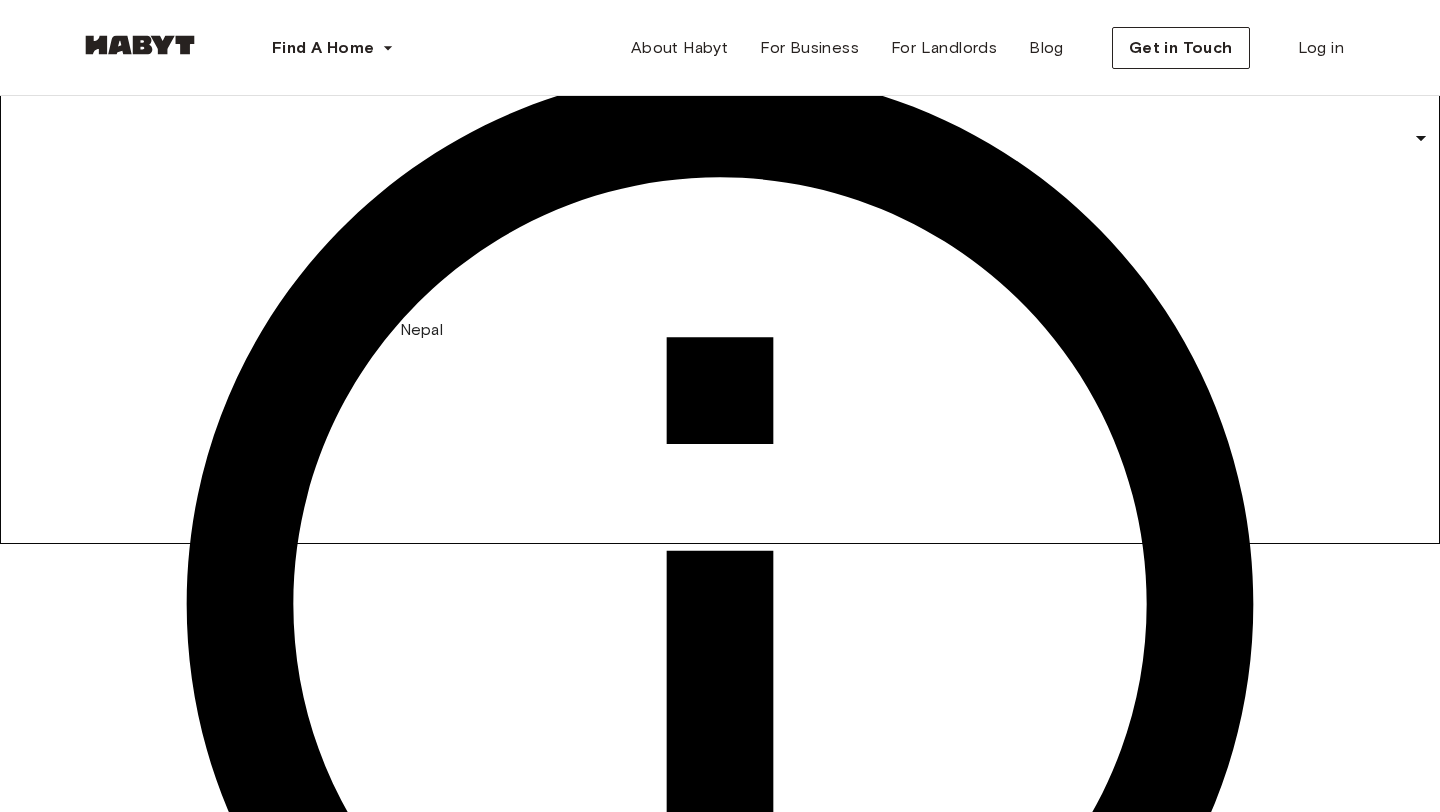 click on "Nepal" at bounding box center [500, 330] 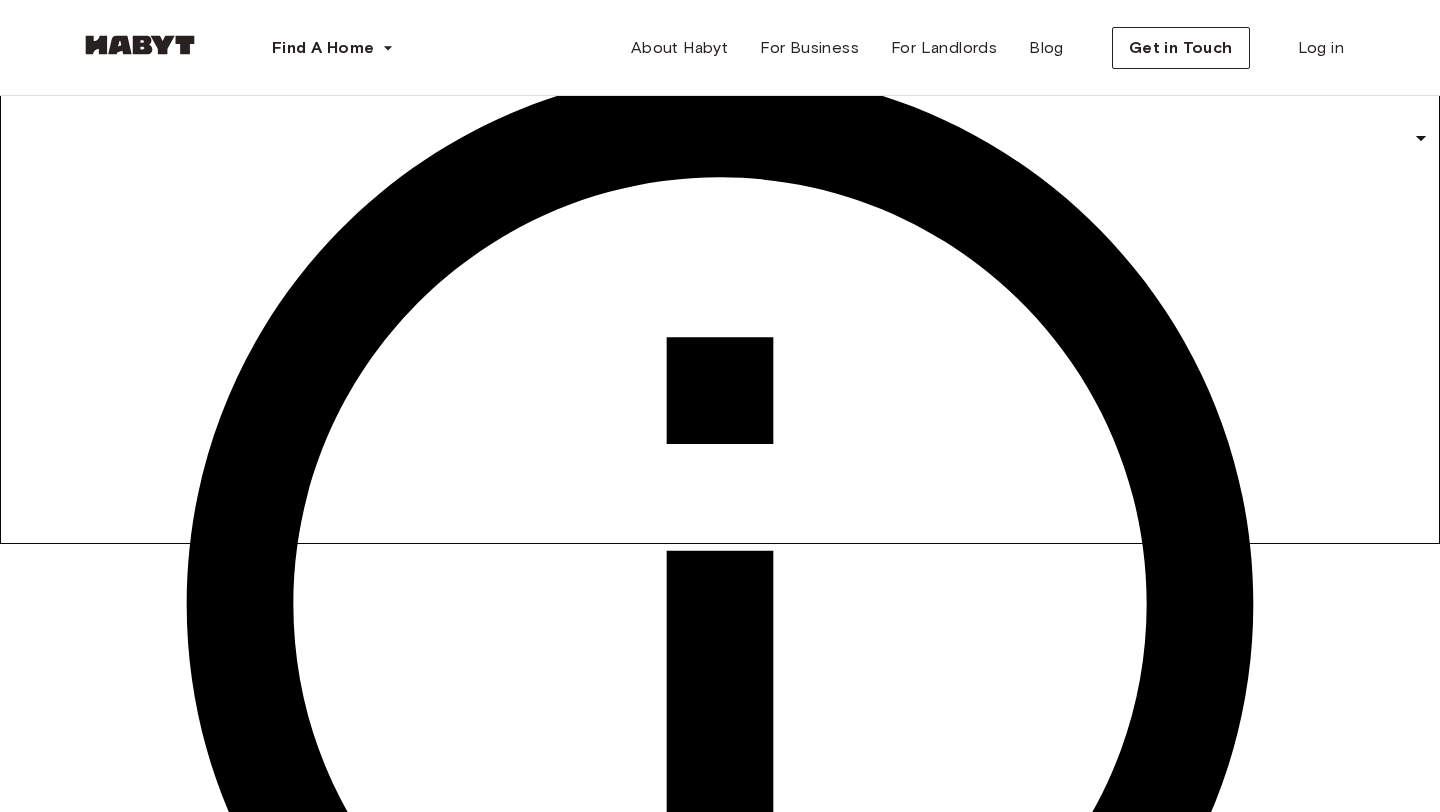 type on "*****" 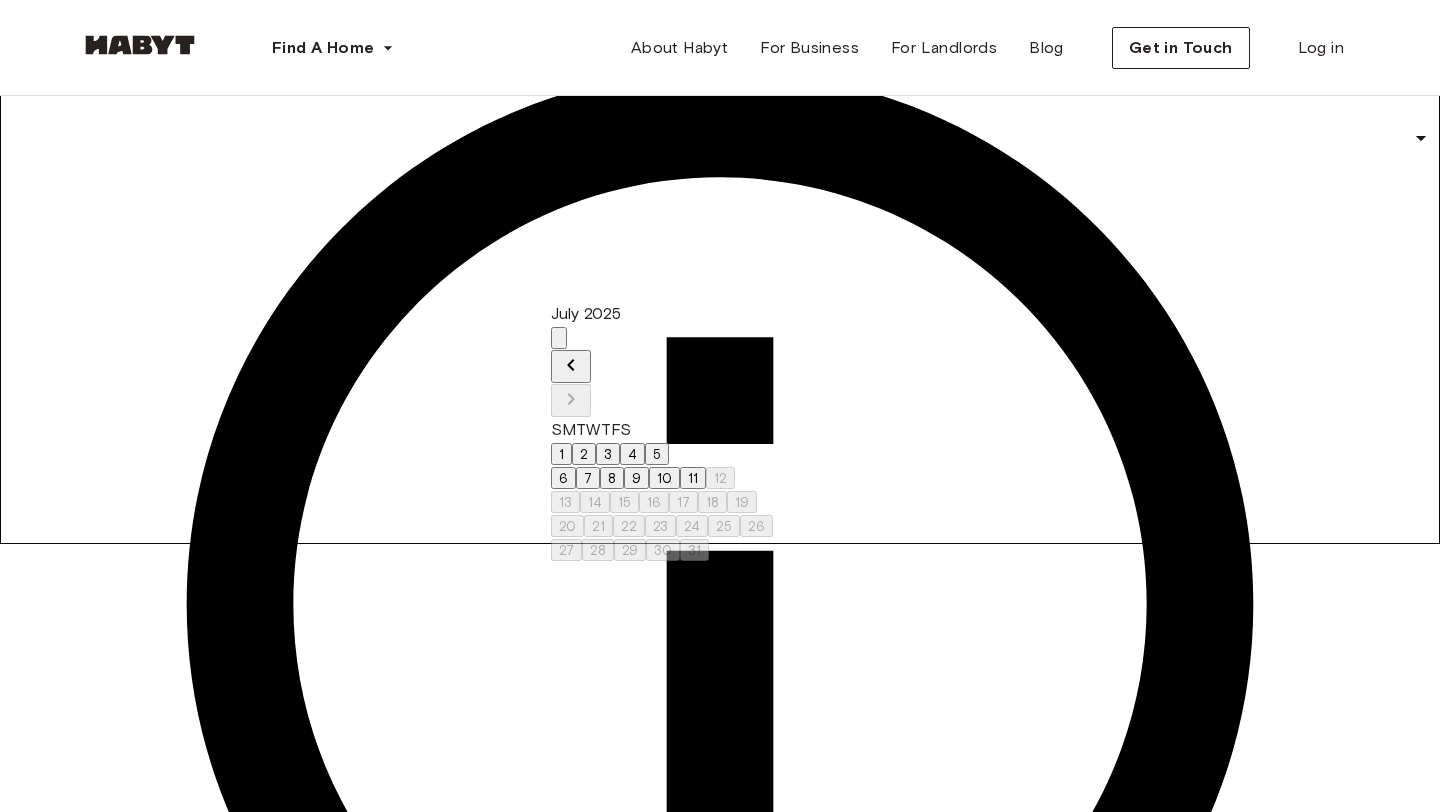 click on "July 2025" at bounding box center (662, 314) 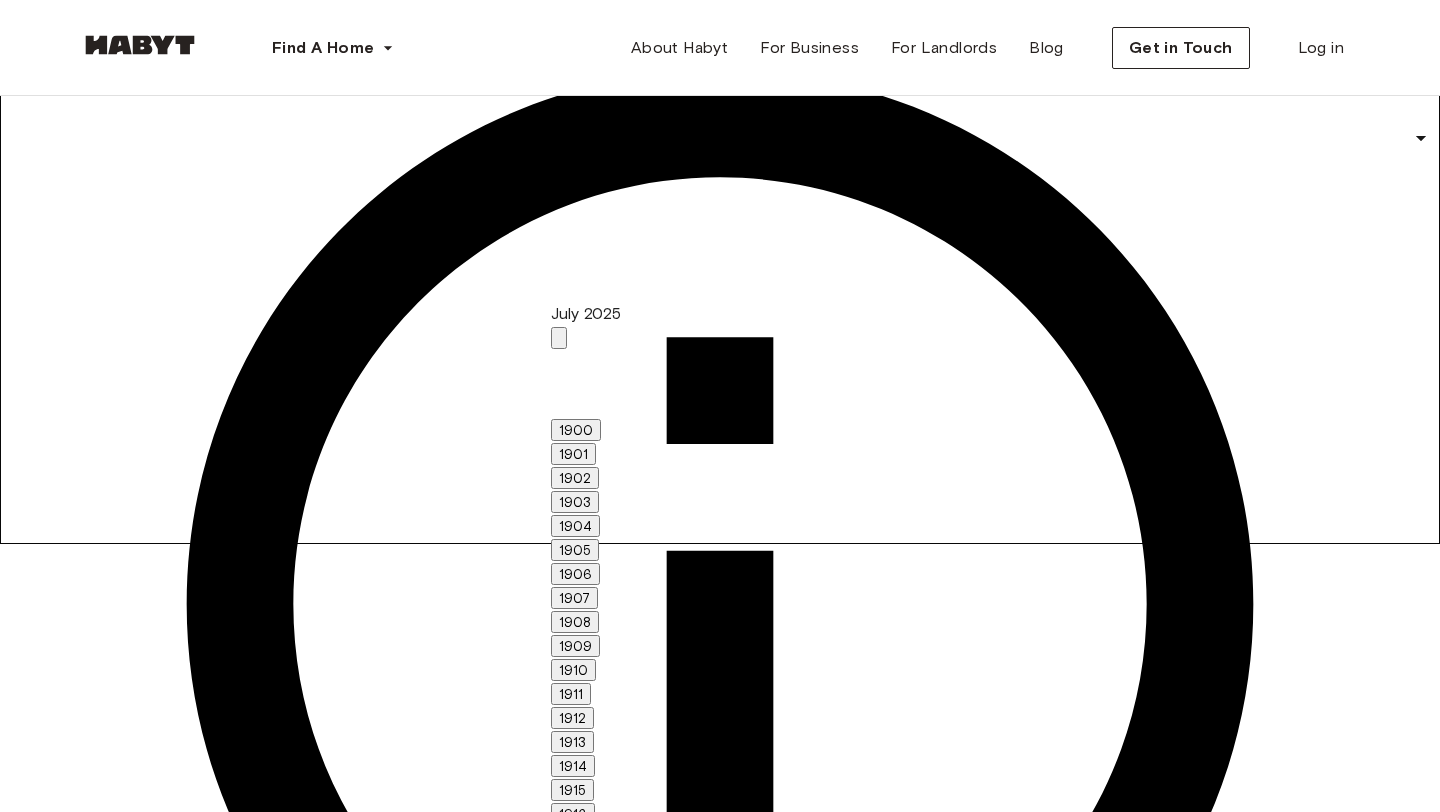 scroll, scrollTop: 1371, scrollLeft: 0, axis: vertical 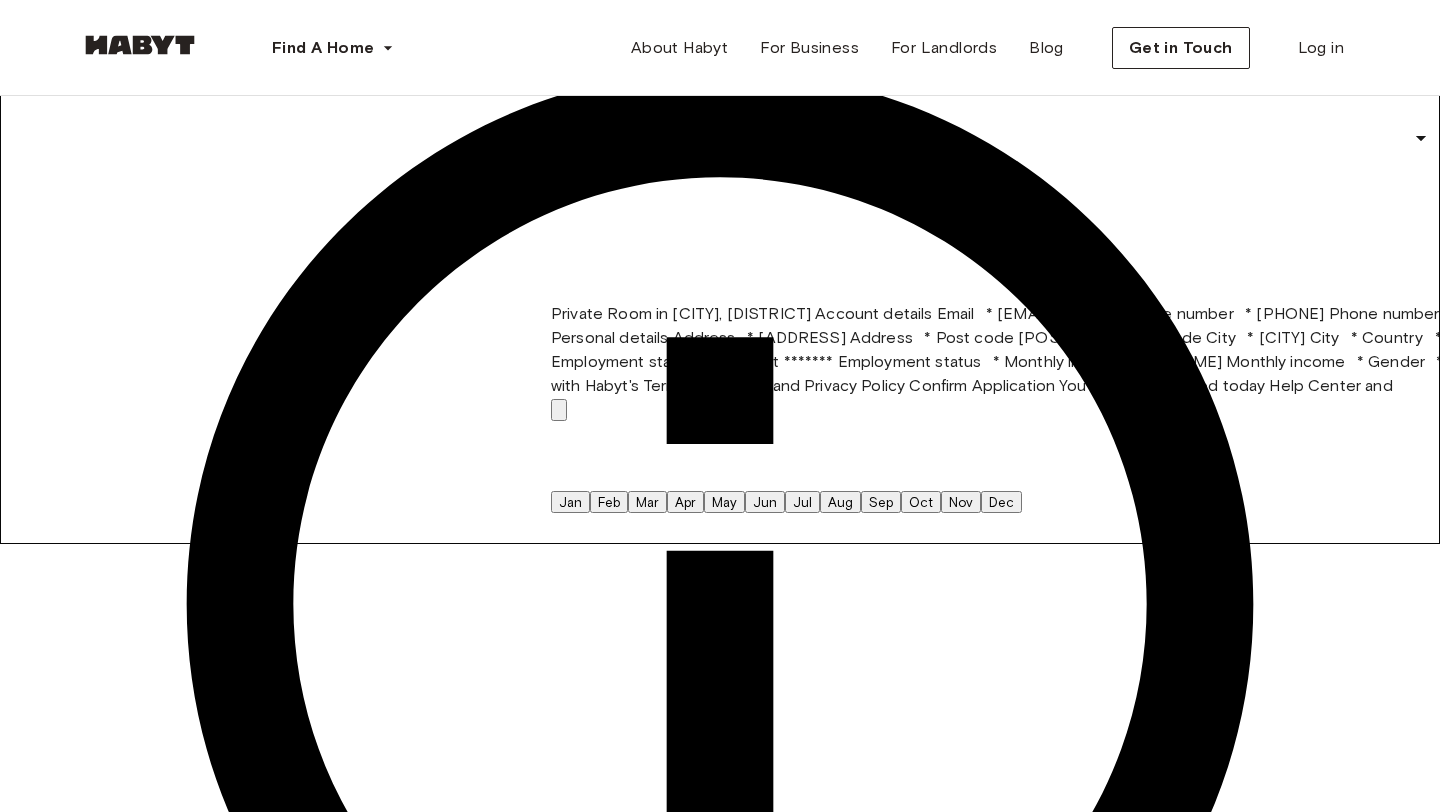 click on "Feb" at bounding box center [609, 502] 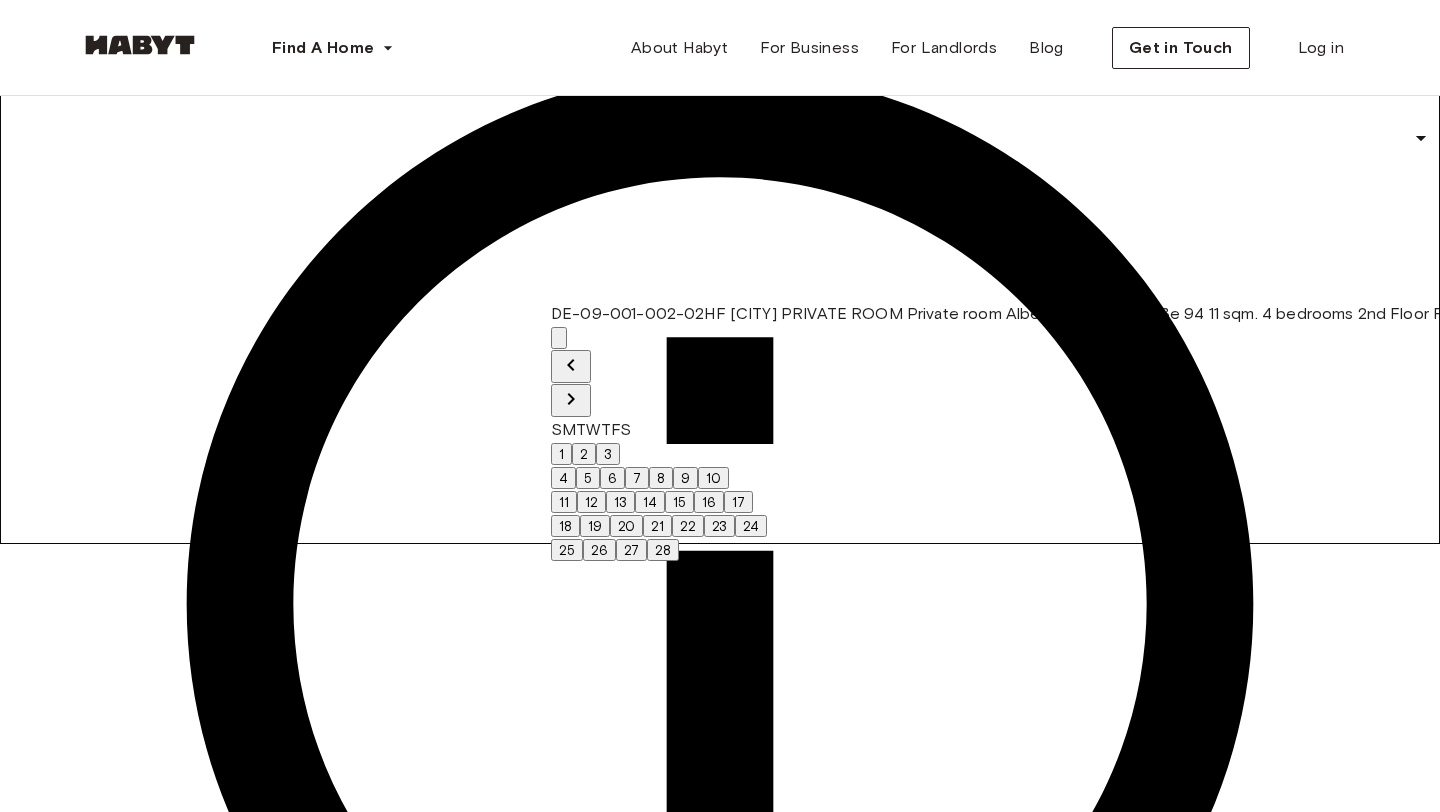 click on "26" at bounding box center [599, 550] 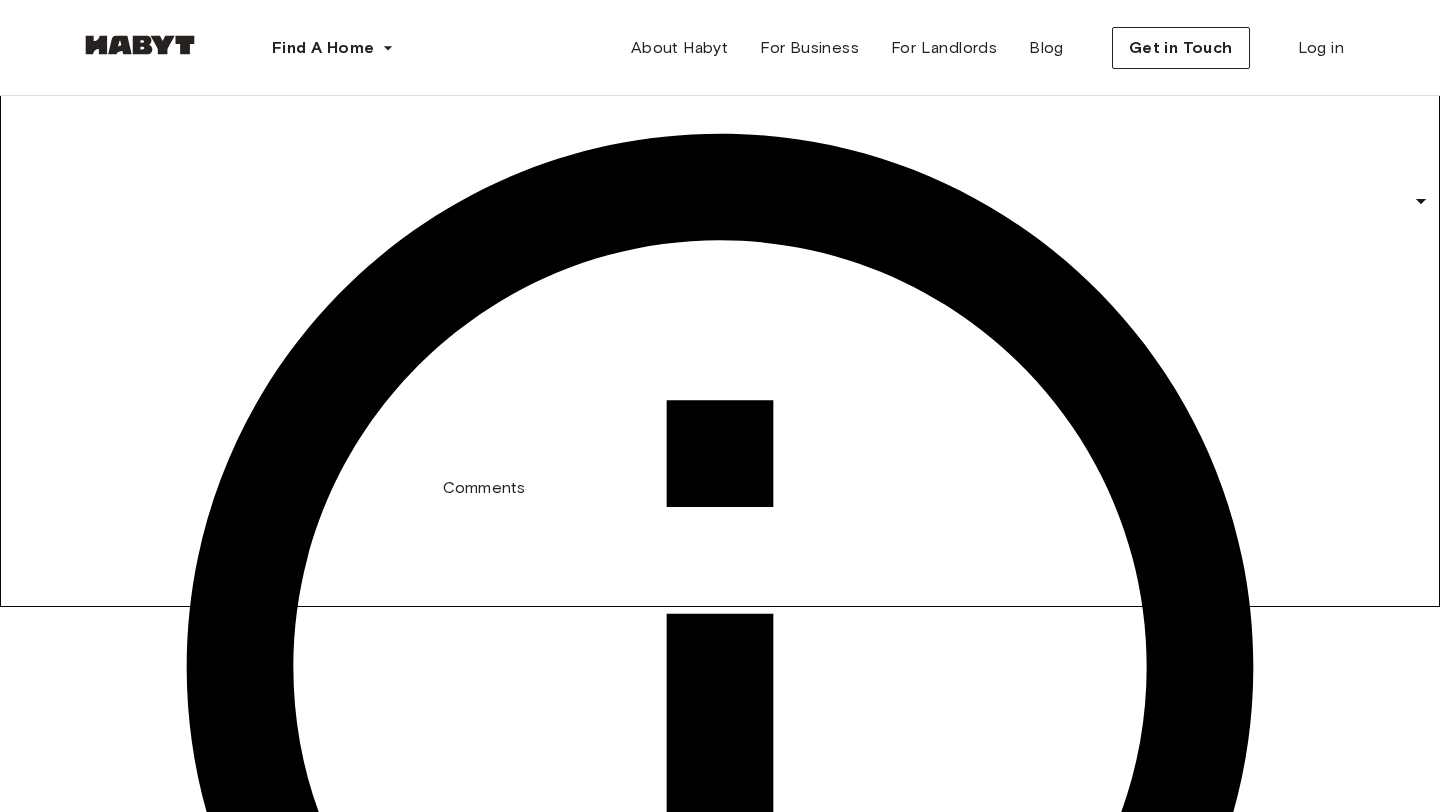 scroll, scrollTop: 156, scrollLeft: 0, axis: vertical 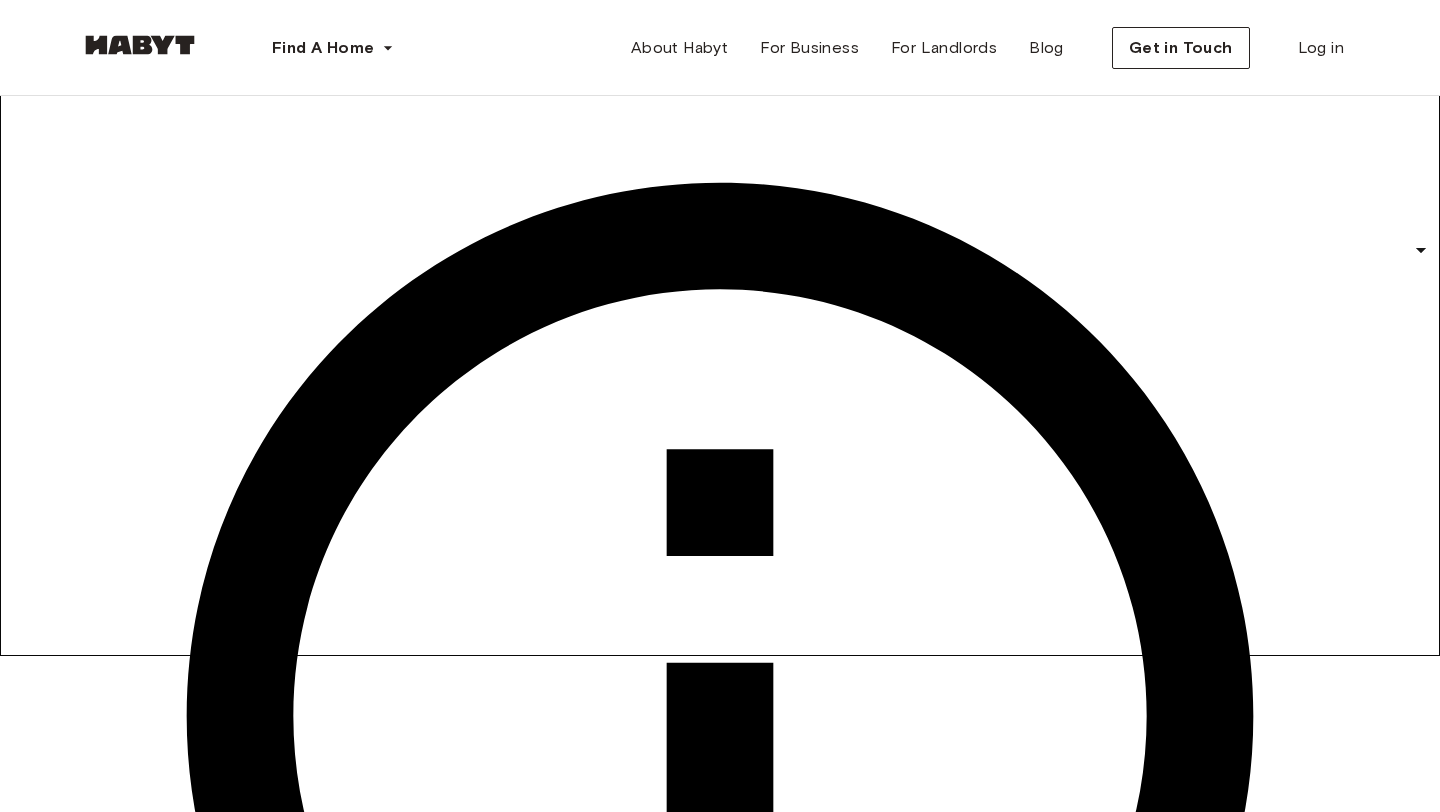 click on "**********" at bounding box center (720, 2556) 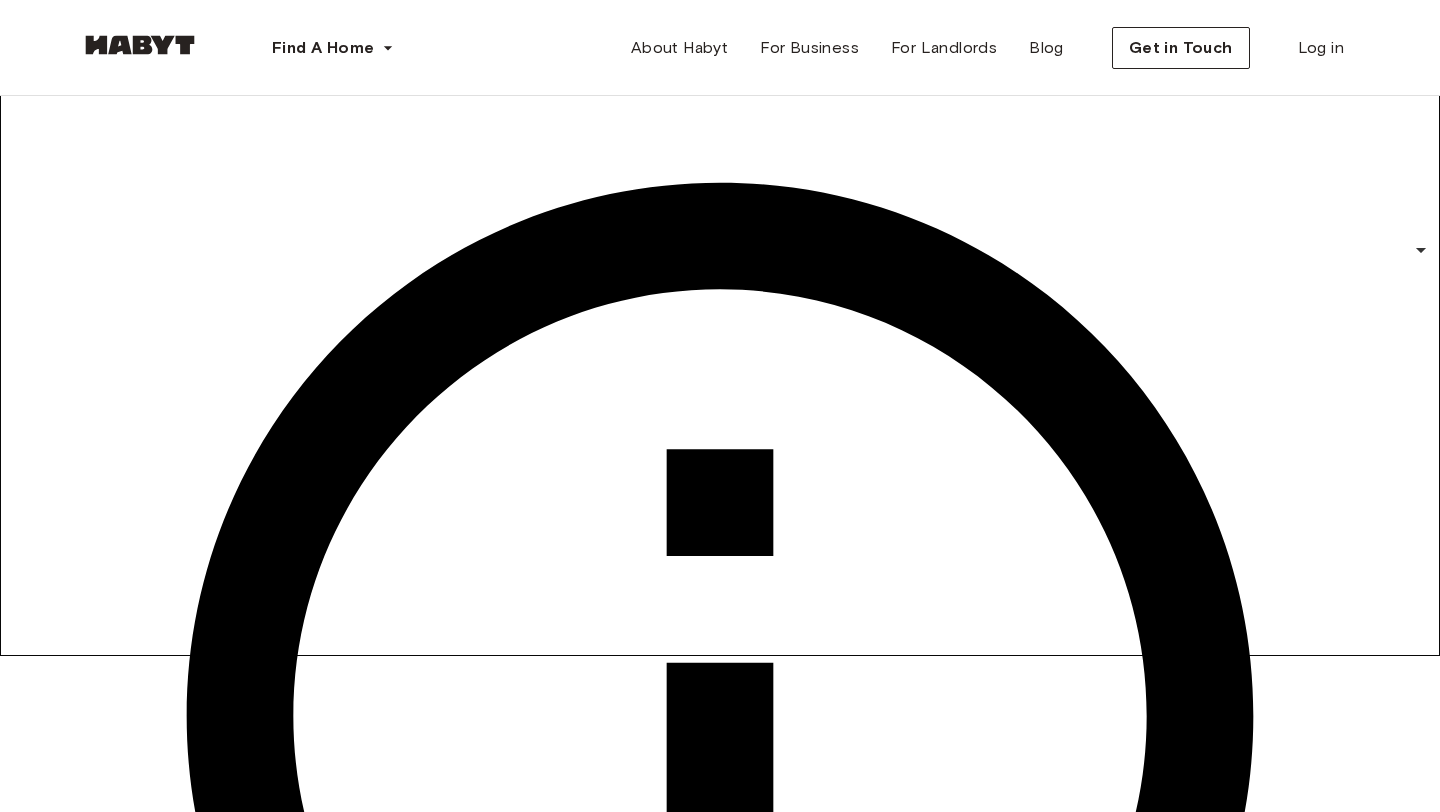 click on "Student" at bounding box center [740, 6631] 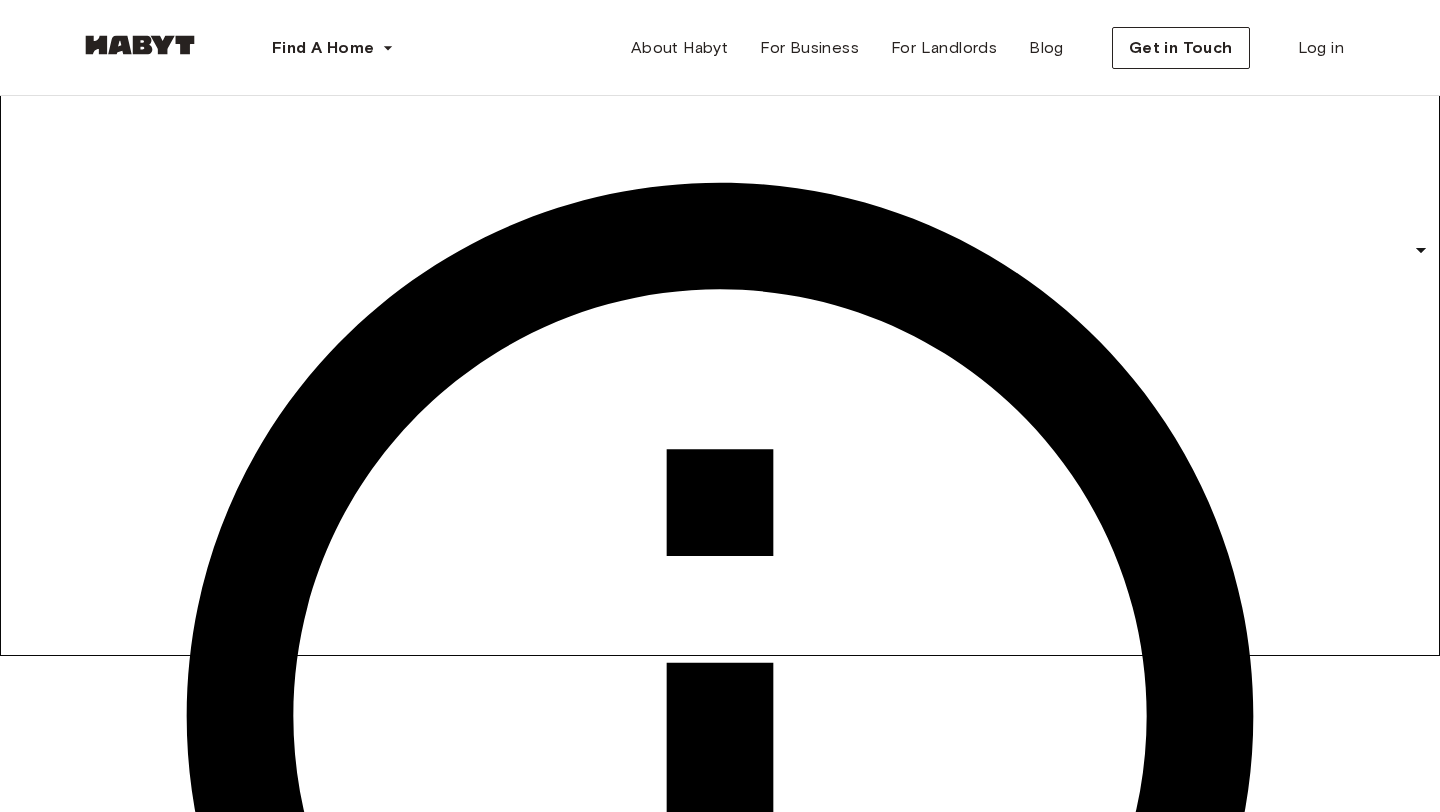 click on "Monthly income   * ​ Monthly income   *" at bounding box center [720, 1917] 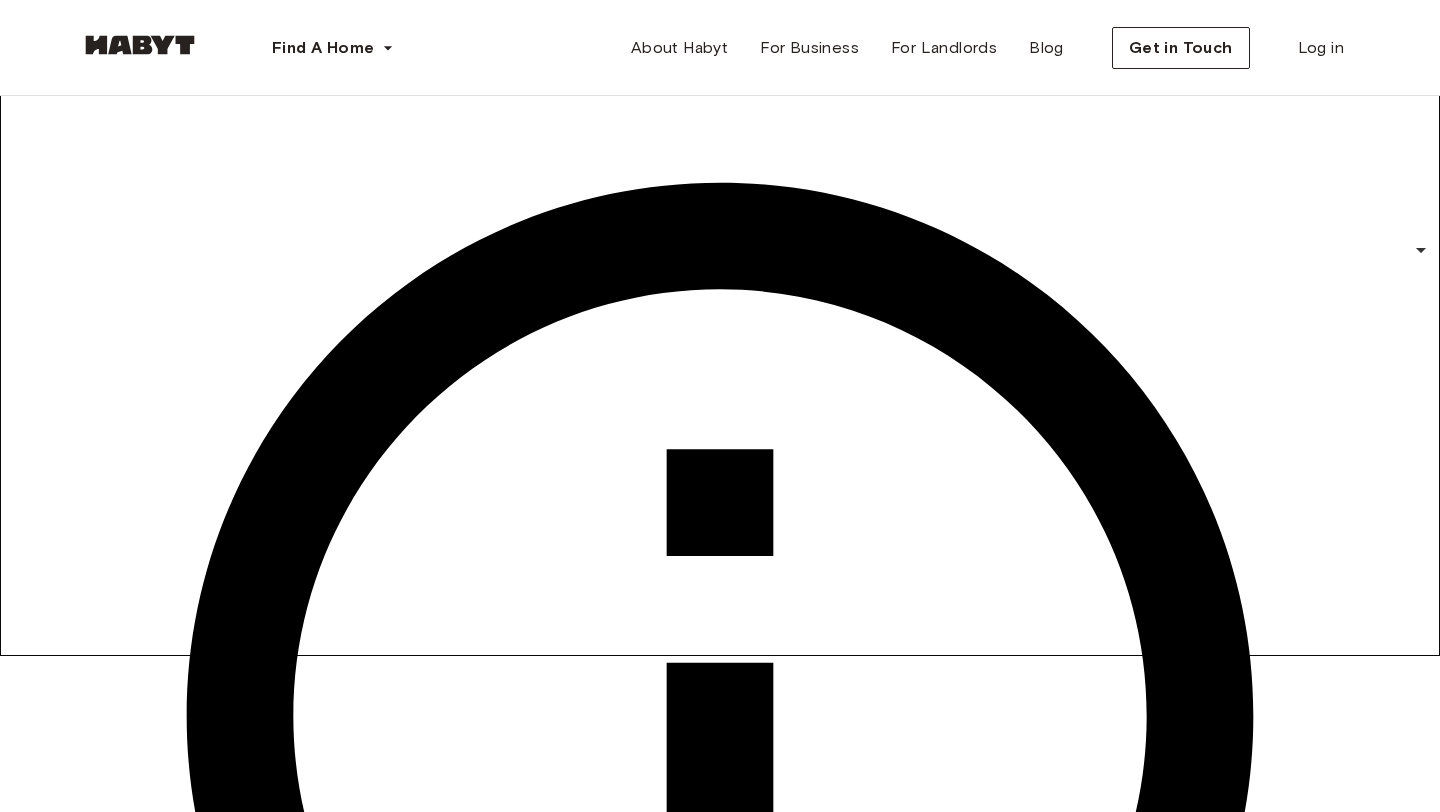 click on "<1000" at bounding box center (740, 6583) 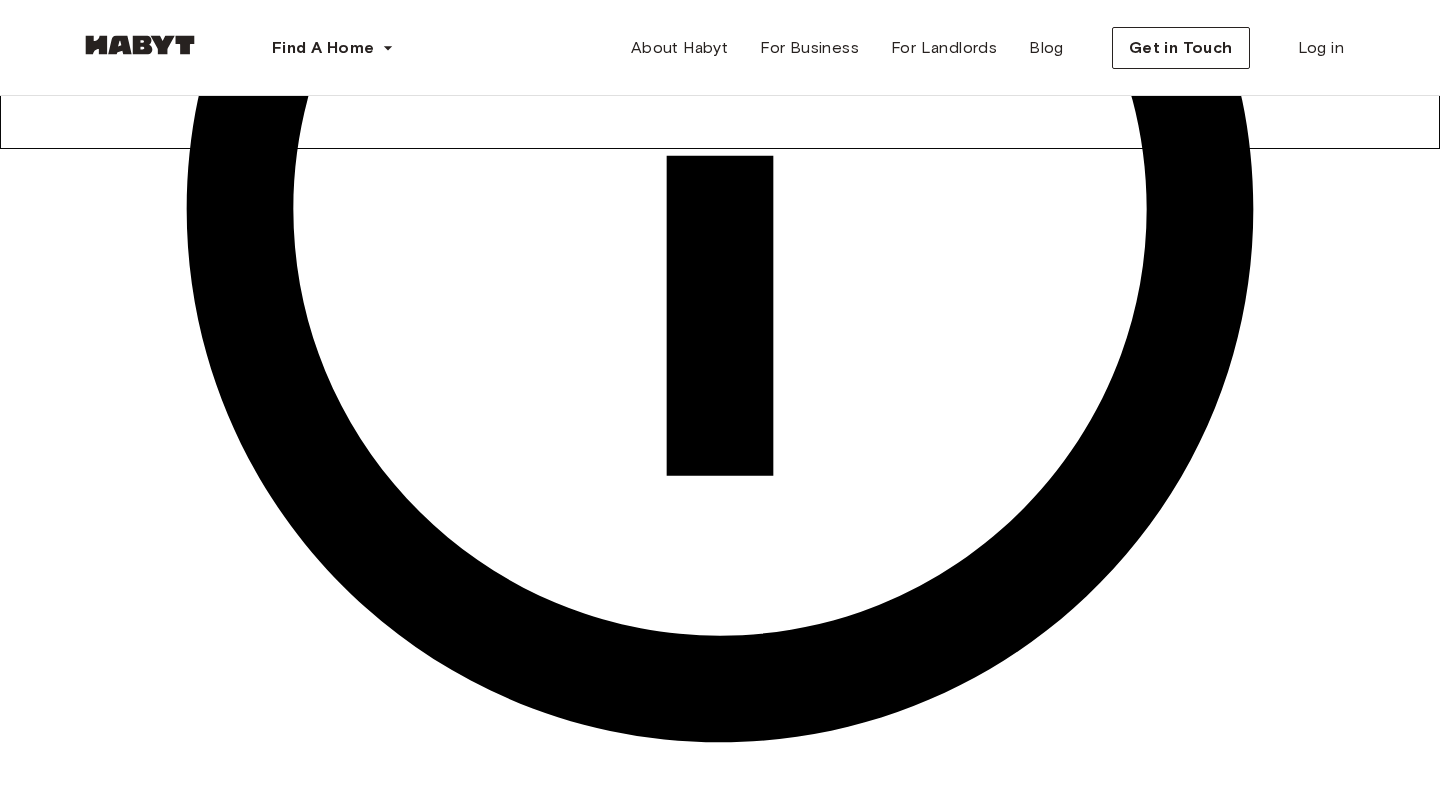 scroll, scrollTop: 666, scrollLeft: 0, axis: vertical 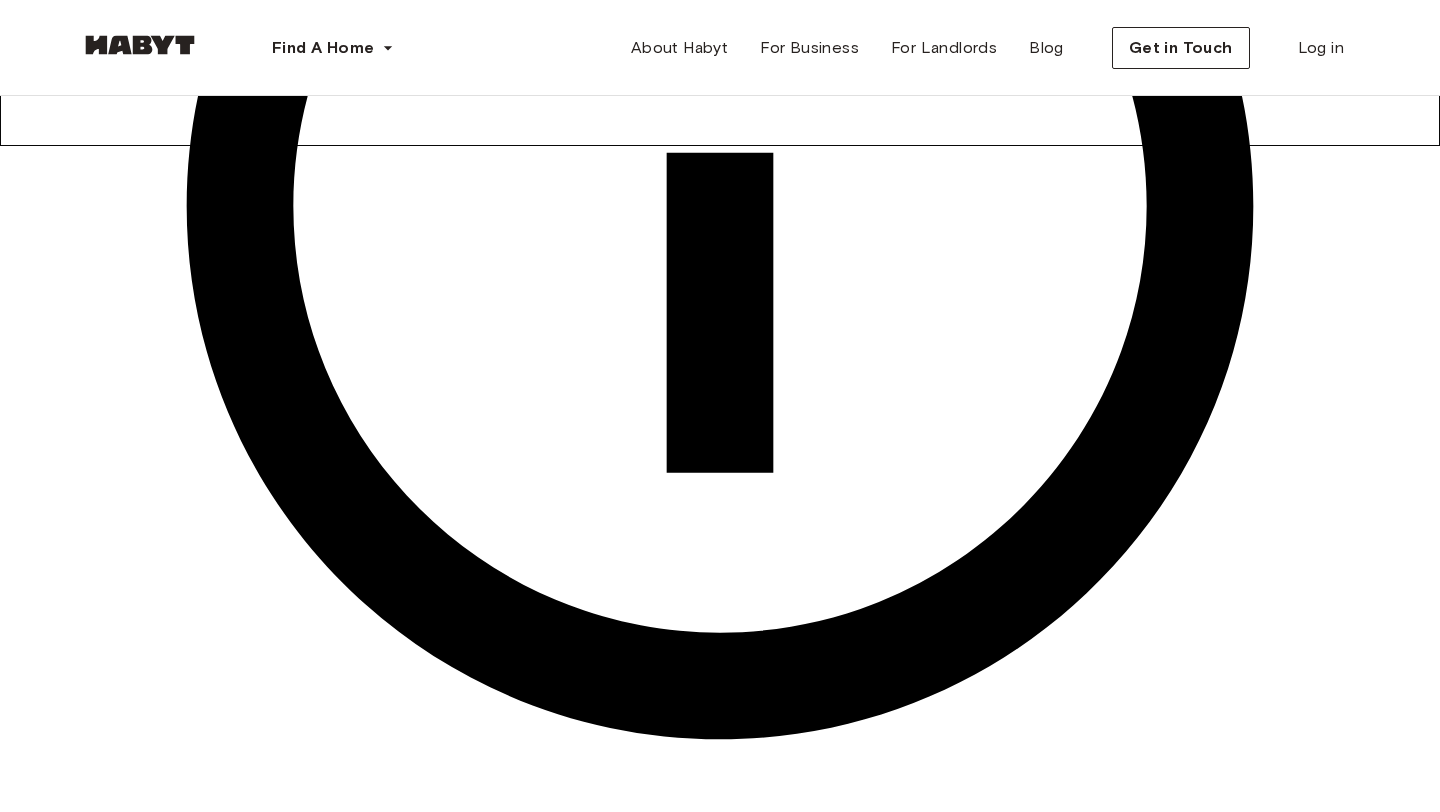 click on "I agree with Habyt's  Terms of Service  and  Privacy Policy Confirm Application You won't be charged today" at bounding box center (720, 2468) 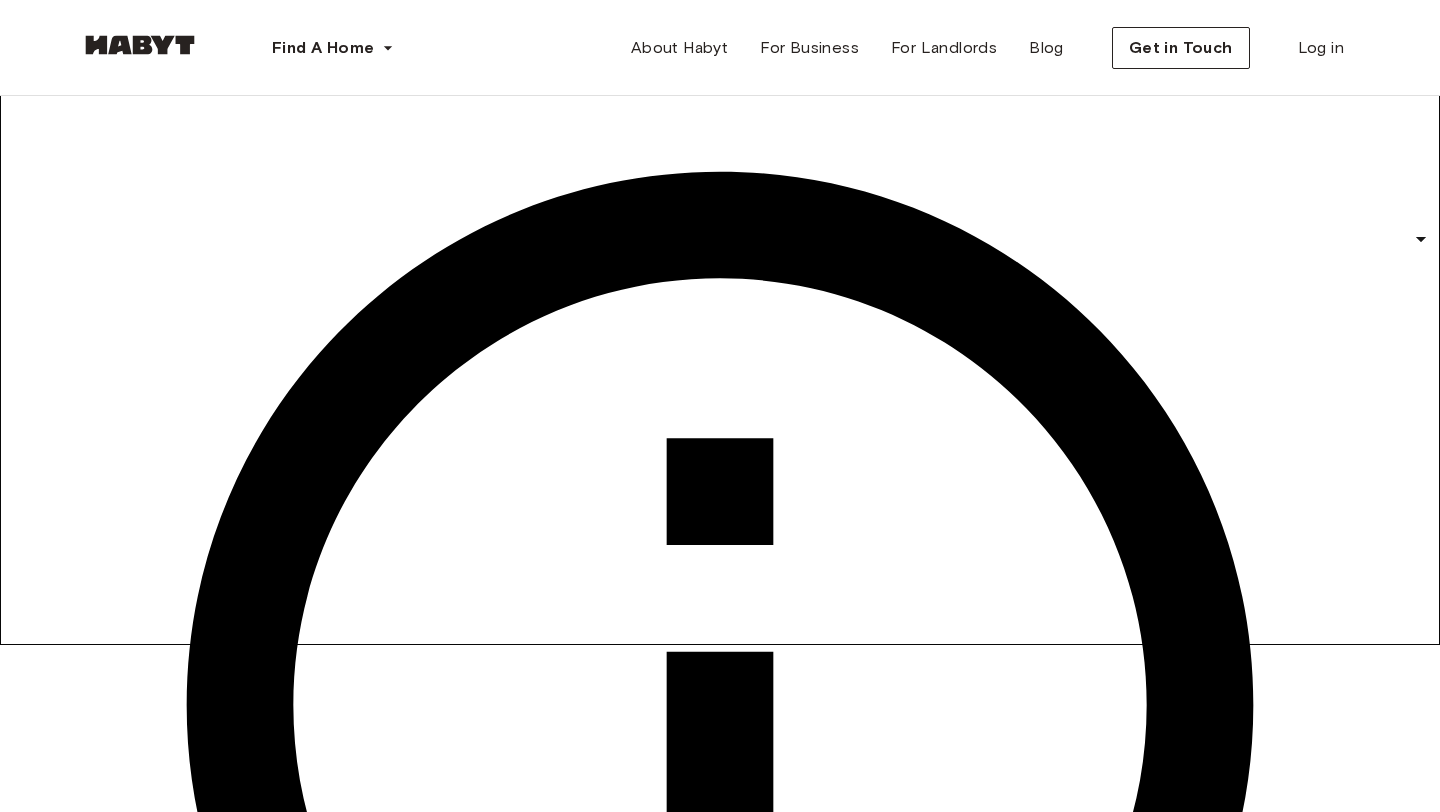 scroll, scrollTop: 0, scrollLeft: 0, axis: both 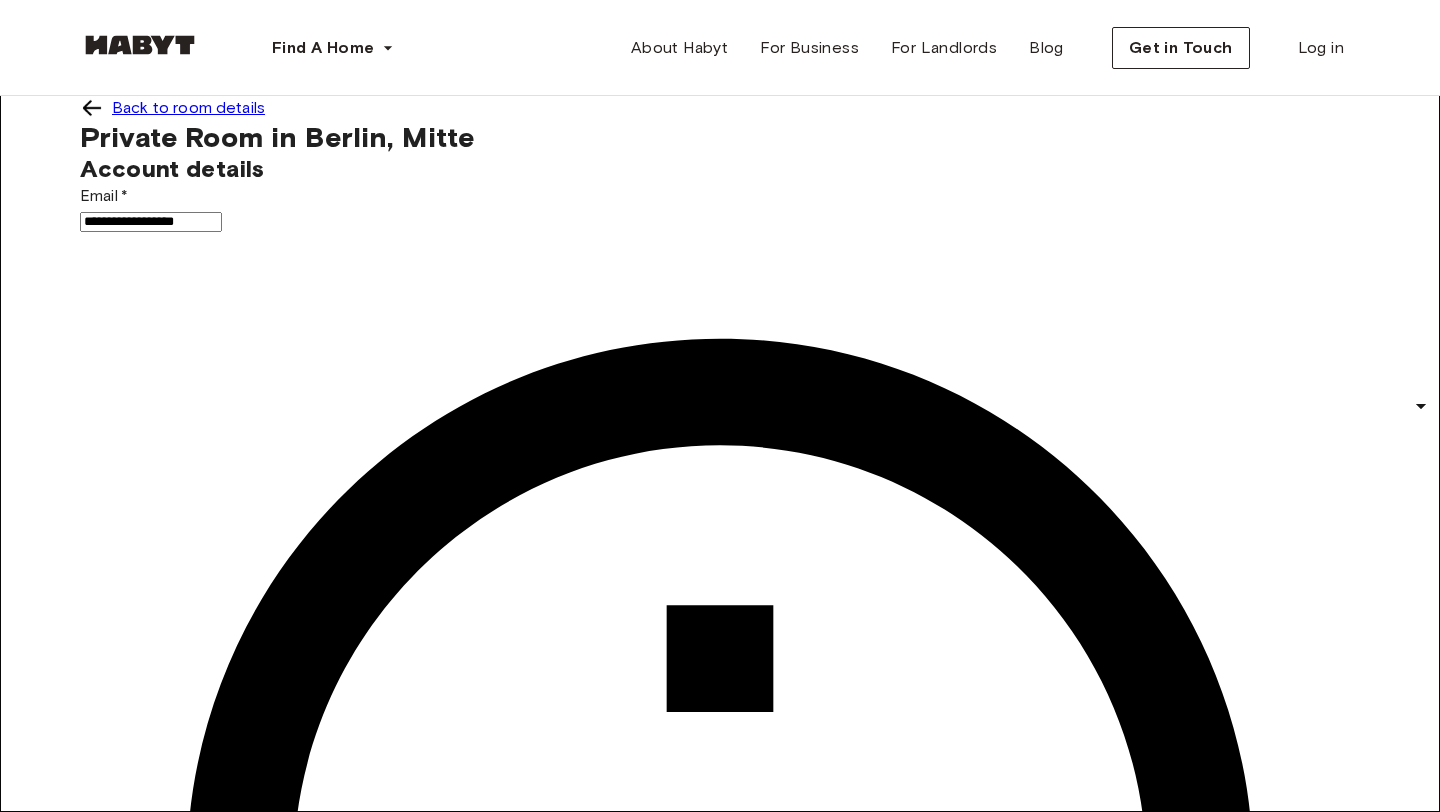 click on "Personal details" at bounding box center [720, 1678] 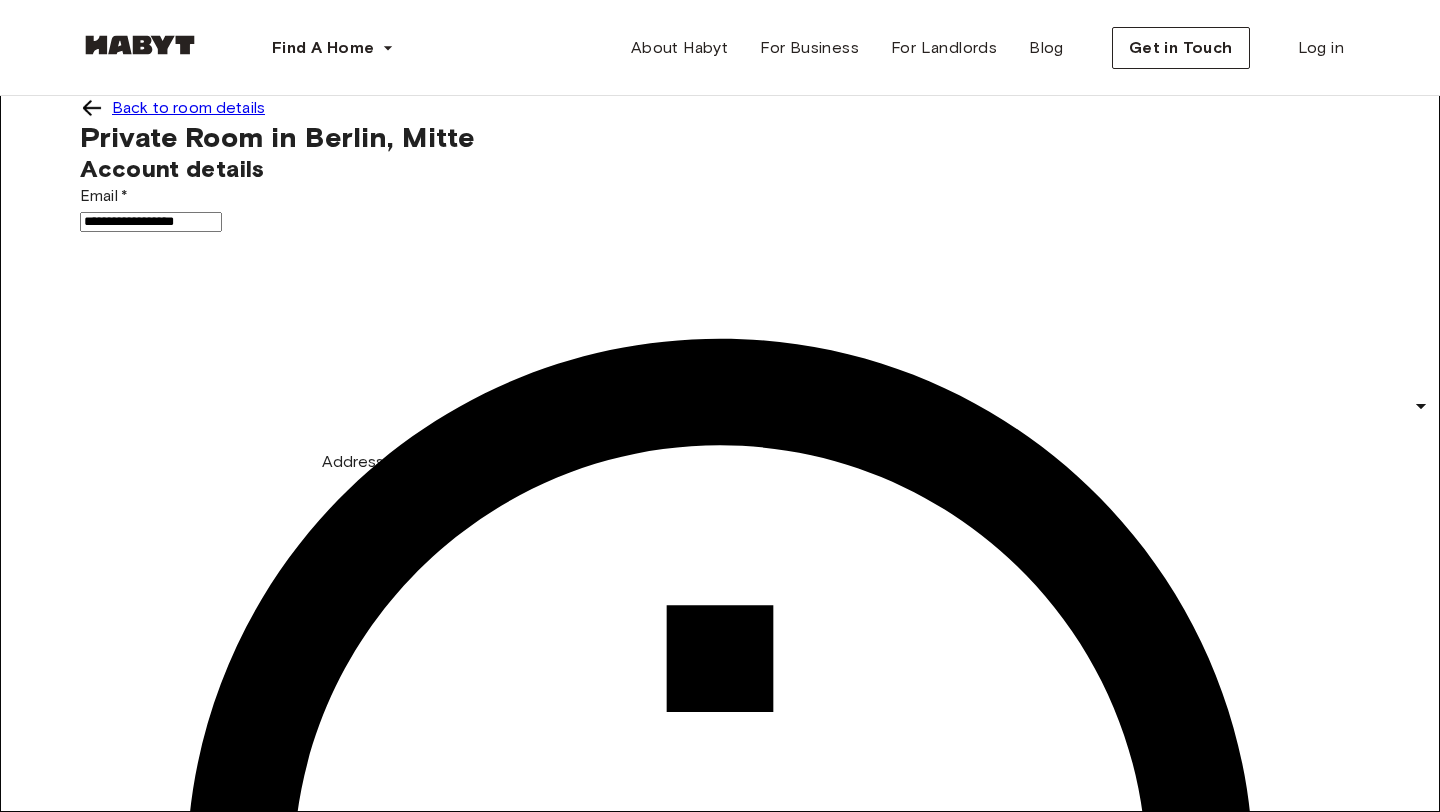 click on "**********" at bounding box center [151, 1731] 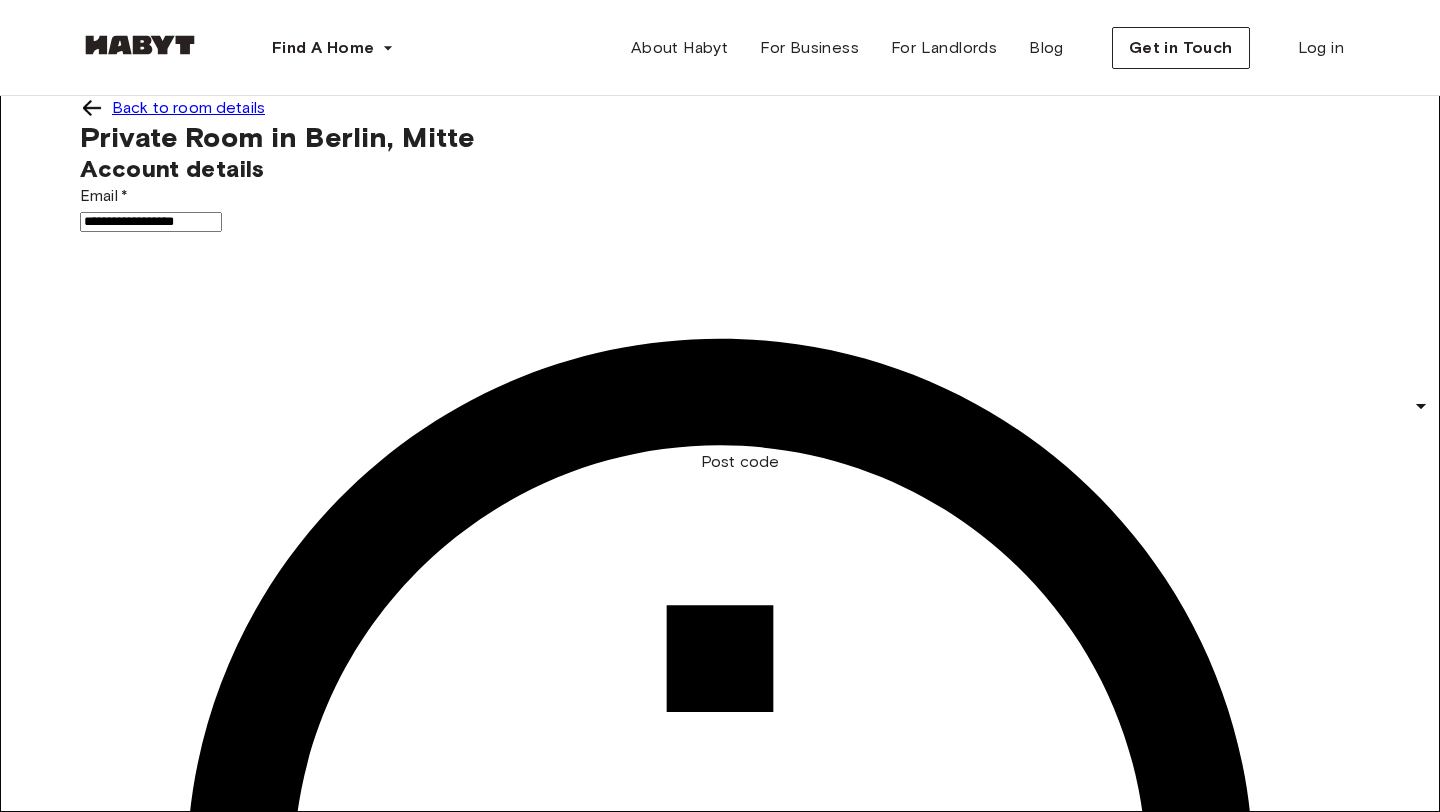 type on "********" 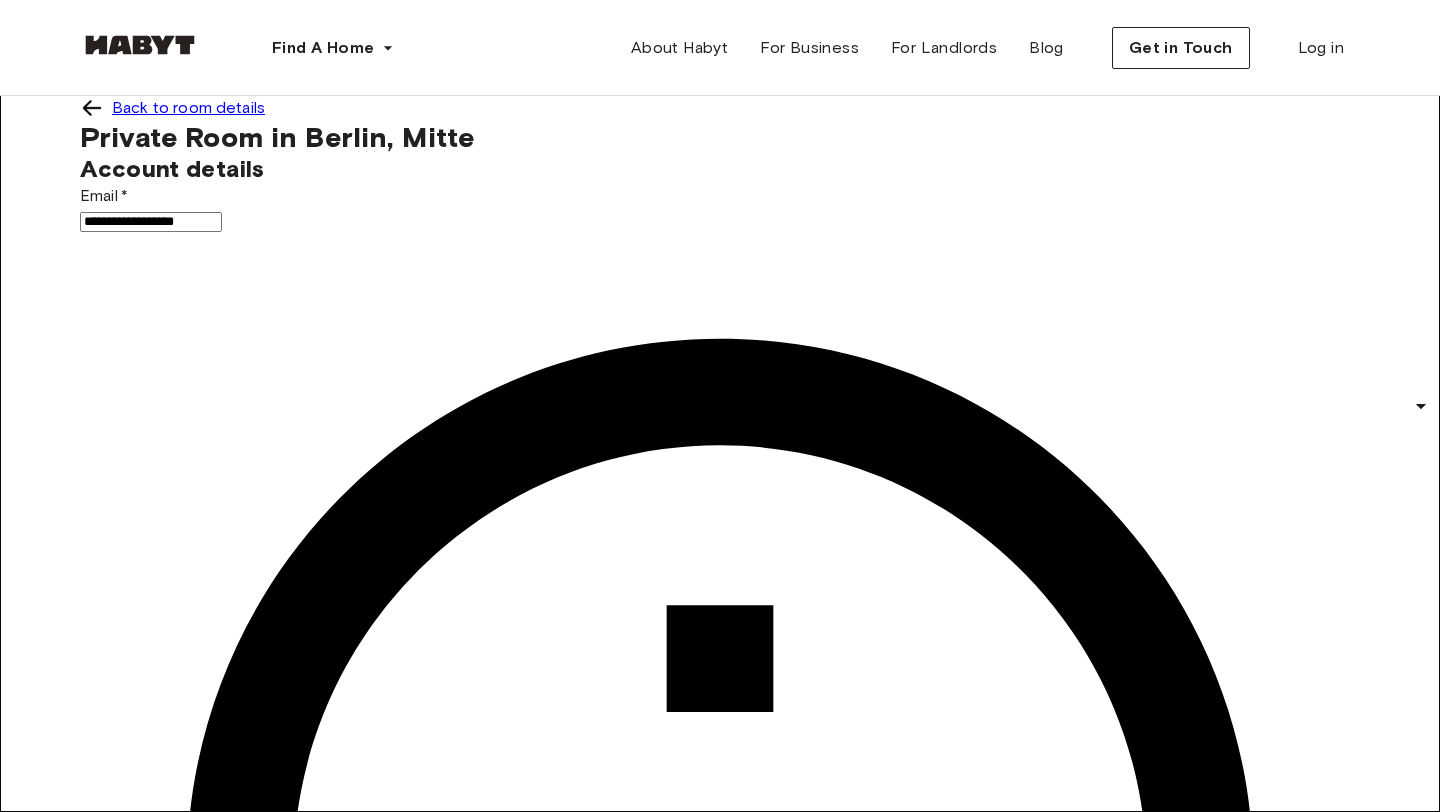 drag, startPoint x: 276, startPoint y: 565, endPoint x: 296, endPoint y: 532, distance: 38.587563 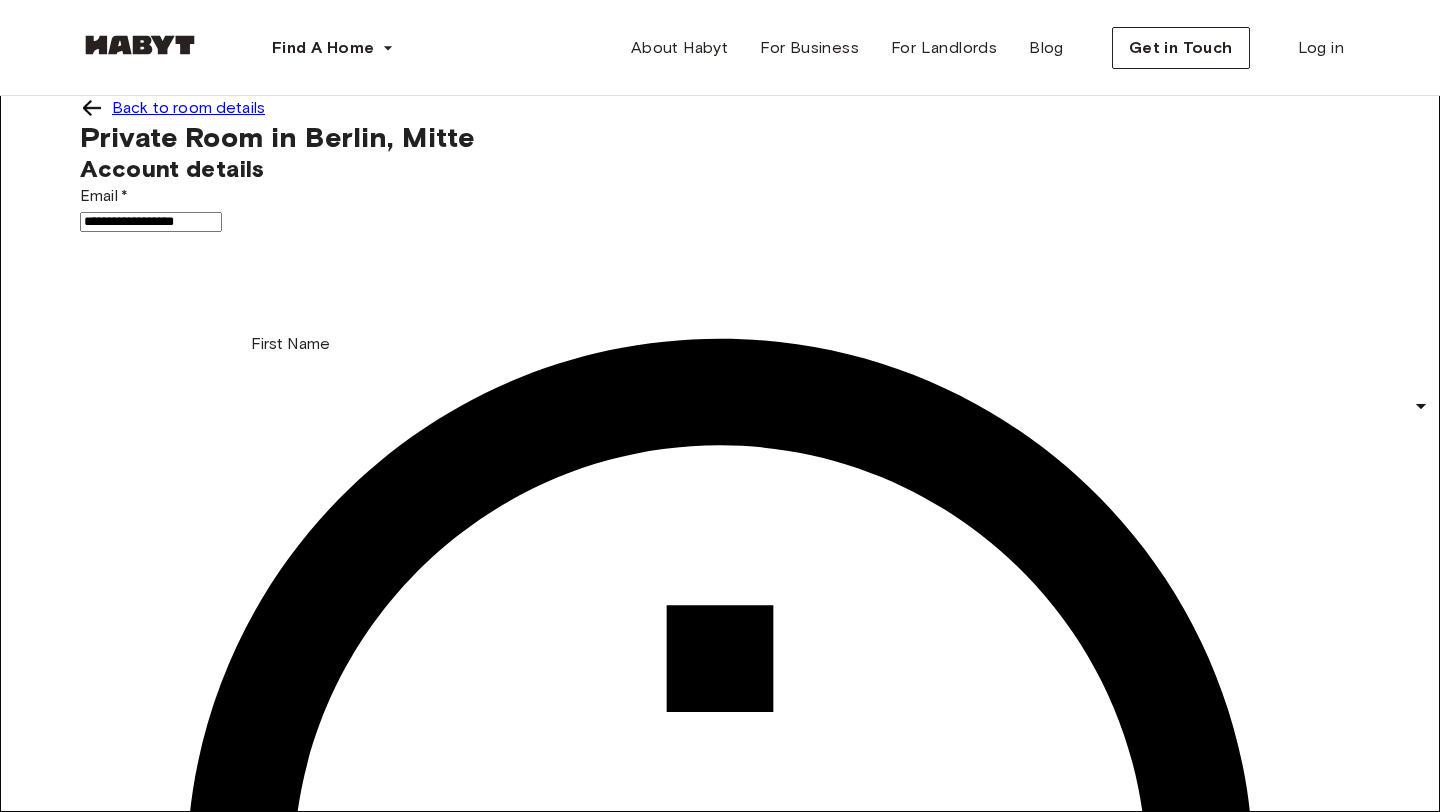 type on "*******" 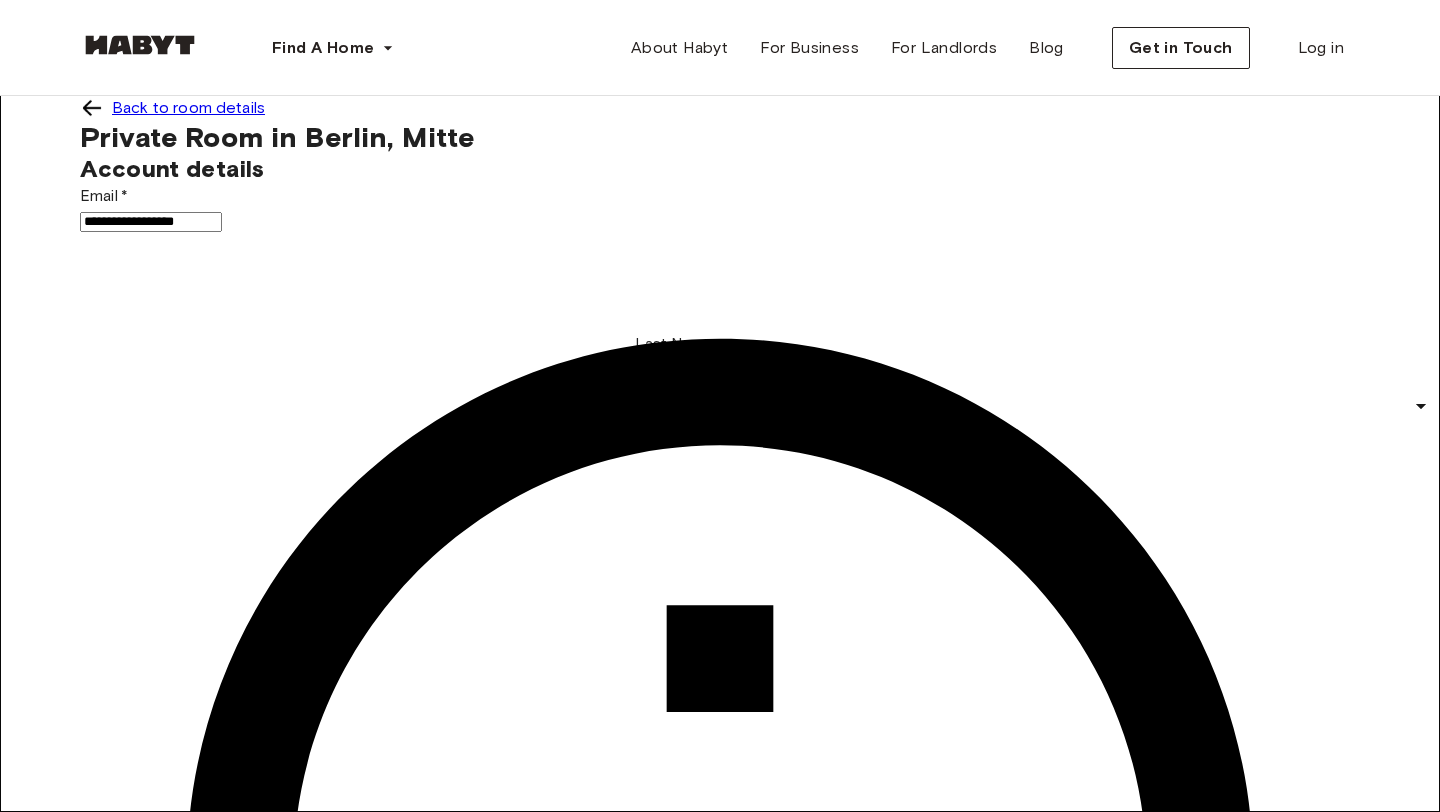 click on "******" at bounding box center [151, 1653] 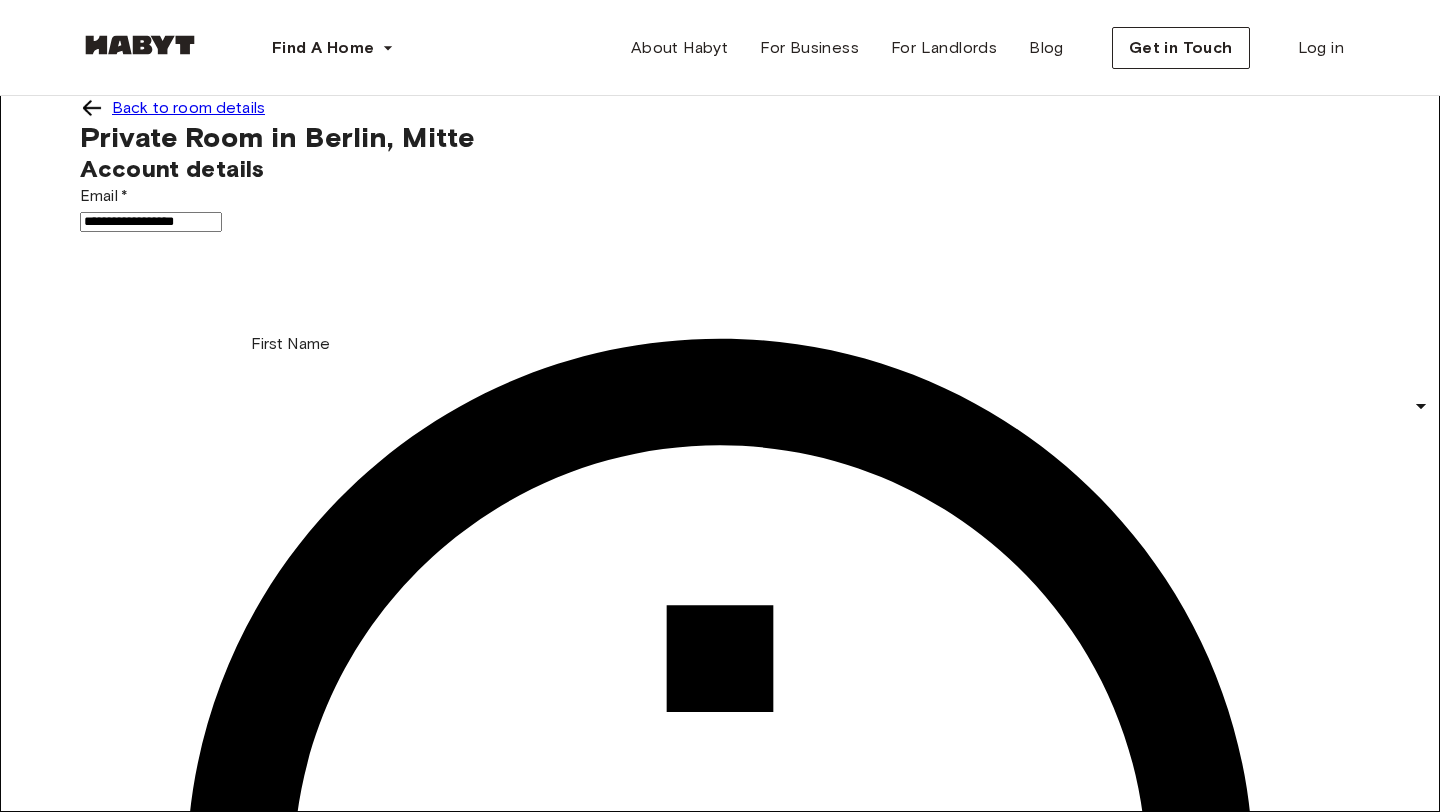 type on "******" 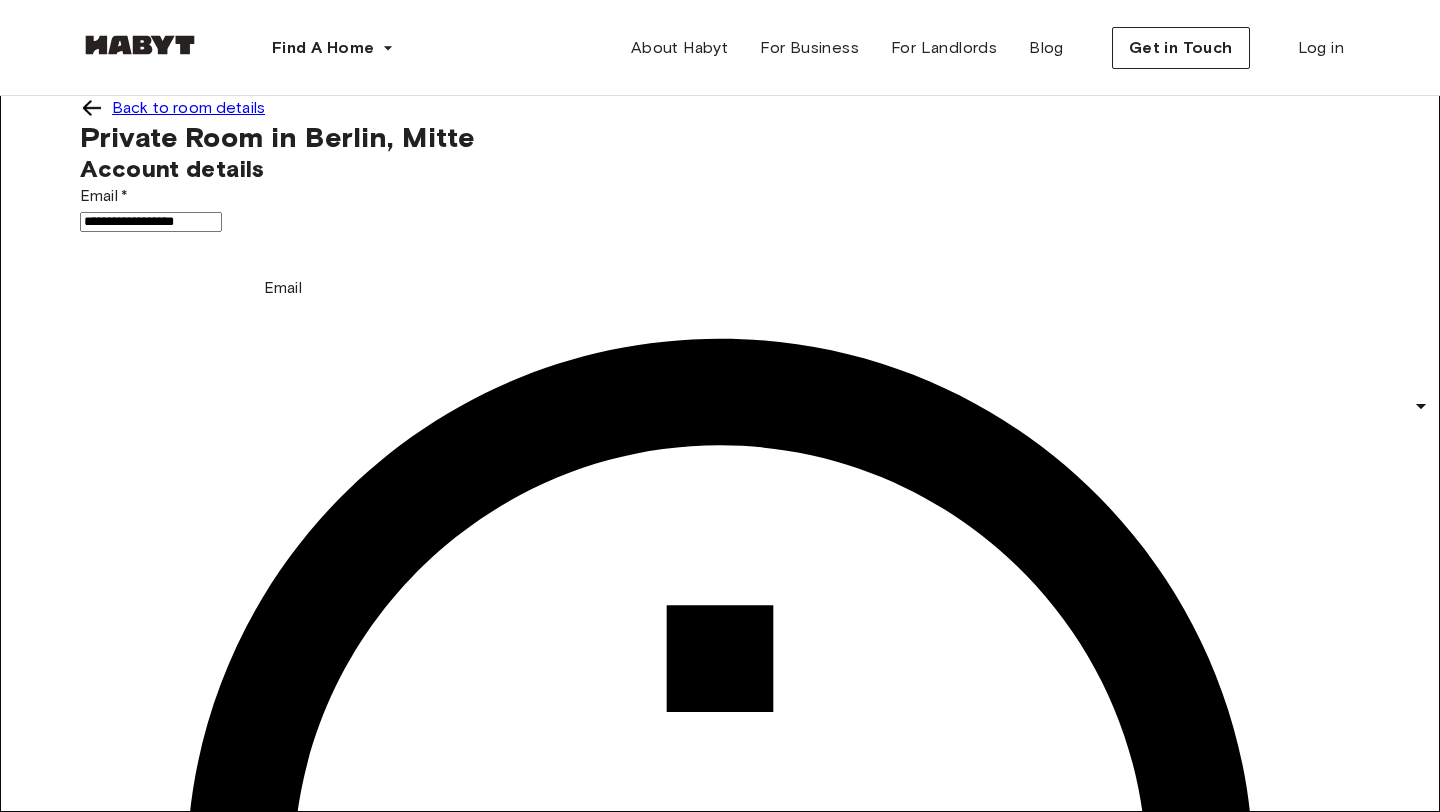 type on "******" 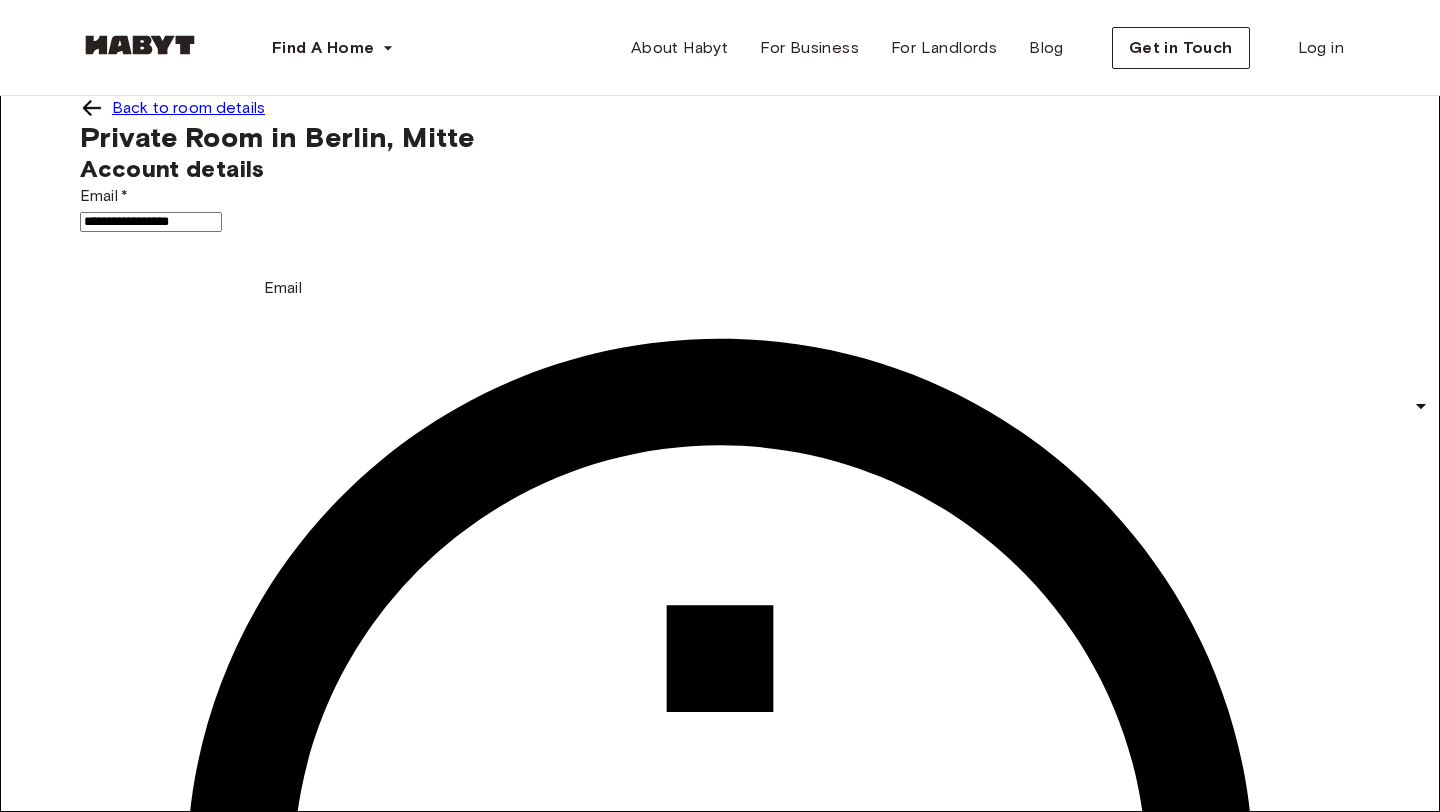 type on "**********" 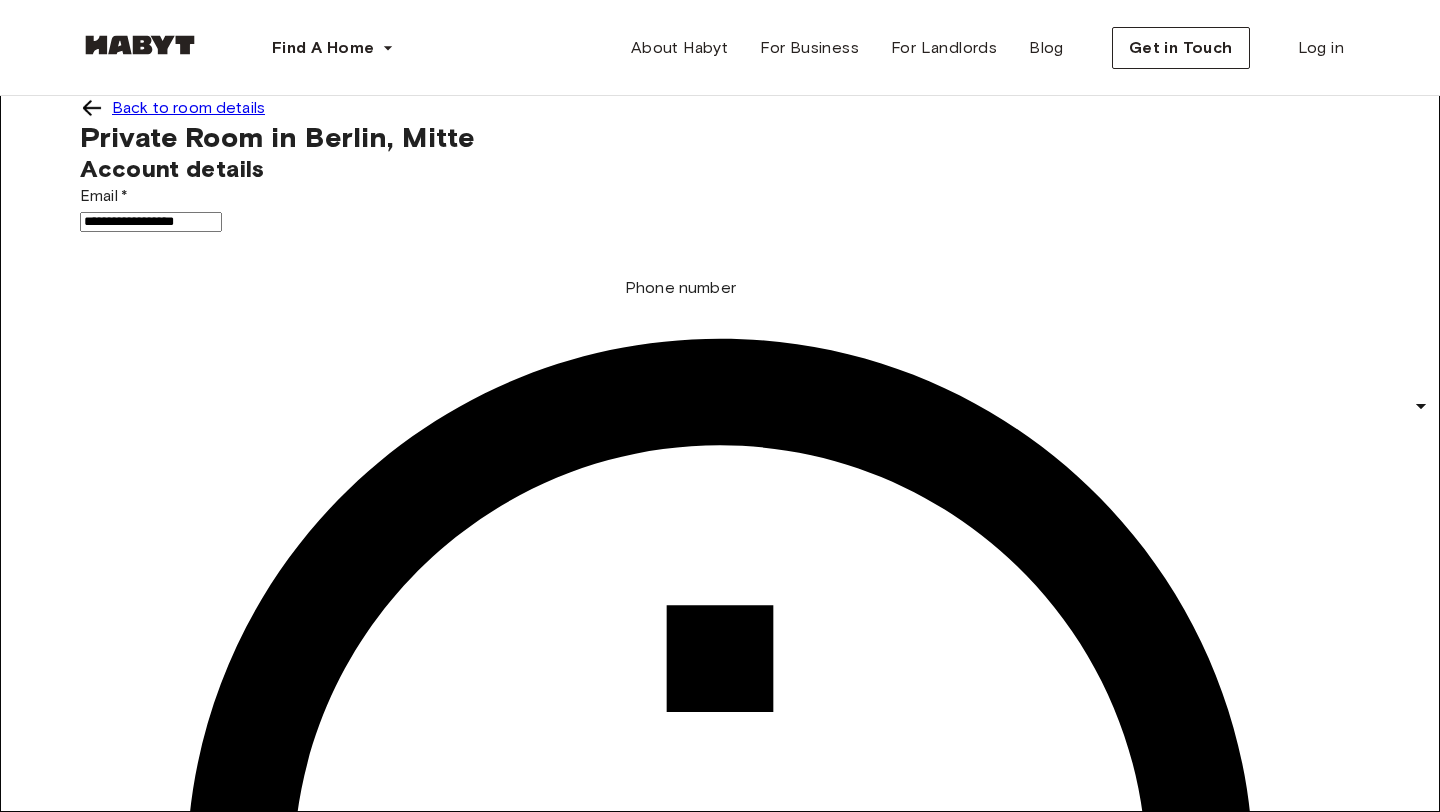 click on "**********" at bounding box center [151, 1557] 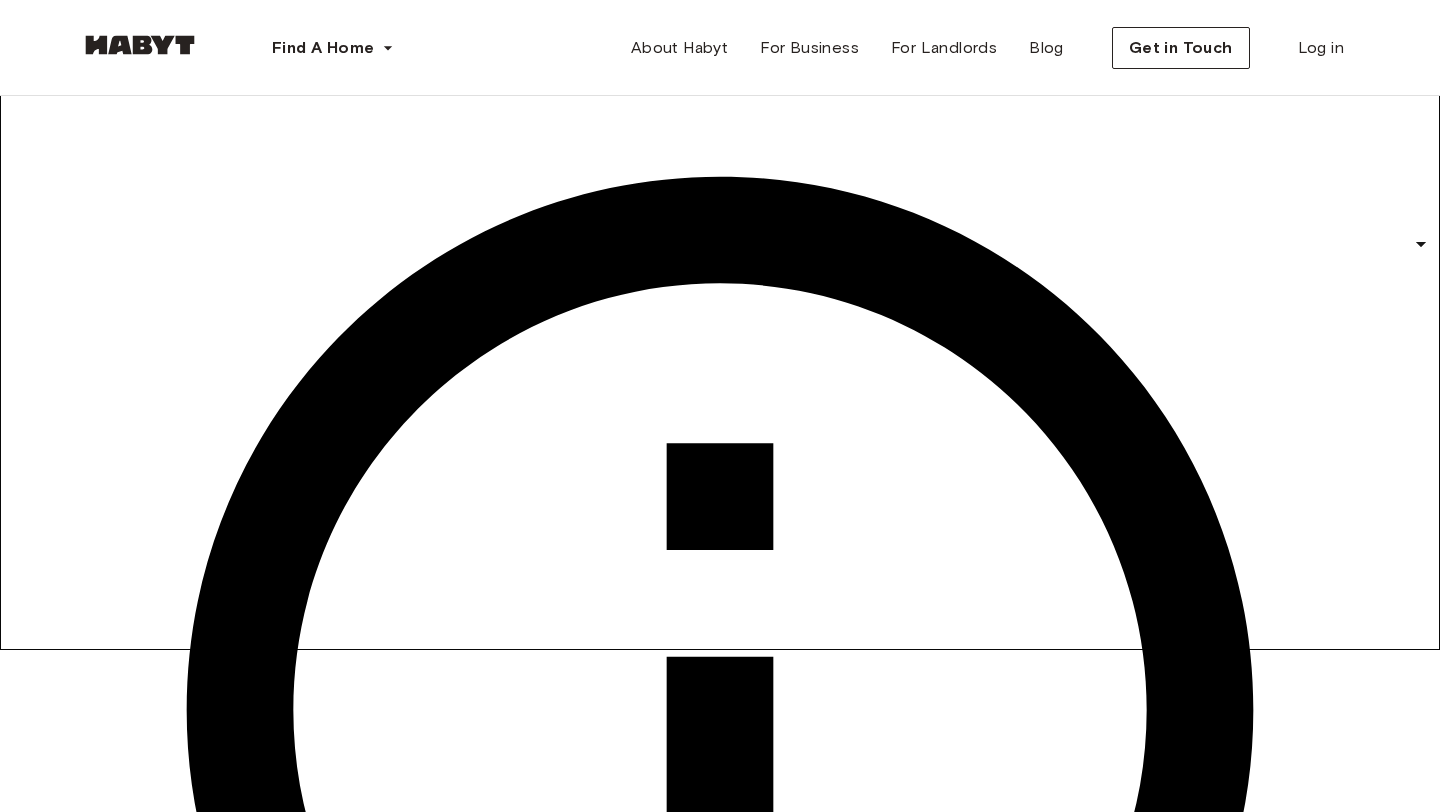 scroll, scrollTop: 0, scrollLeft: 0, axis: both 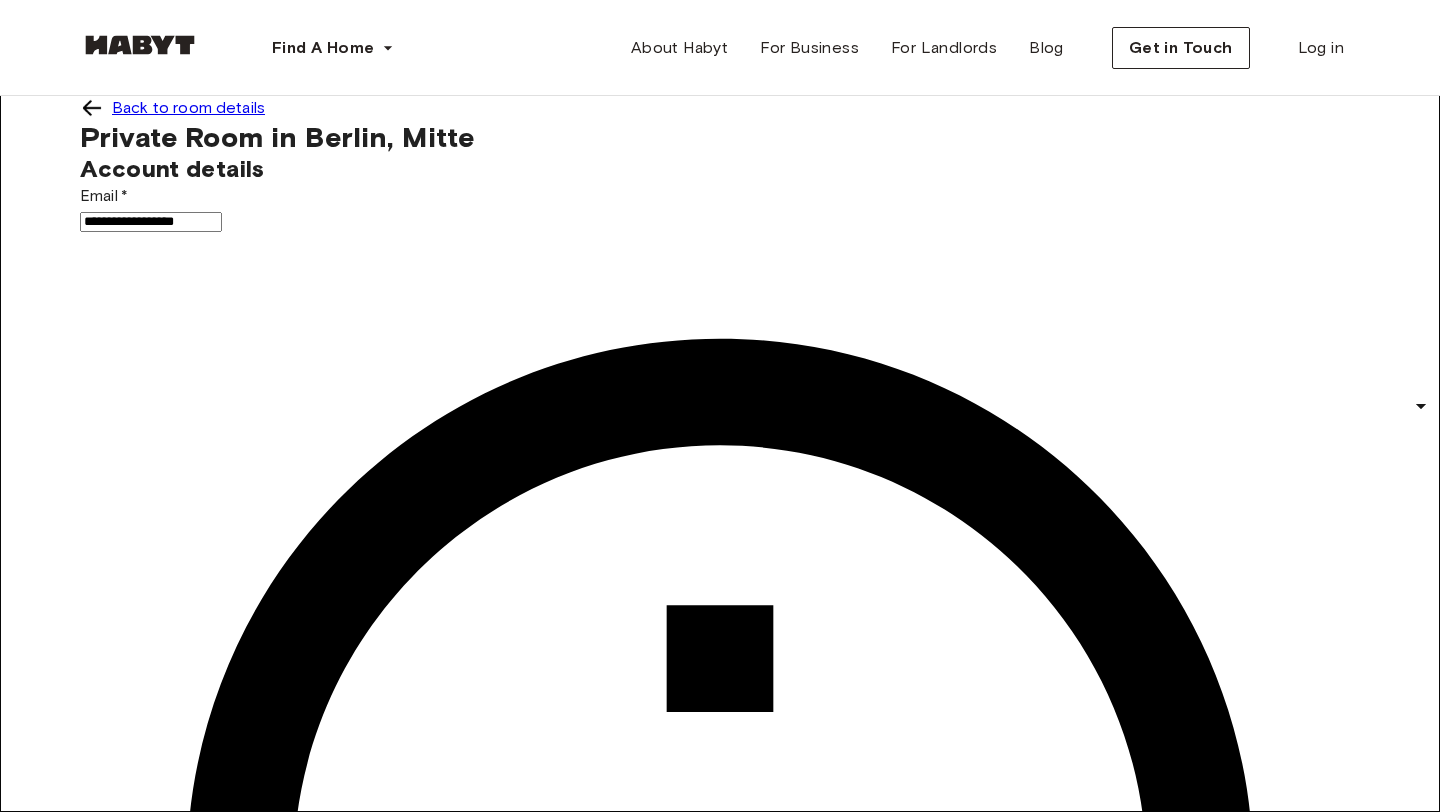 click on "**********" at bounding box center (720, 1277) 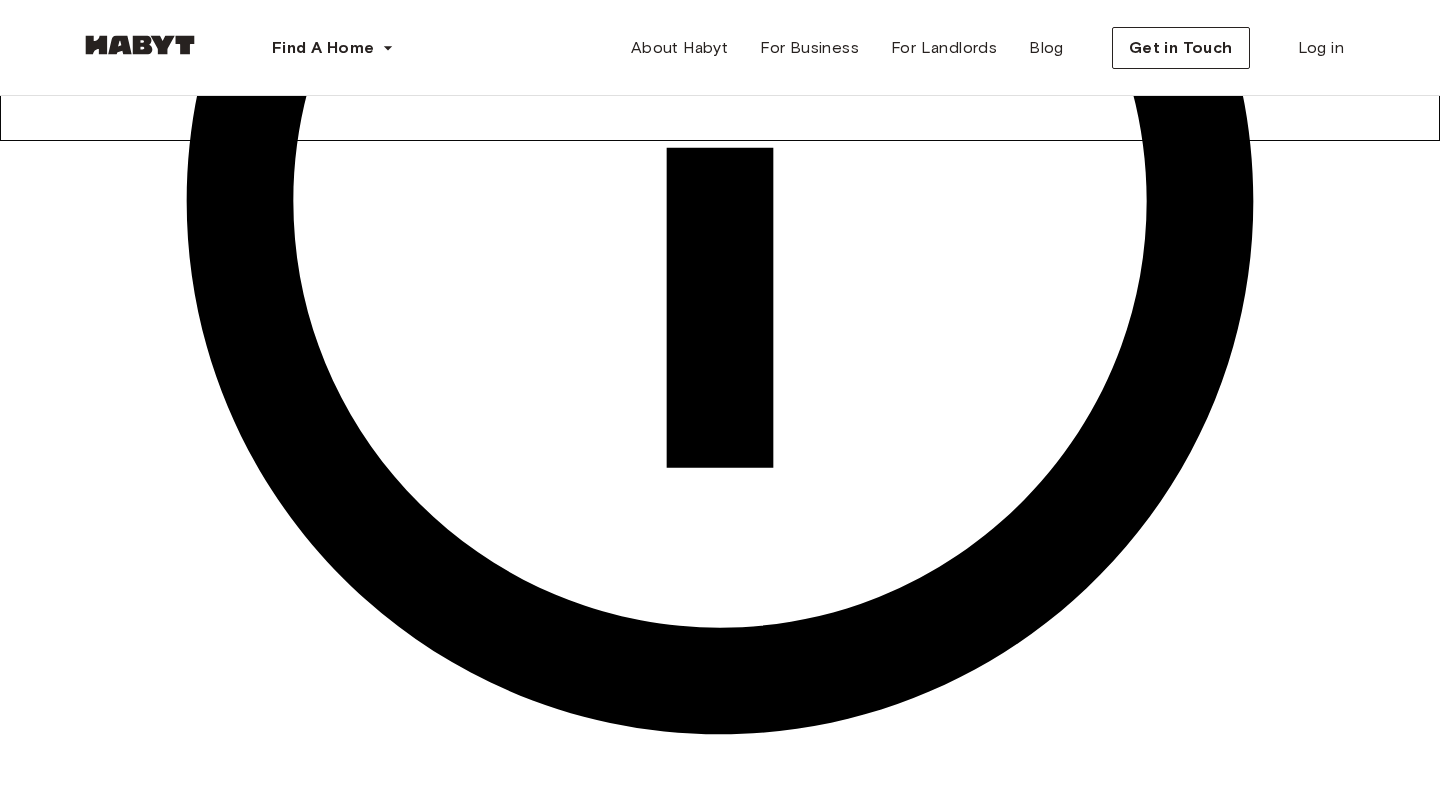 scroll, scrollTop: 708, scrollLeft: 0, axis: vertical 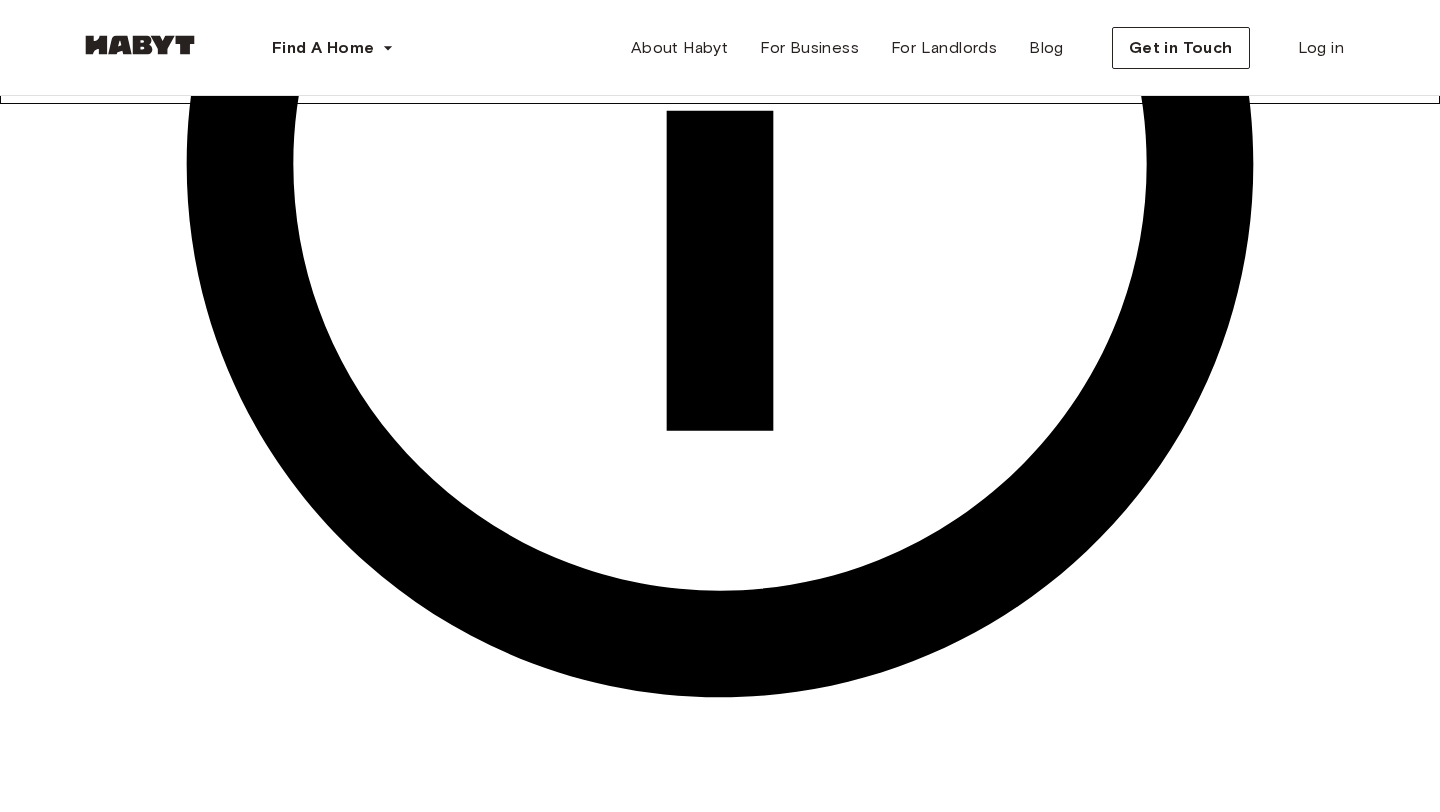 click on "I agree with Habyt's  Terms of Service  and  Privacy Policy Confirm Application You won't be charged today" at bounding box center [720, 2426] 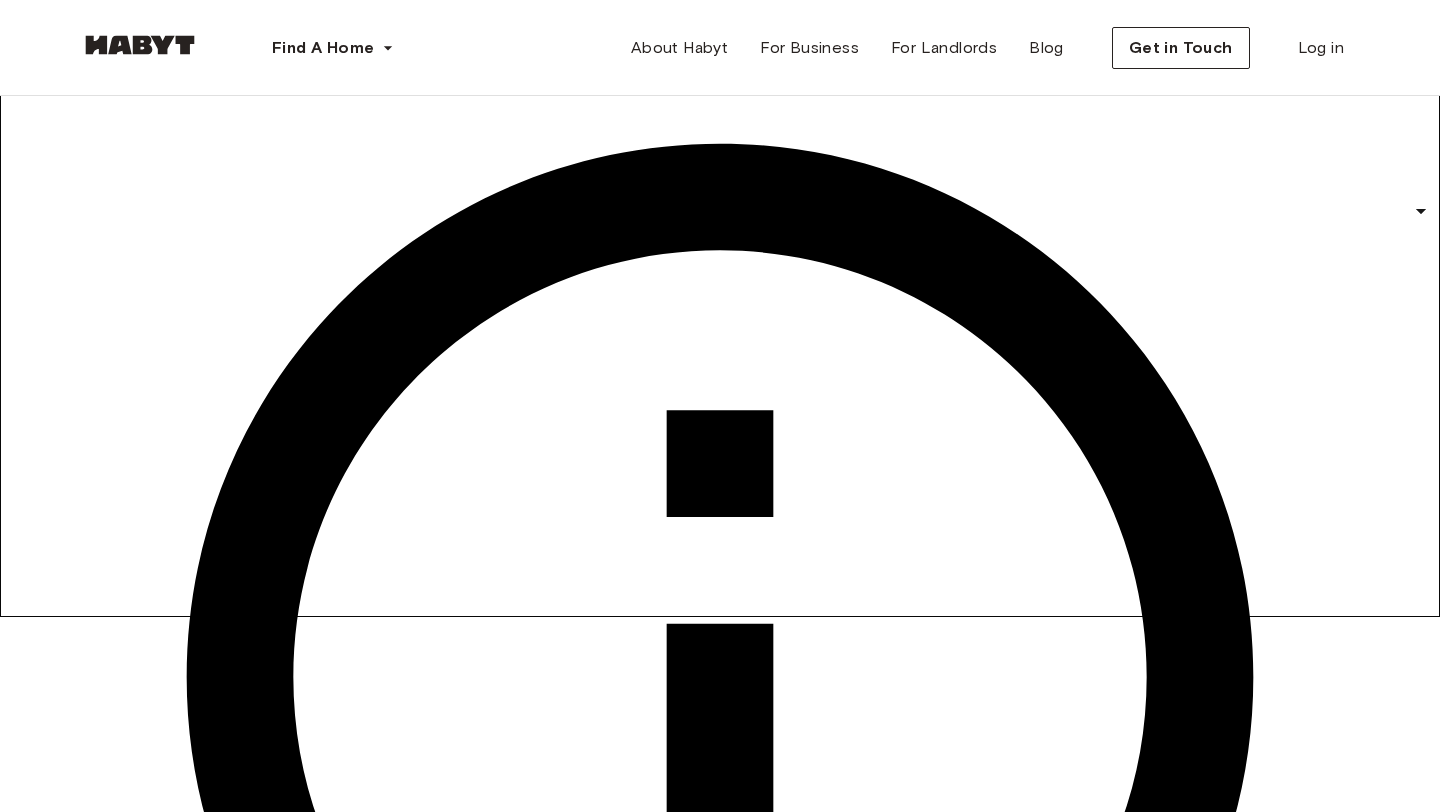 scroll, scrollTop: 137, scrollLeft: 0, axis: vertical 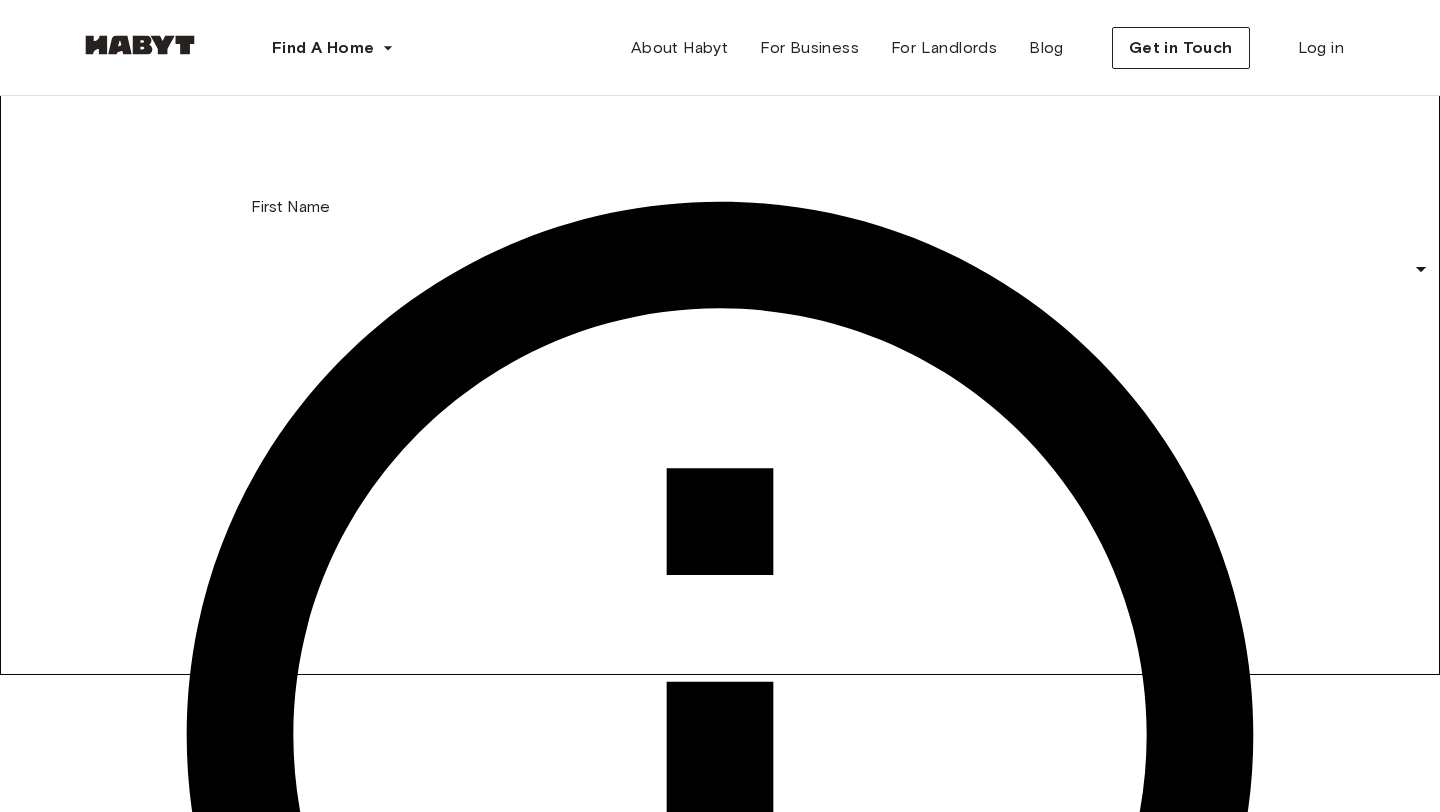 click on "******" at bounding box center (151, 1468) 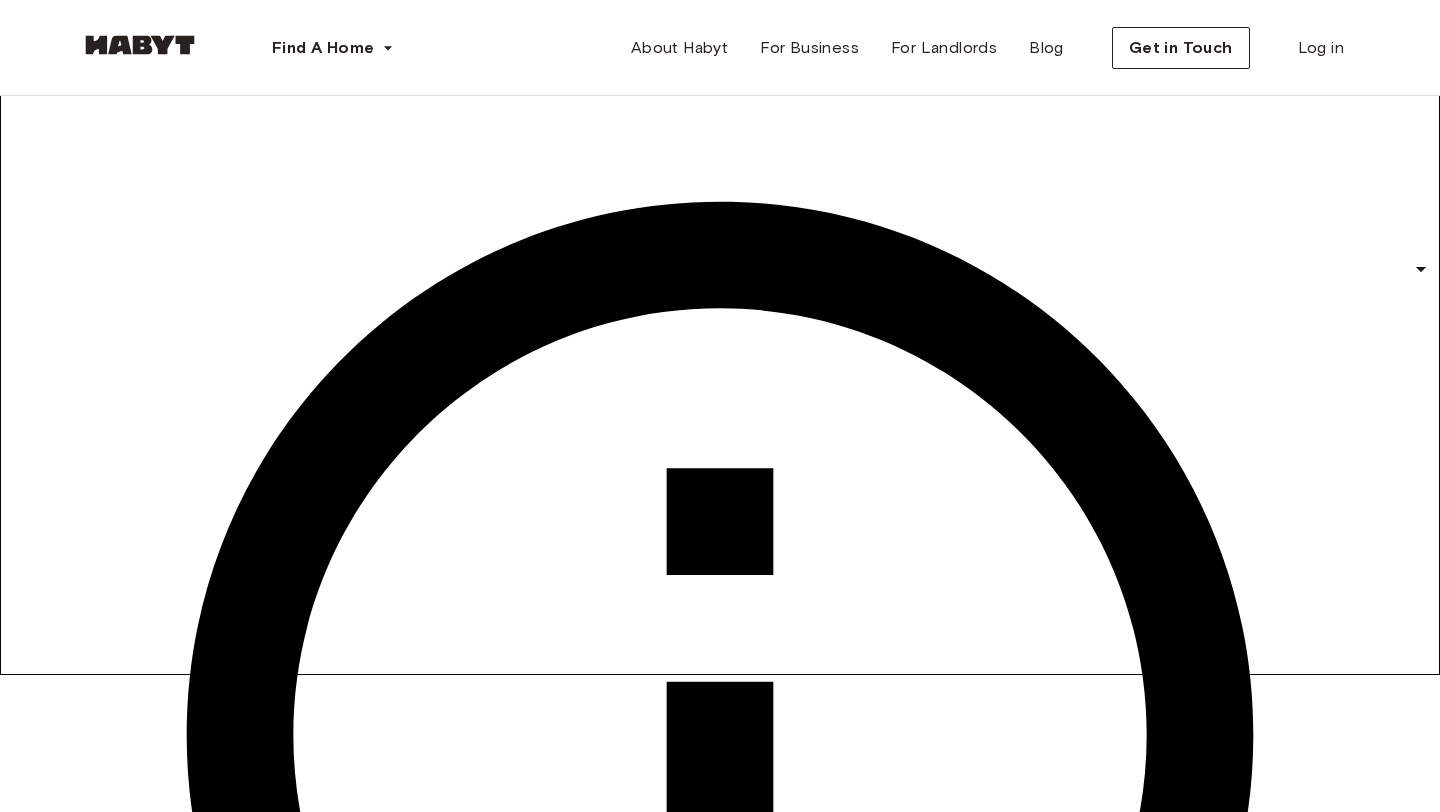 type on "******" 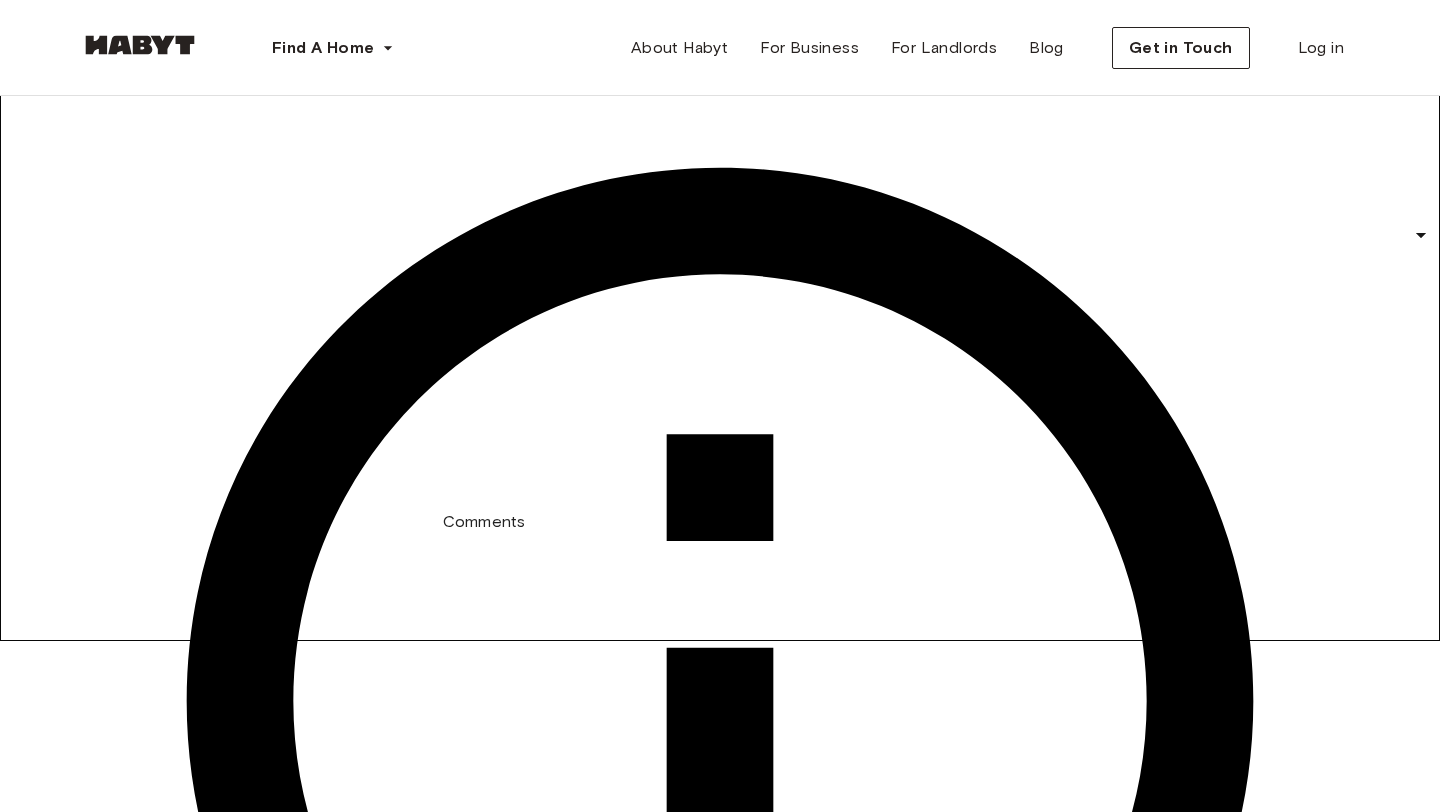 click on "Comments" at bounding box center (157, 2097) 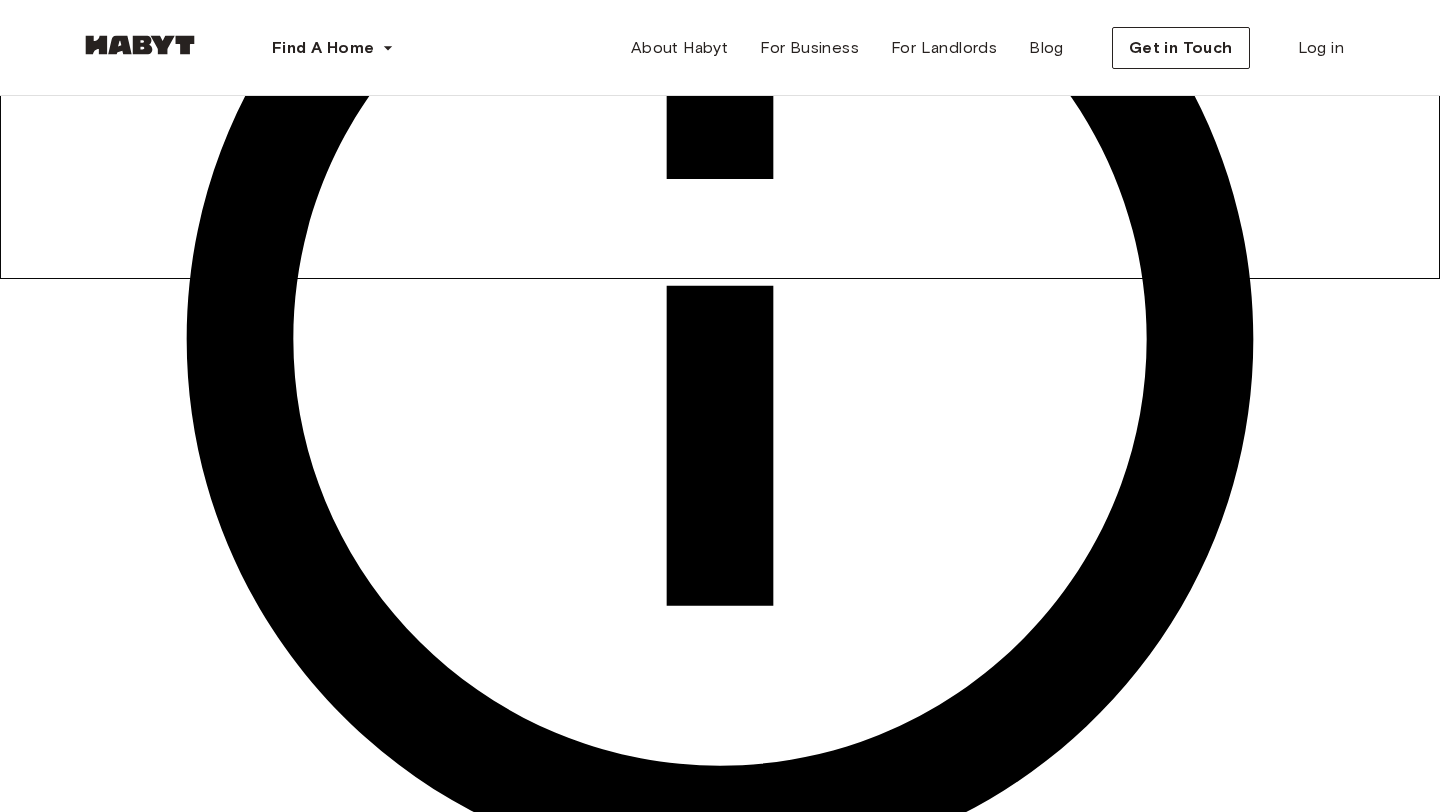 scroll, scrollTop: 532, scrollLeft: 0, axis: vertical 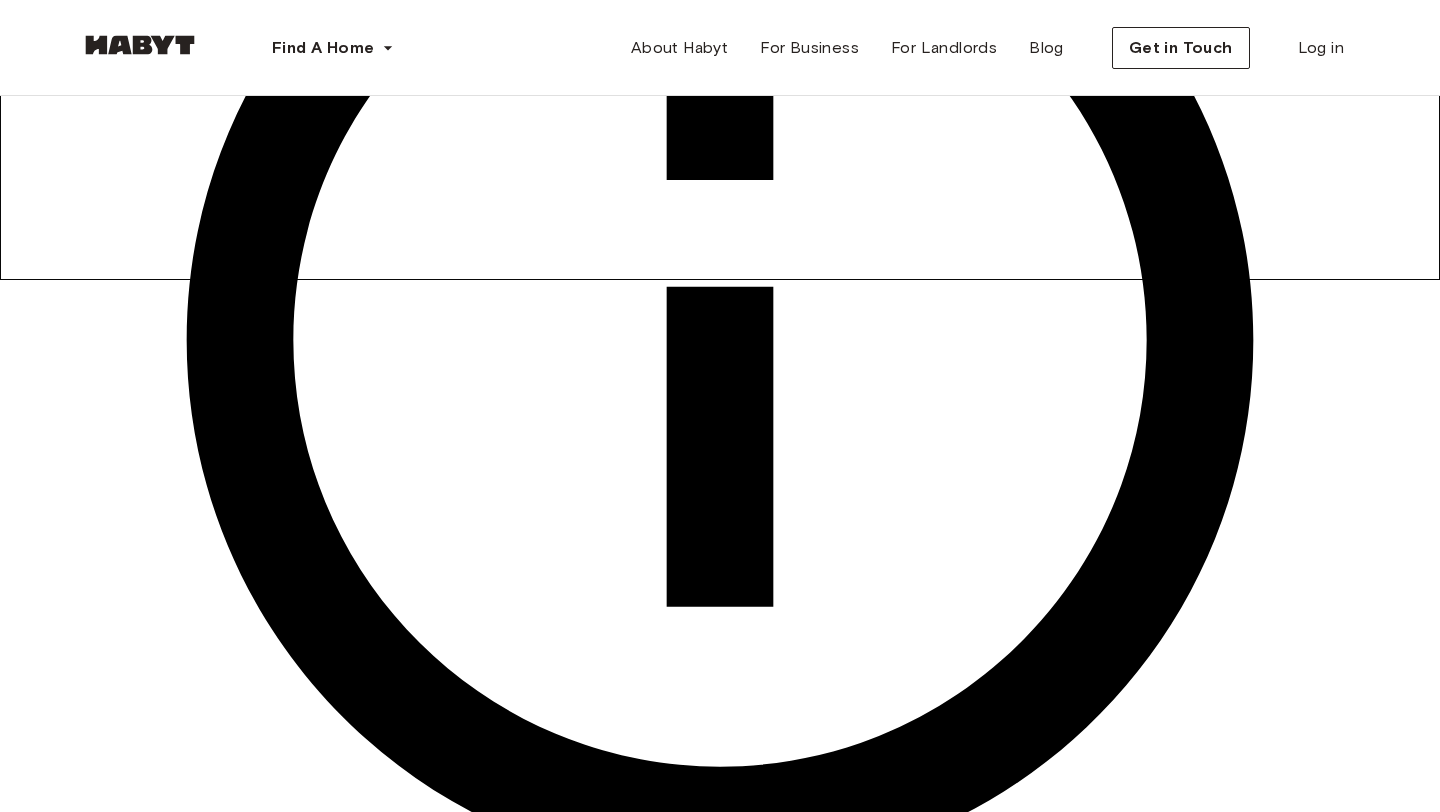 type 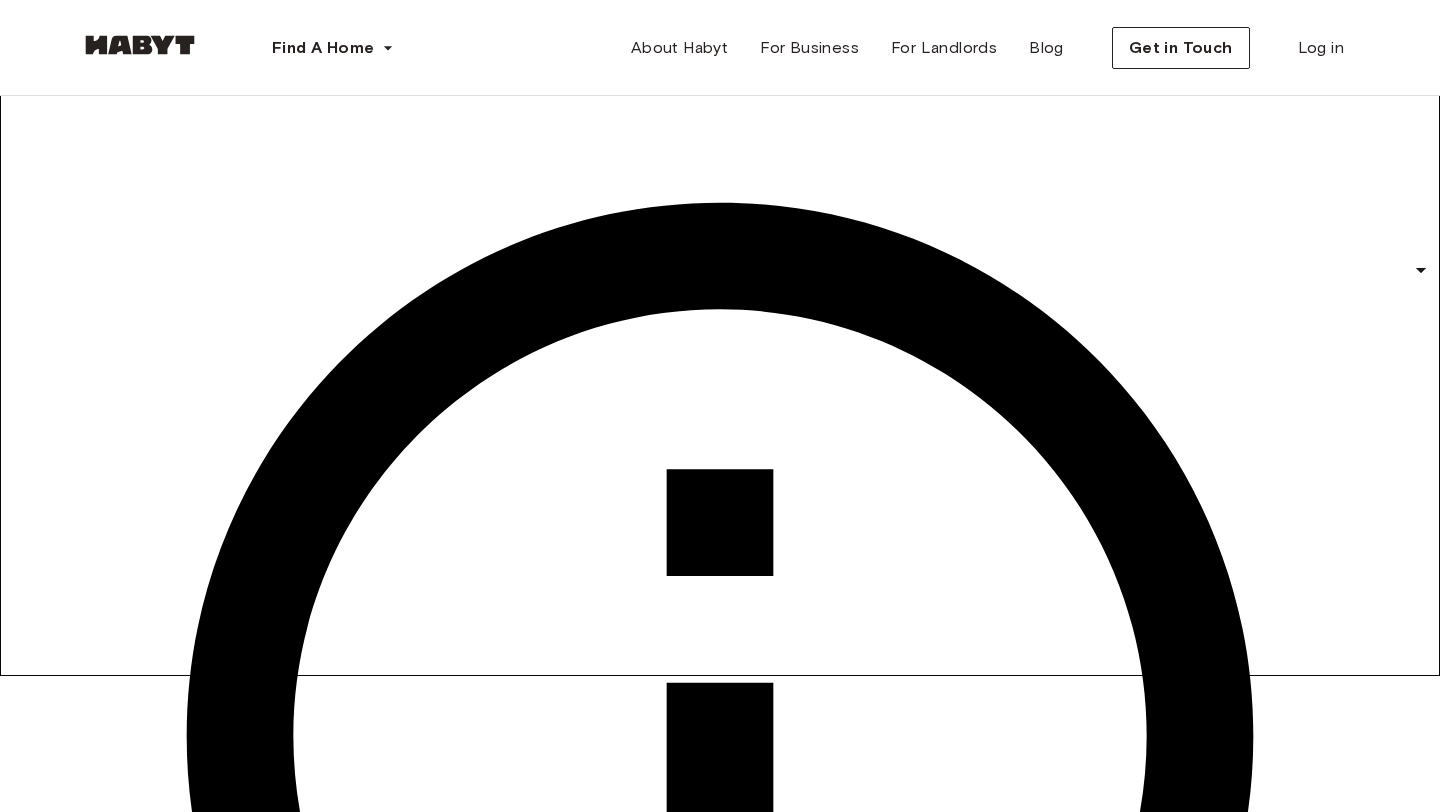 scroll, scrollTop: 0, scrollLeft: 0, axis: both 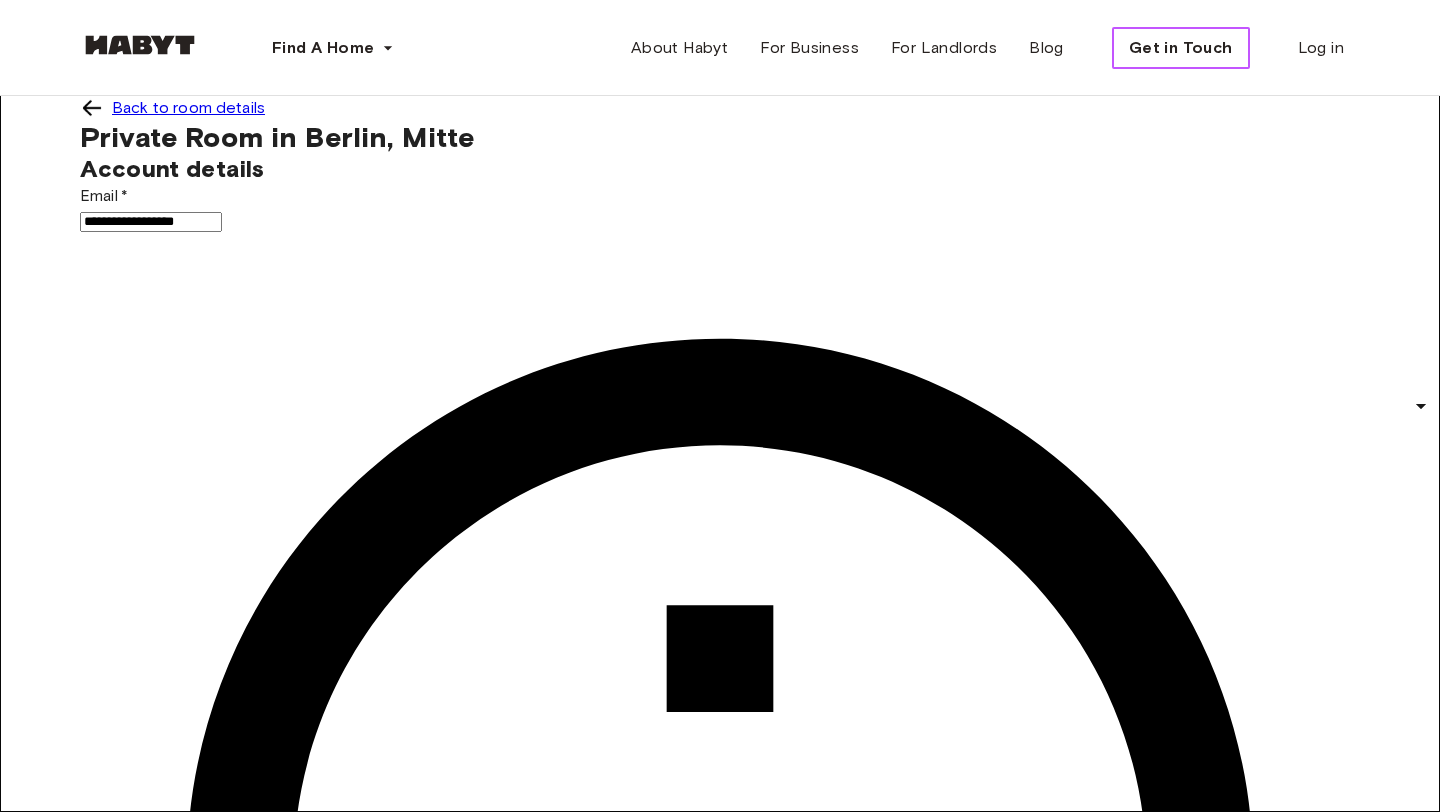 click on "Get in Touch" at bounding box center (1181, 48) 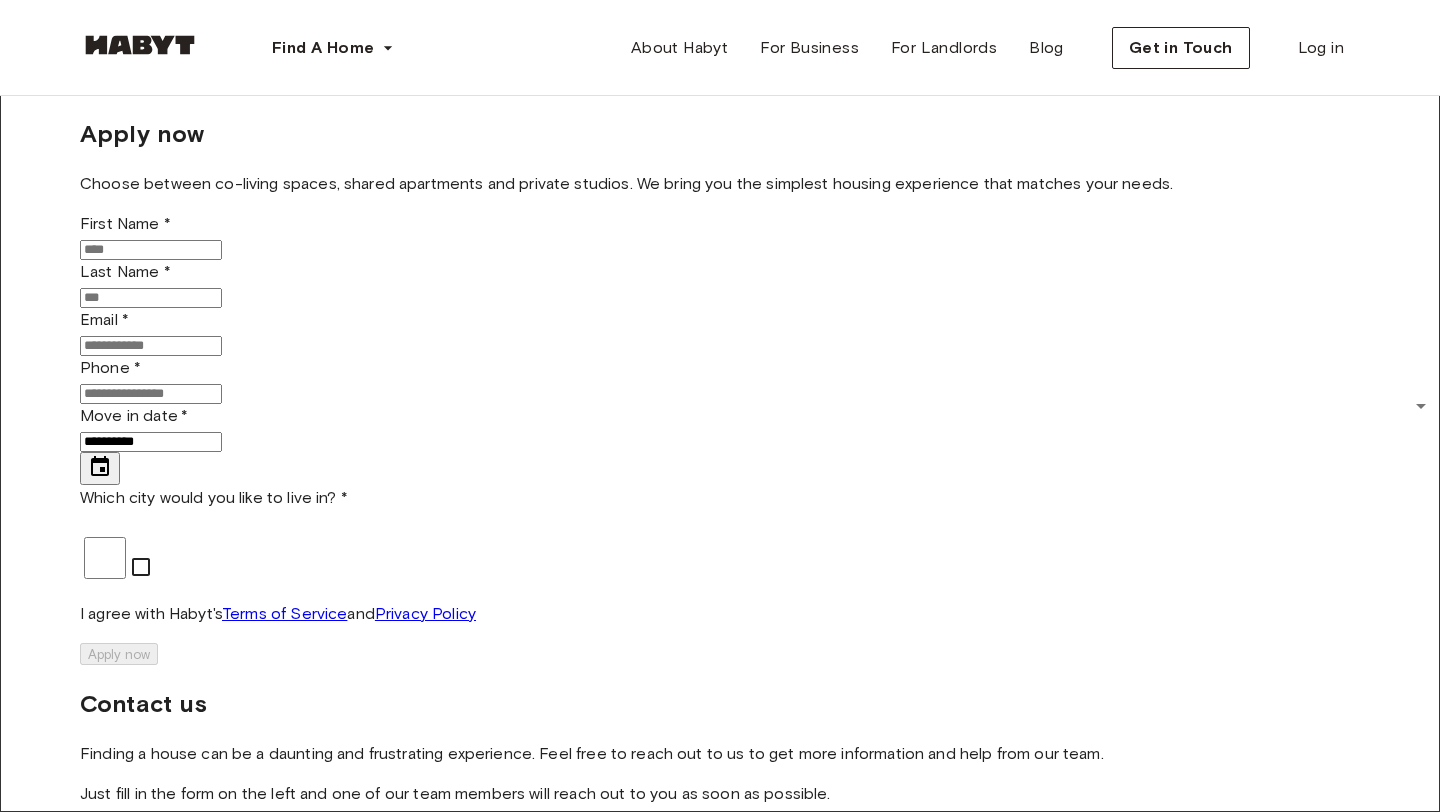 click on "First Name *" at bounding box center [151, 250] 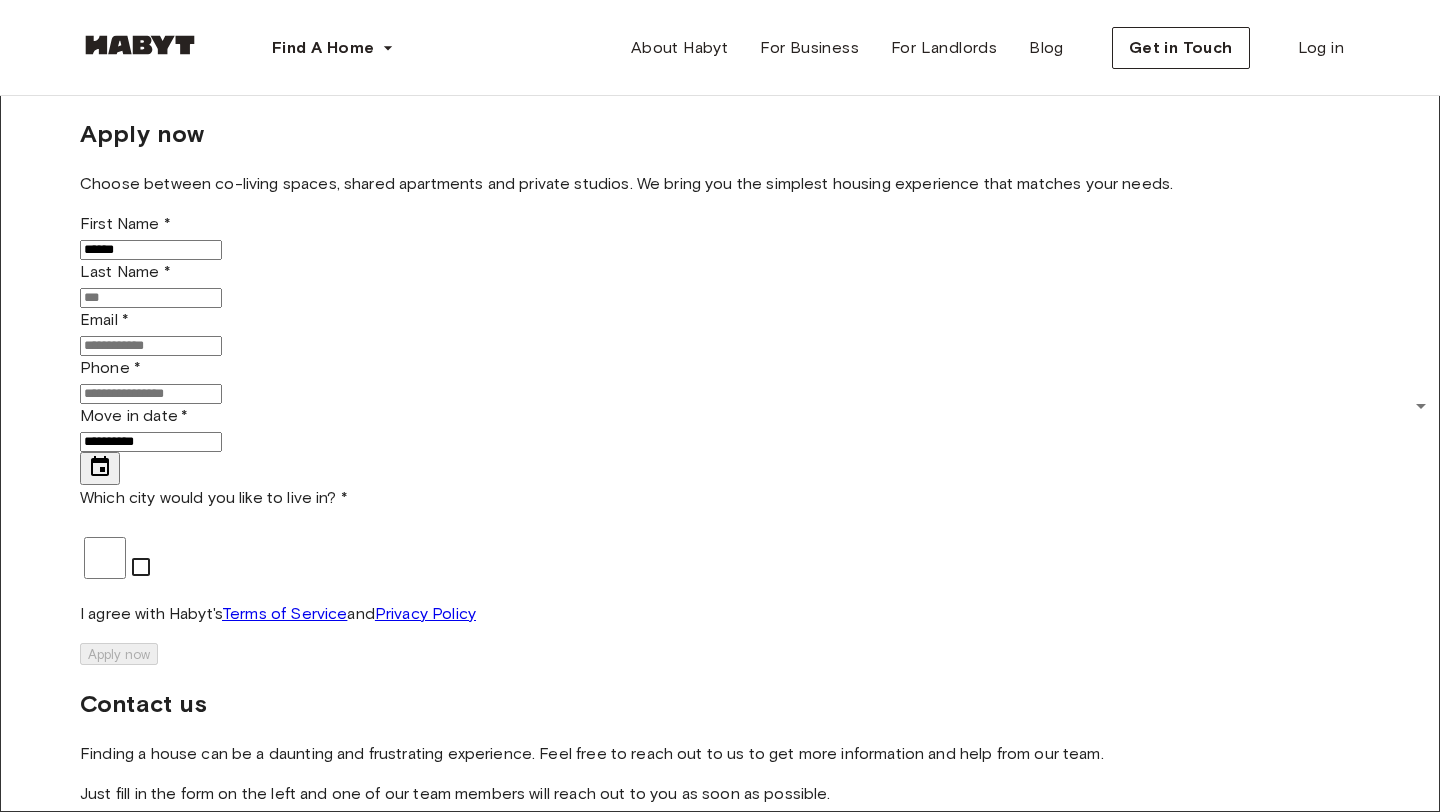 type on "******" 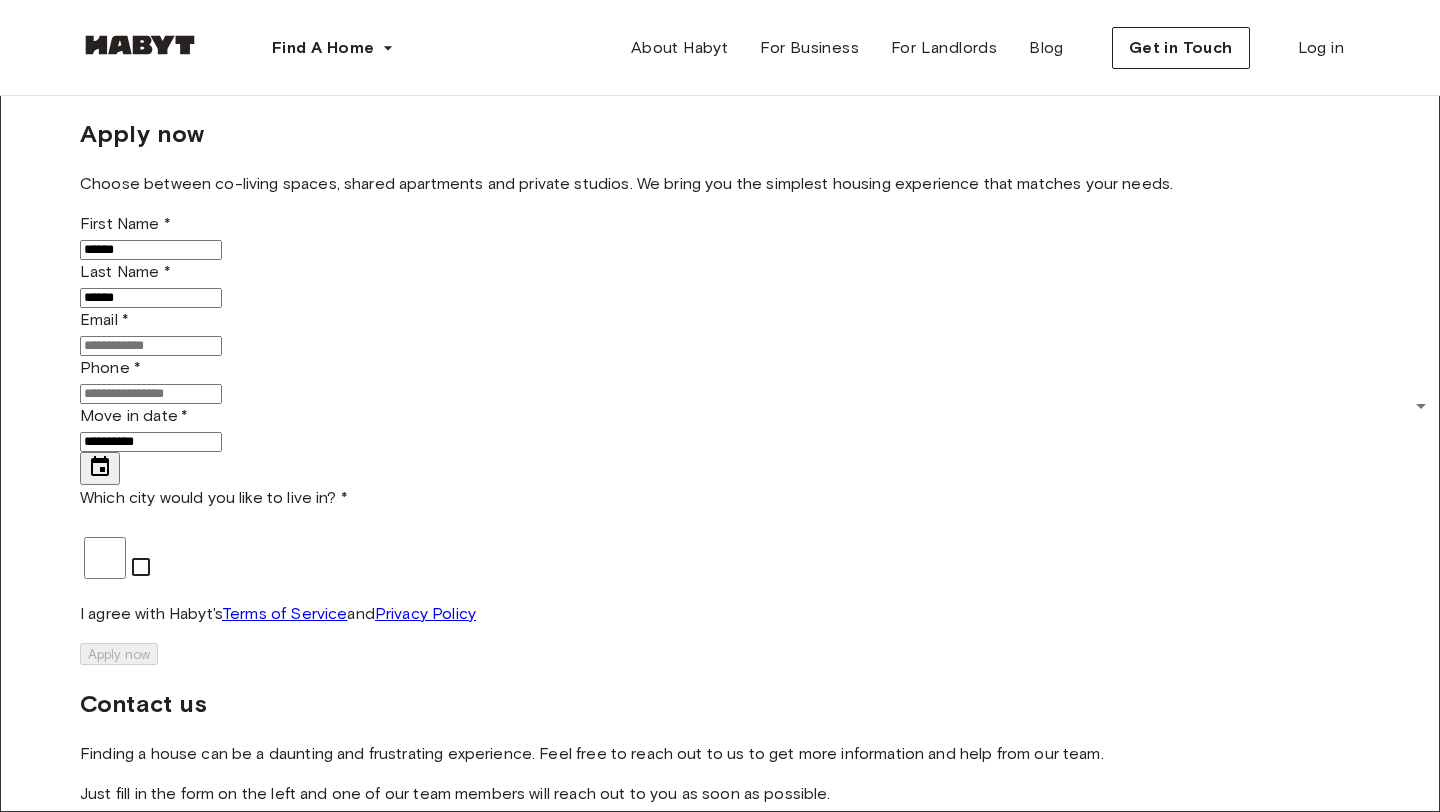 type on "**********" 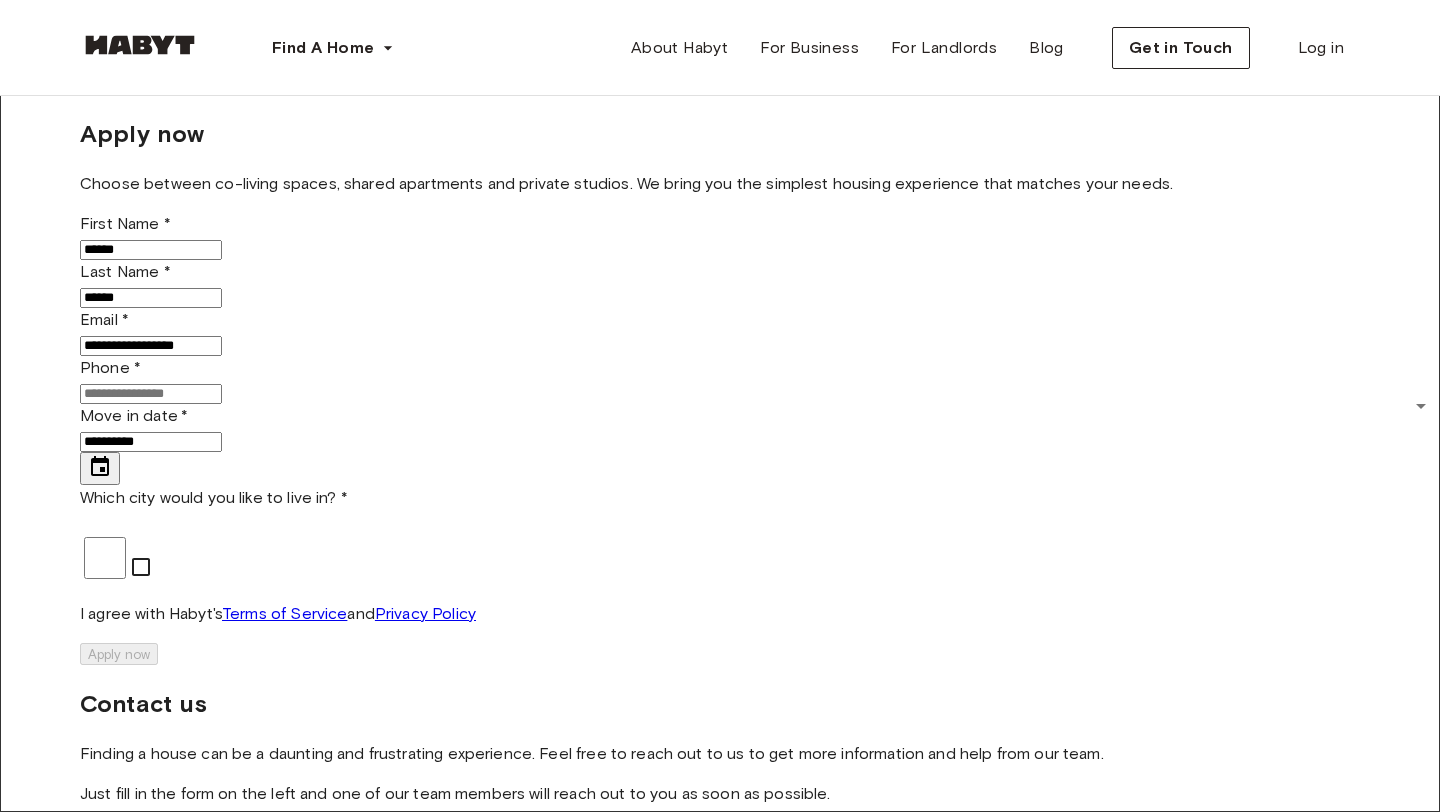 type on "**********" 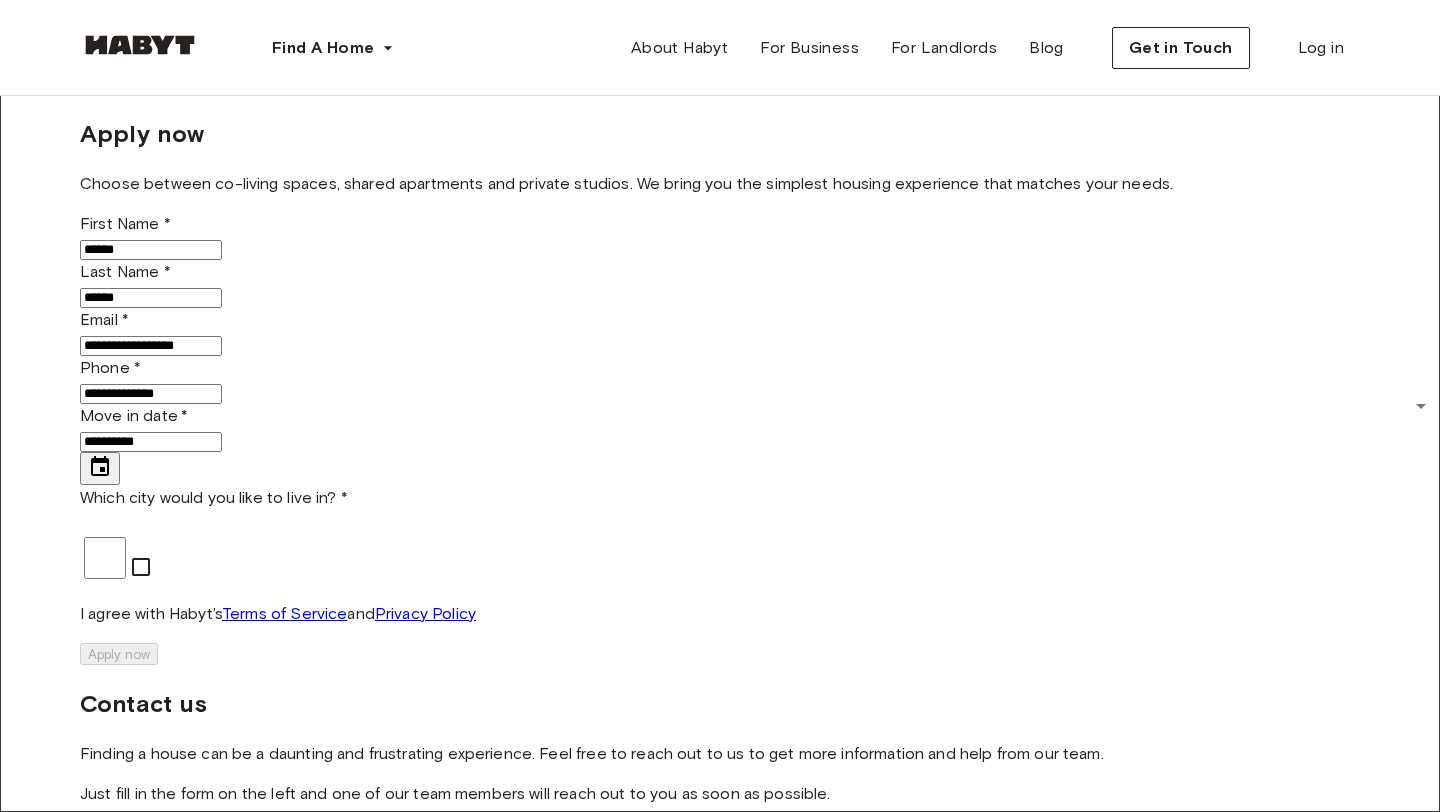 click on "******" at bounding box center [151, 250] 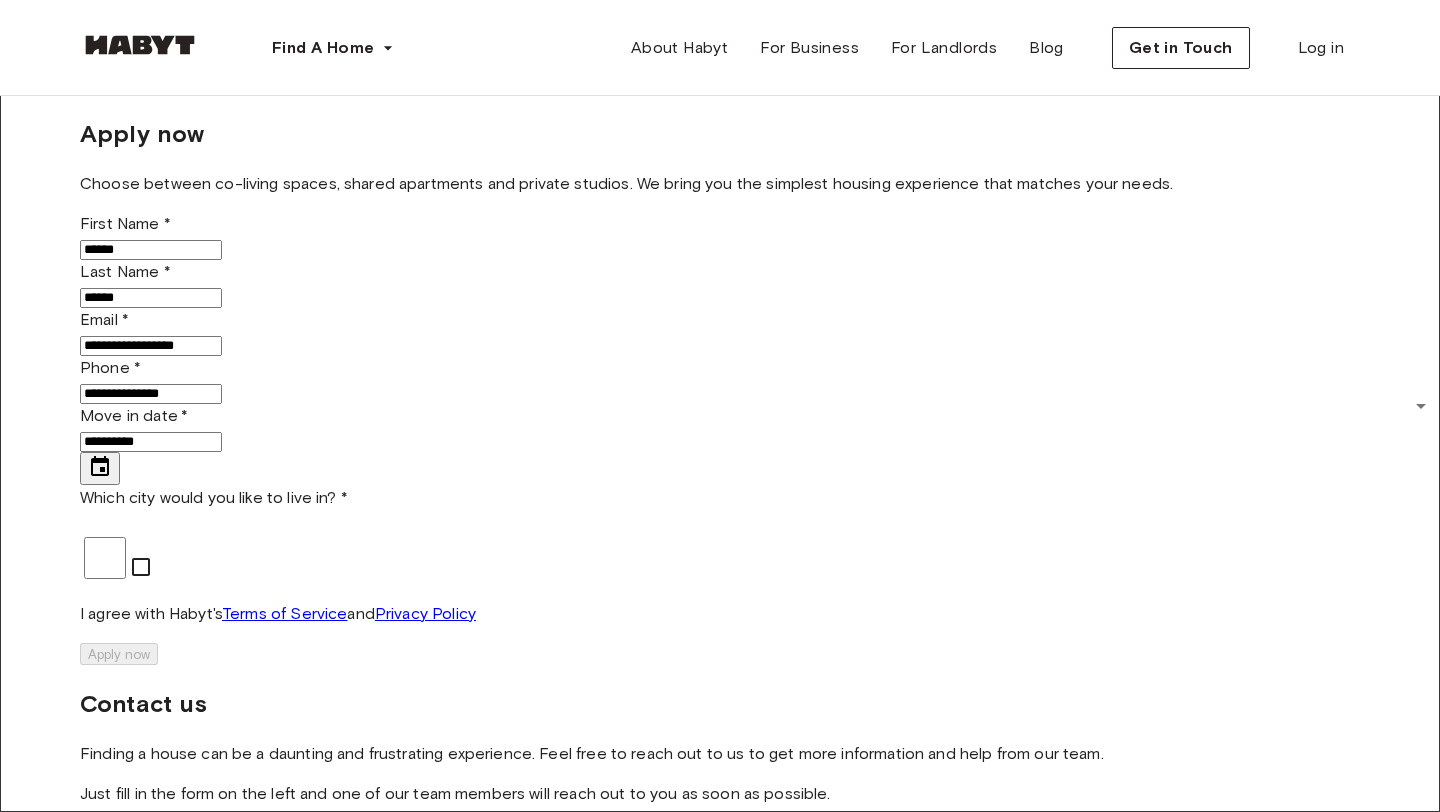 type on "**********" 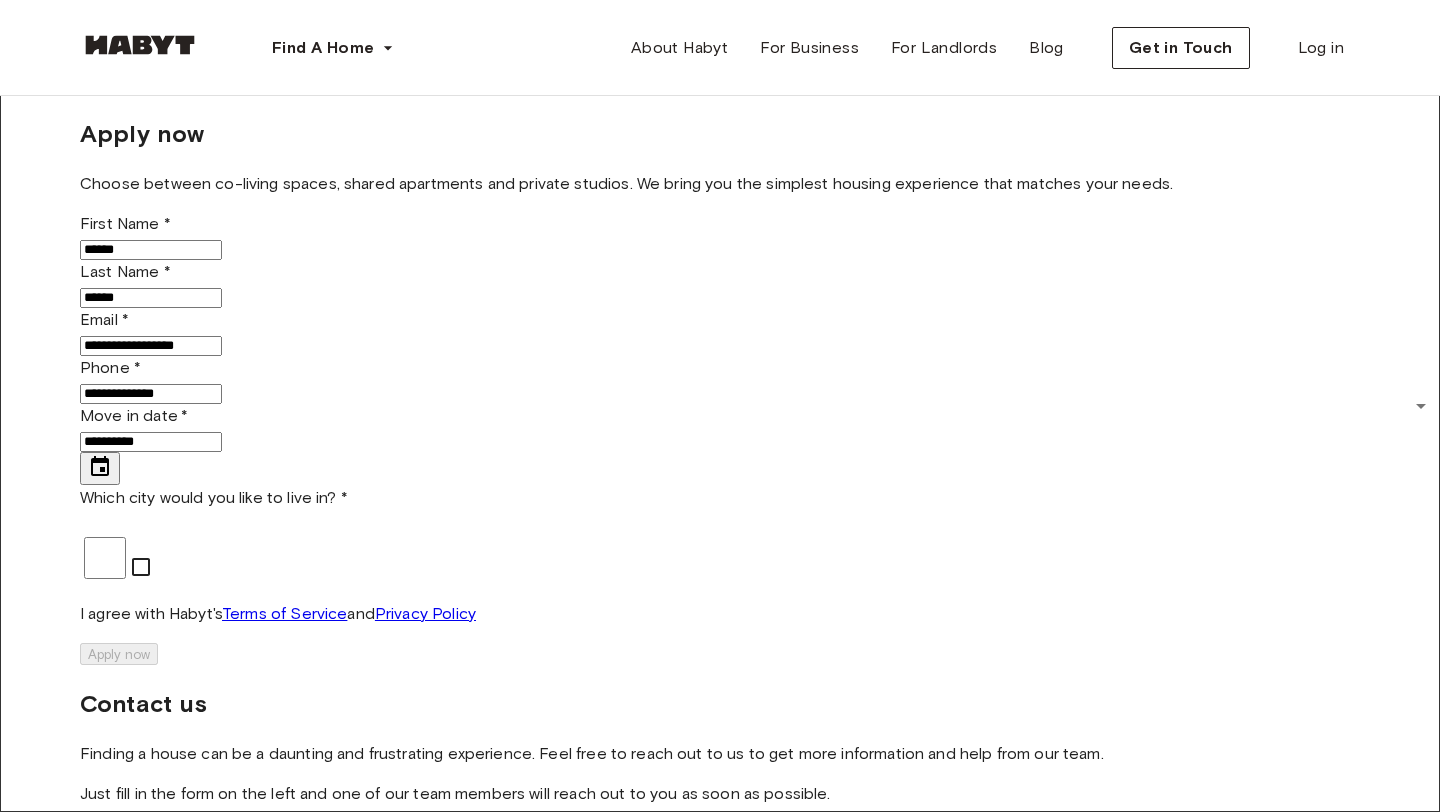 click on "**********" at bounding box center [151, 346] 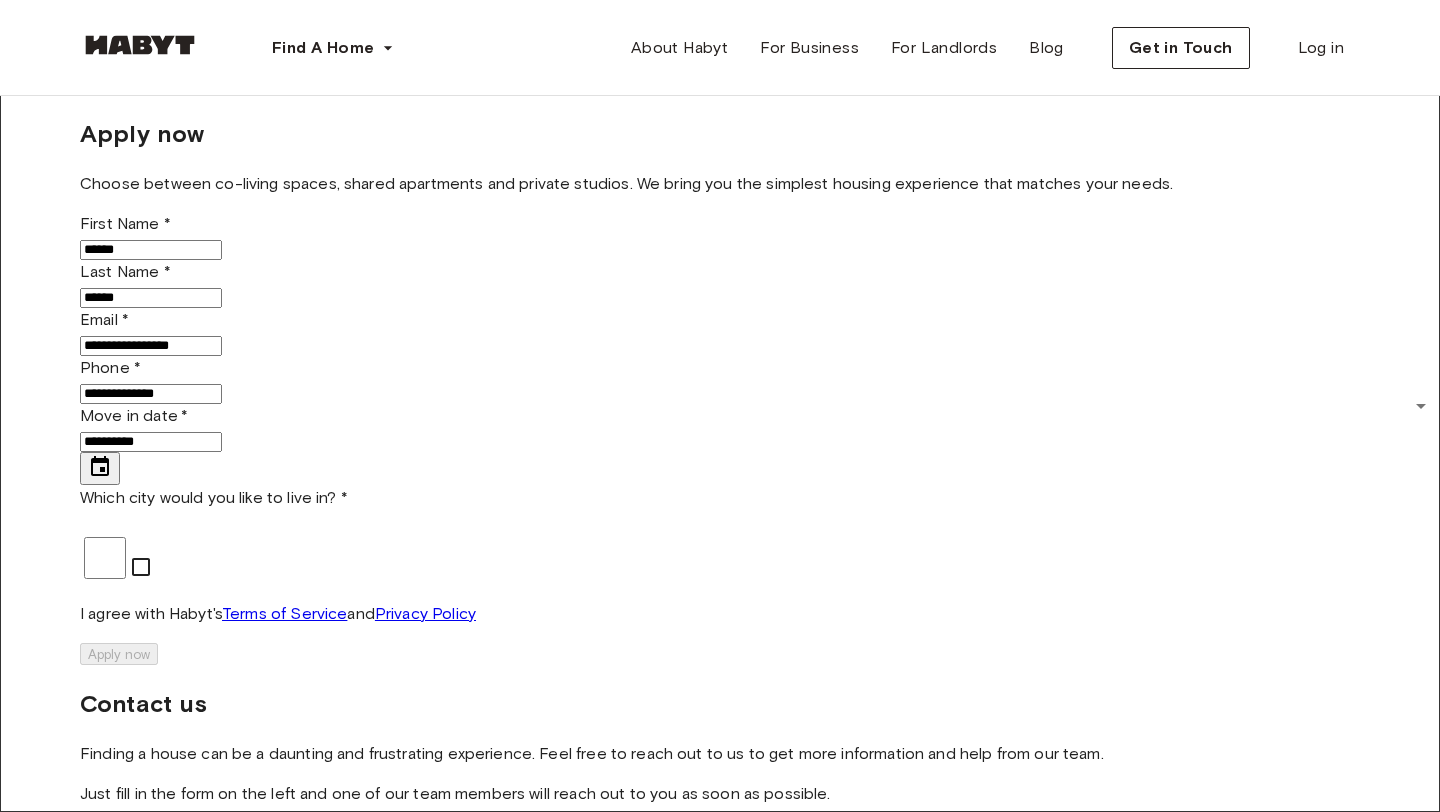 type on "**********" 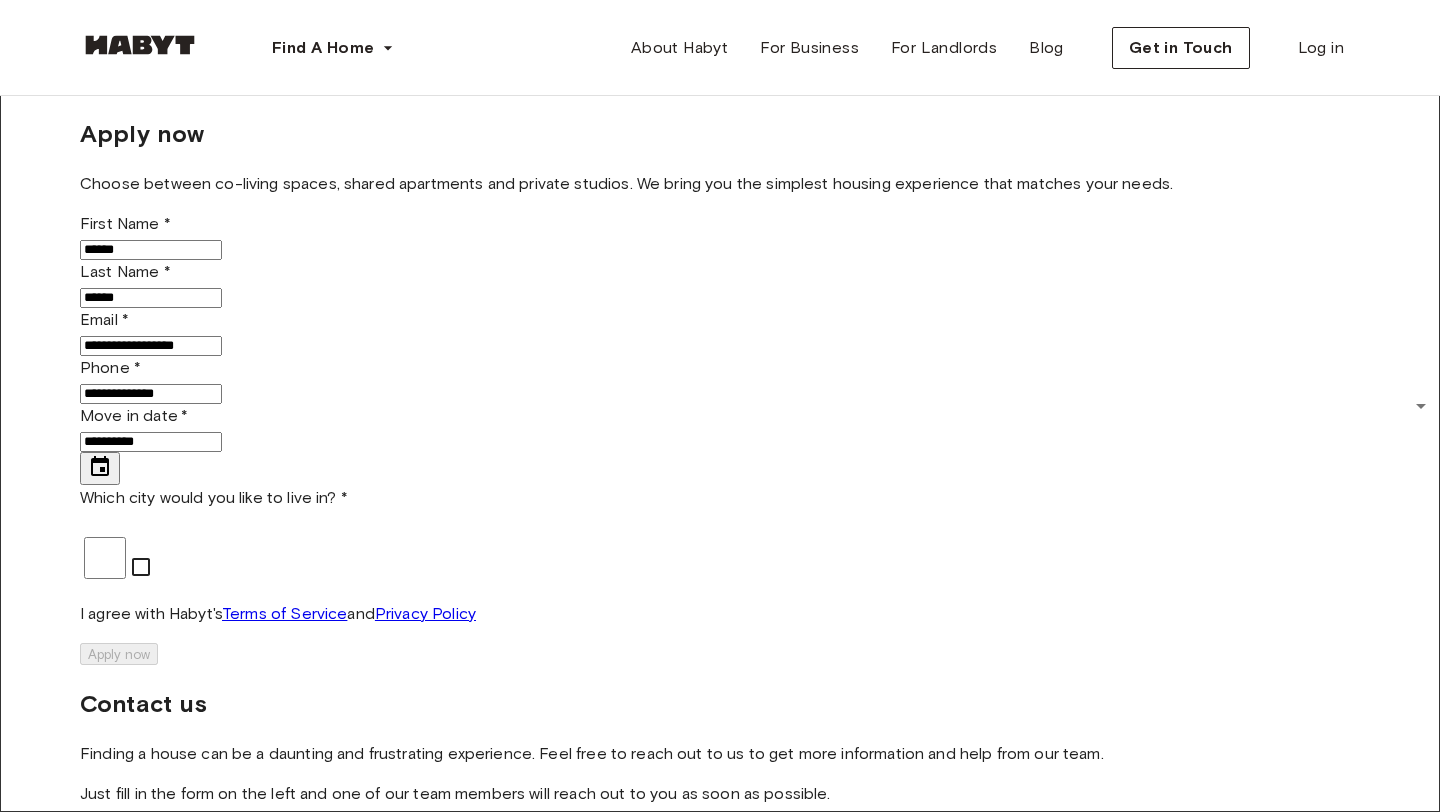 click 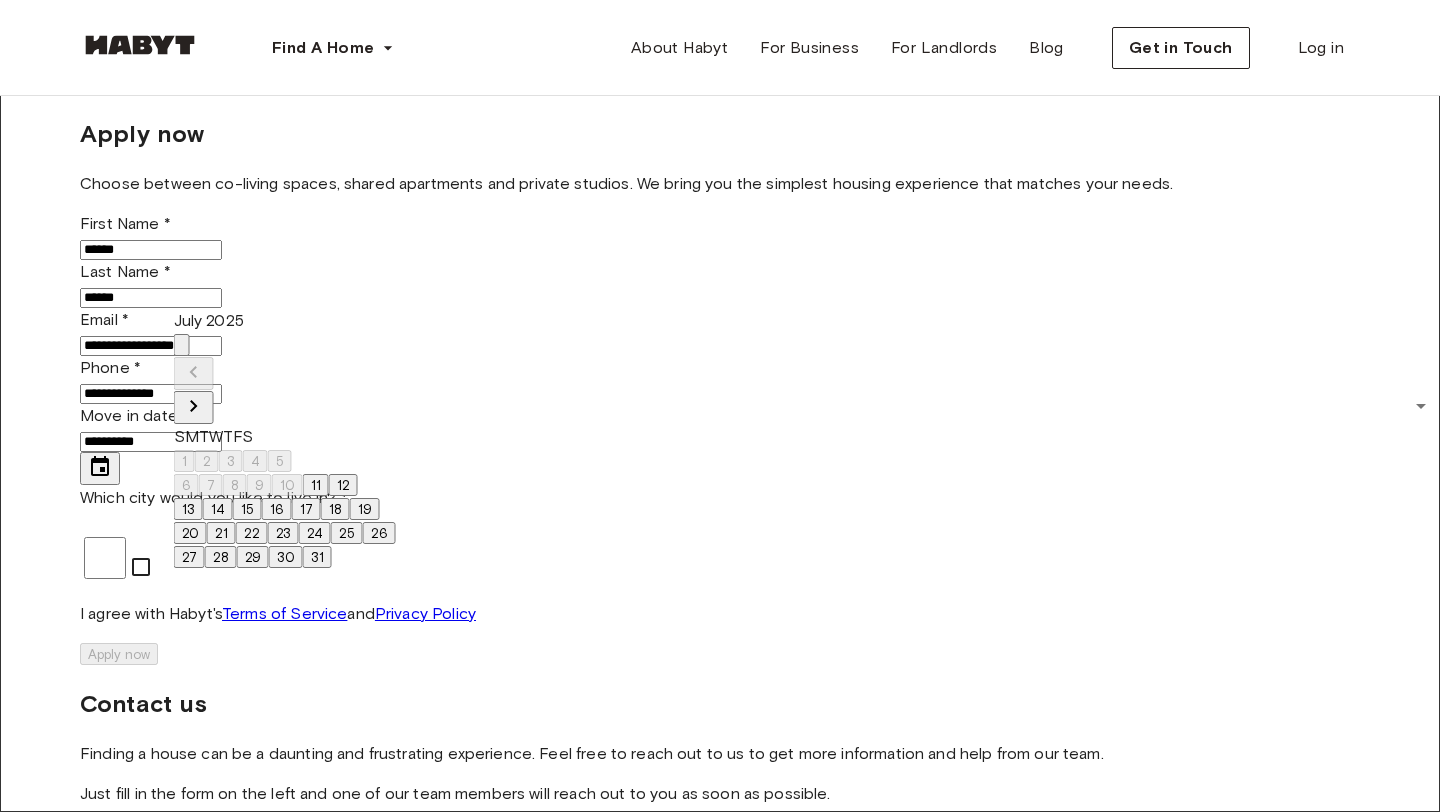click on "31" at bounding box center [317, 557] 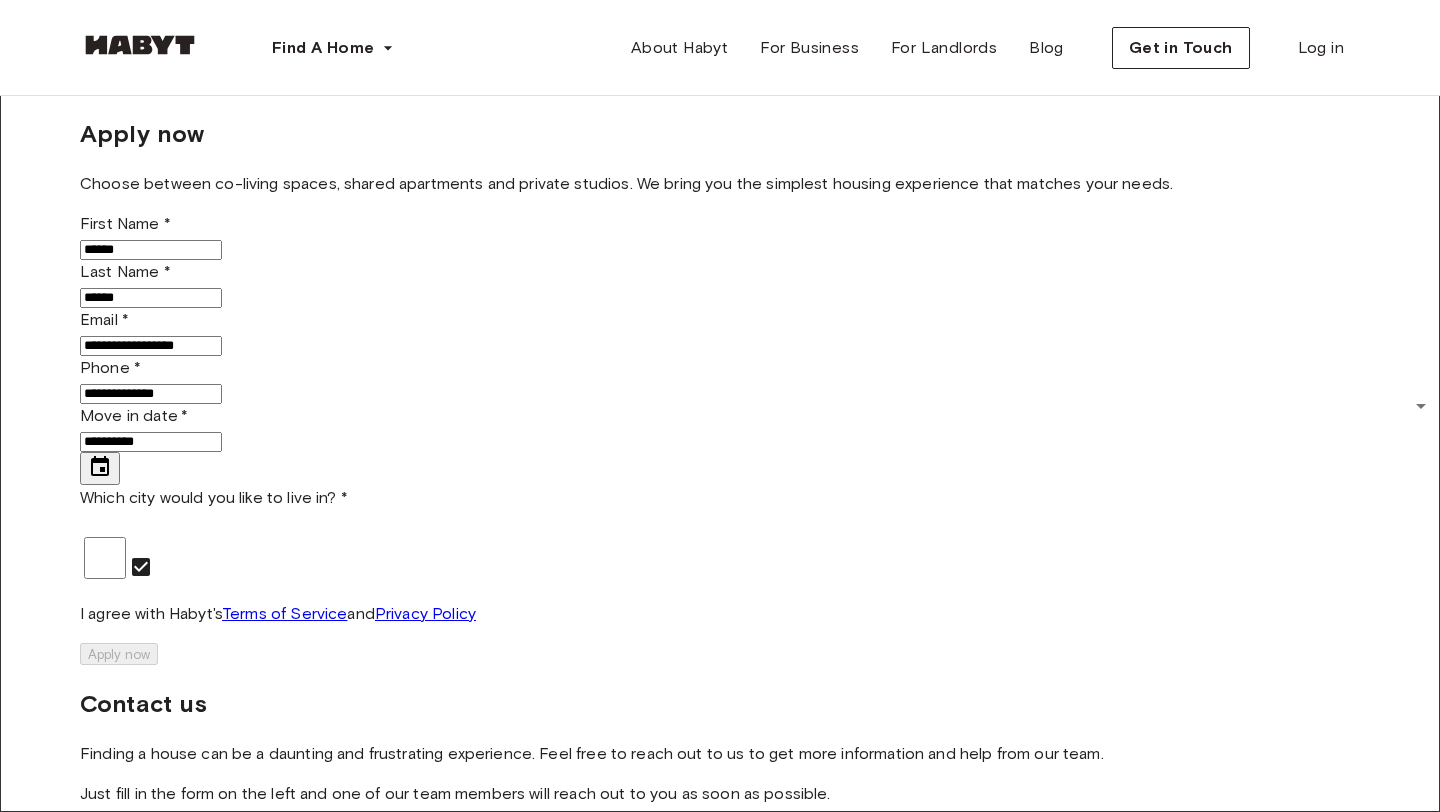 click on "**********" at bounding box center (720, 878) 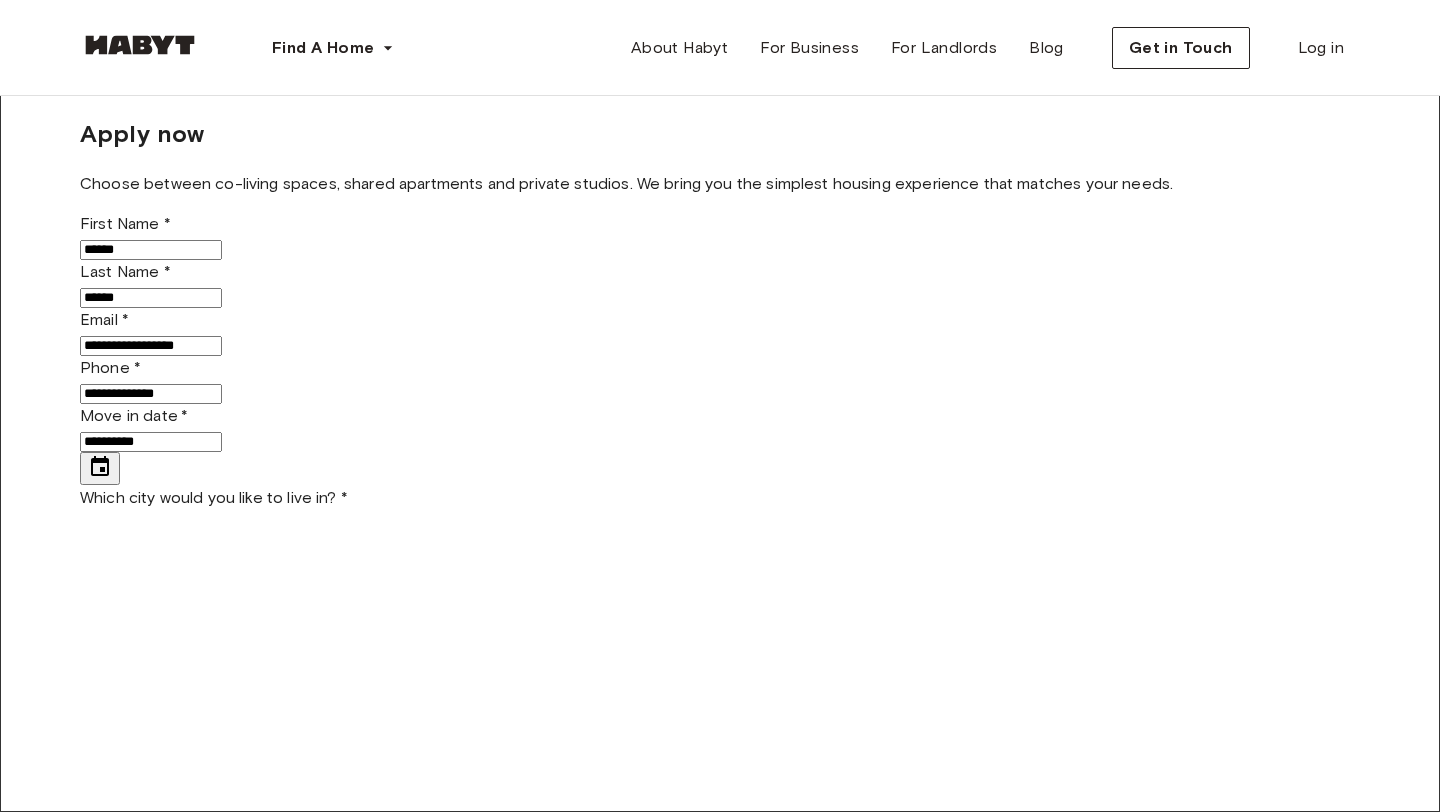 type 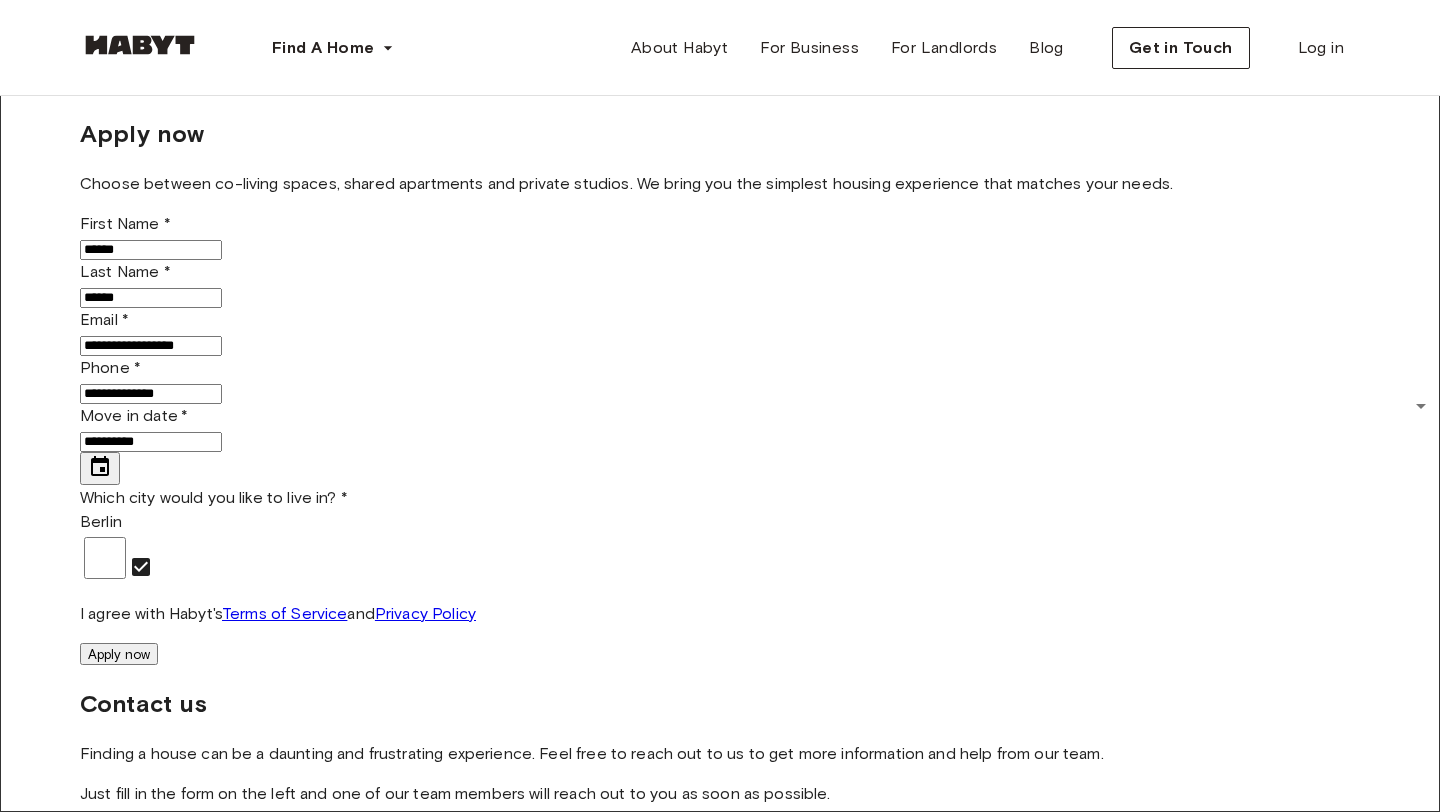 click on "Apply now" at bounding box center [119, 654] 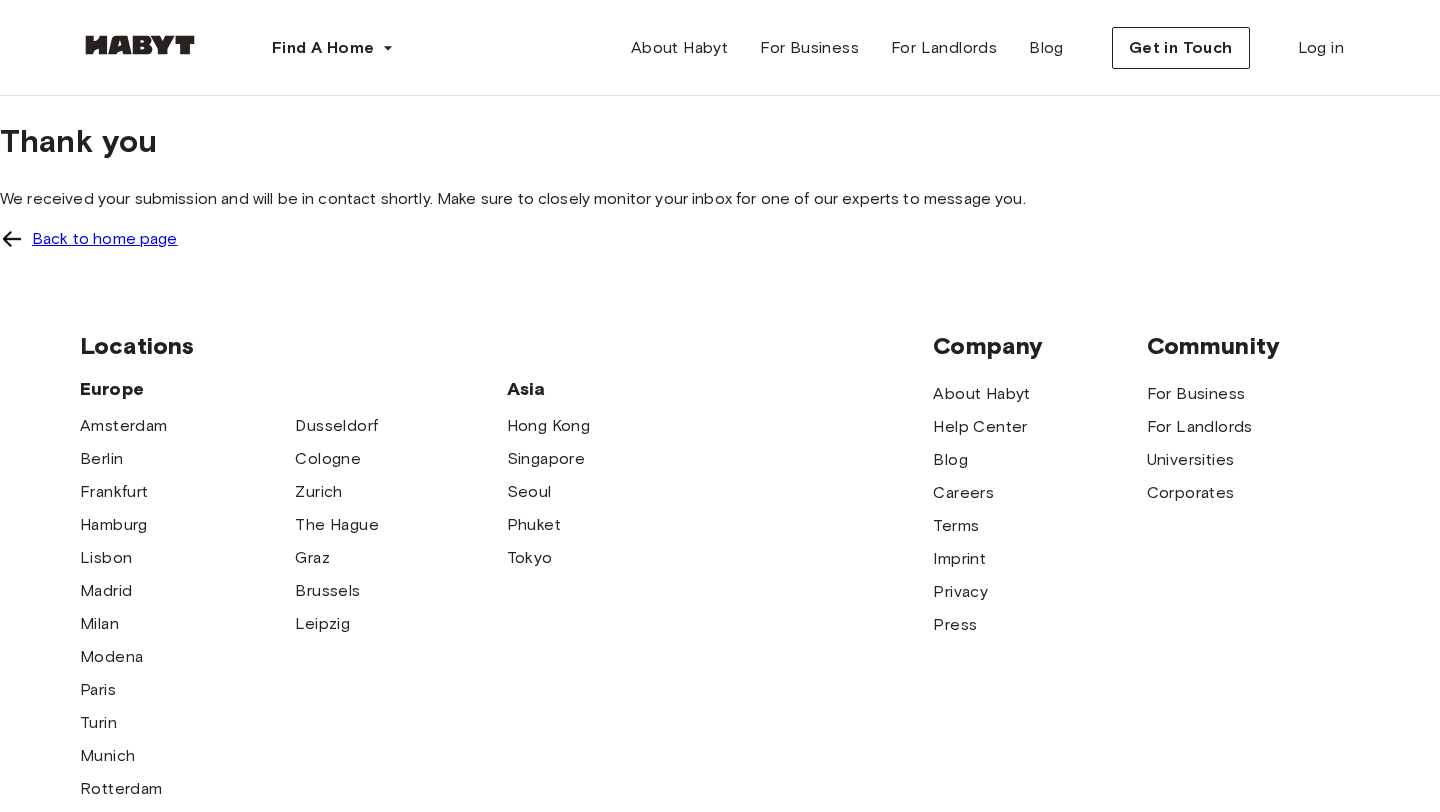 click on "Back to home page" at bounding box center [720, 239] 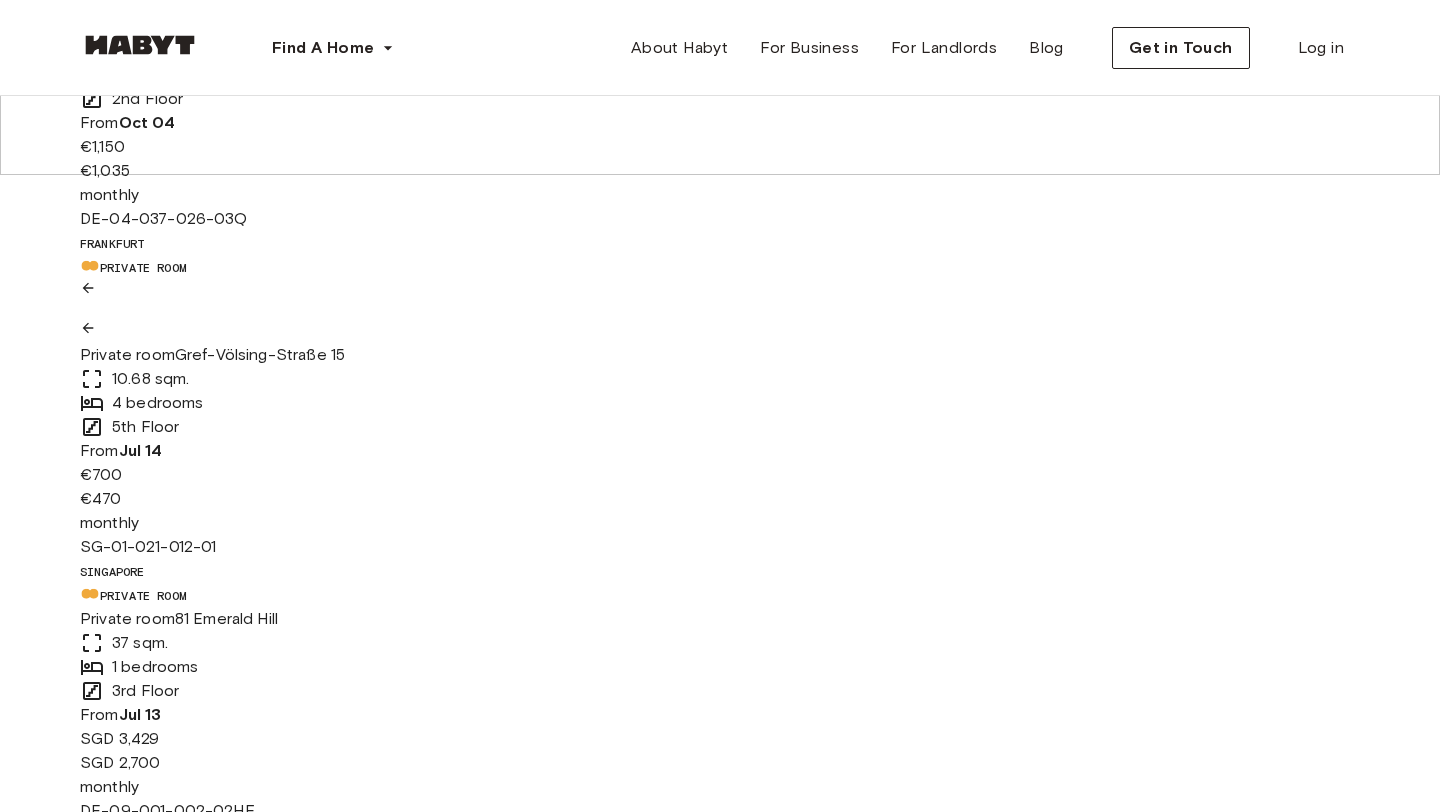 scroll, scrollTop: 640, scrollLeft: 0, axis: vertical 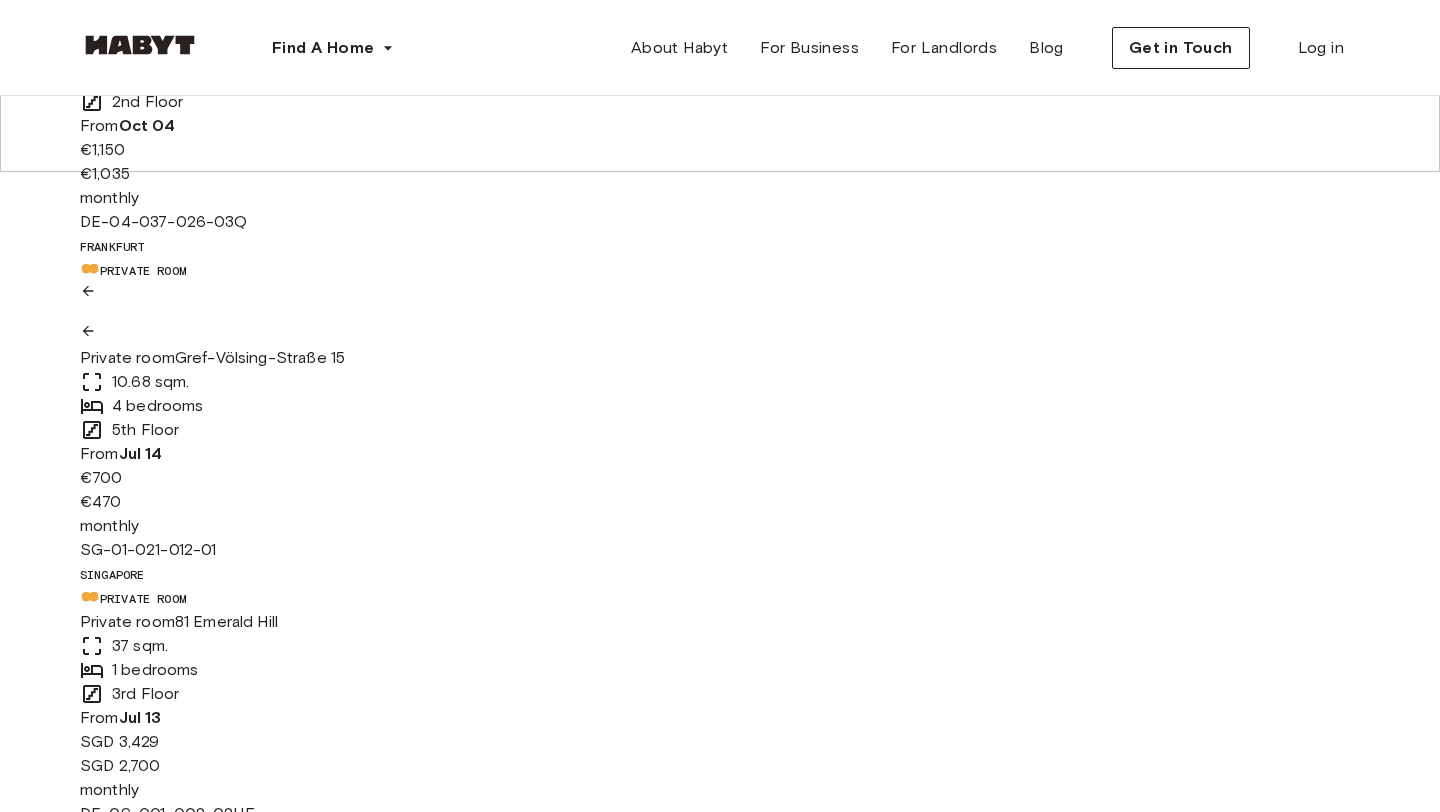 click 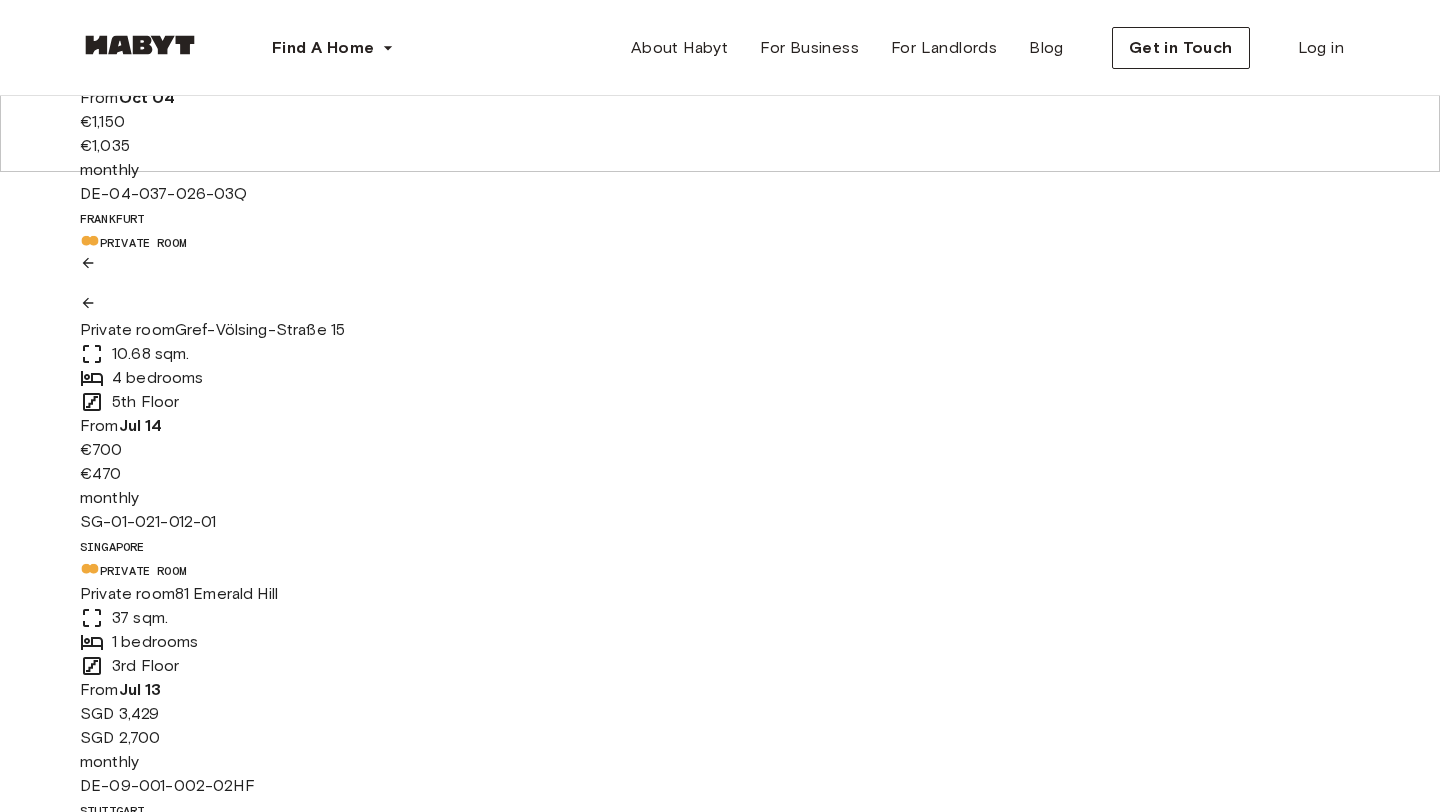 click 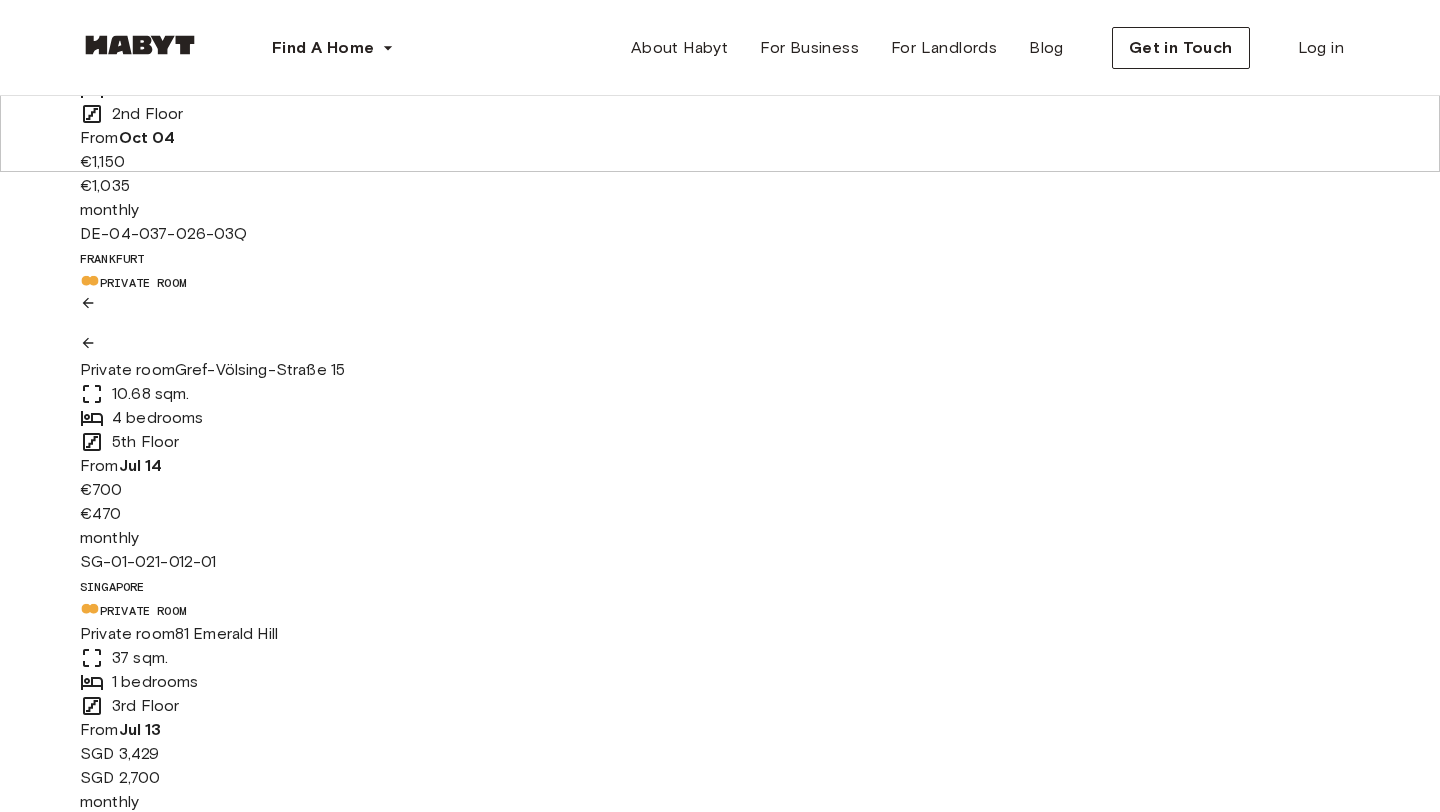 click 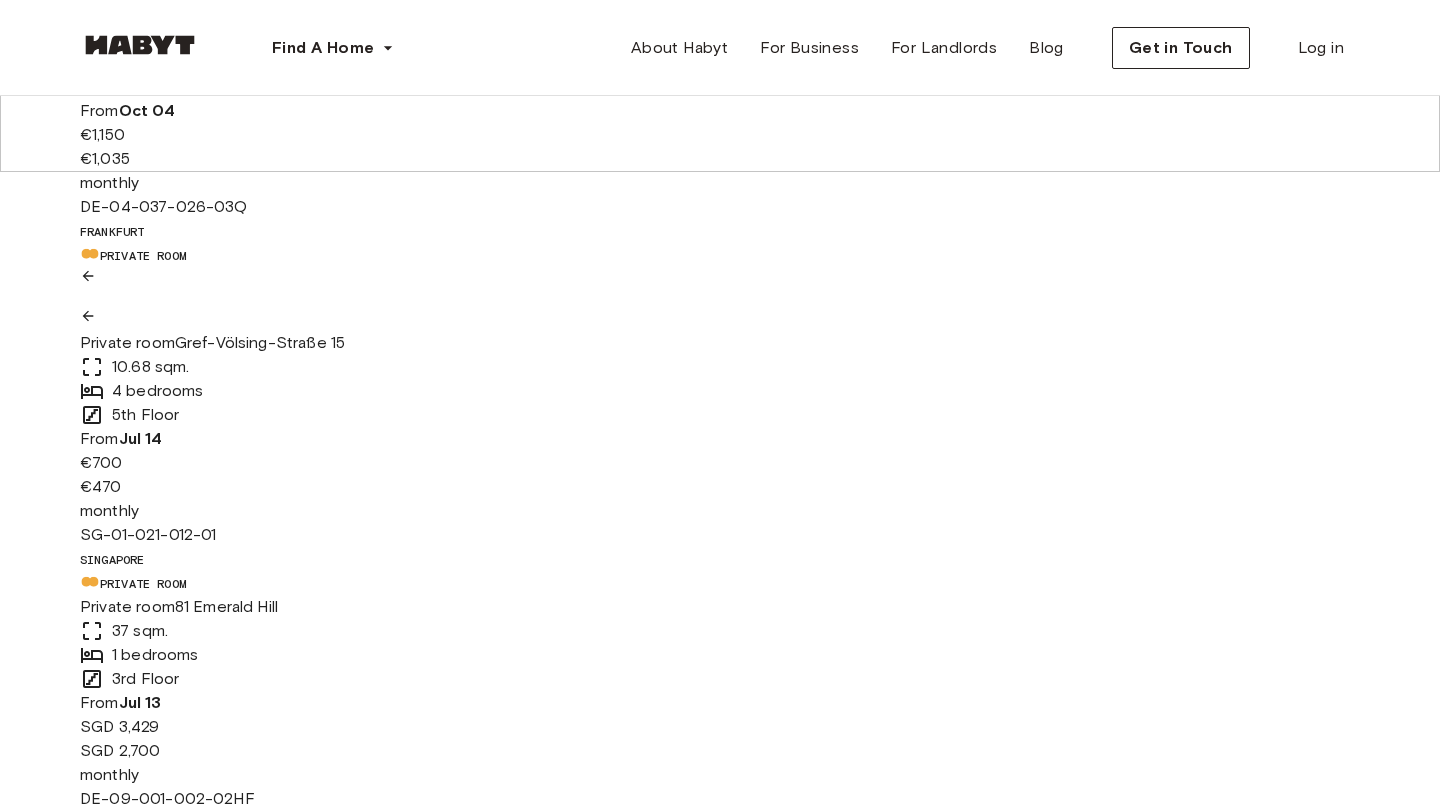 click 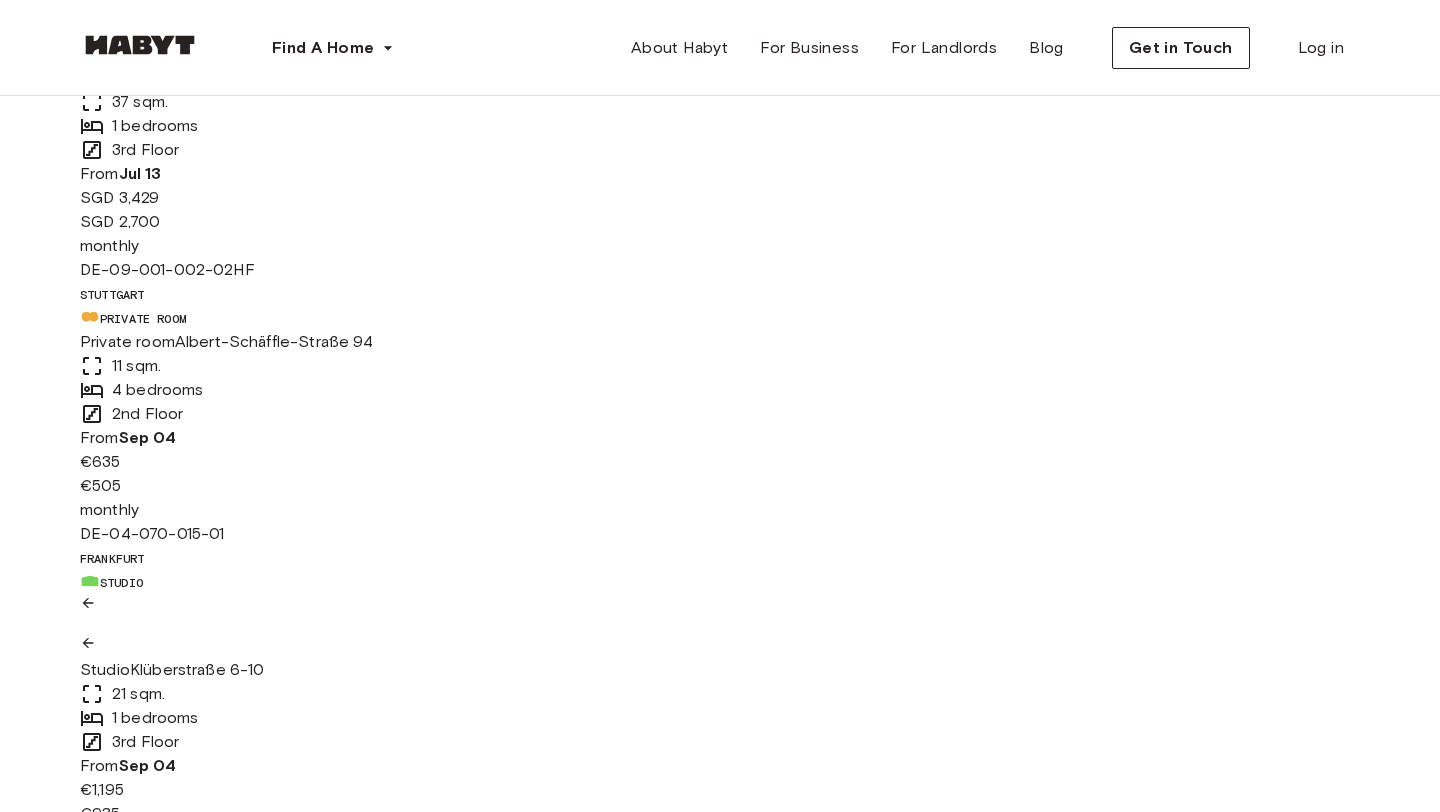 scroll, scrollTop: 1105, scrollLeft: 0, axis: vertical 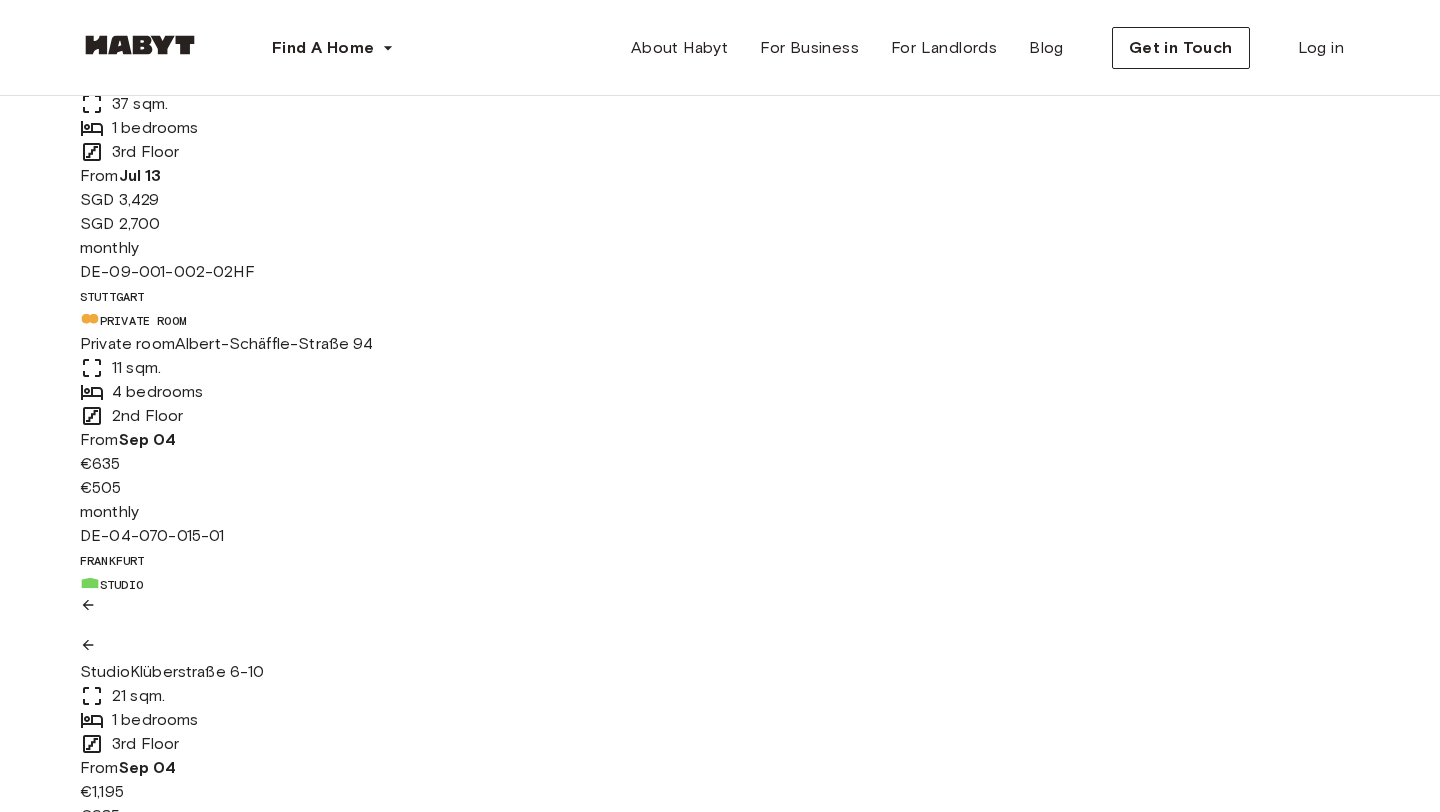 click at bounding box center [293, 648] 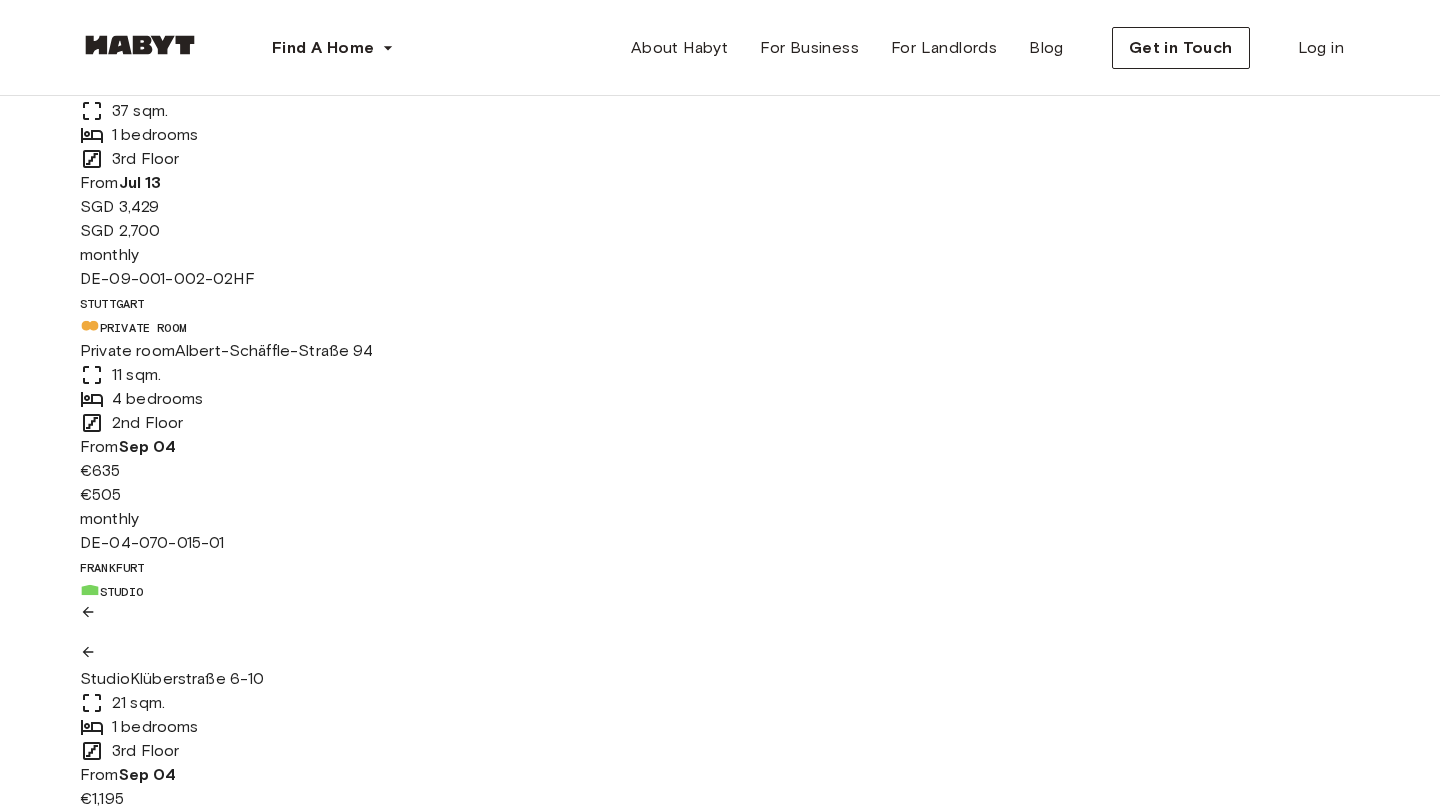 click at bounding box center [293, 655] 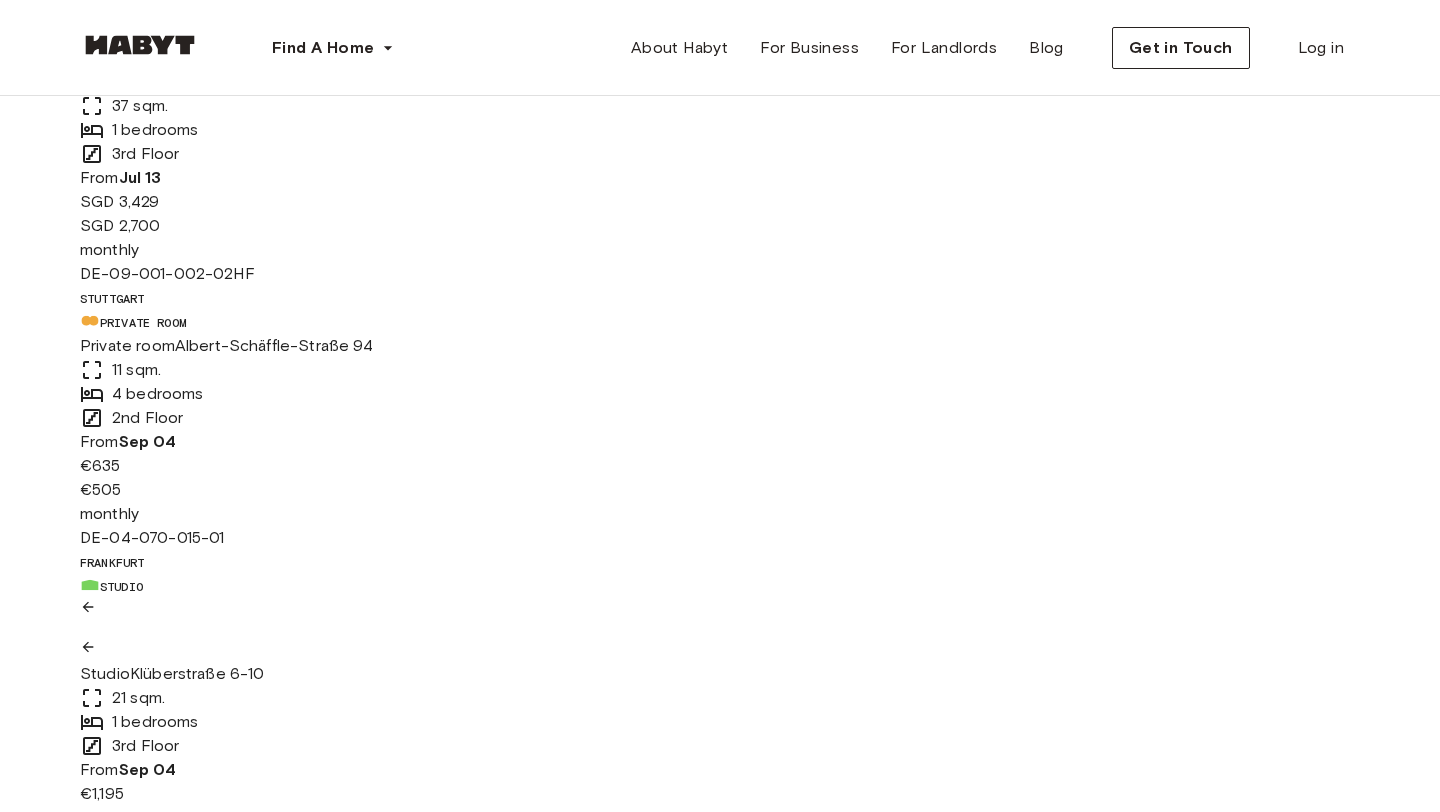 click at bounding box center [293, 650] 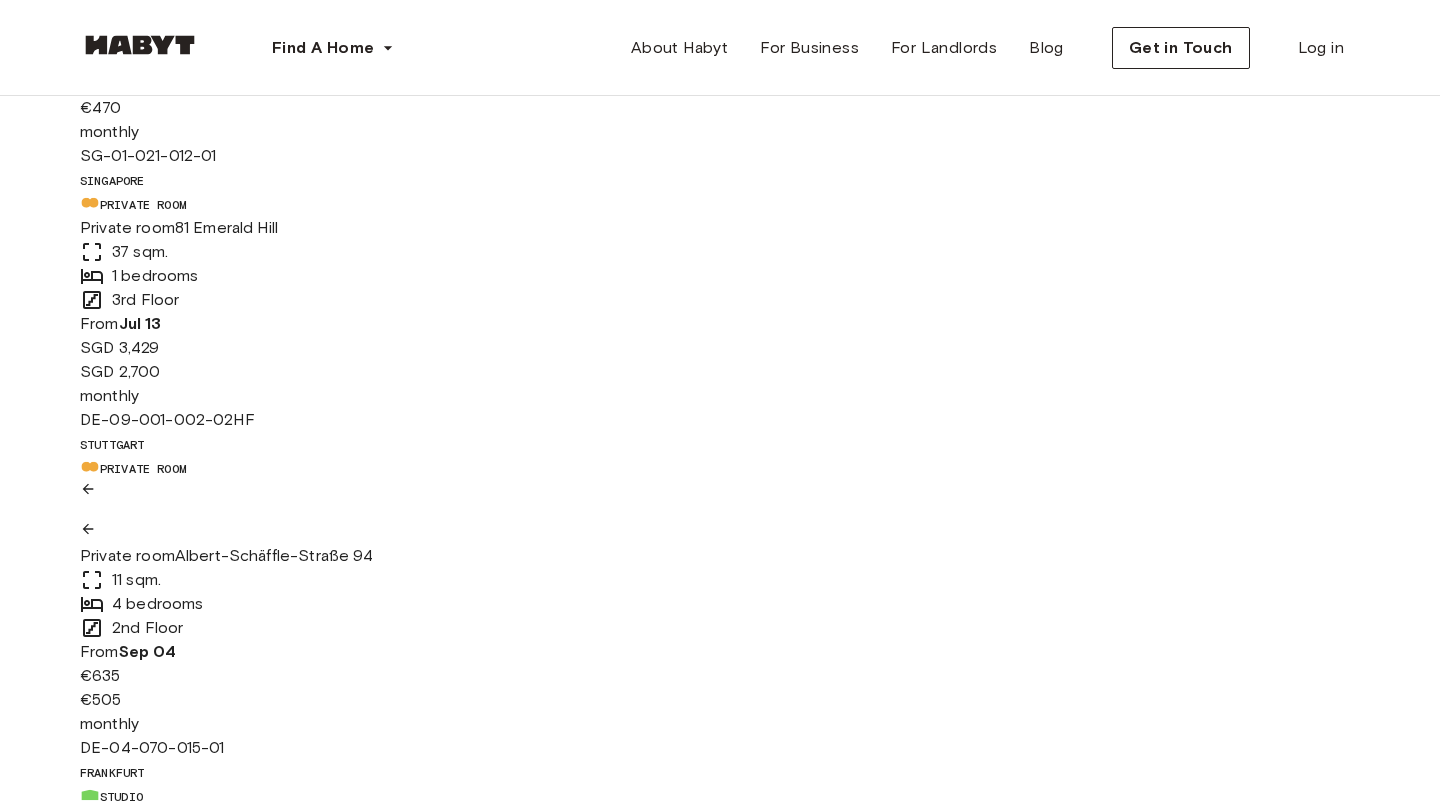 scroll, scrollTop: 991, scrollLeft: 0, axis: vertical 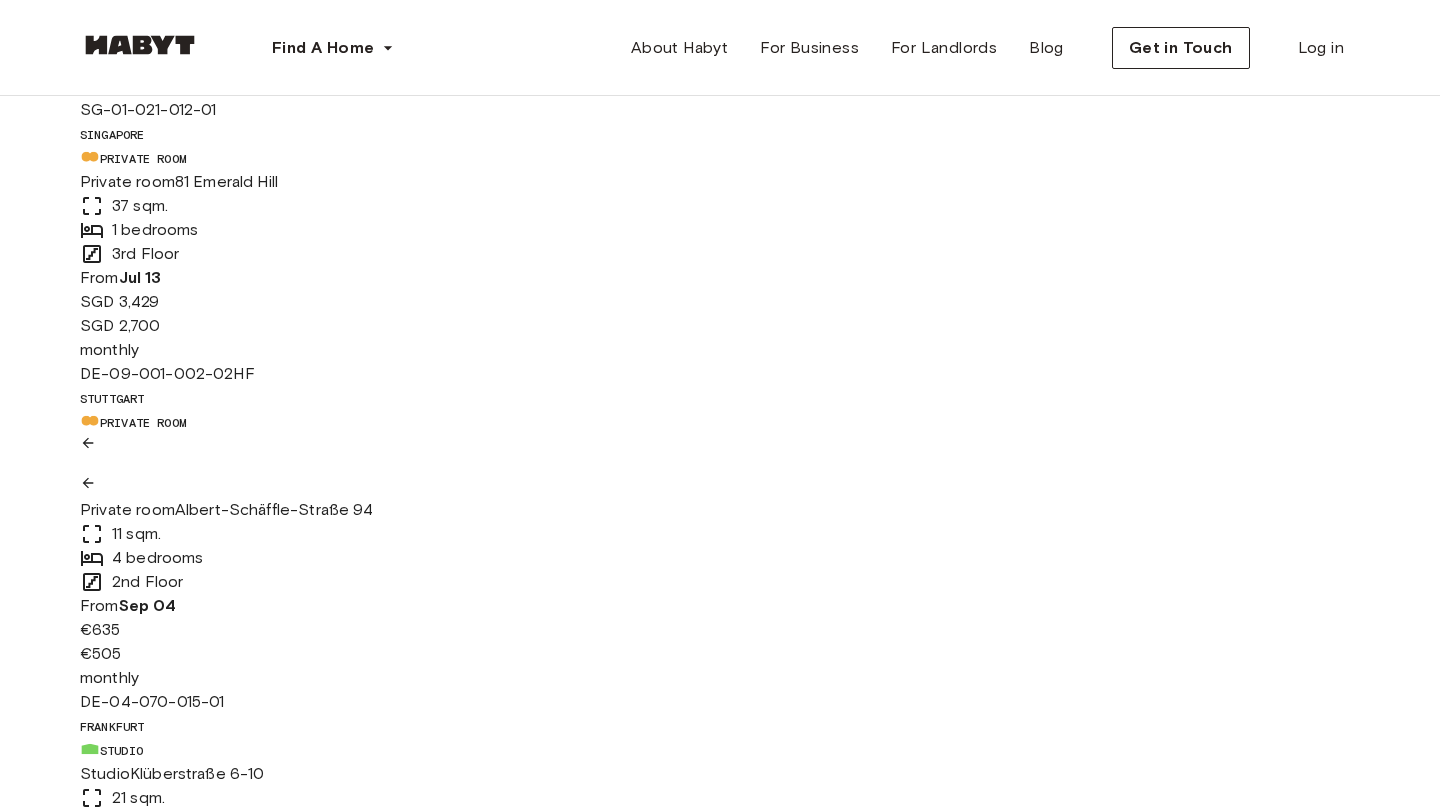 click 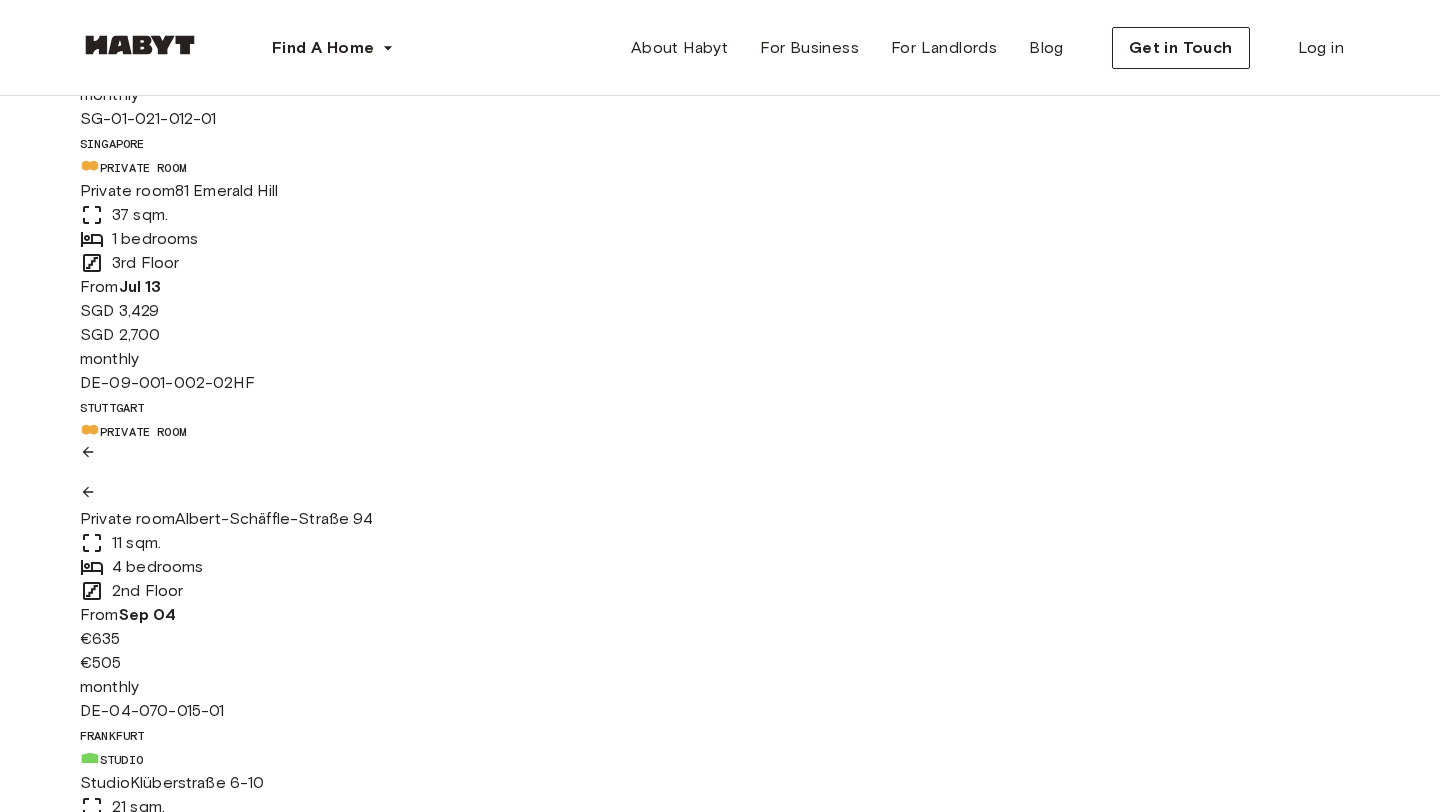 click 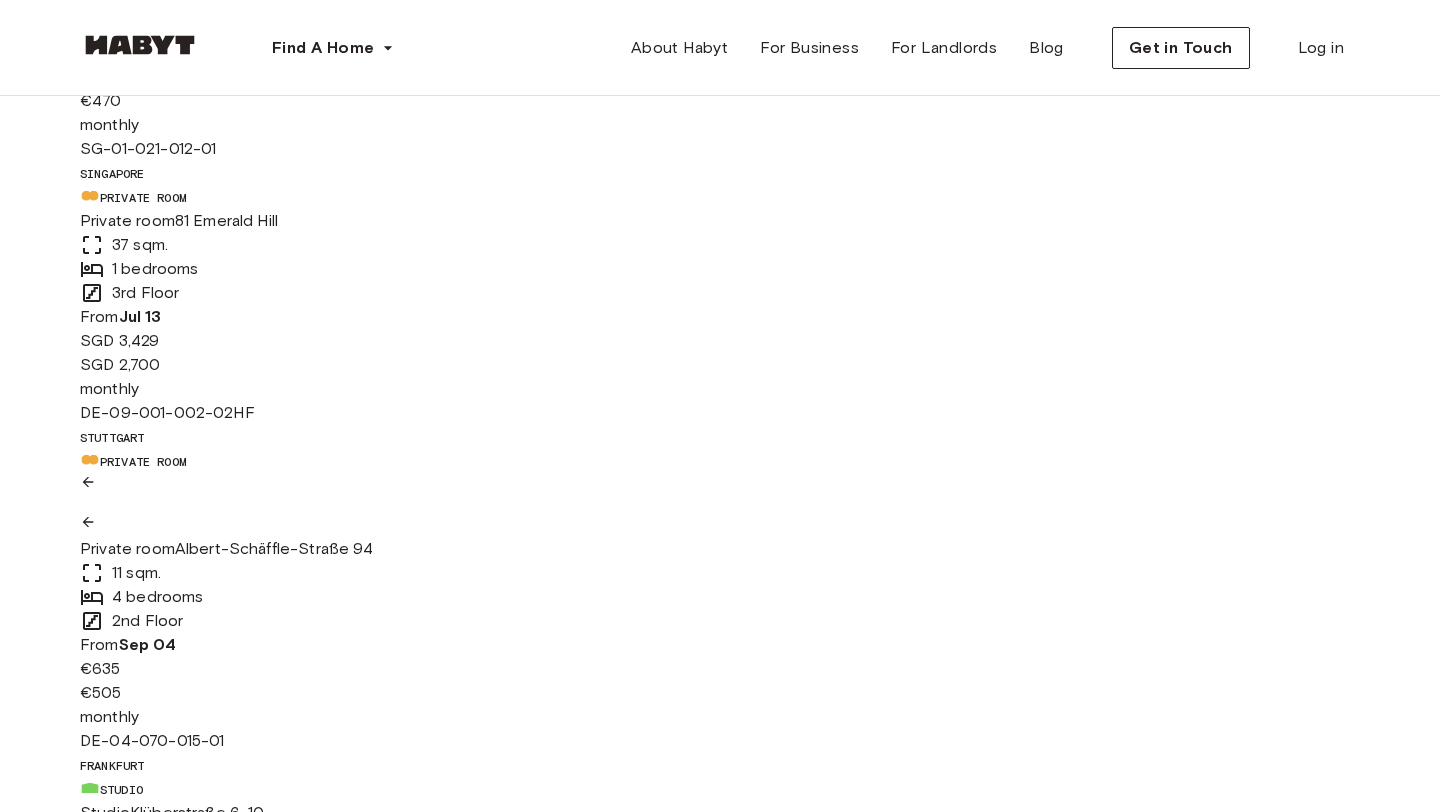 click on "Private room" at bounding box center [127, 548] 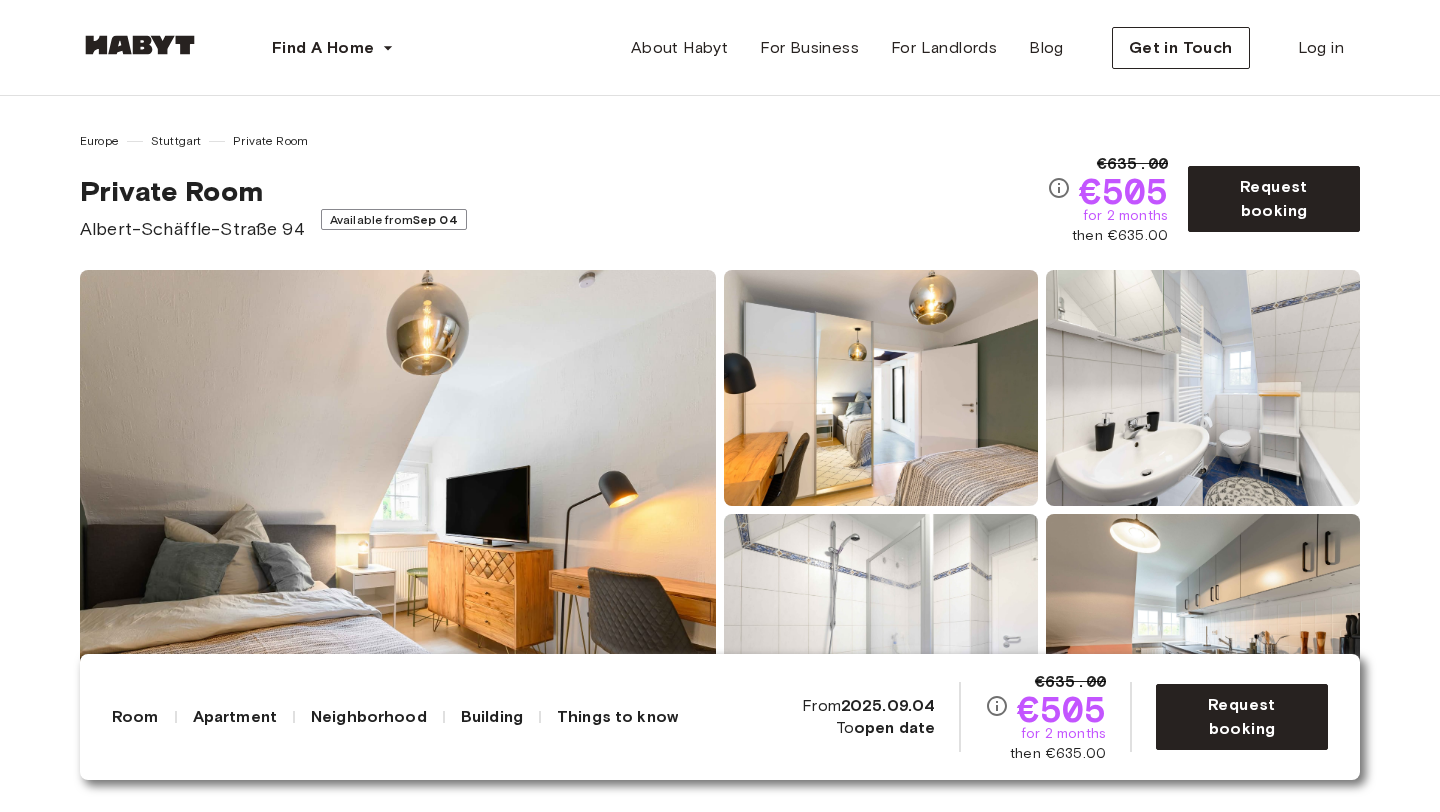 scroll, scrollTop: 0, scrollLeft: 0, axis: both 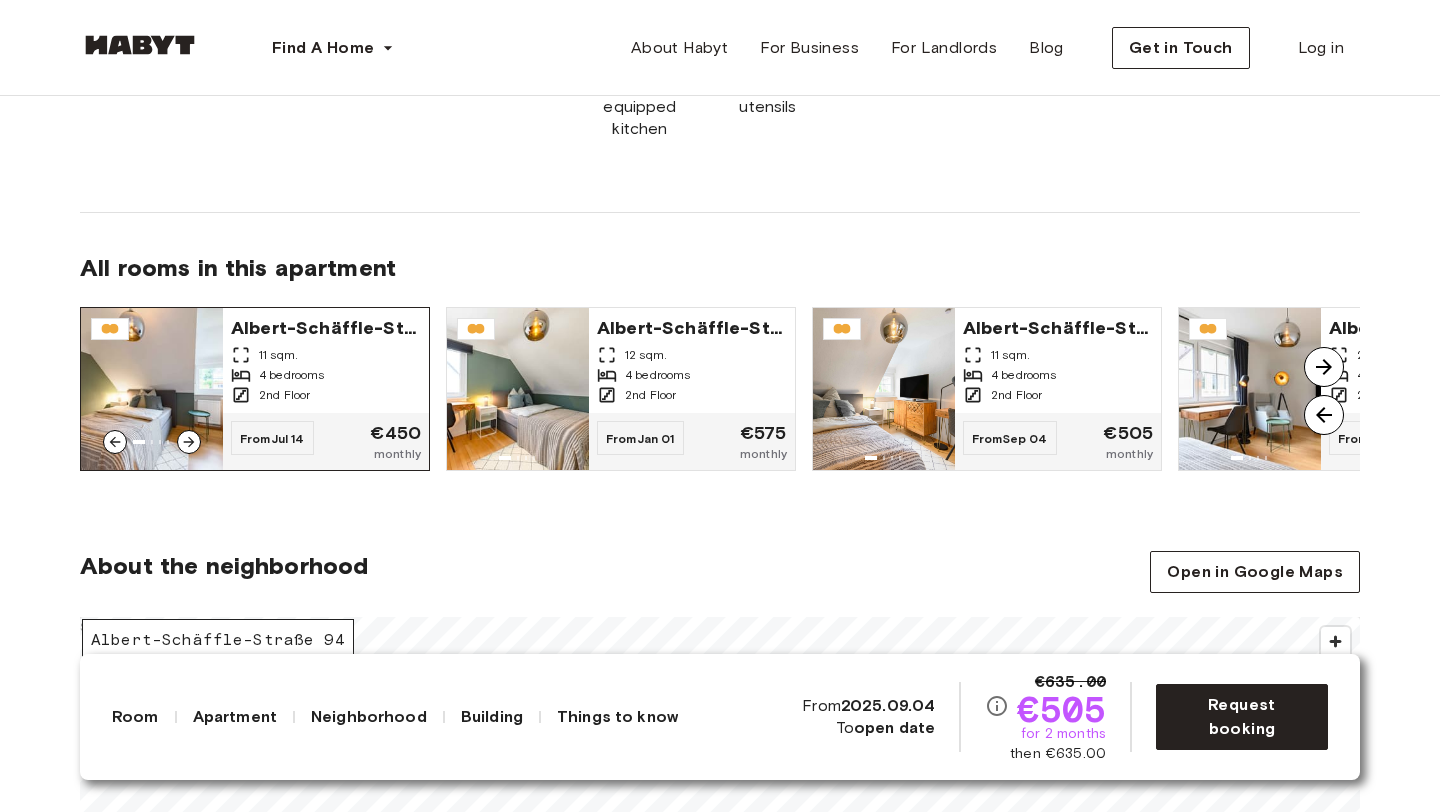 click on "4 bedrooms" at bounding box center [292, 375] 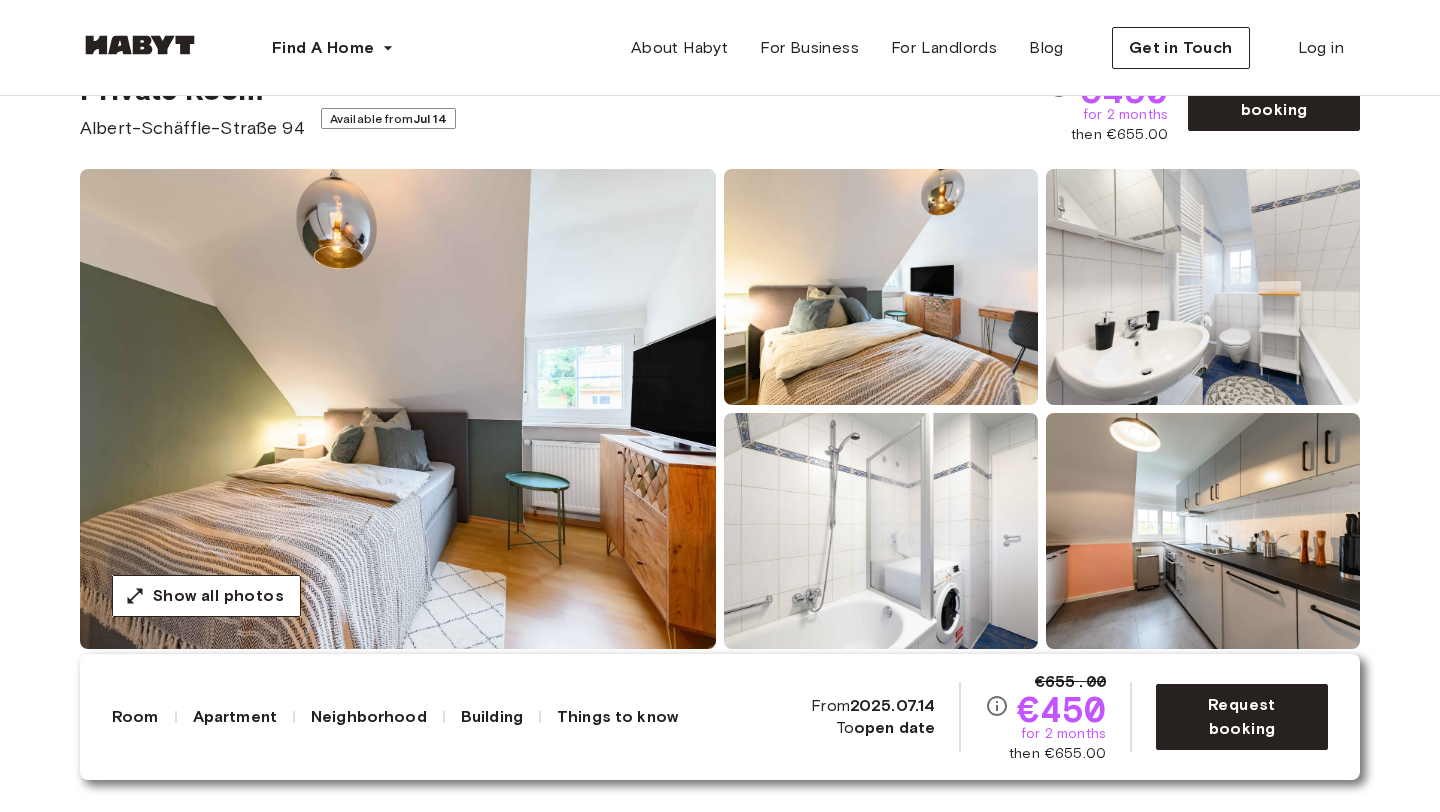 scroll, scrollTop: 0, scrollLeft: 0, axis: both 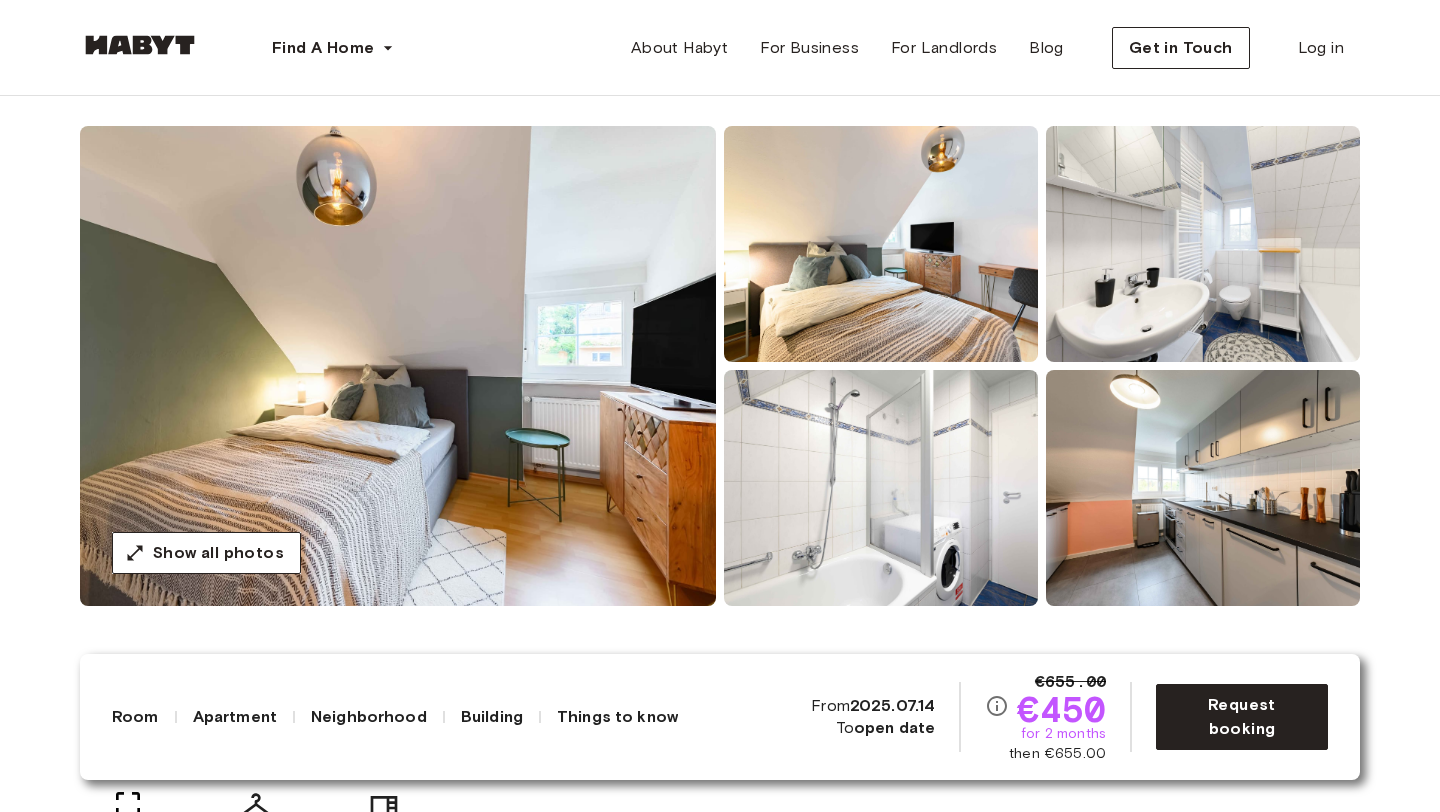 click at bounding box center [881, 244] 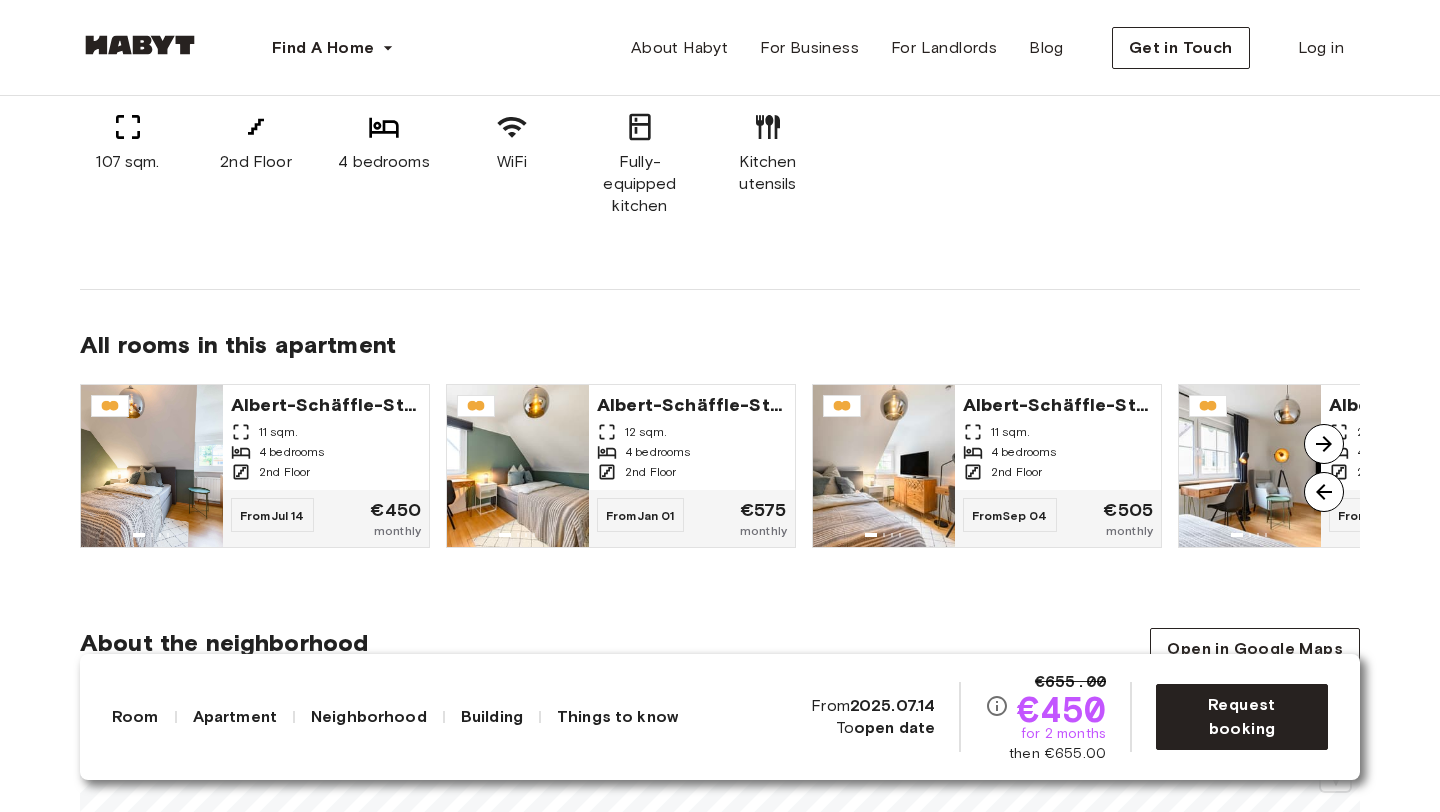 scroll, scrollTop: 1349, scrollLeft: 0, axis: vertical 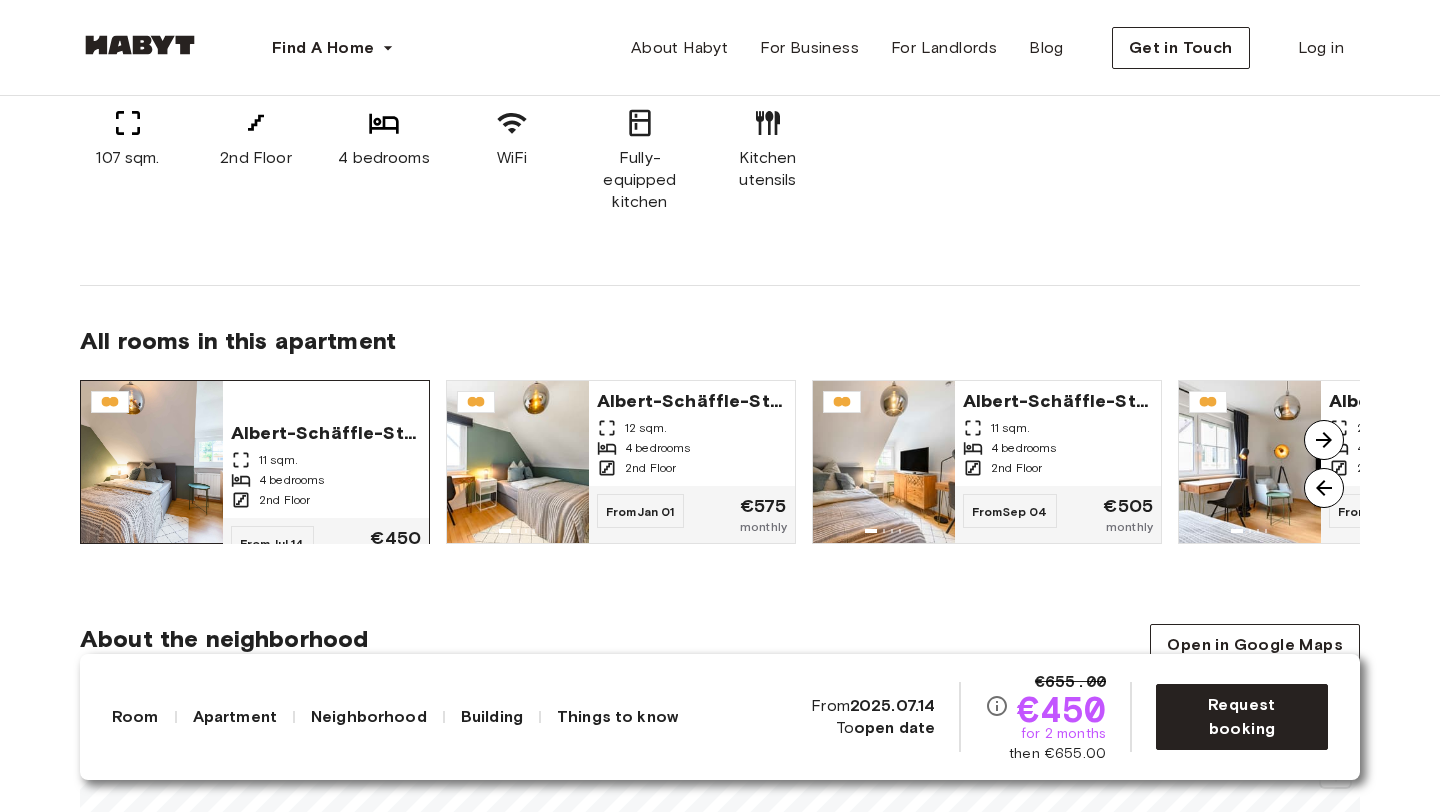 click on "[FIRST]-[LAST]-[STREET] [NUMBER] [SQM] [BEDROOMS] [FLOOR]" at bounding box center [326, 465] 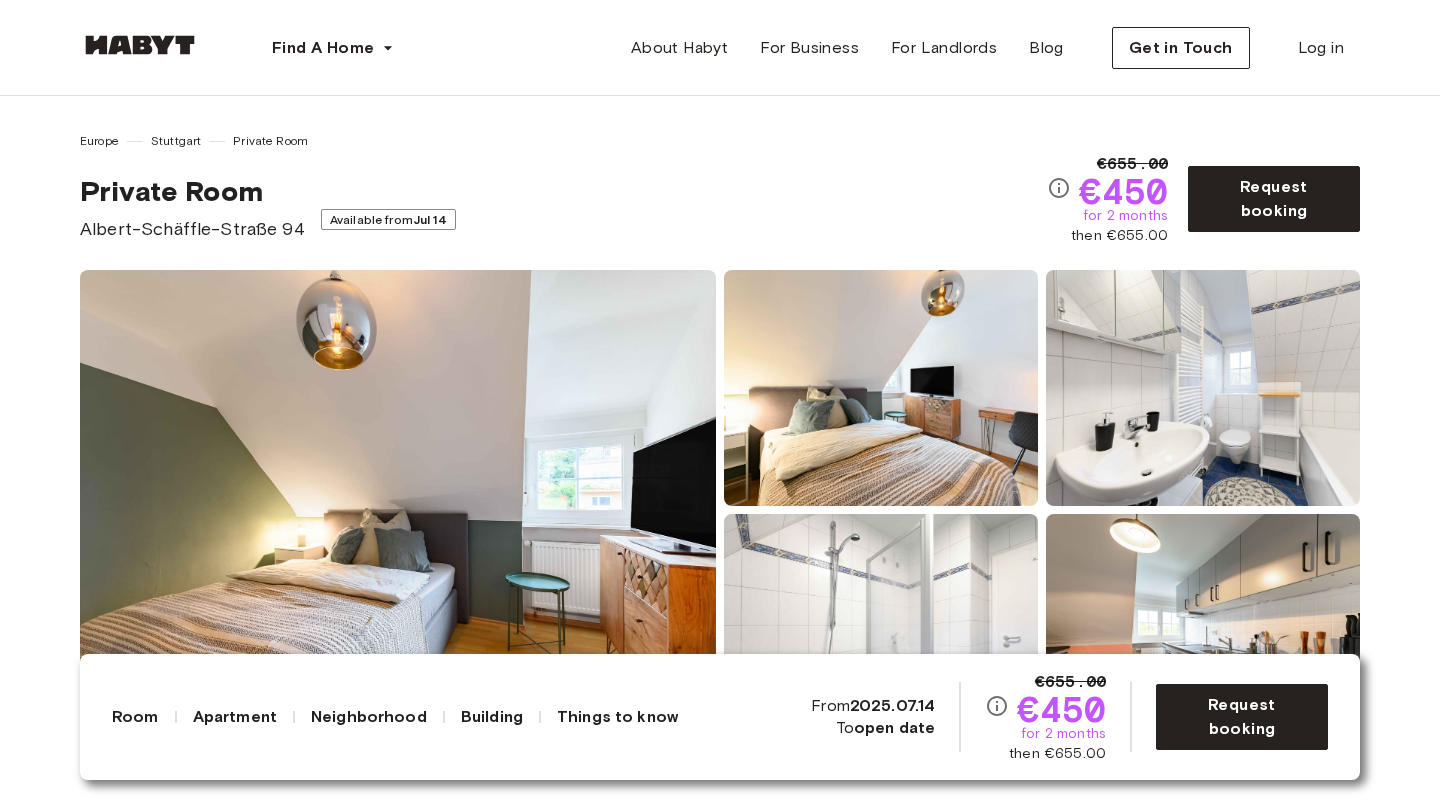 scroll, scrollTop: 121, scrollLeft: 0, axis: vertical 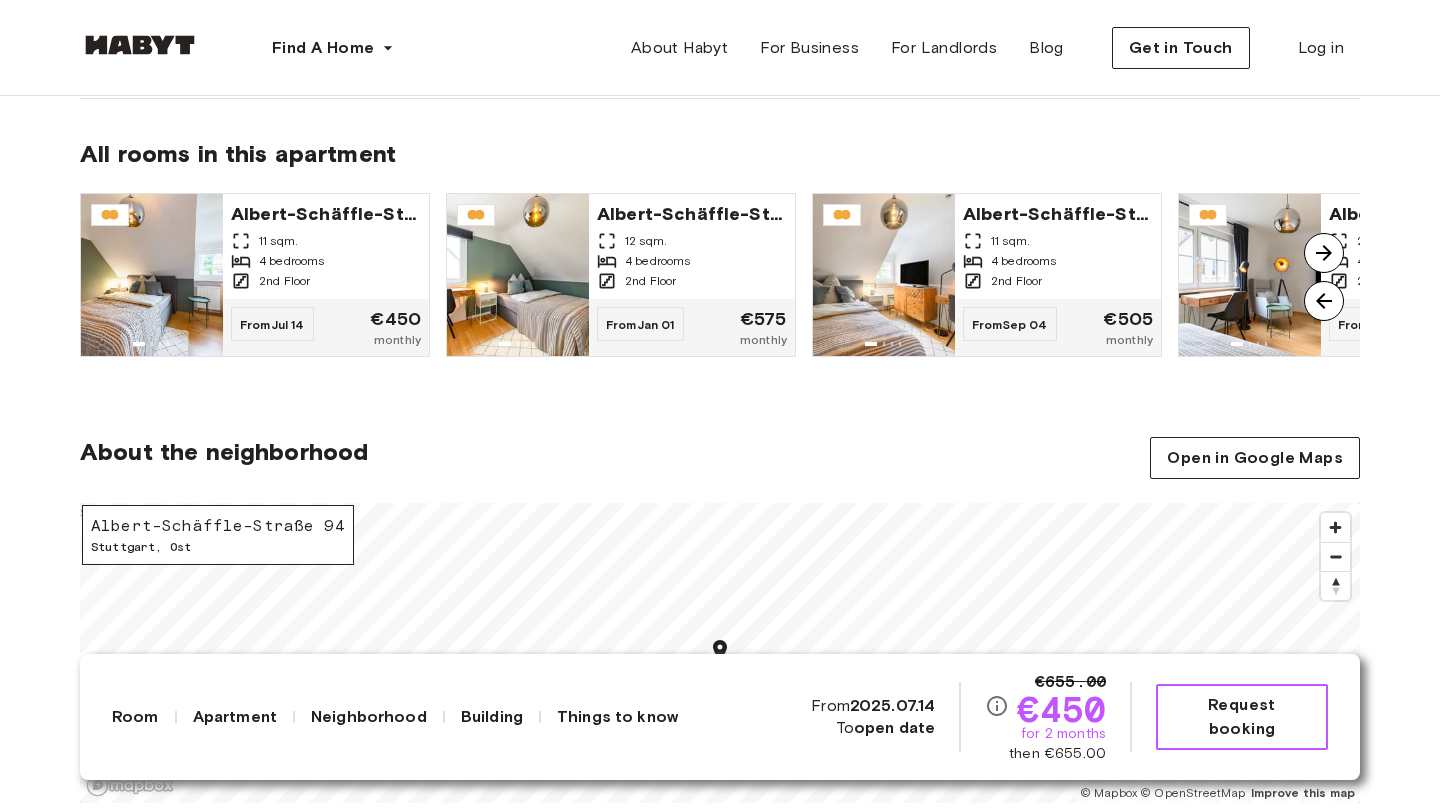 click on "Request booking" at bounding box center (1242, 717) 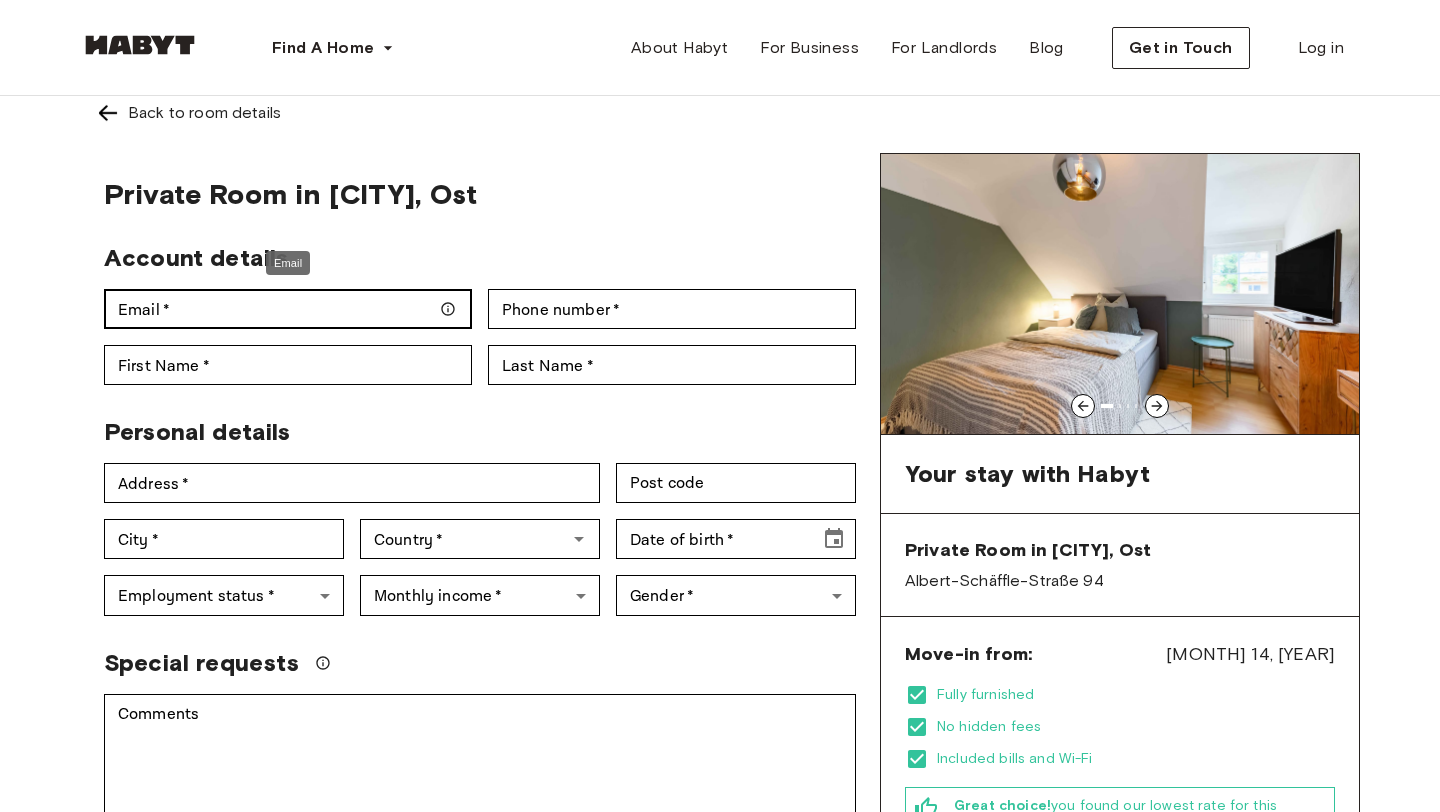 scroll, scrollTop: 12, scrollLeft: 0, axis: vertical 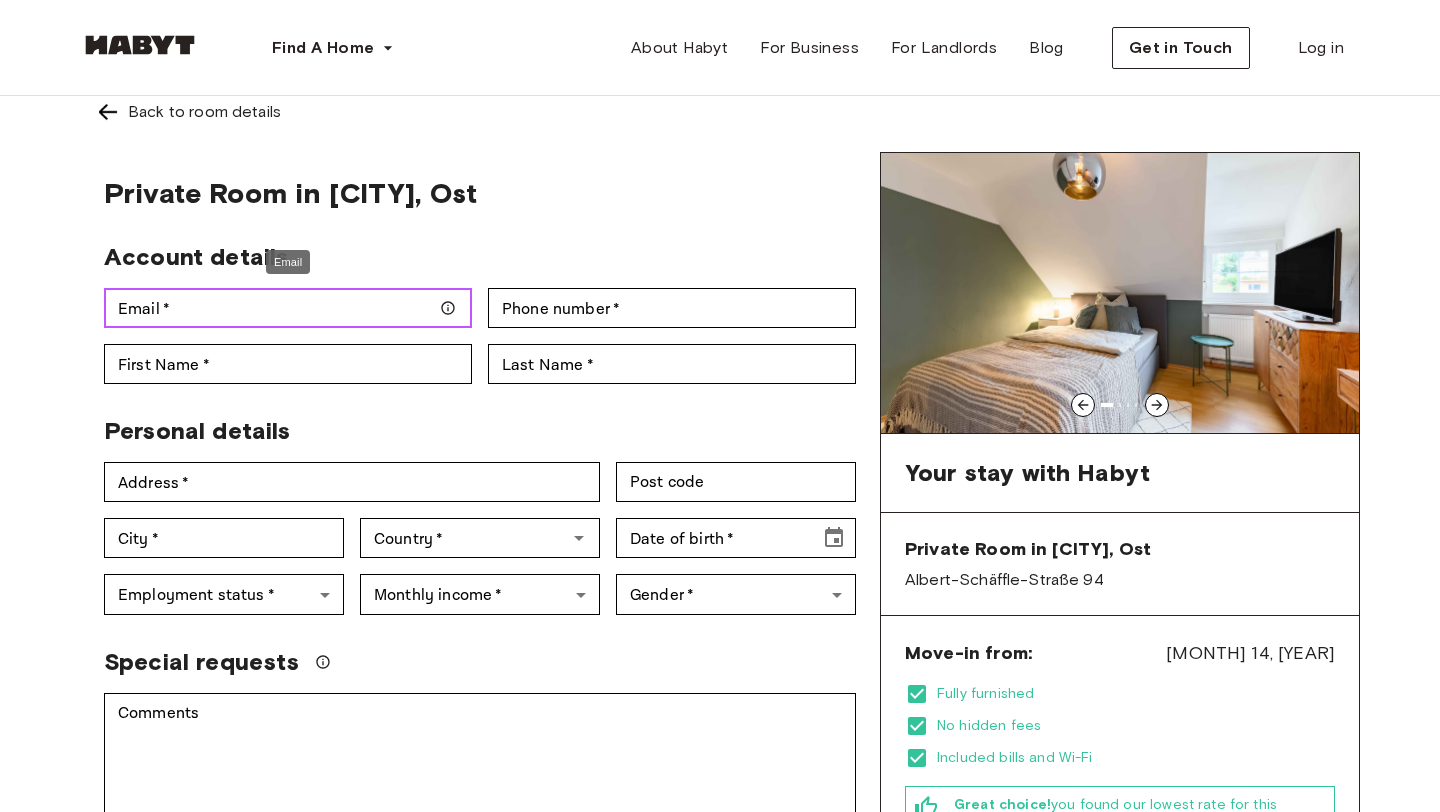 click on "Email   *" at bounding box center (288, 308) 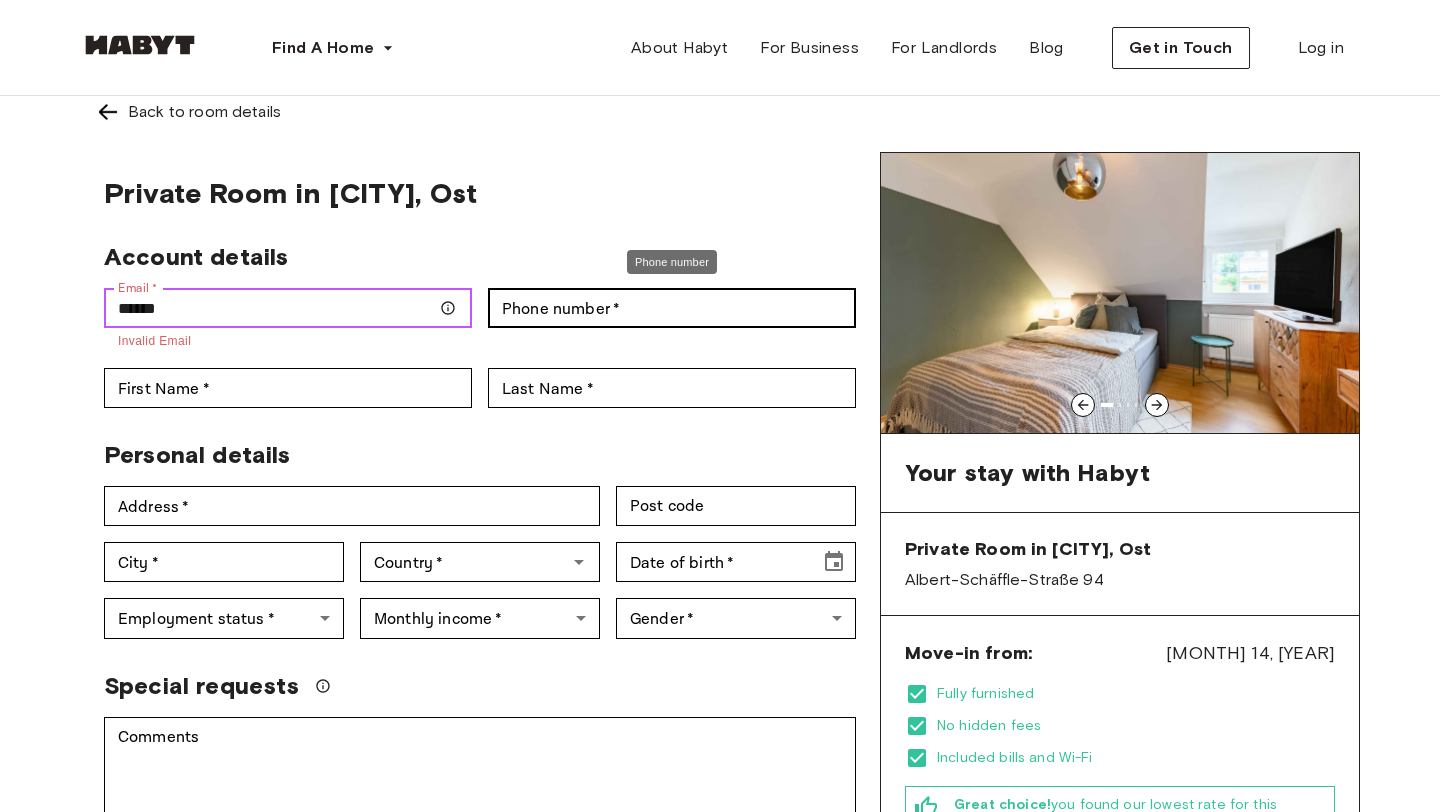 type on "******" 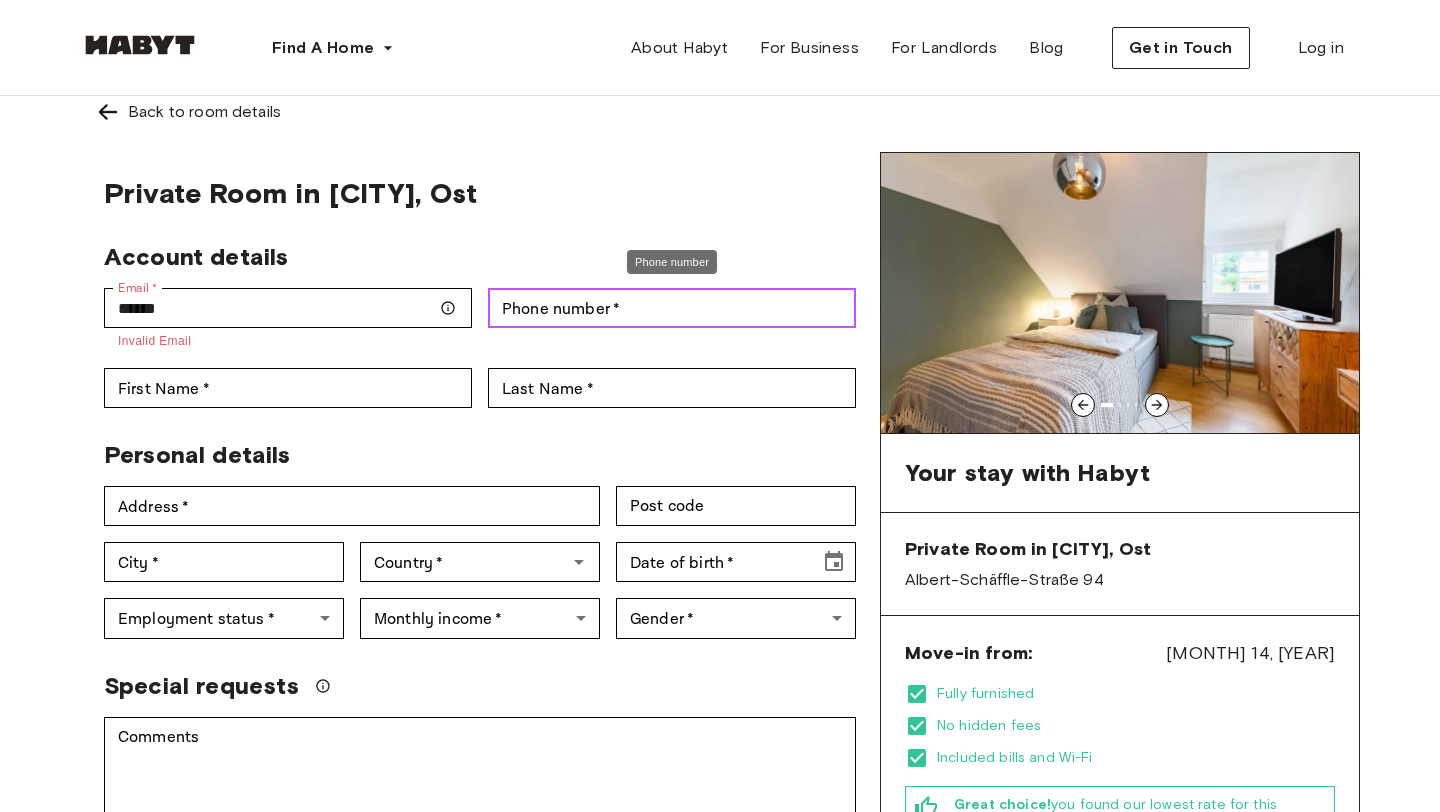 click on "Phone number   *" at bounding box center [672, 308] 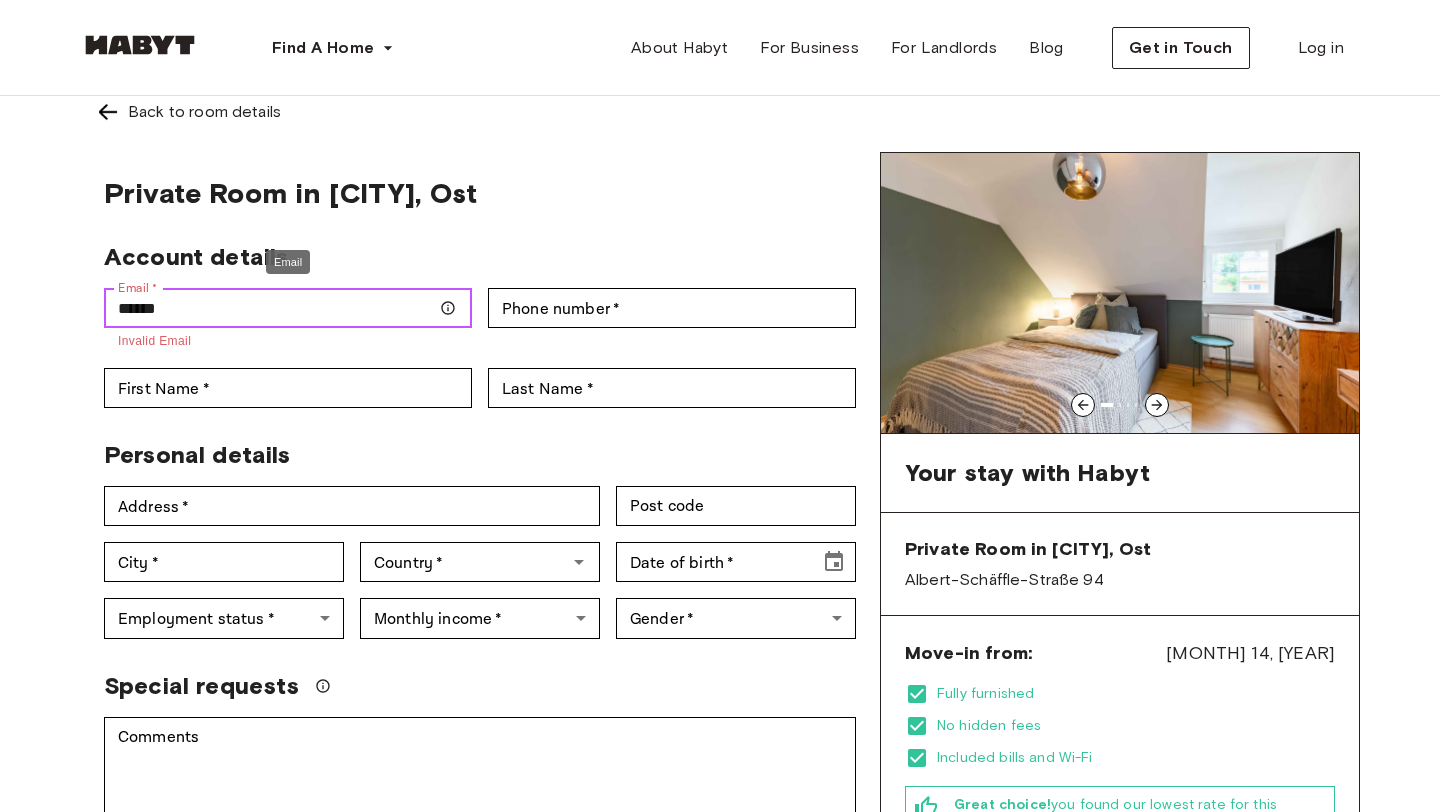 click on "******" at bounding box center [288, 308] 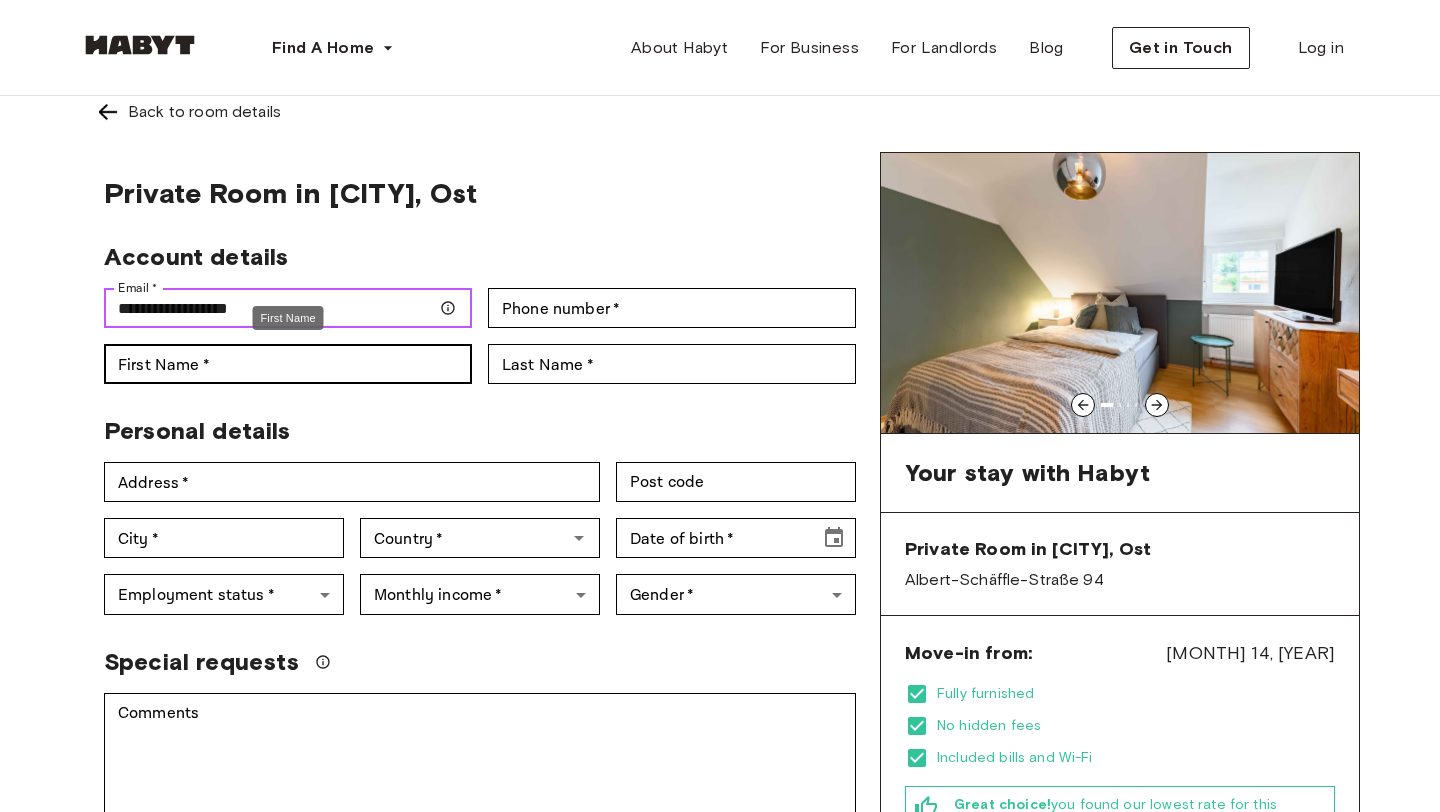 type on "**********" 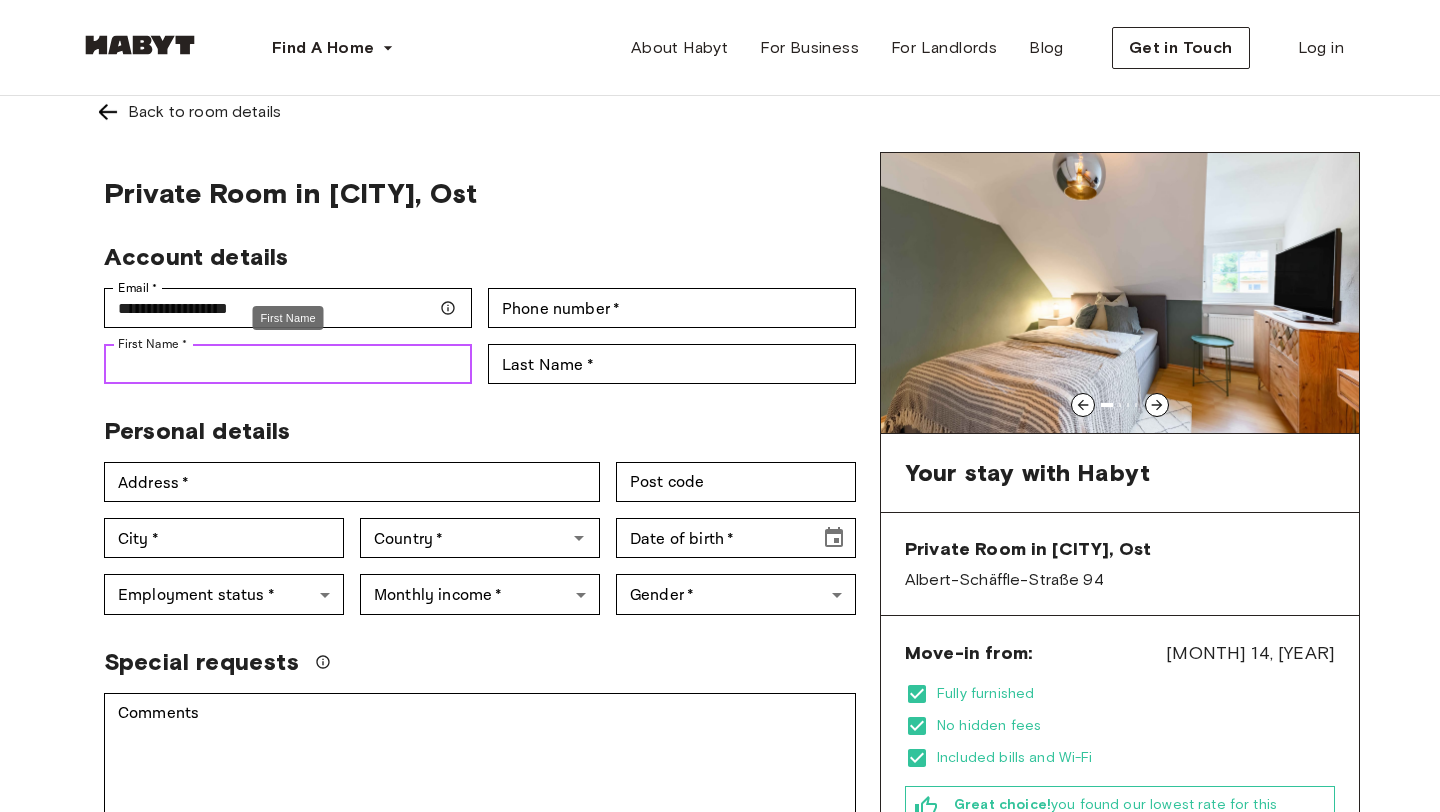 click on "First Name   *" at bounding box center [288, 364] 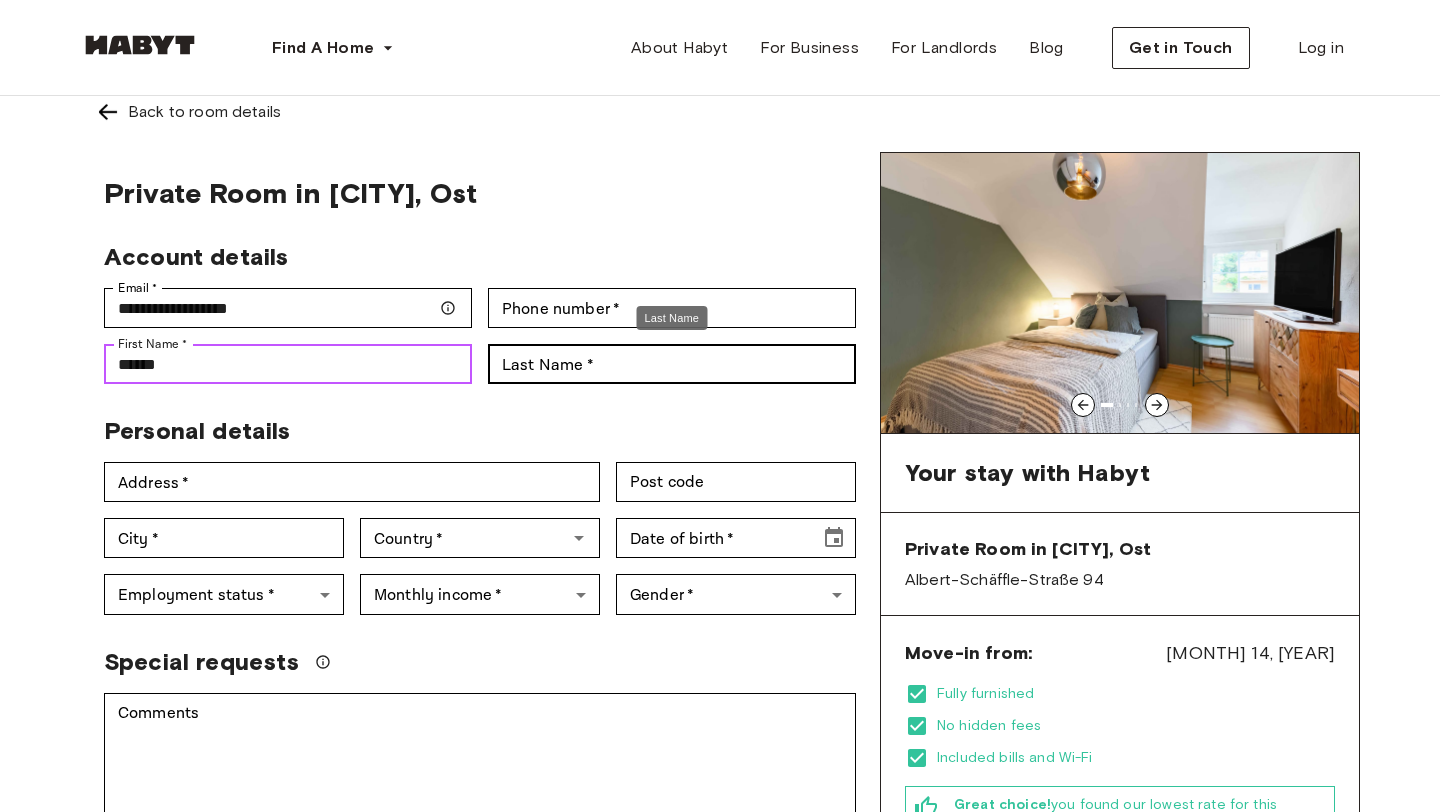type on "******" 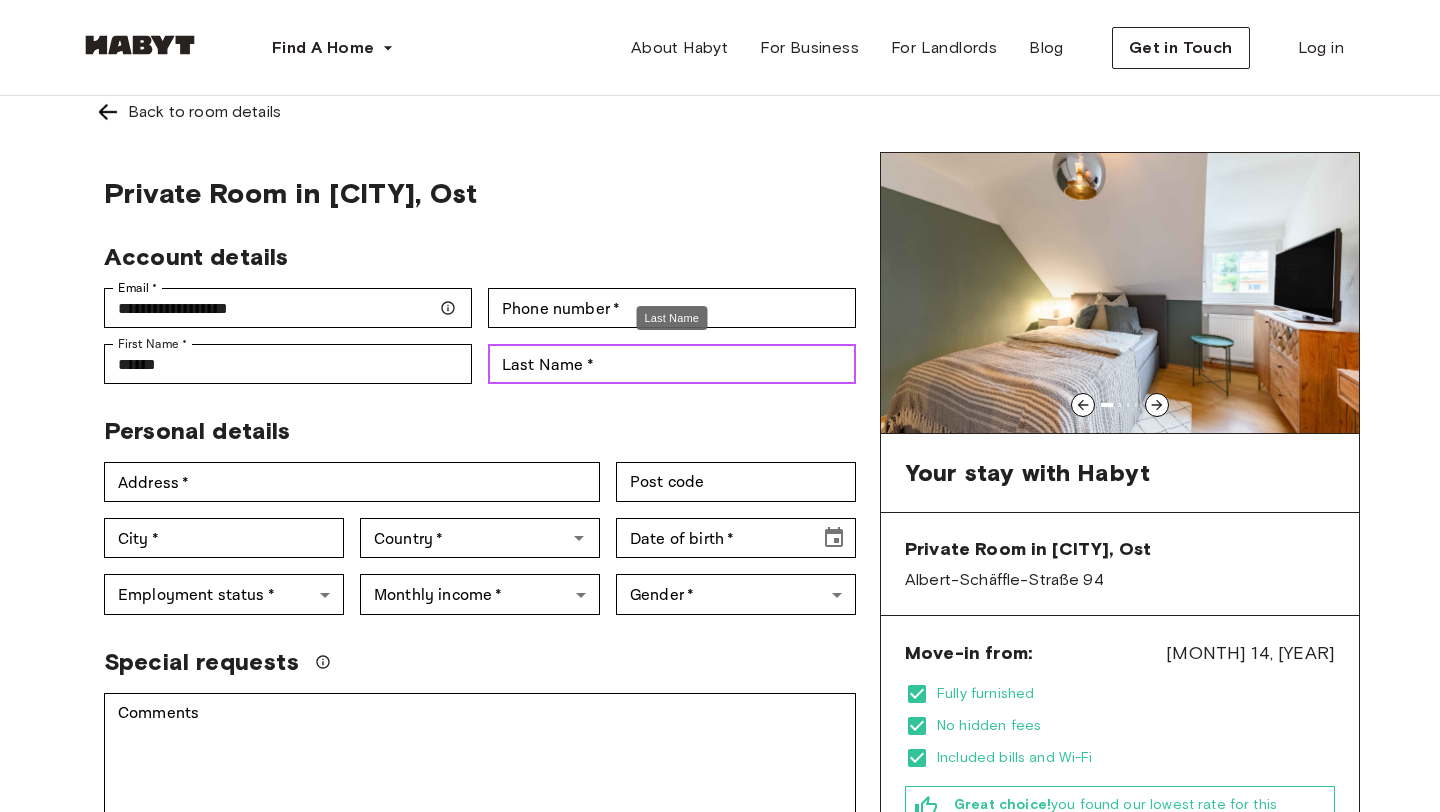 click on "Last Name   *" at bounding box center (672, 364) 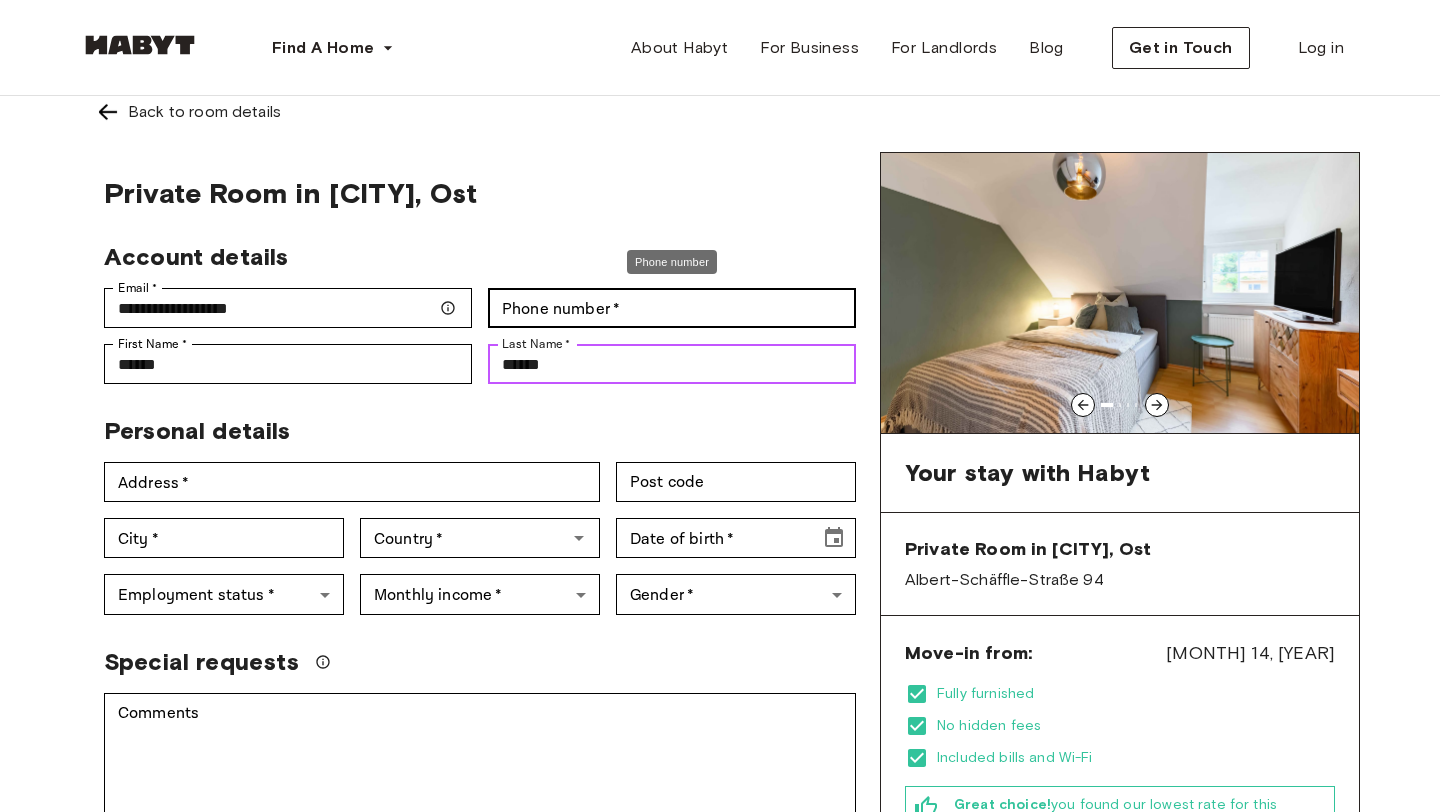 type on "******" 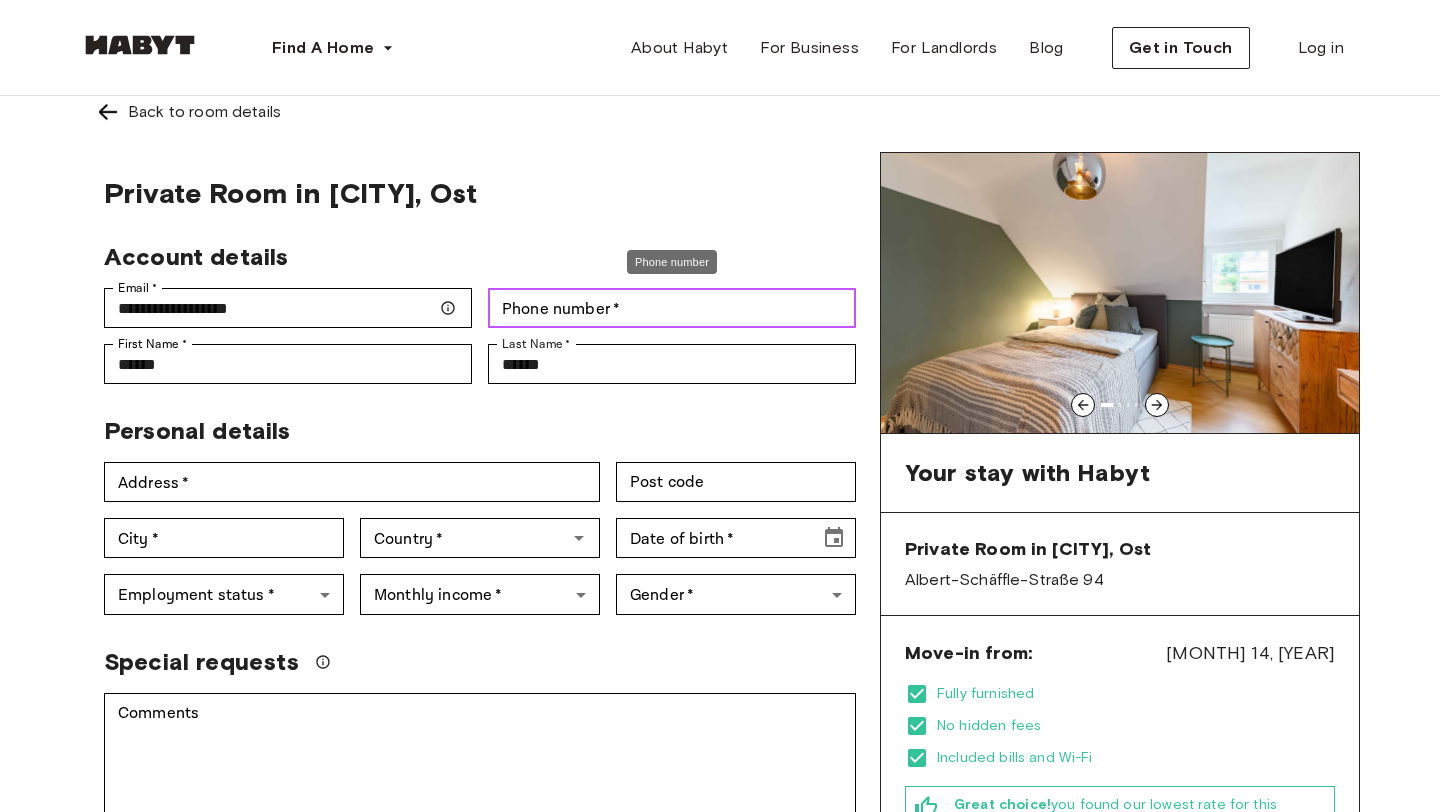 click on "Phone number   *" at bounding box center (672, 308) 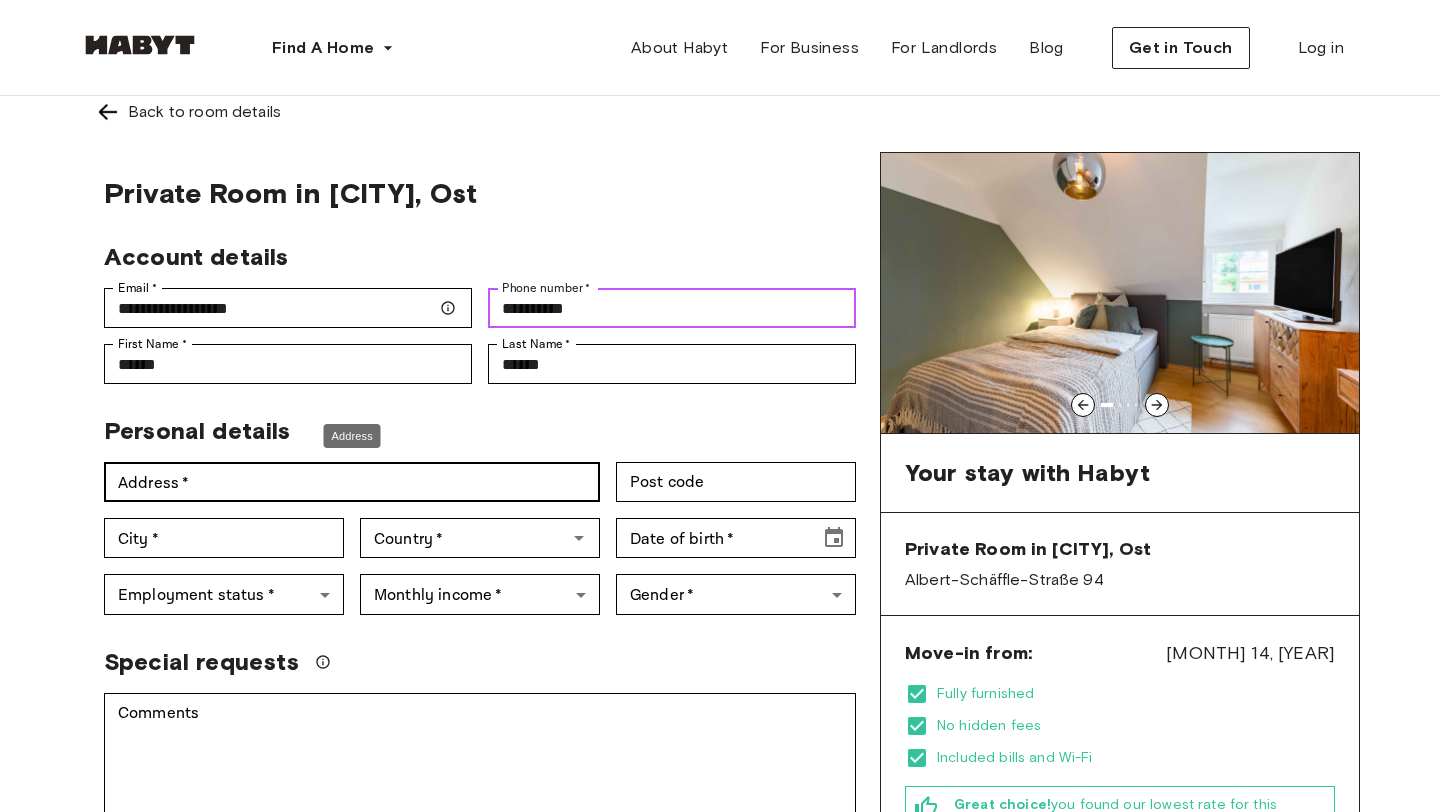 type on "**********" 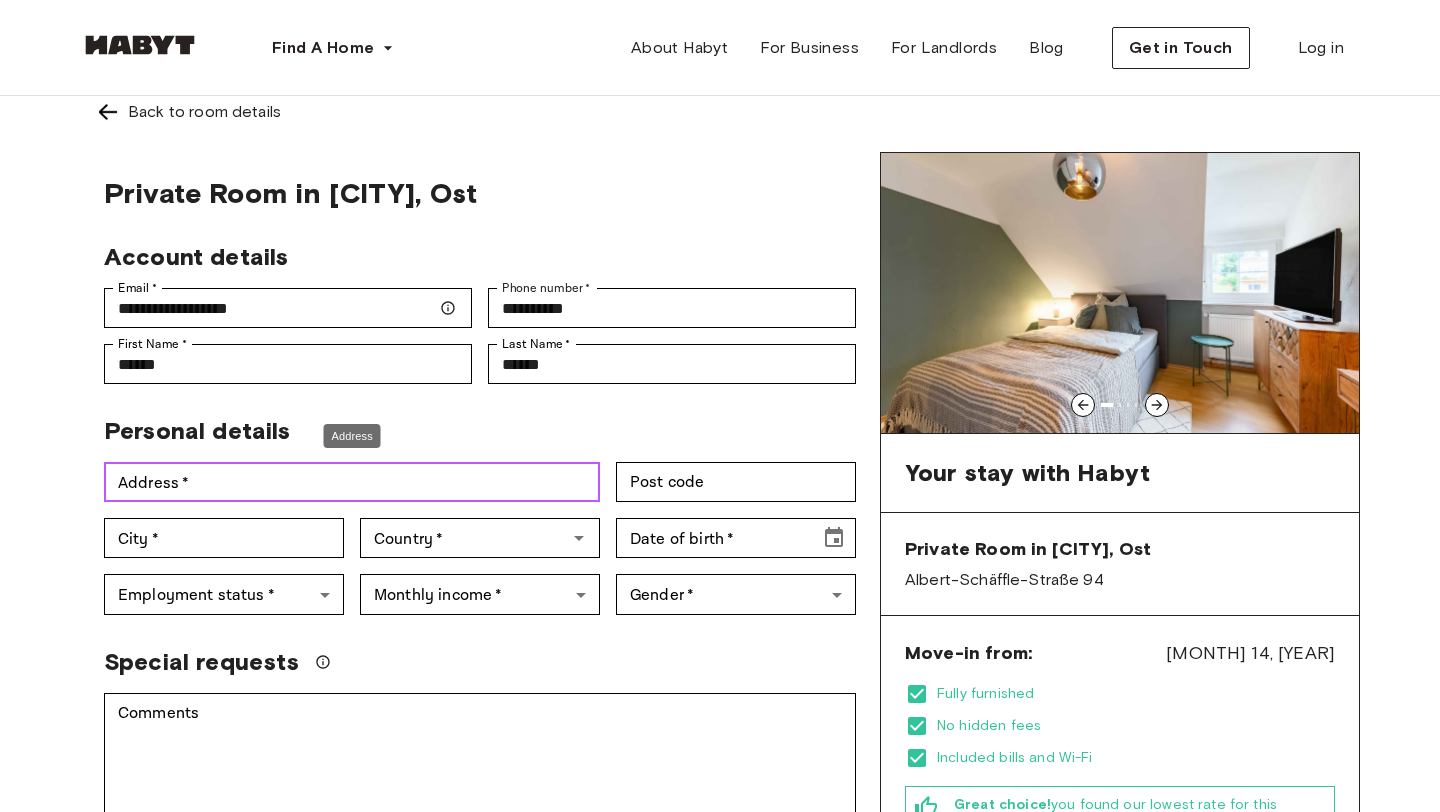 click on "Address   *" at bounding box center [352, 482] 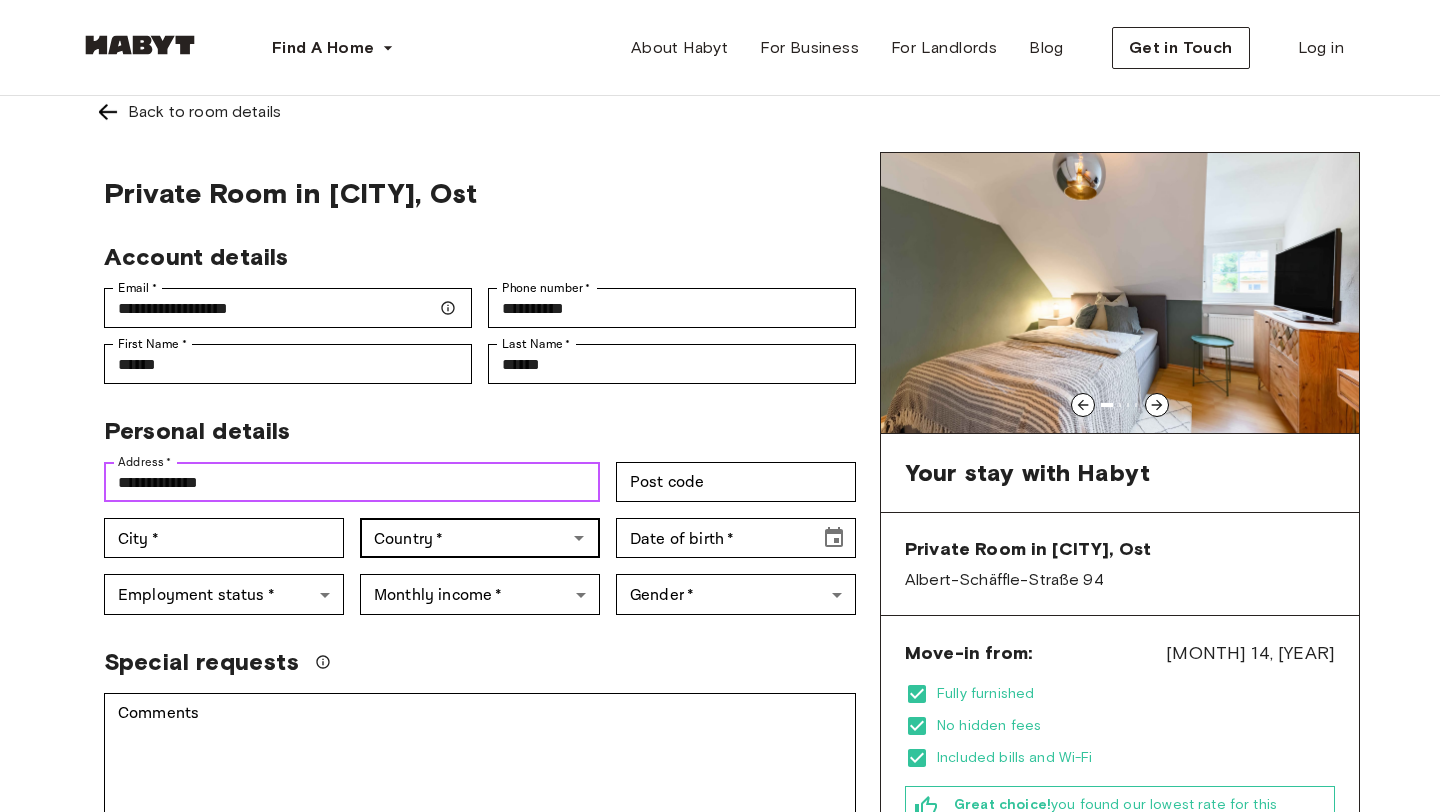 type on "**********" 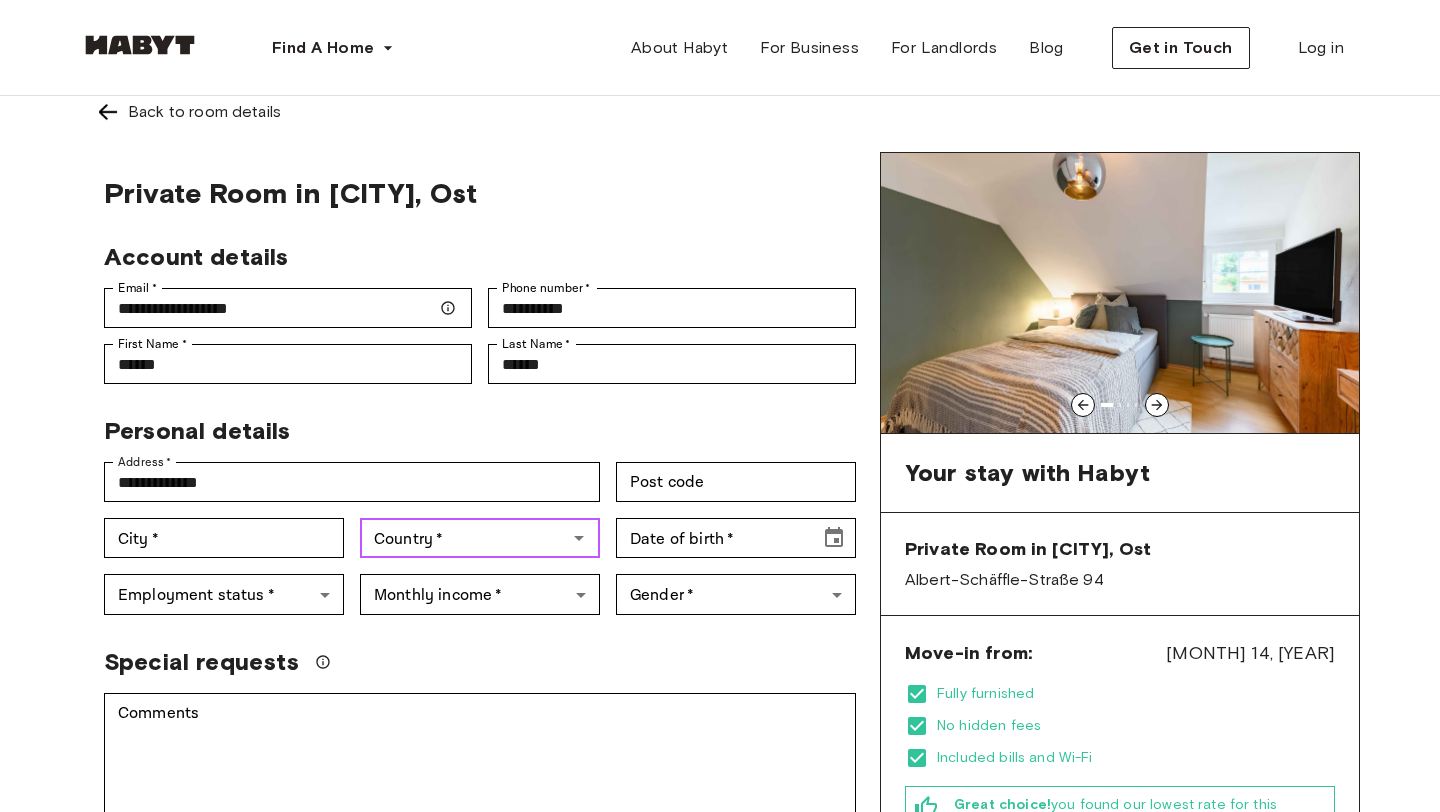 click on "Country   *" at bounding box center (463, 538) 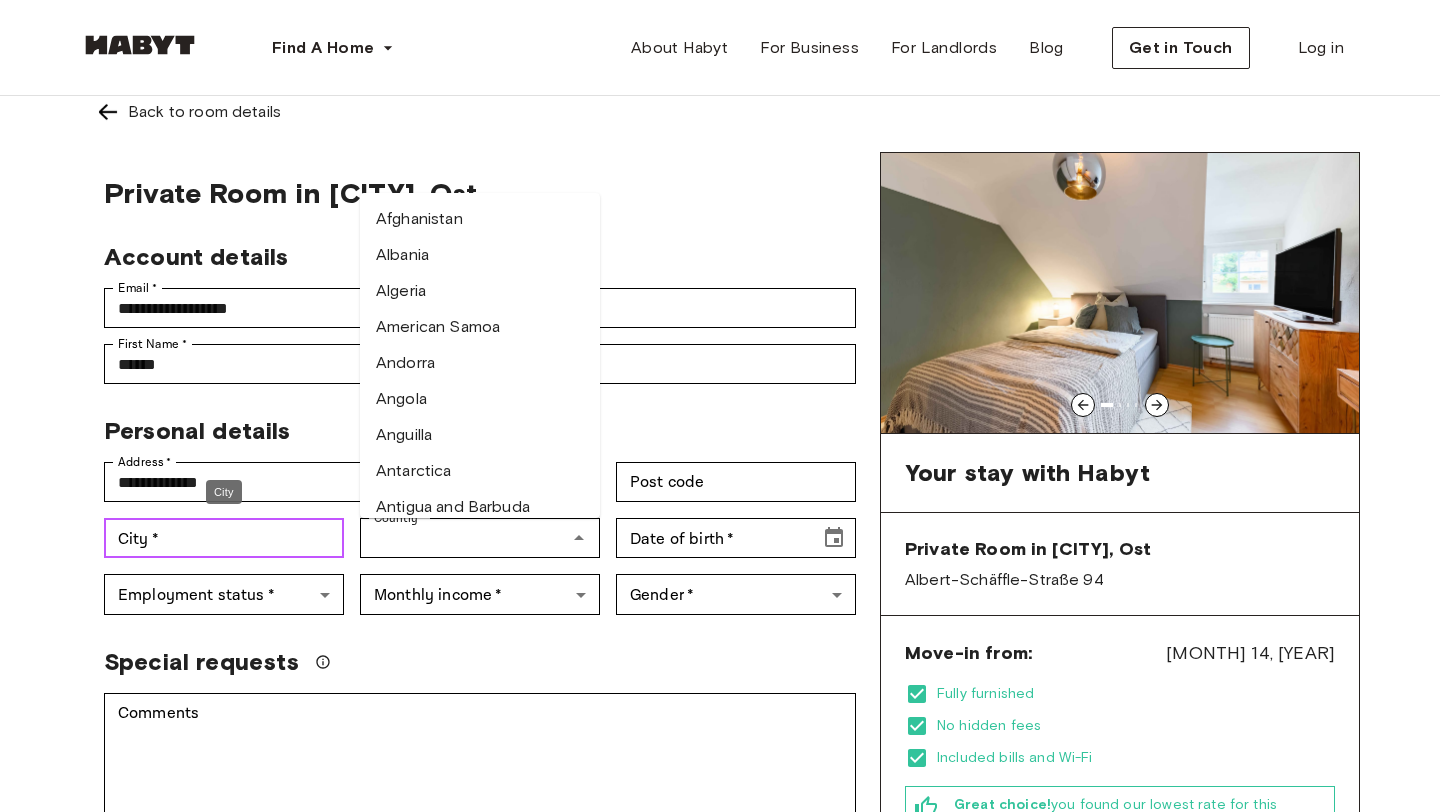 click on "City   *" at bounding box center [224, 538] 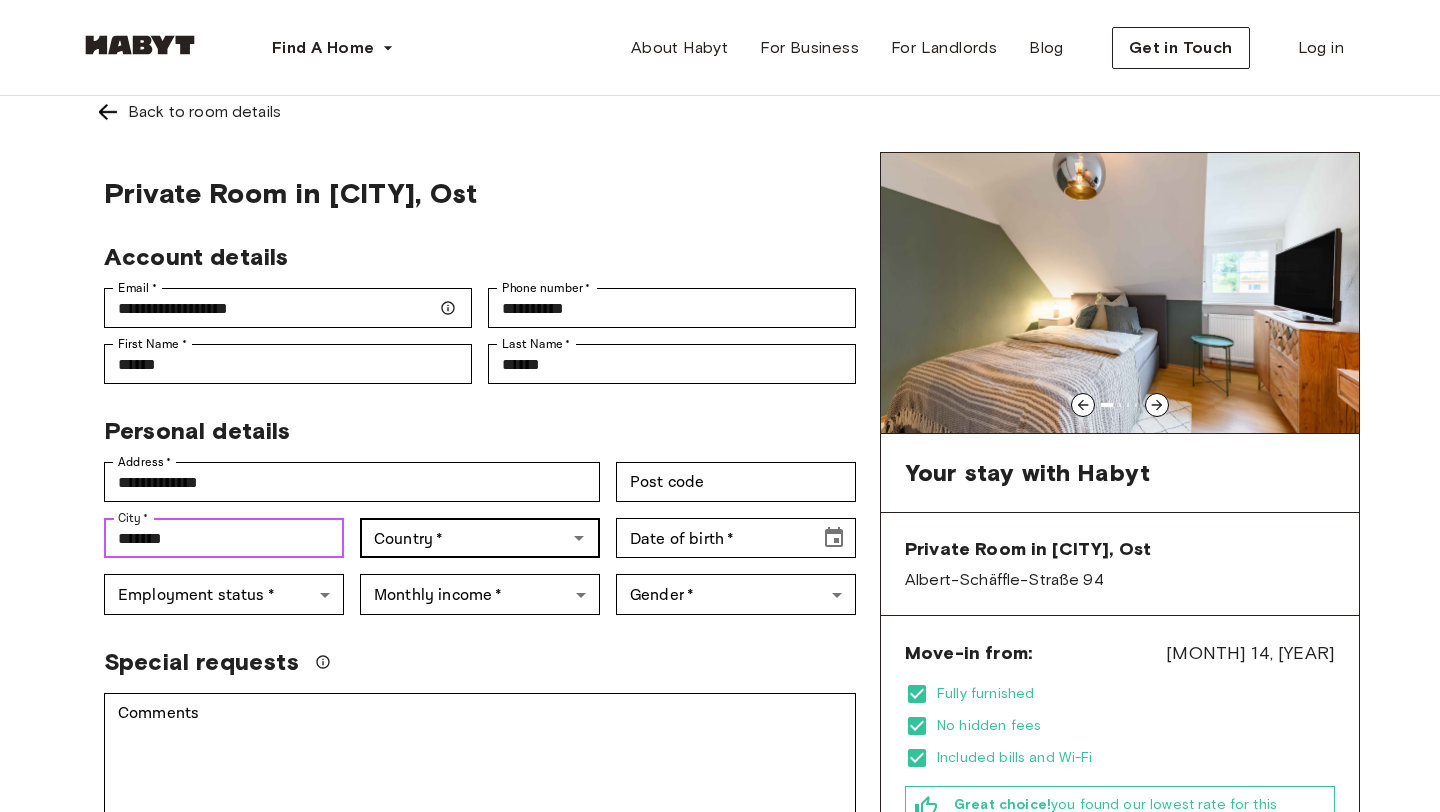 type on "*******" 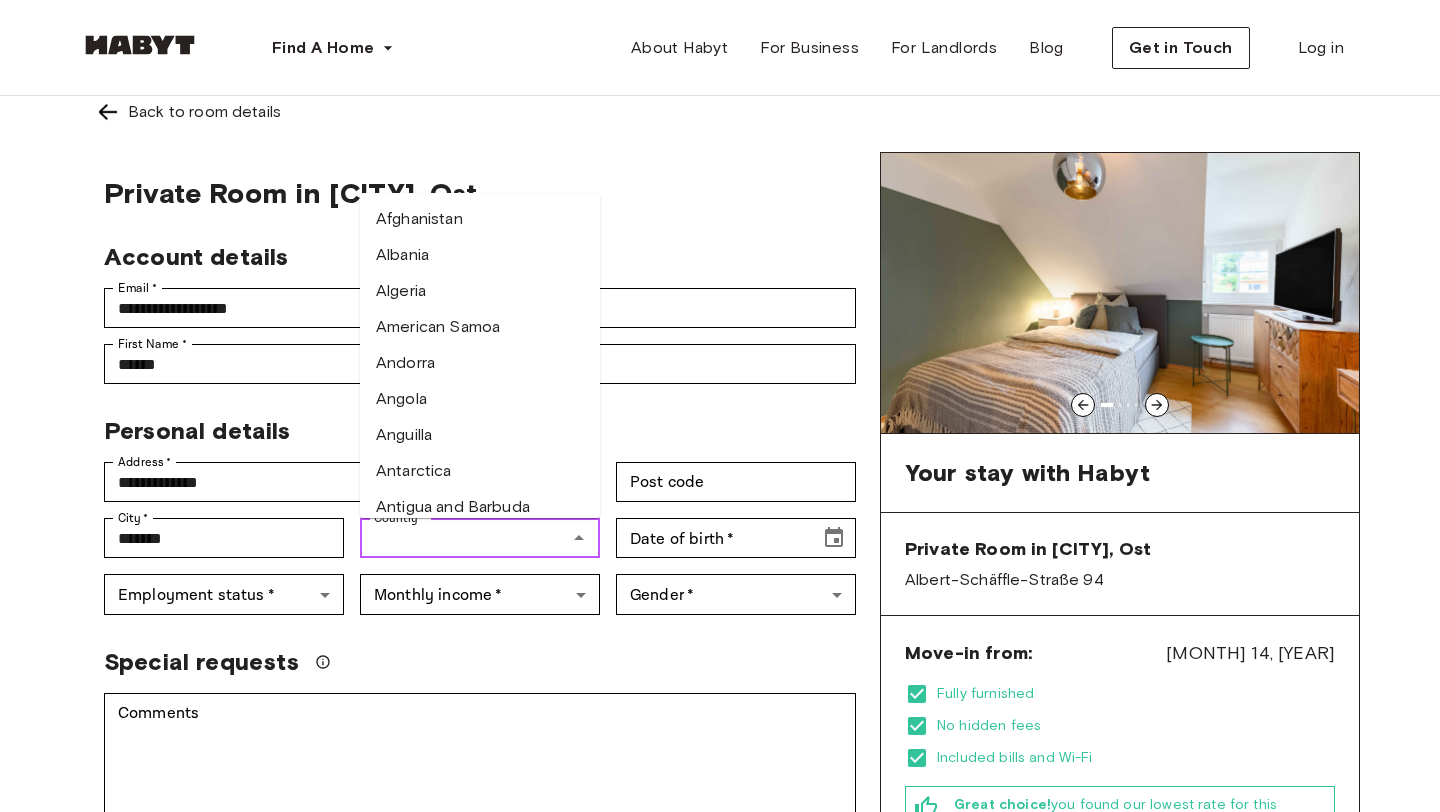 click on "Country   *" at bounding box center (463, 538) 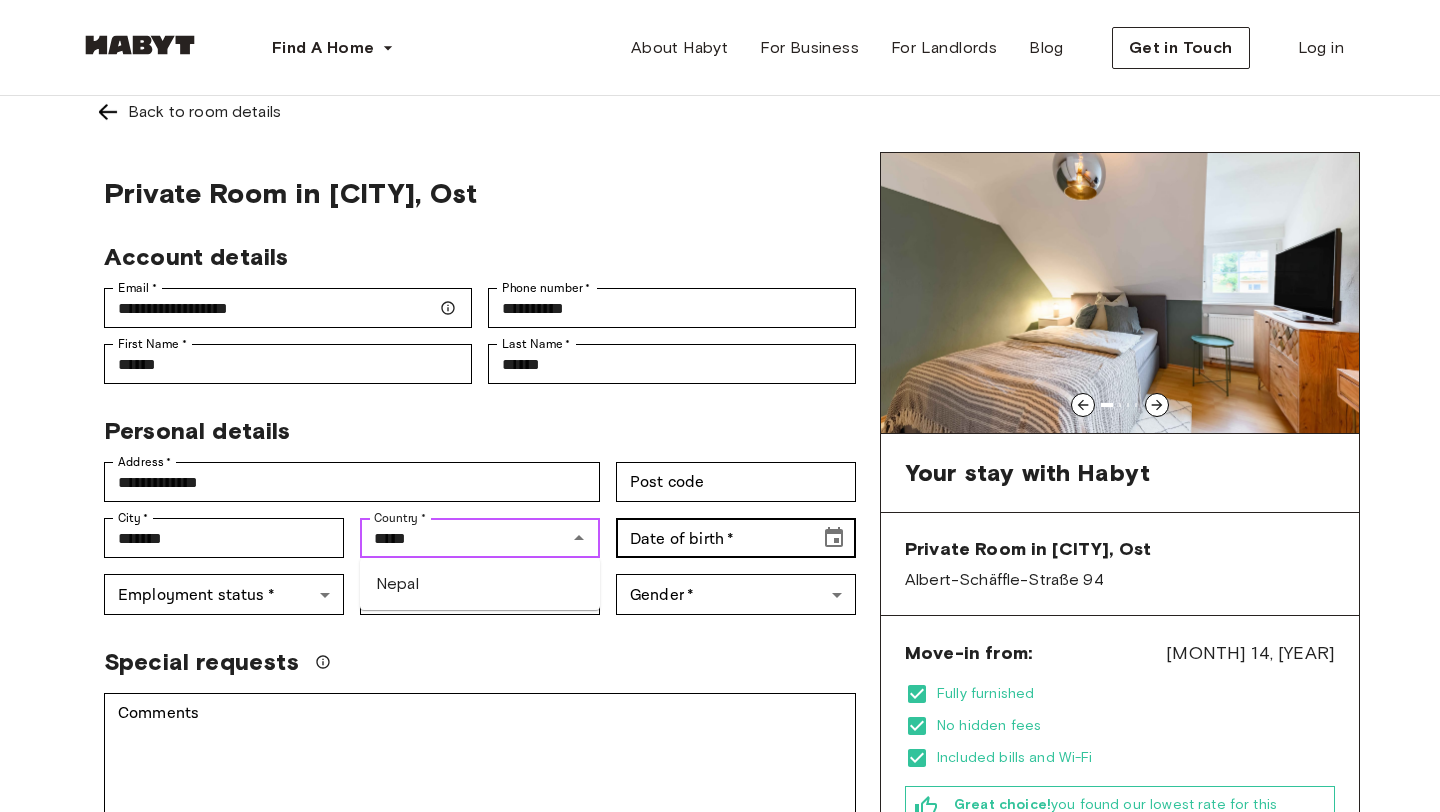 type on "*****" 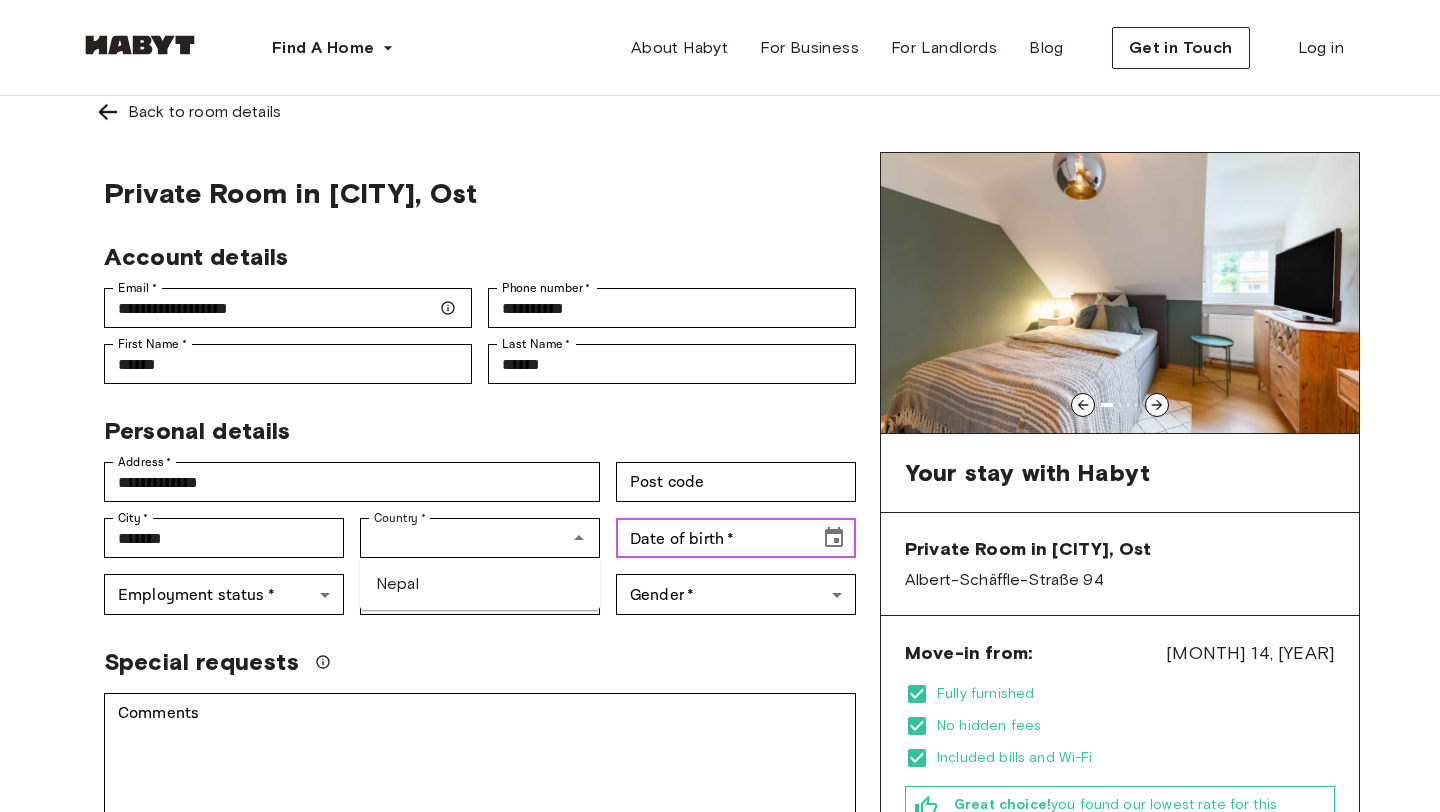 click on "Date of birth   *" at bounding box center (711, 538) 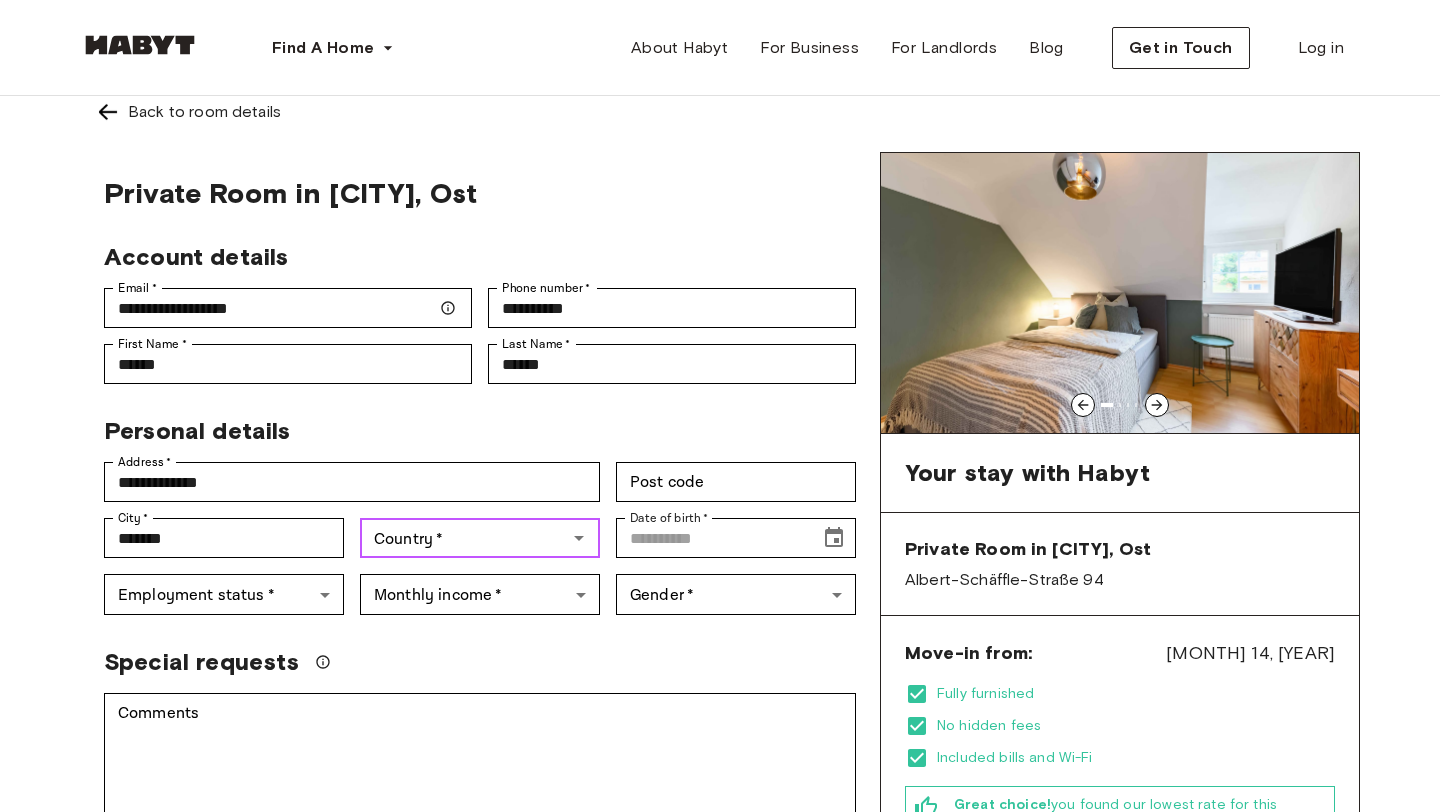 click on "Country   *" at bounding box center [463, 538] 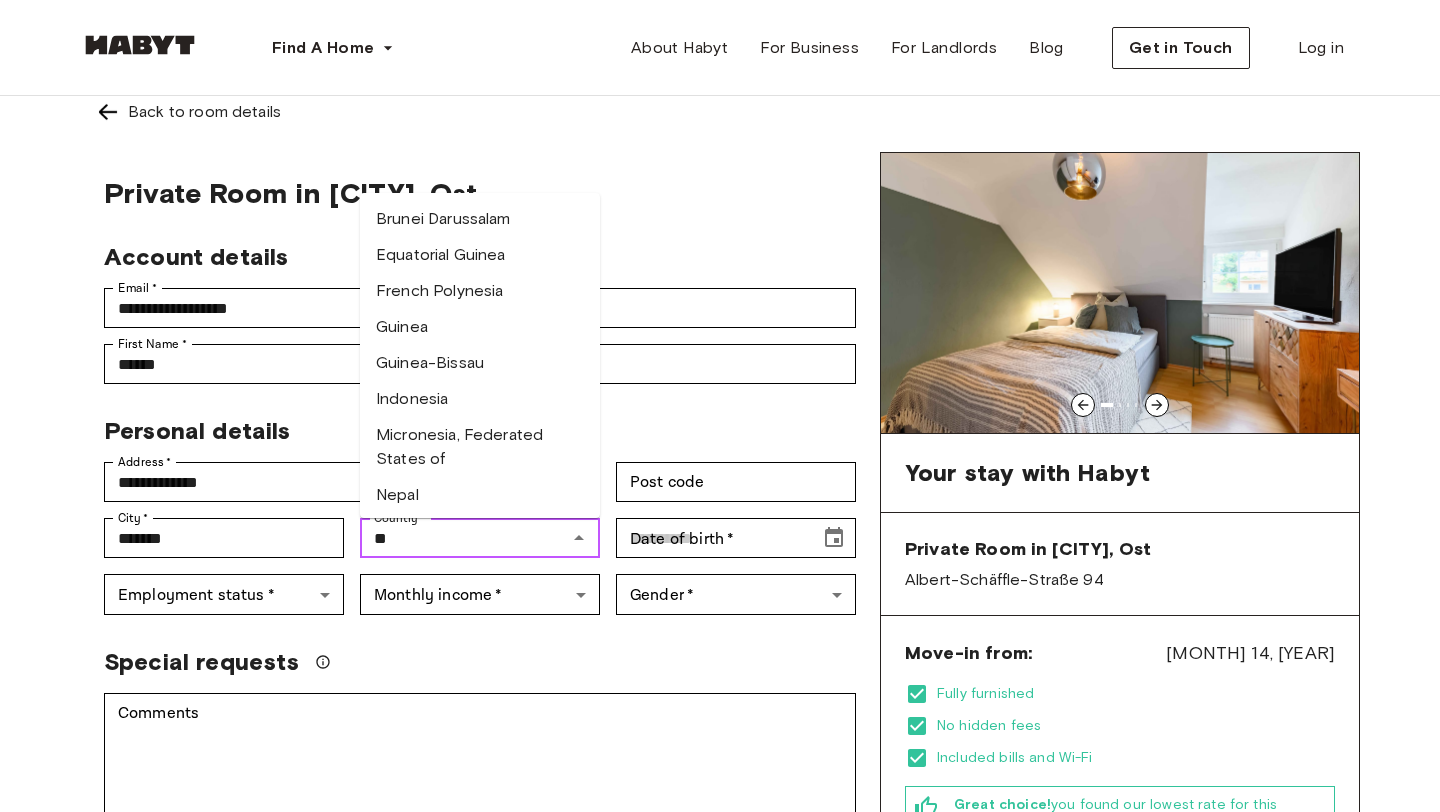 click on "Nepal" at bounding box center [480, 495] 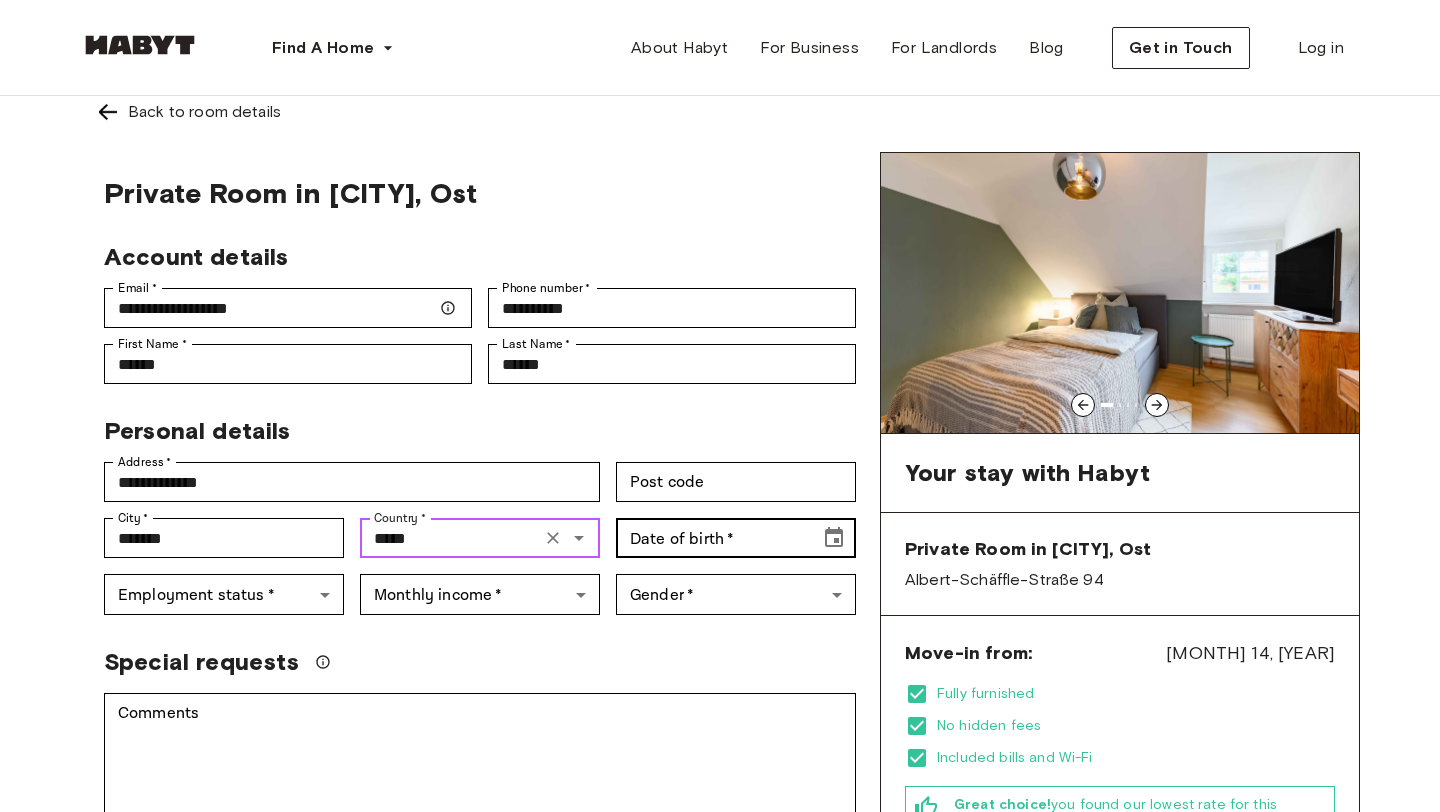 type on "*****" 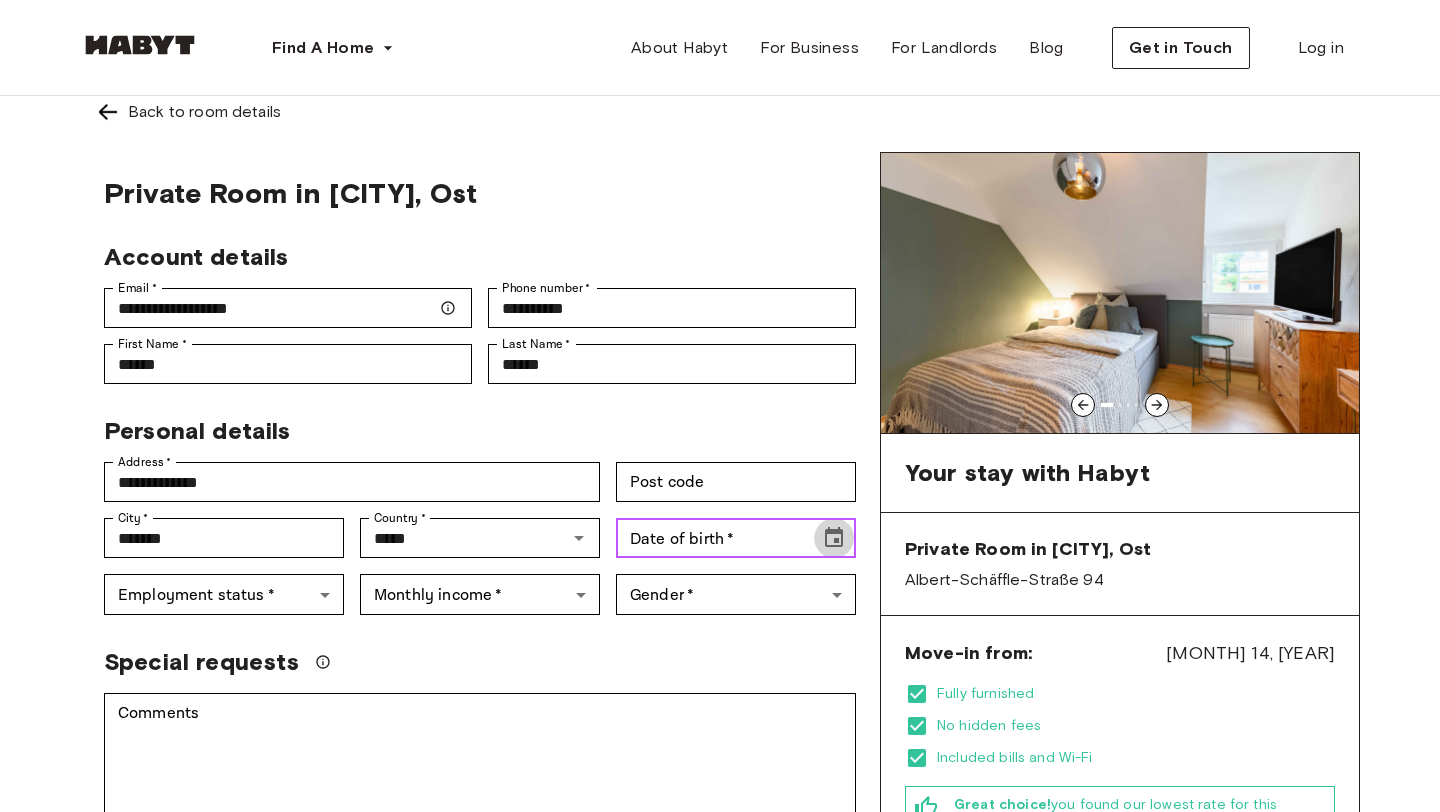 click 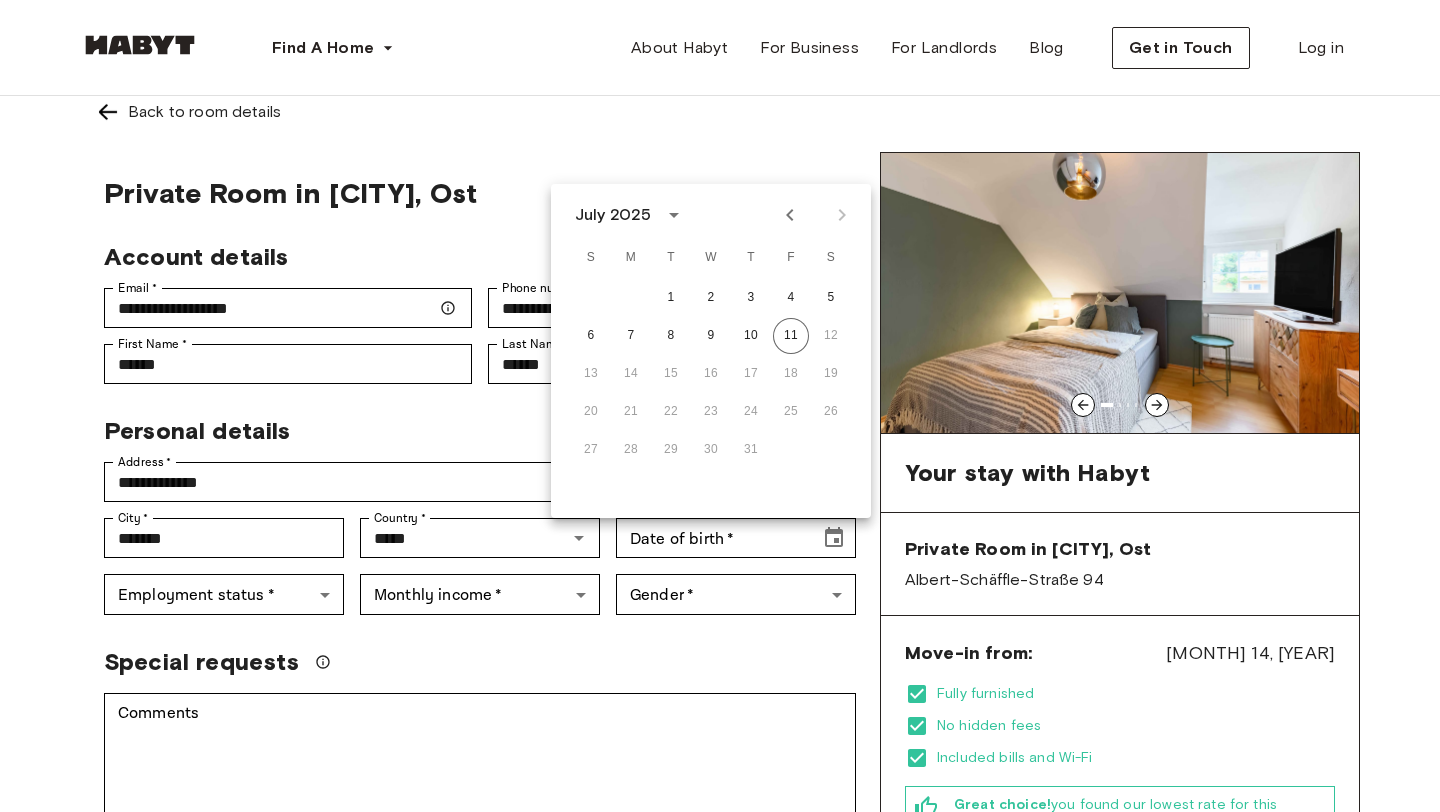 click 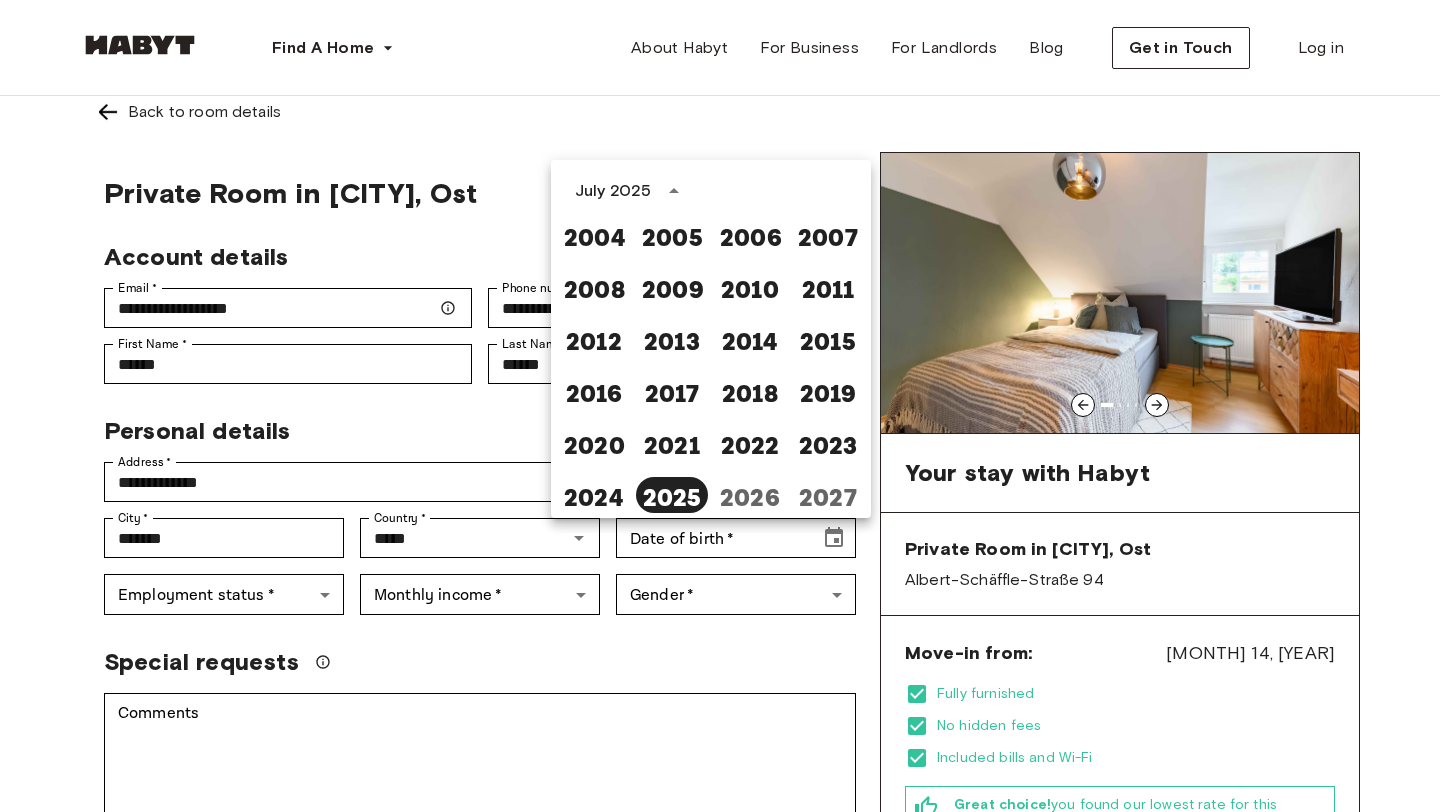 scroll, scrollTop: 1353, scrollLeft: 0, axis: vertical 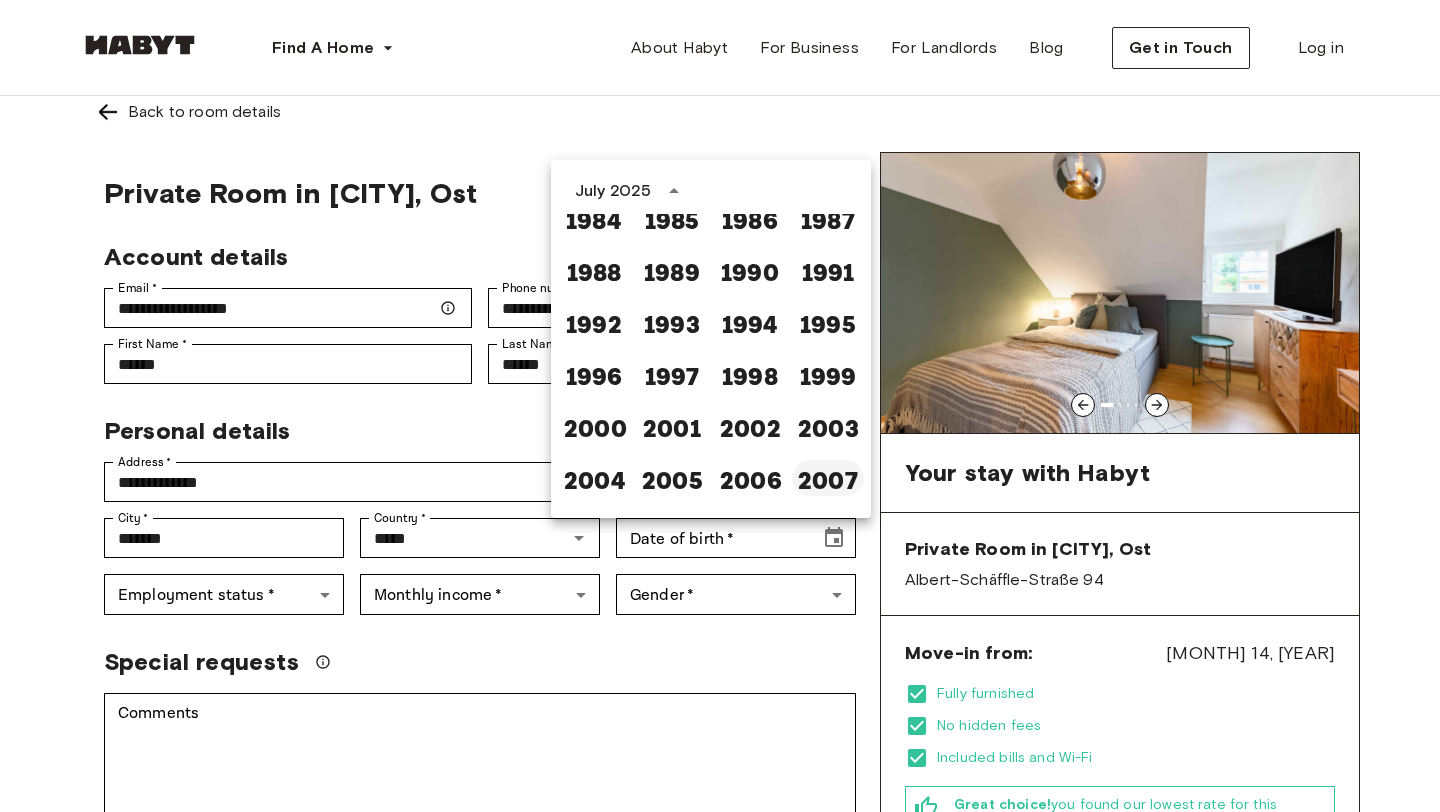 click on "2007" at bounding box center [828, 478] 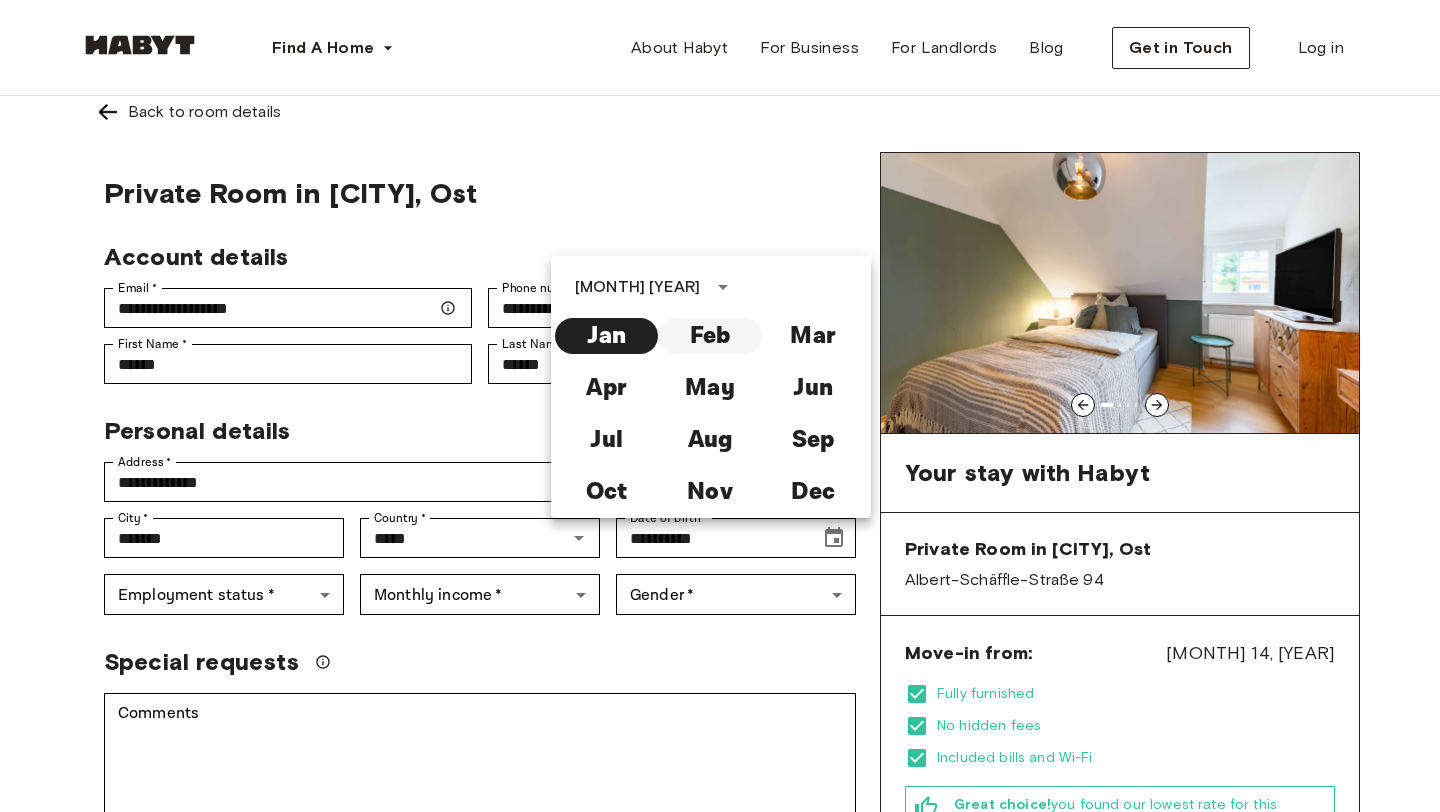 click on "Feb" at bounding box center [709, 336] 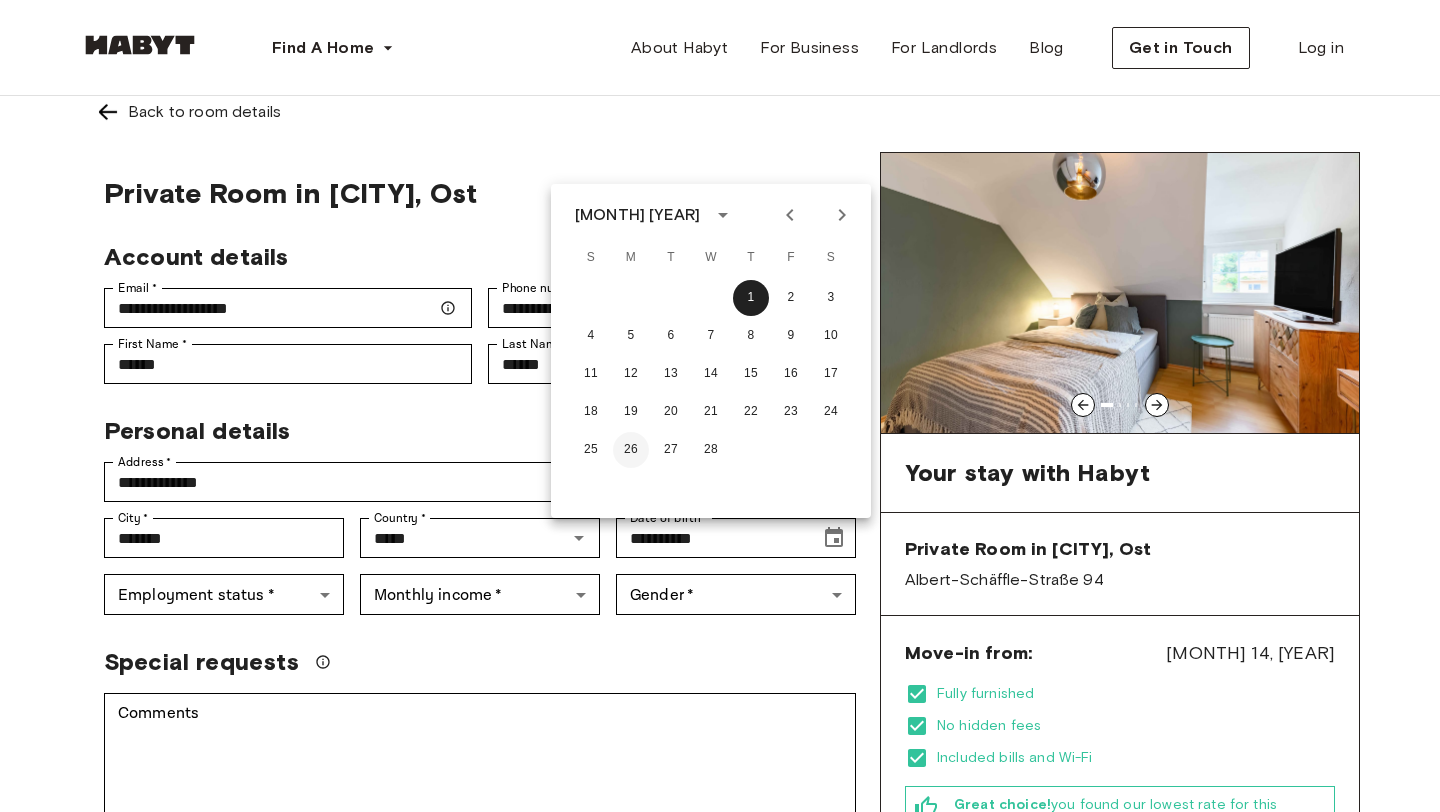 click on "26" at bounding box center [631, 450] 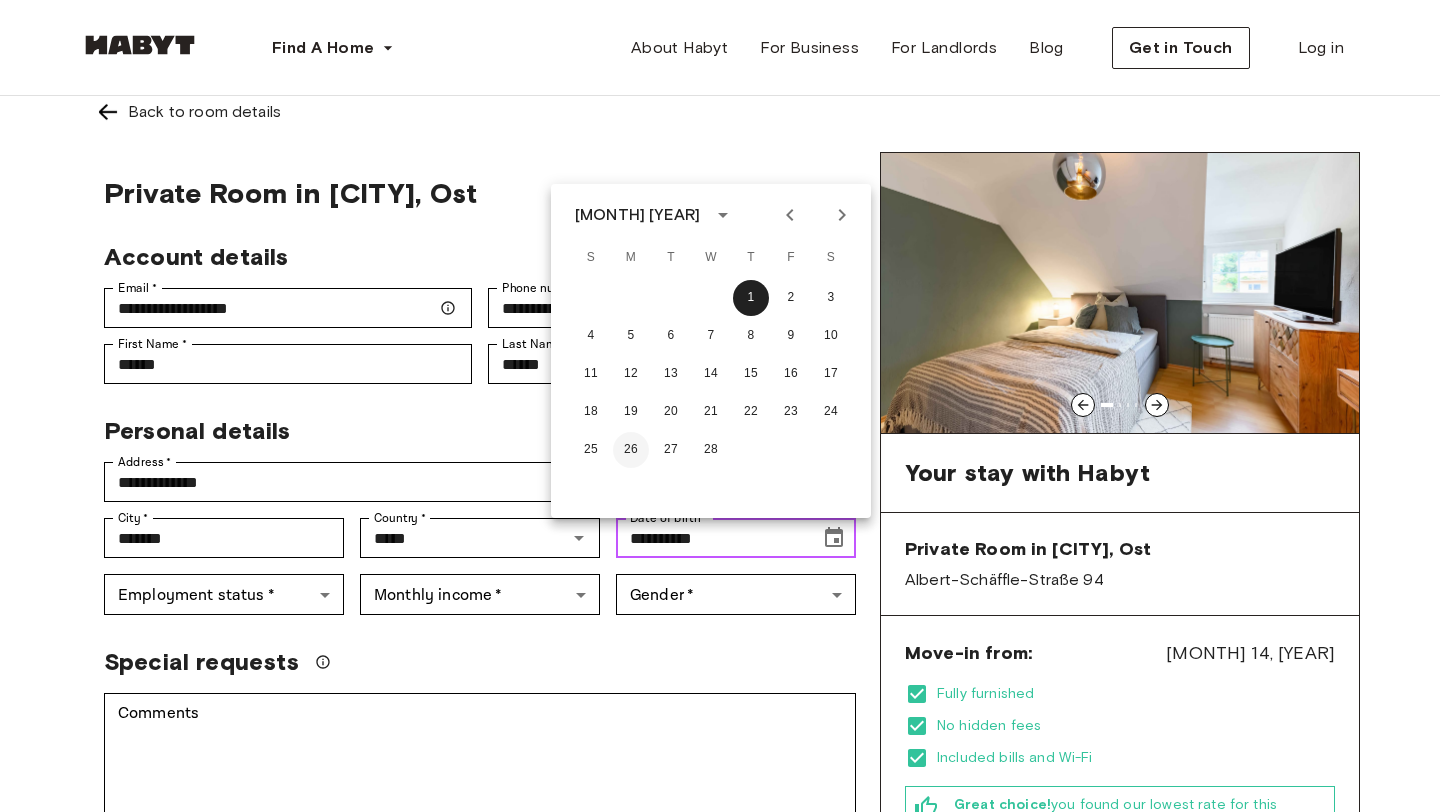 type on "**********" 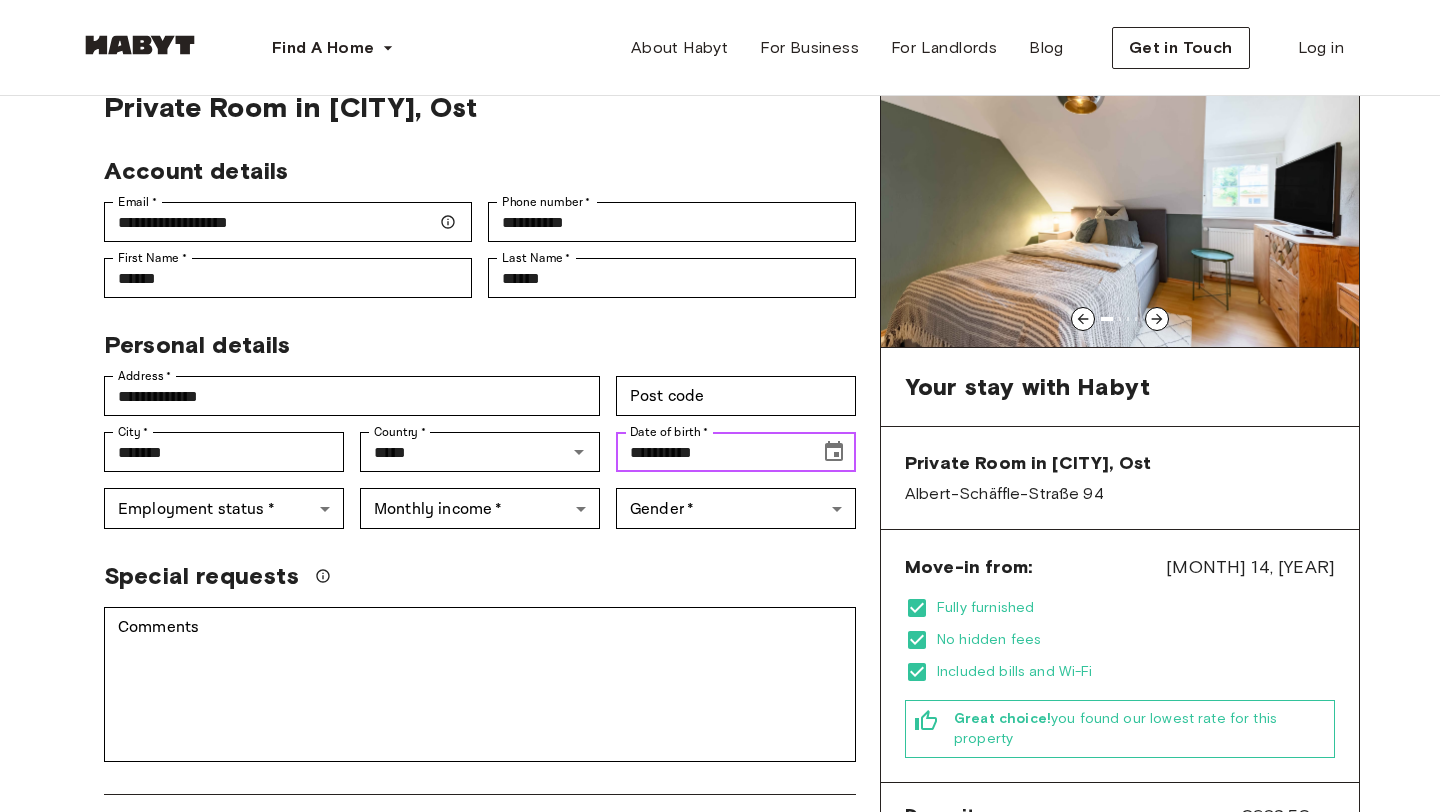 scroll, scrollTop: 114, scrollLeft: 0, axis: vertical 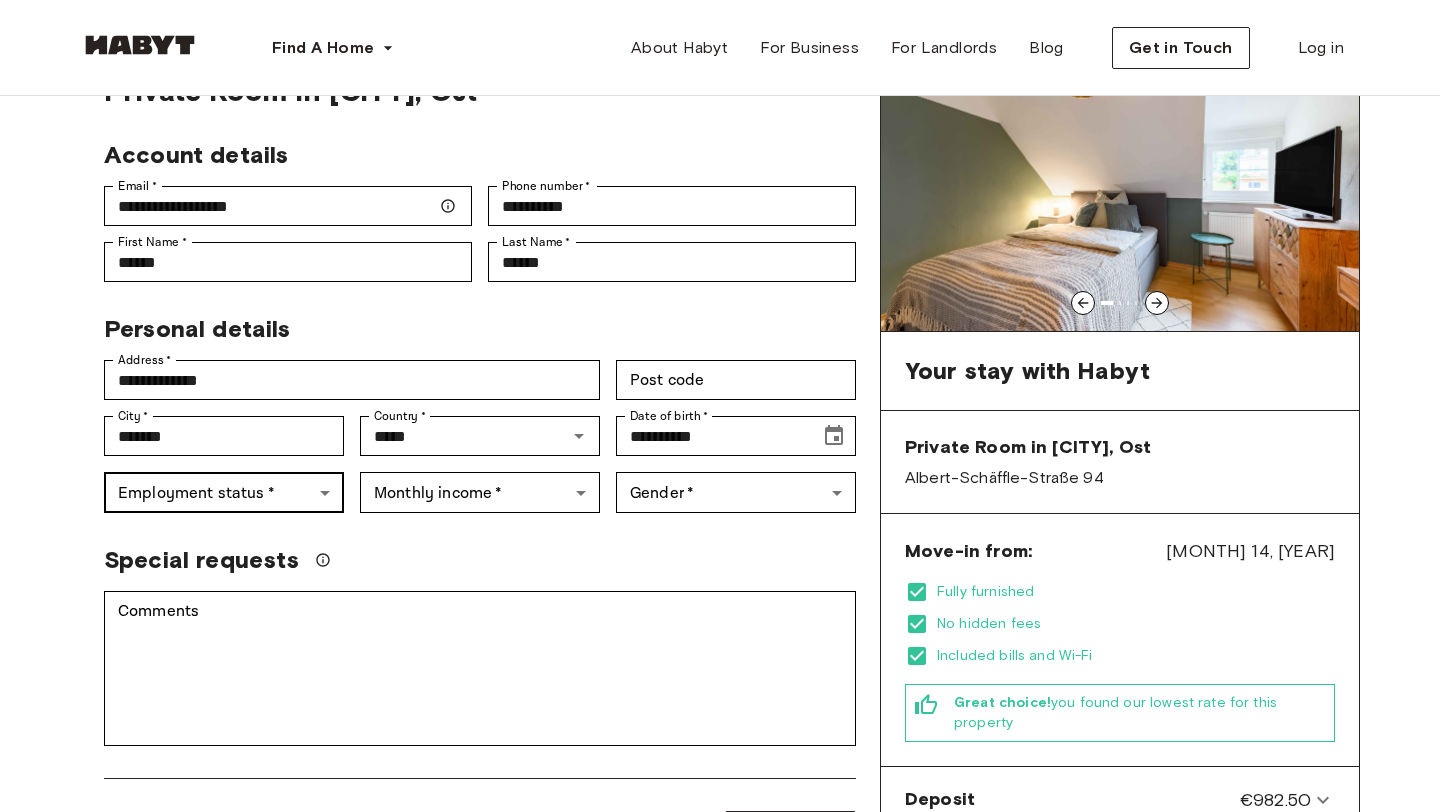 click on "**********" at bounding box center [720, 1077] 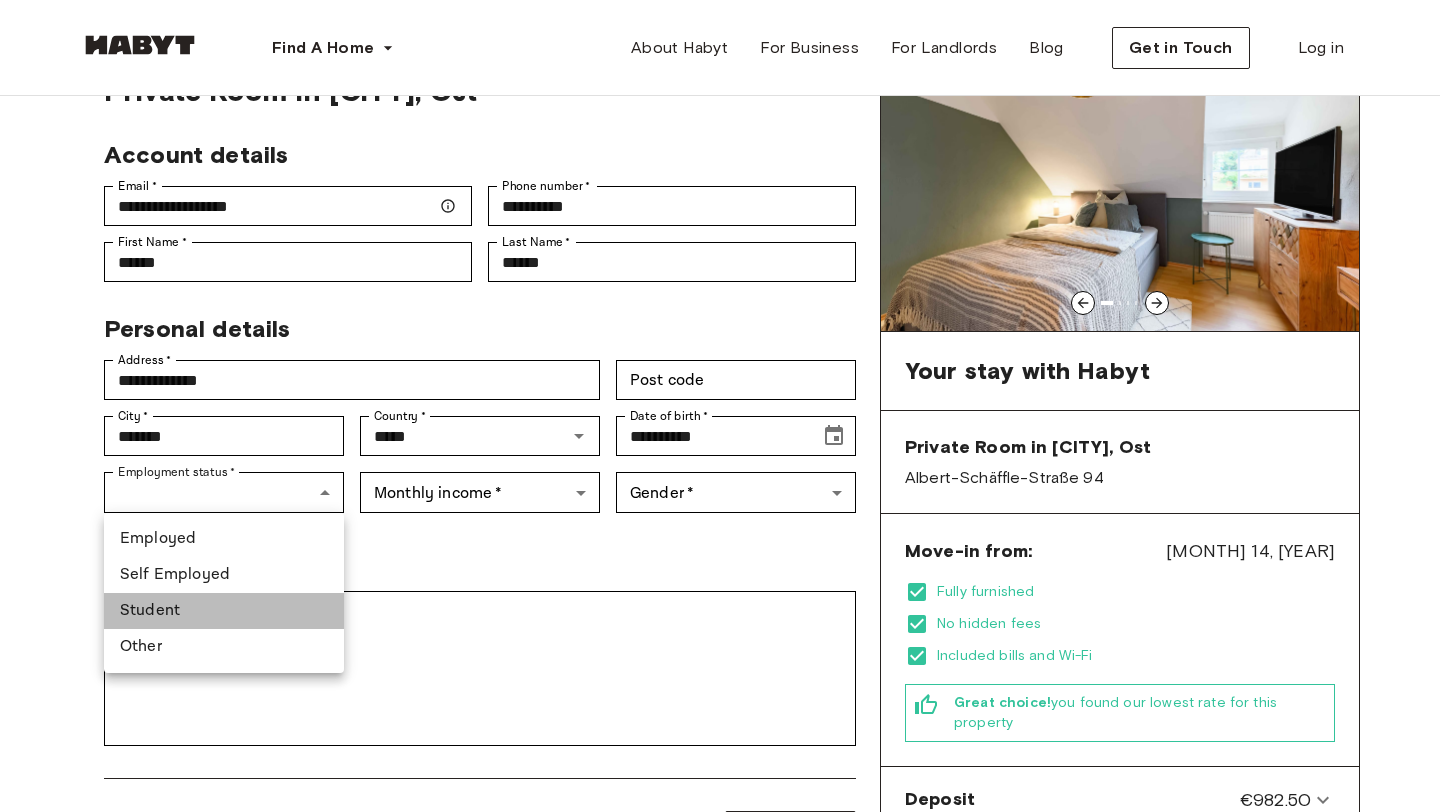 click on "Student" at bounding box center [224, 611] 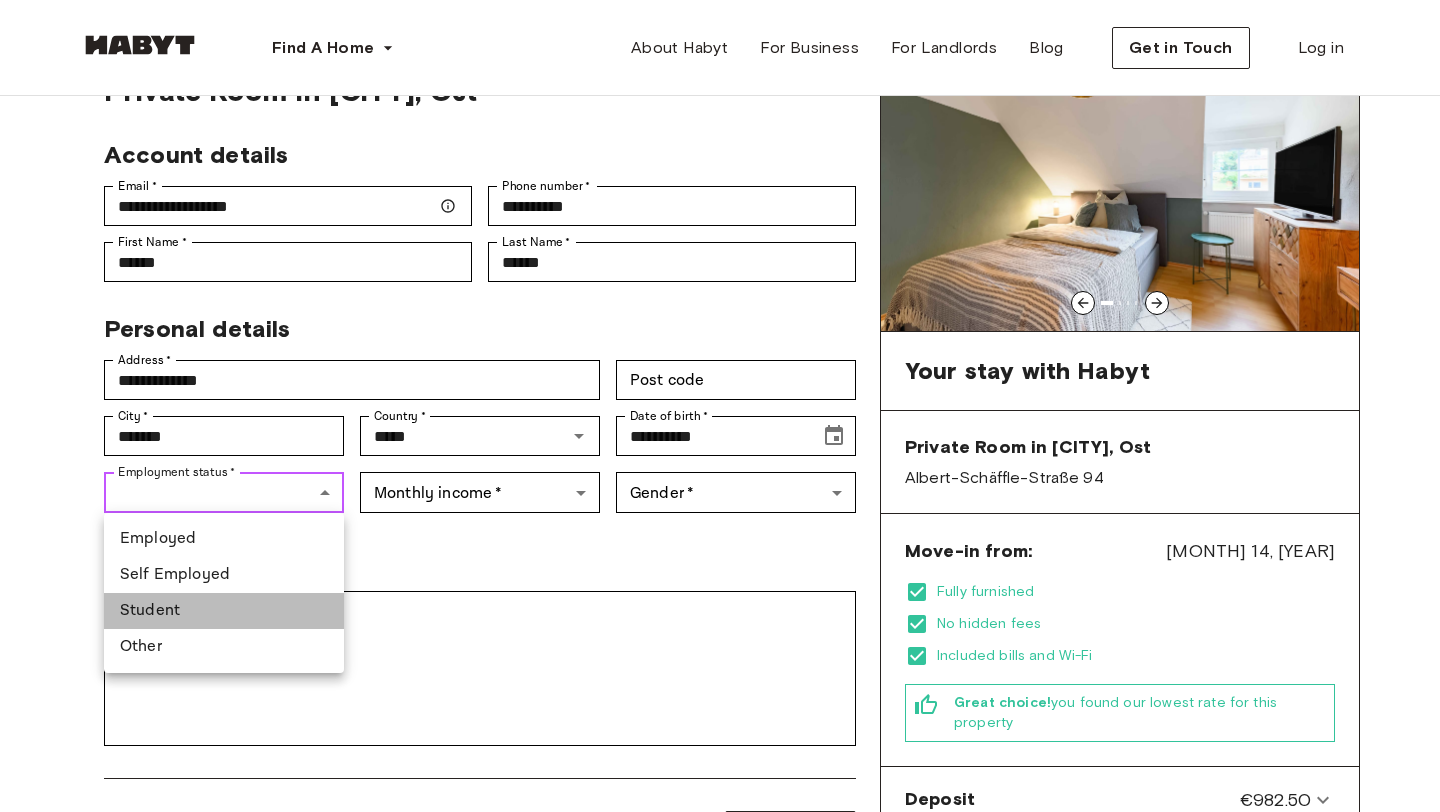 type on "*******" 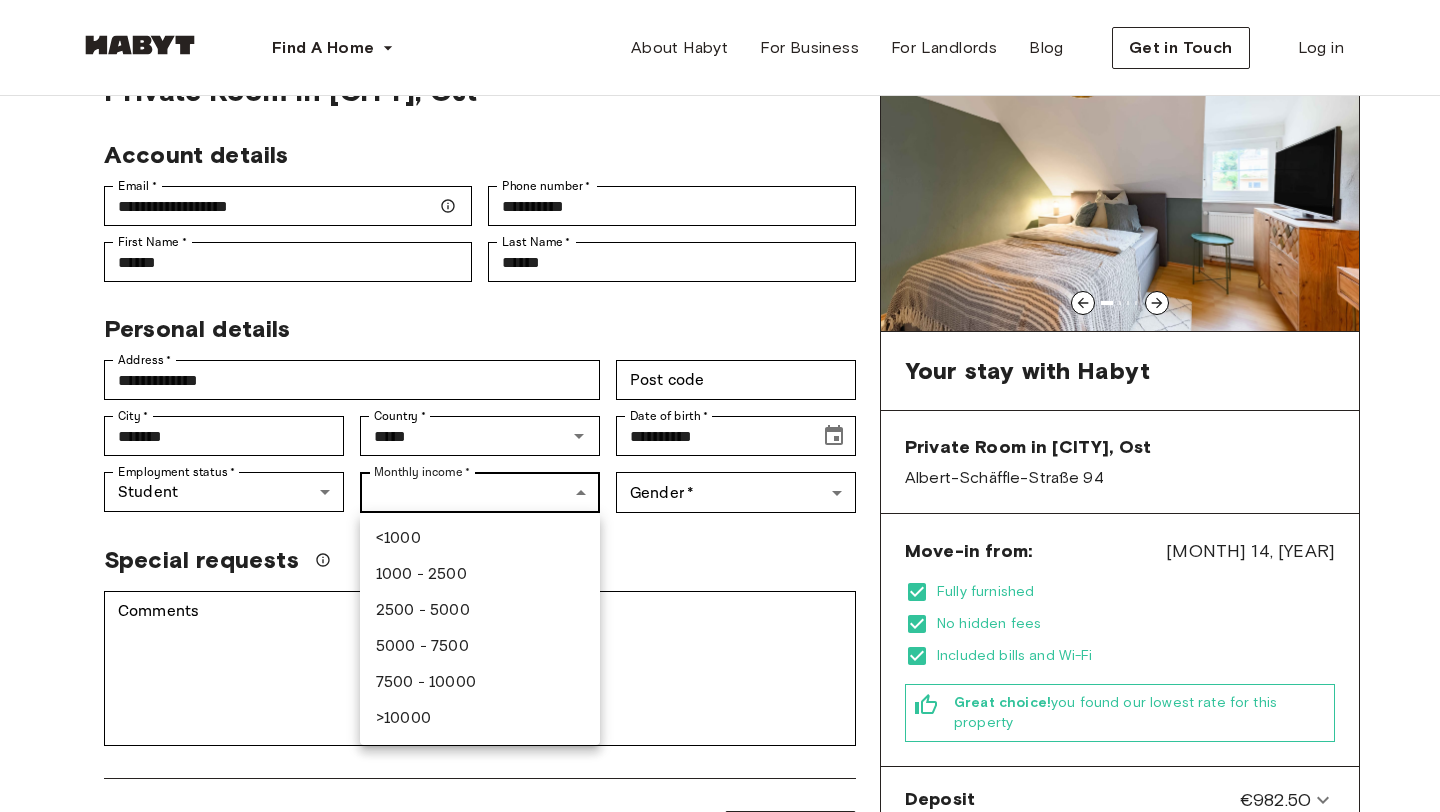 click on "**********" at bounding box center [720, 1077] 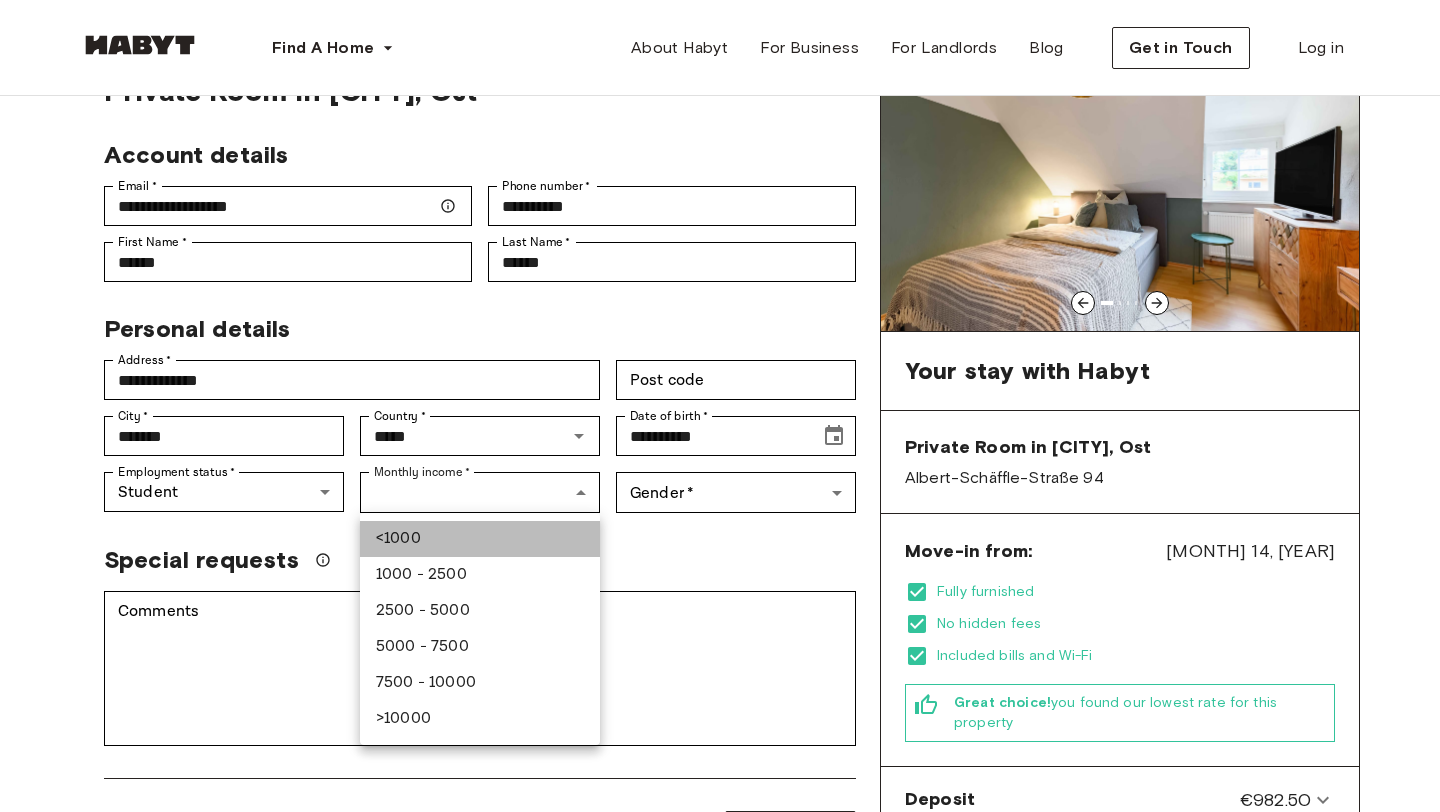click on "<1000" at bounding box center (480, 539) 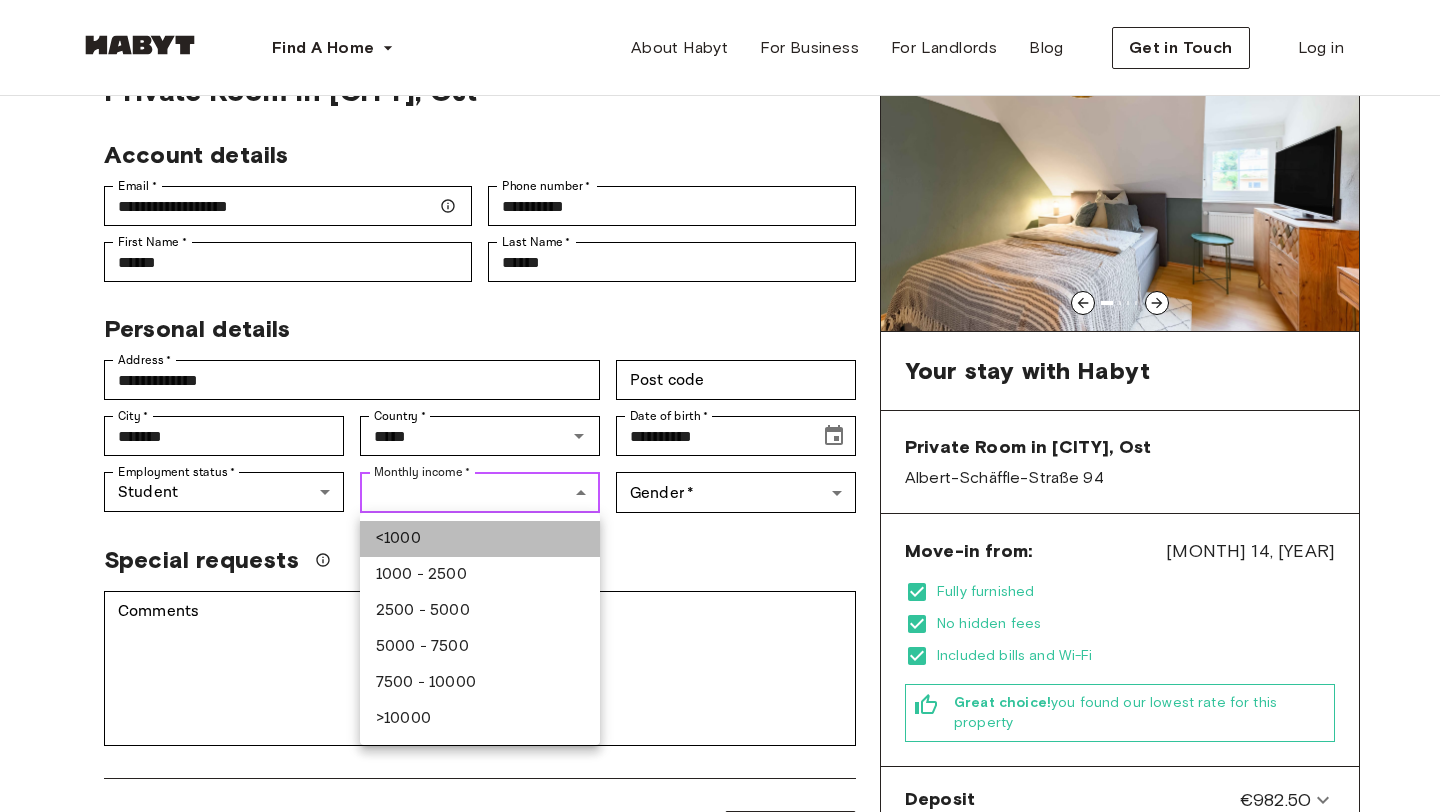 type on "******" 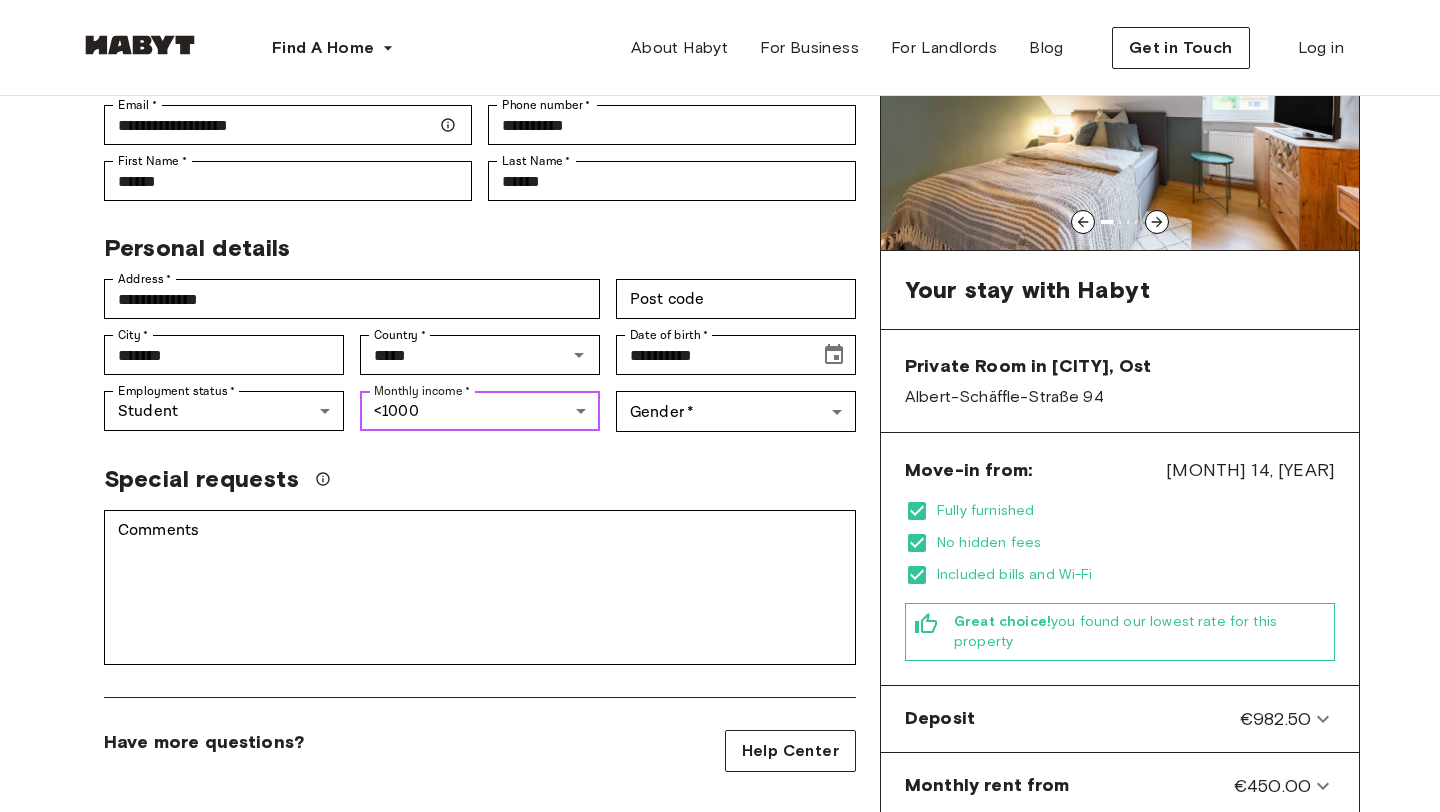 scroll, scrollTop: 213, scrollLeft: 0, axis: vertical 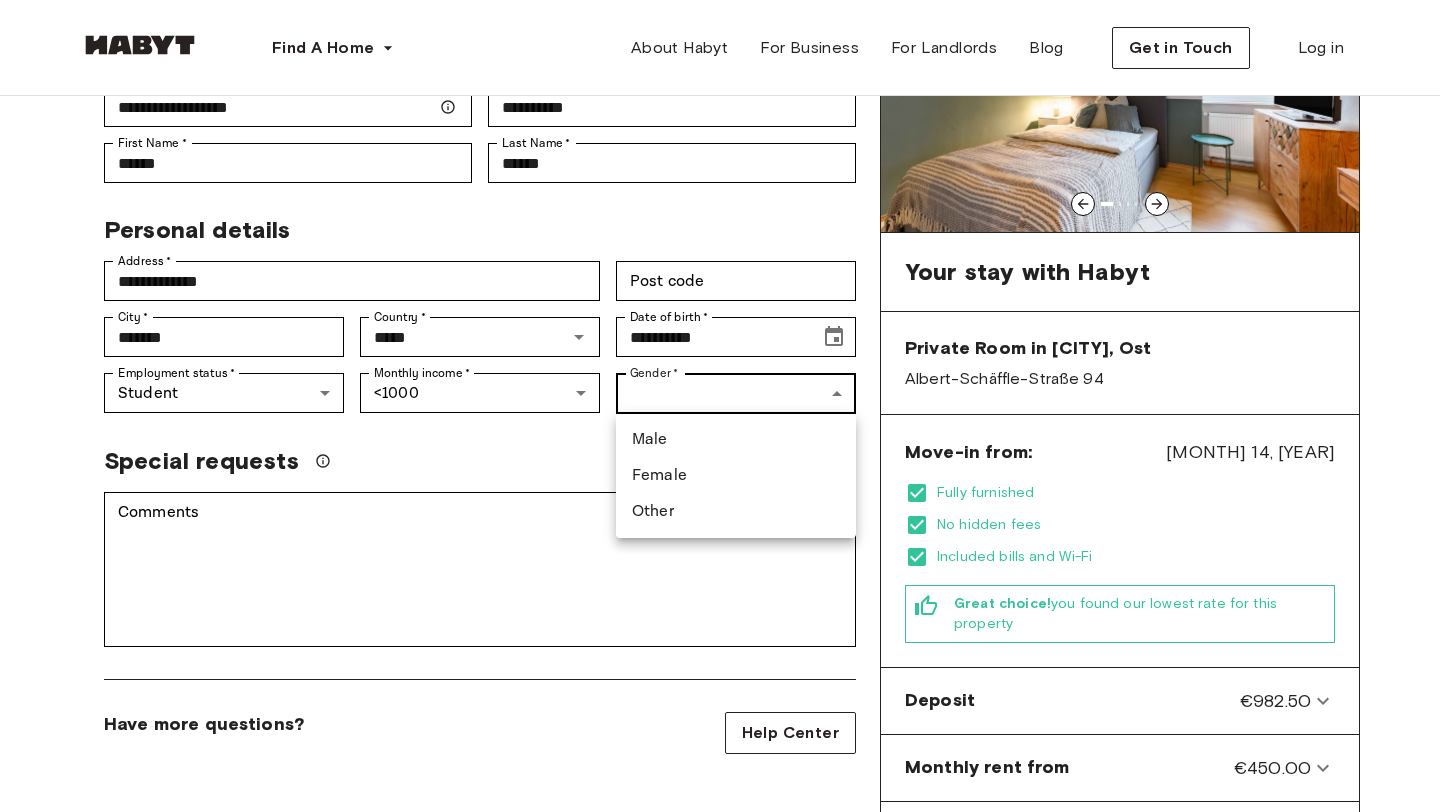 click on "**********" at bounding box center [720, 978] 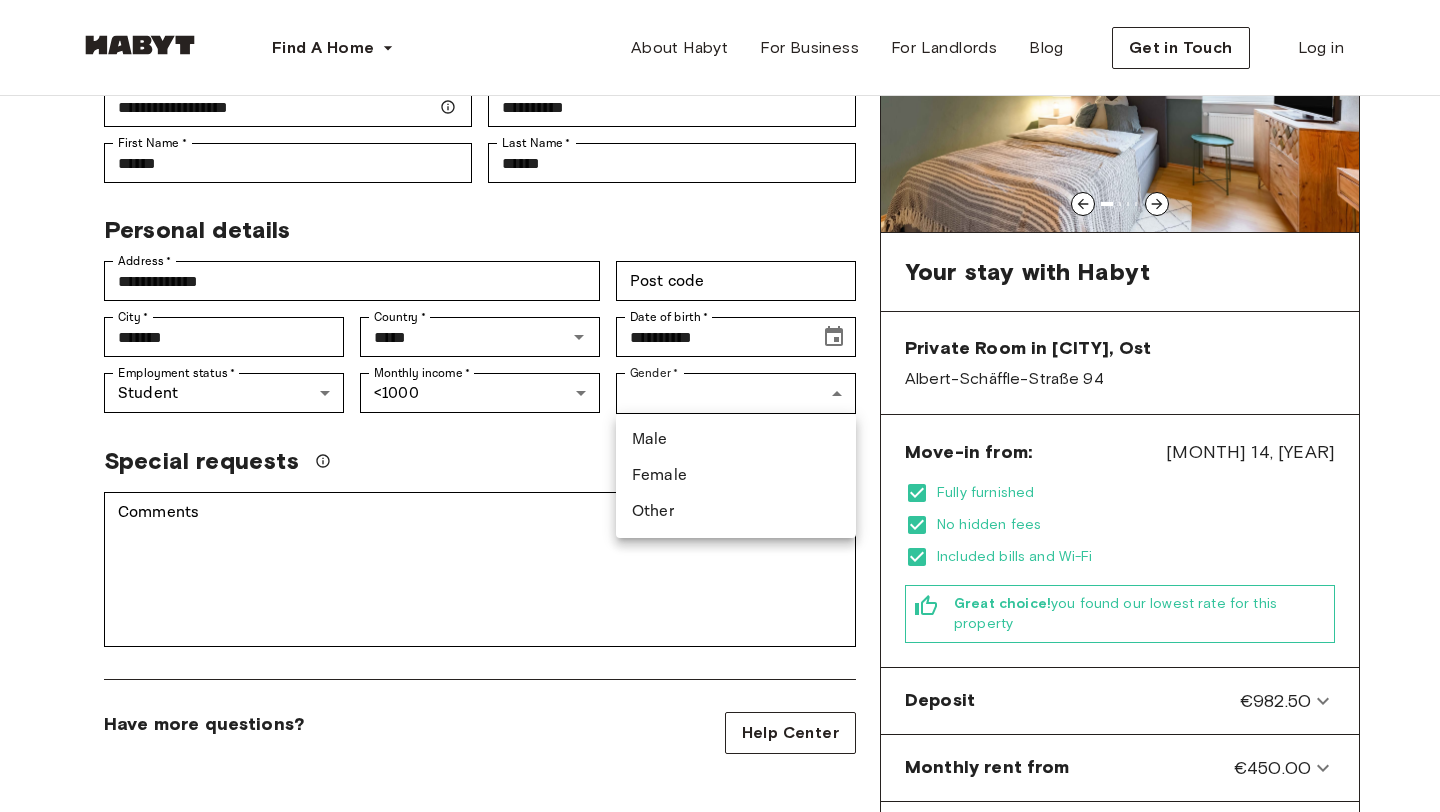 click on "Female" at bounding box center [736, 476] 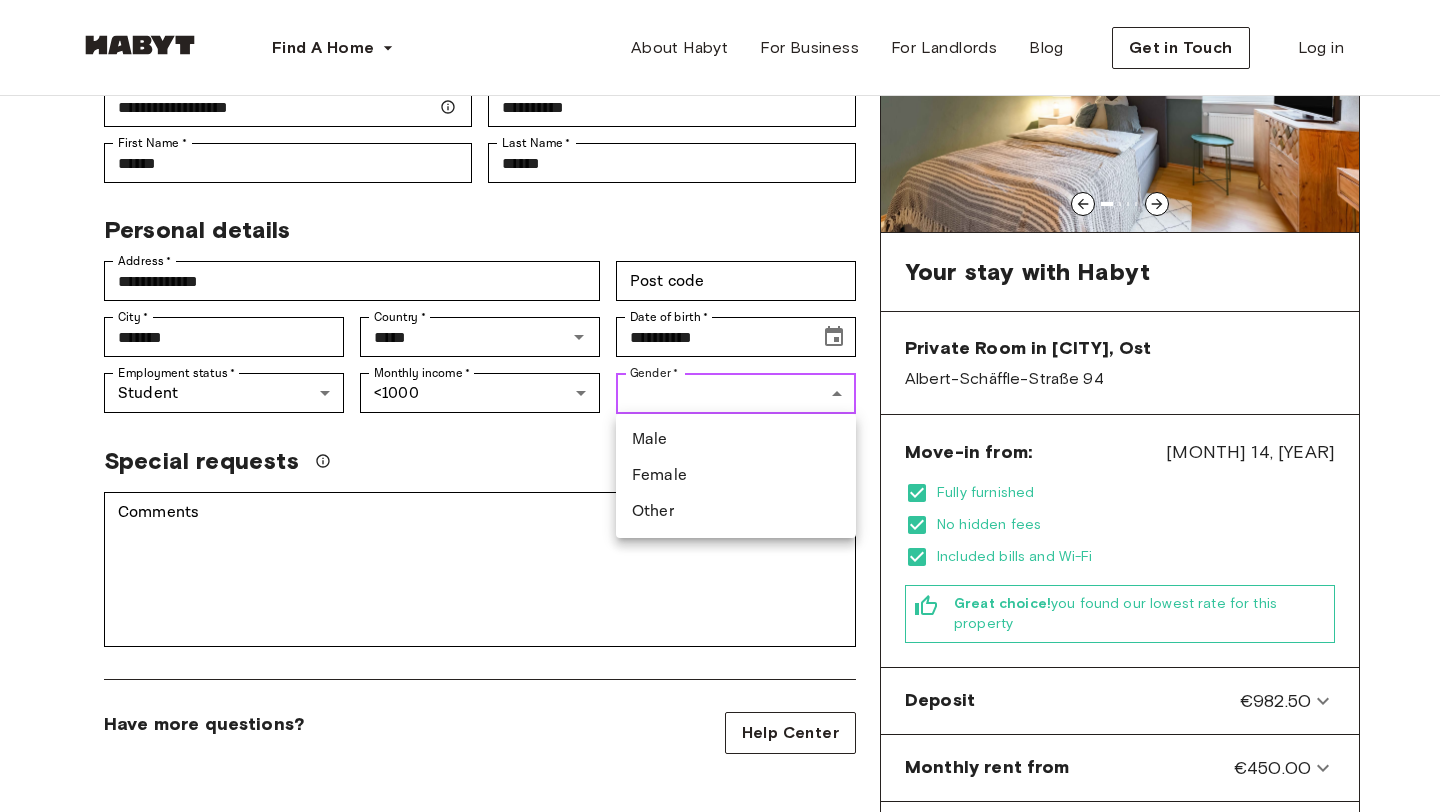 type on "******" 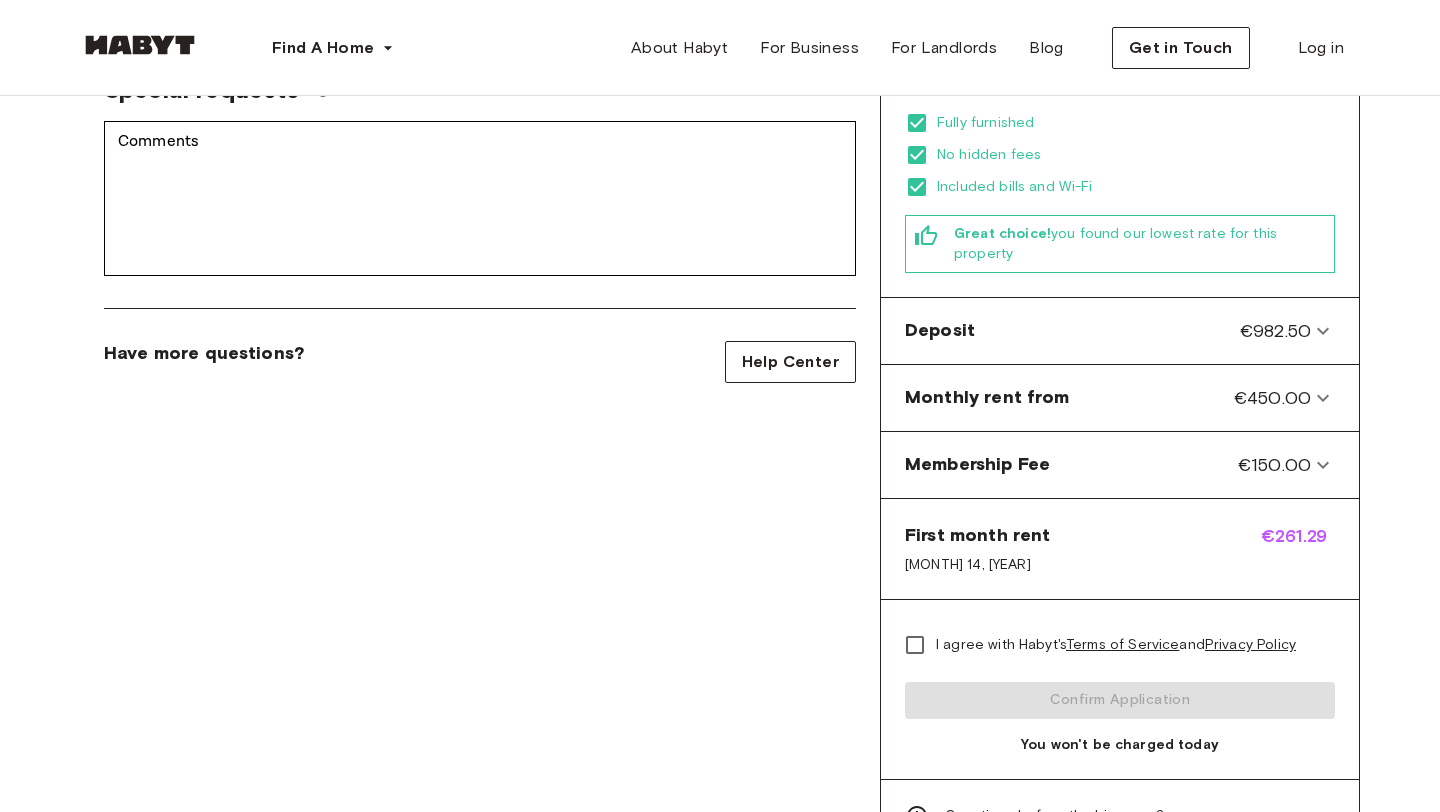 scroll, scrollTop: 602, scrollLeft: 0, axis: vertical 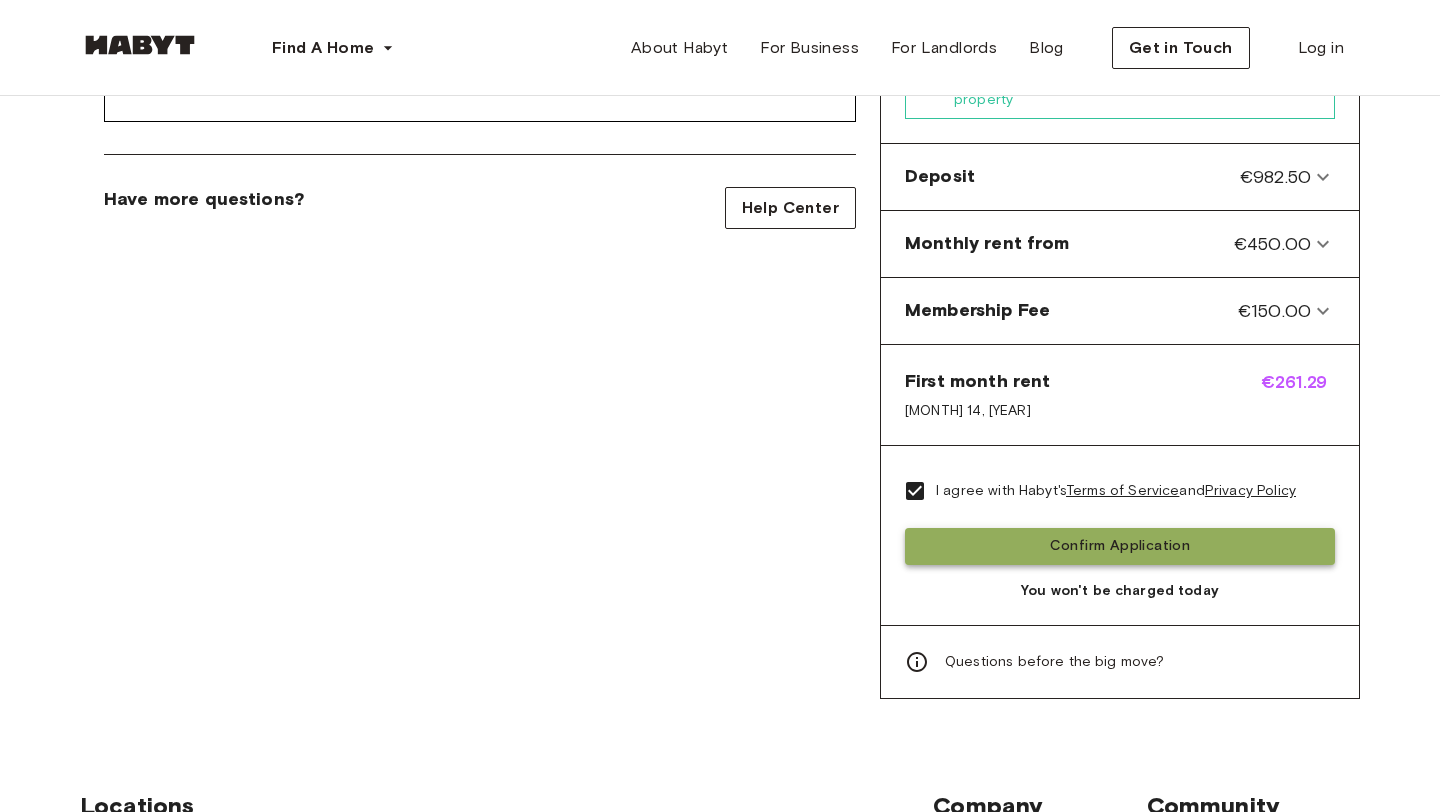 click on "Confirm Application" at bounding box center (1120, 546) 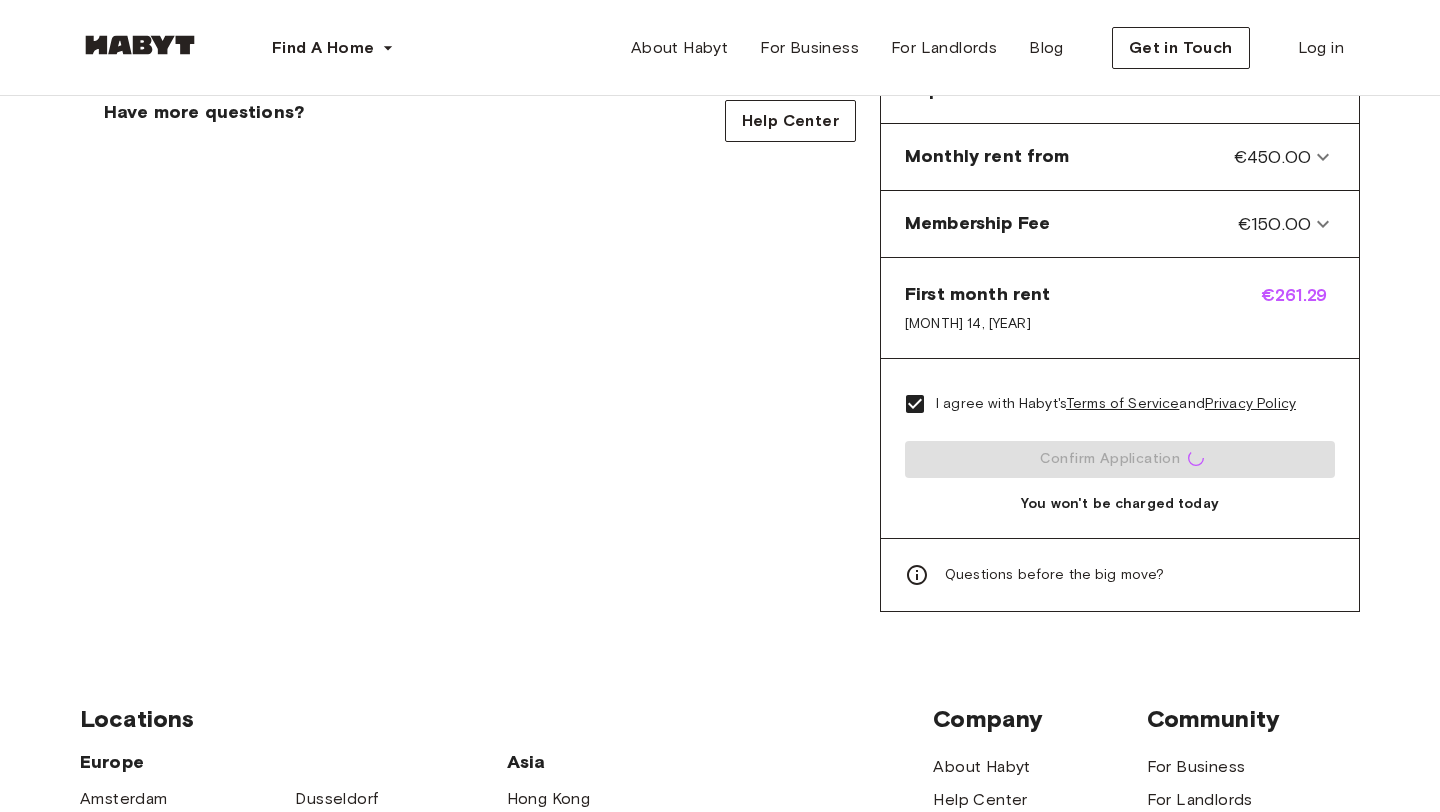 scroll, scrollTop: 831, scrollLeft: 0, axis: vertical 